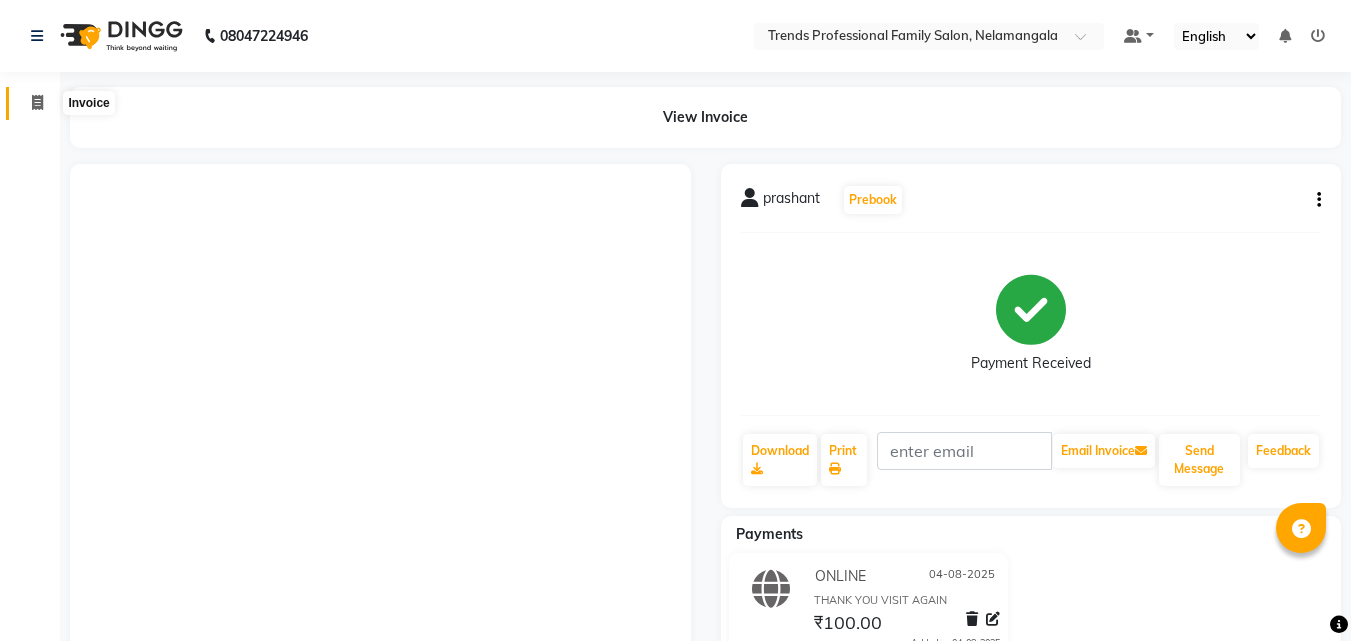 scroll, scrollTop: 0, scrollLeft: 0, axis: both 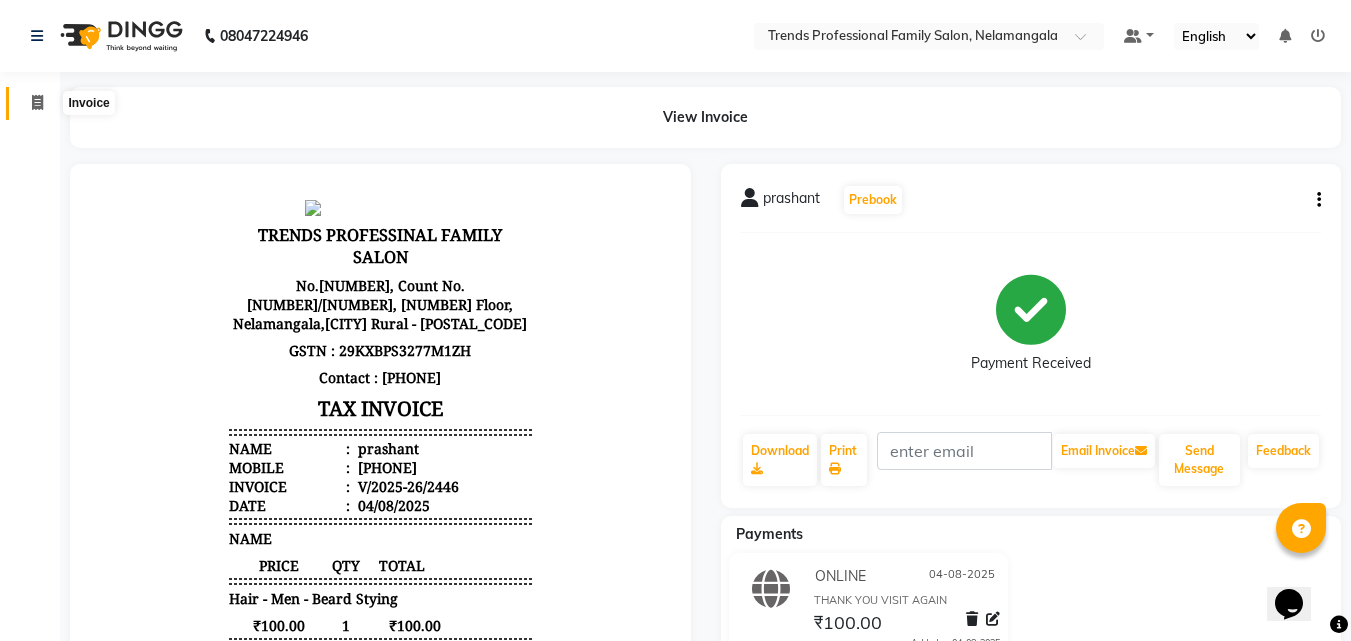 click 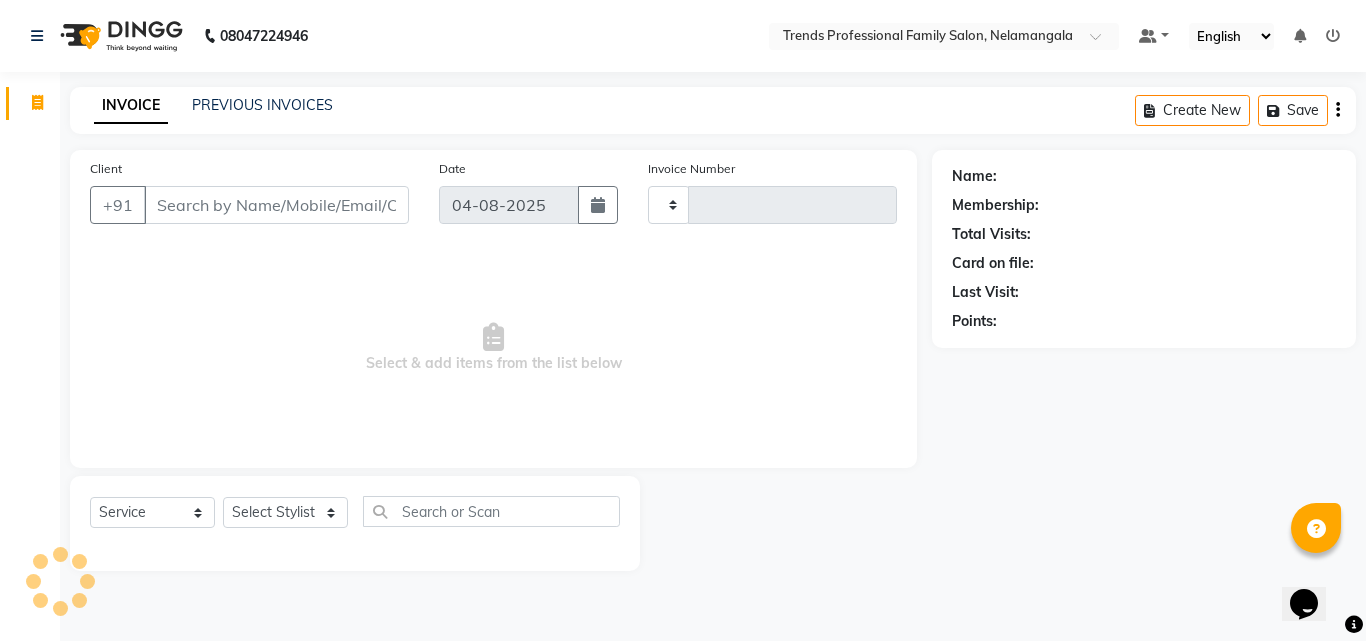 type on "2447" 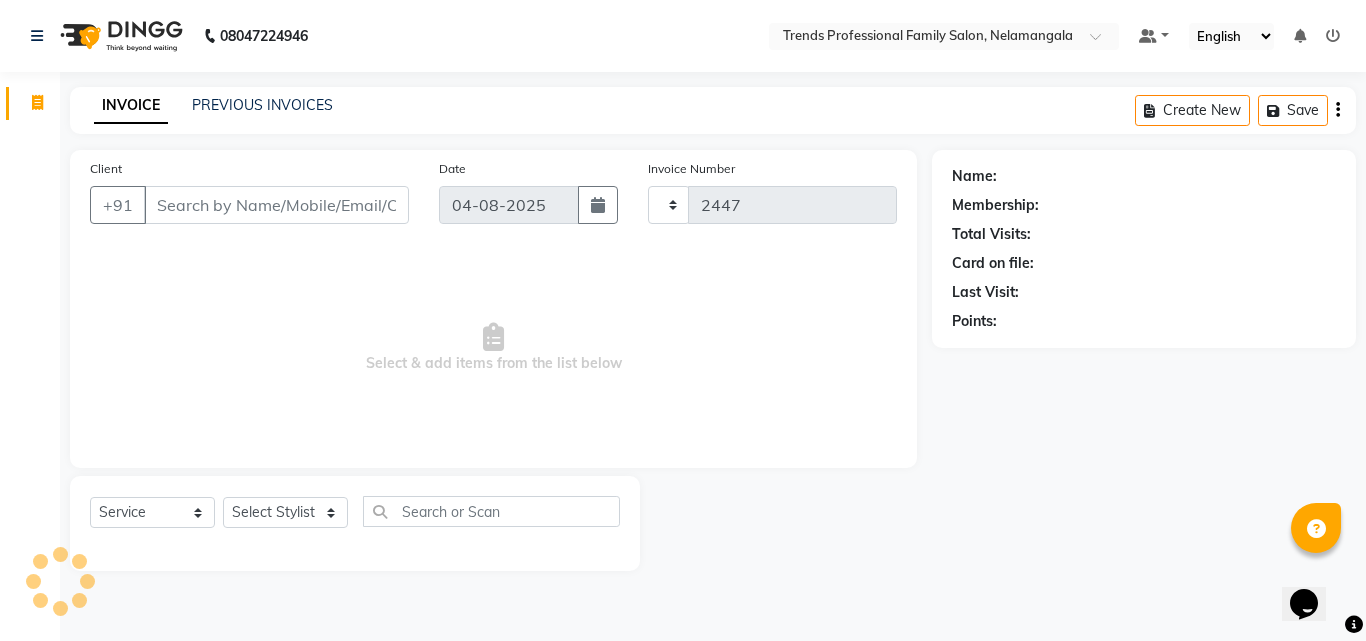 select on "7345" 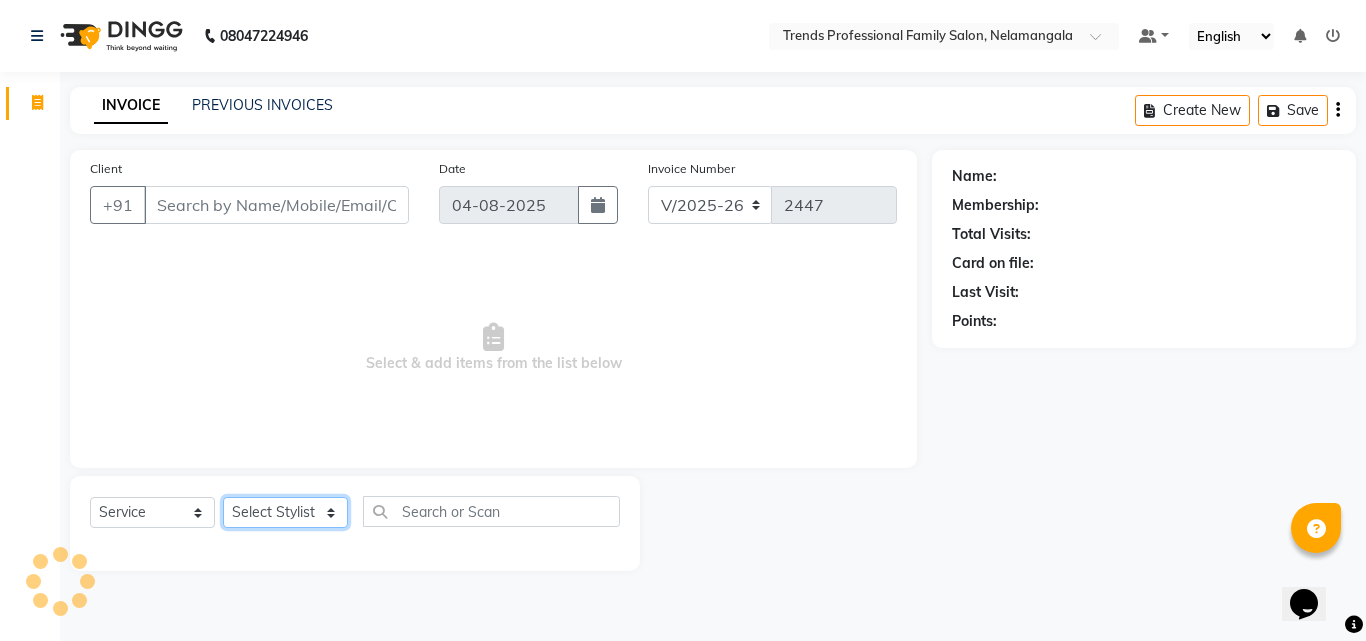 click on "Select Stylist" 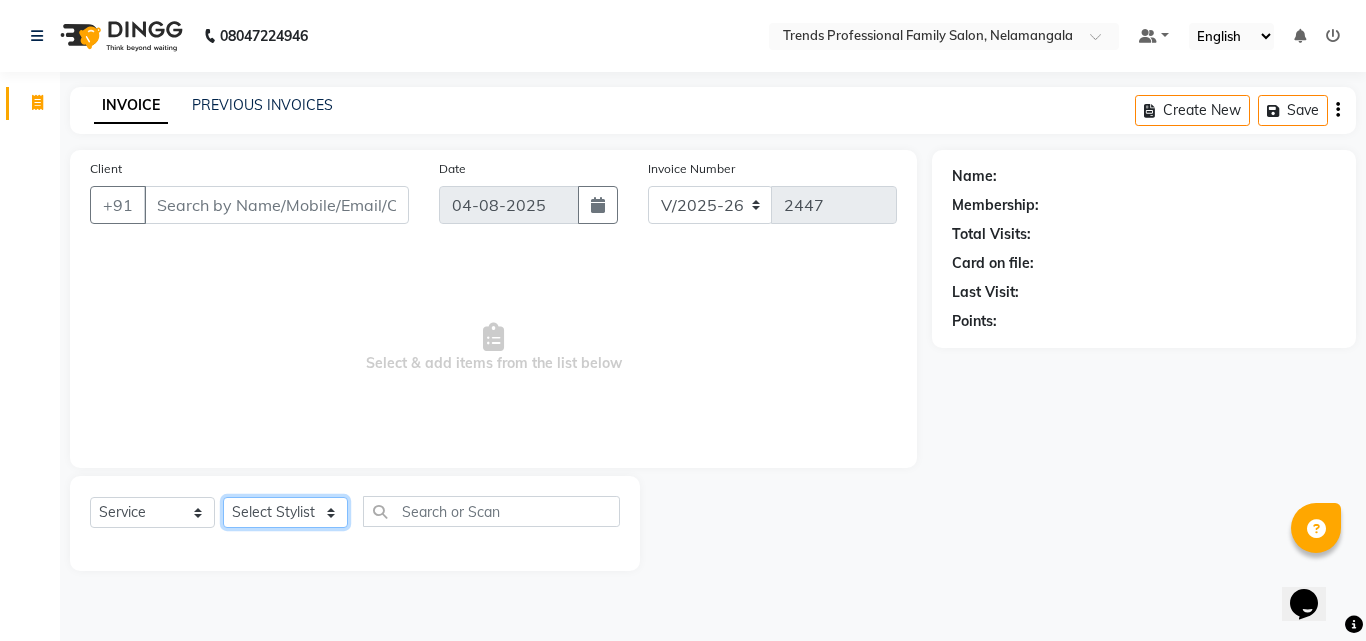 select on "64189" 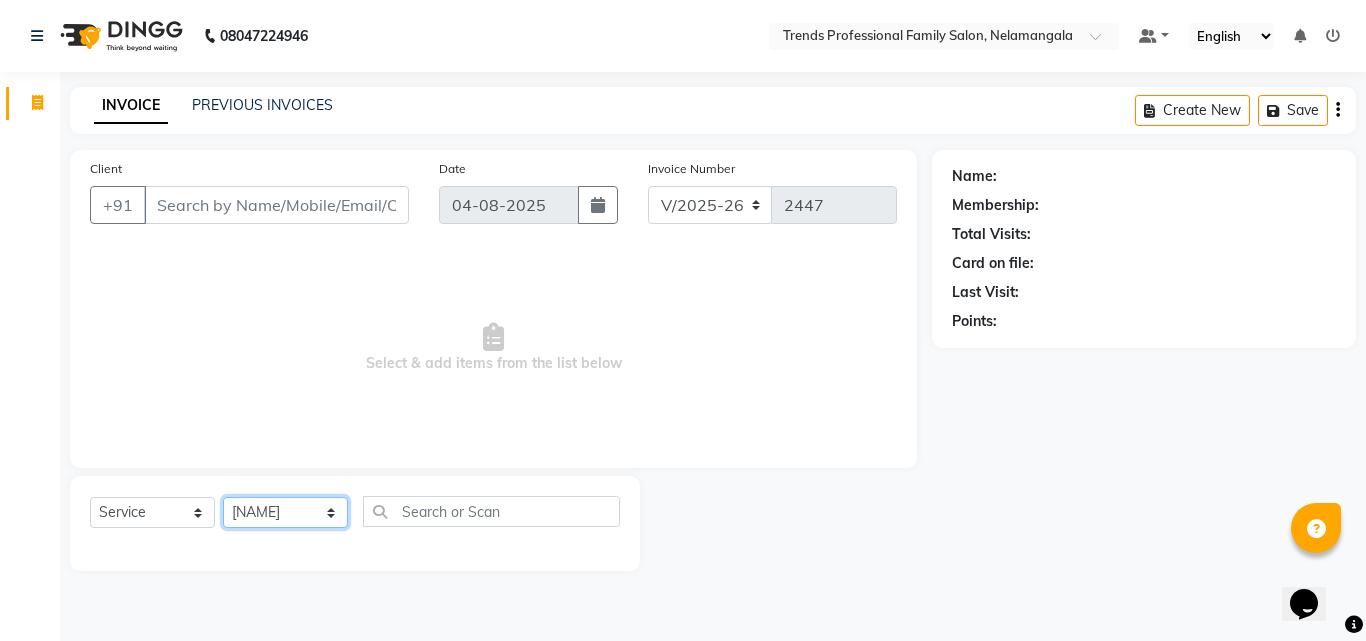 click on "Select Stylist ANITHA AVANTHIKA Hithaishi IMRAN KHAN KANCHAN MUSKHAN RUSTHAM SEEMA SHIVA SOURAV Sumika Trends" 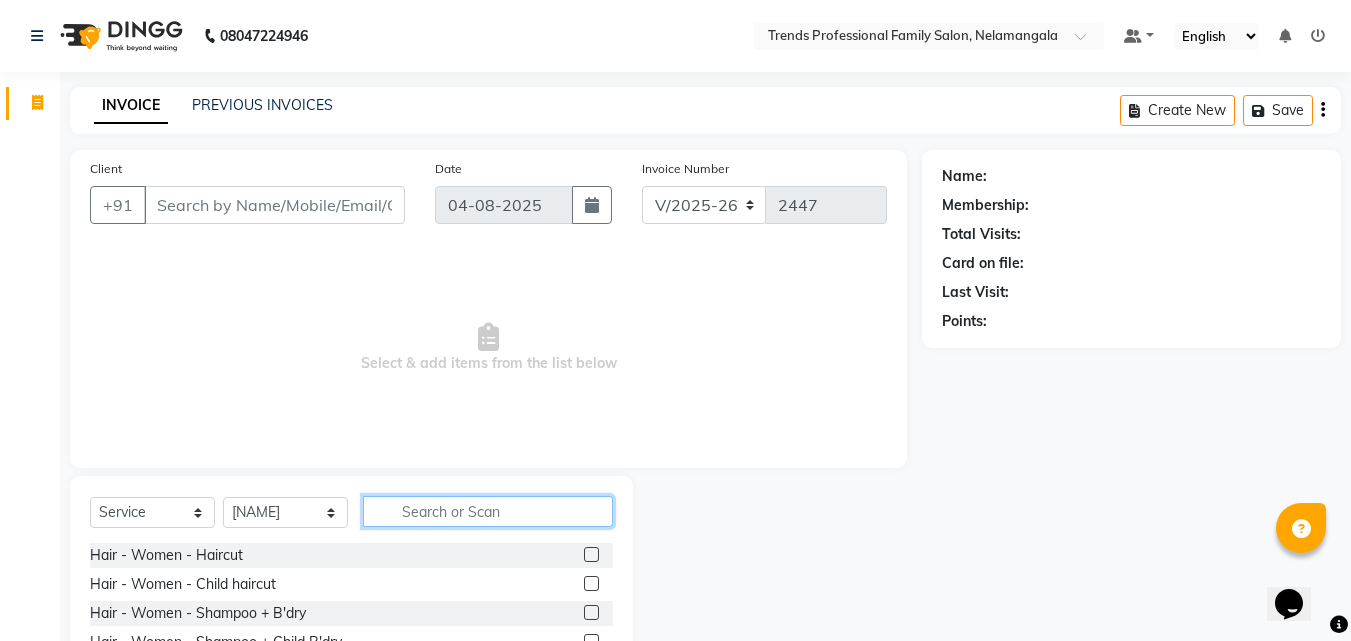 click 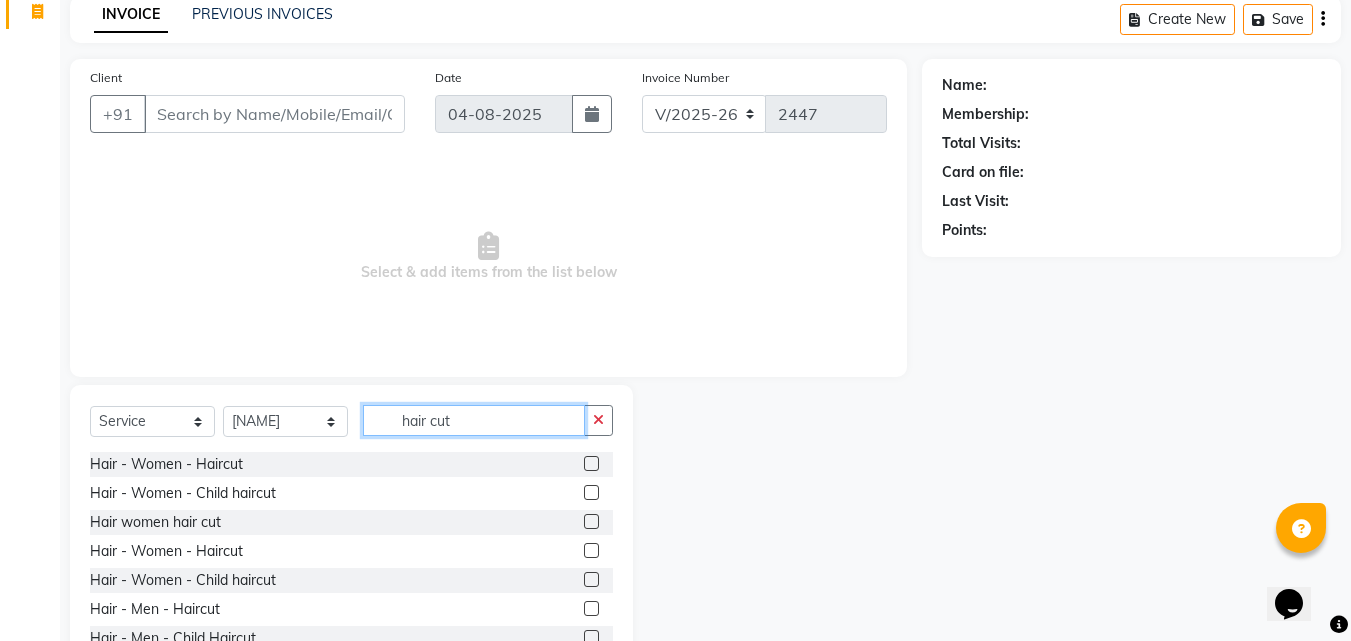 scroll, scrollTop: 160, scrollLeft: 0, axis: vertical 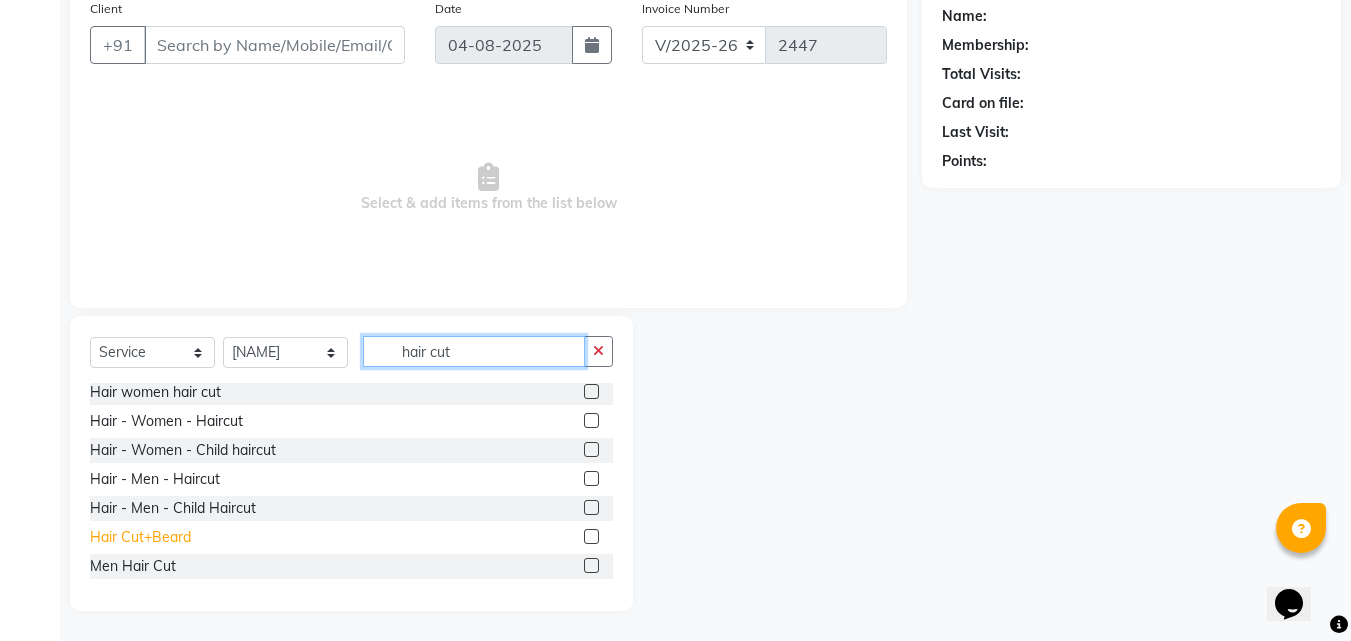 type on "hair cut" 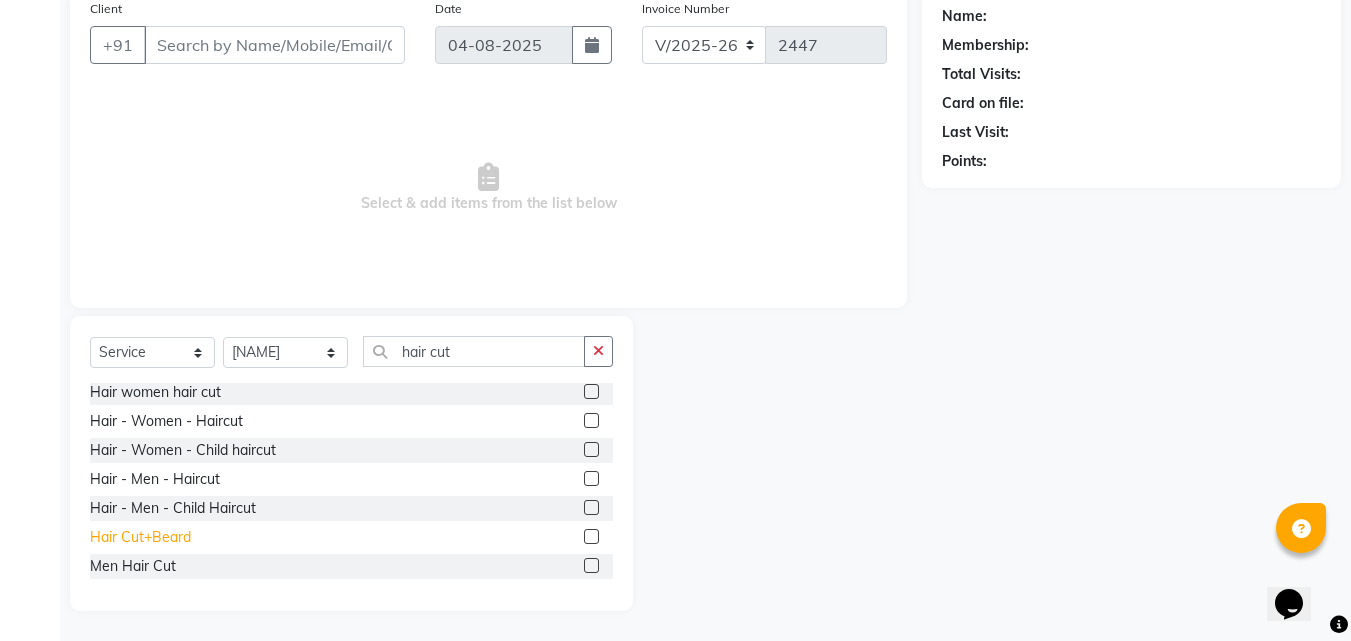 click on "Hair Cut+Beard" 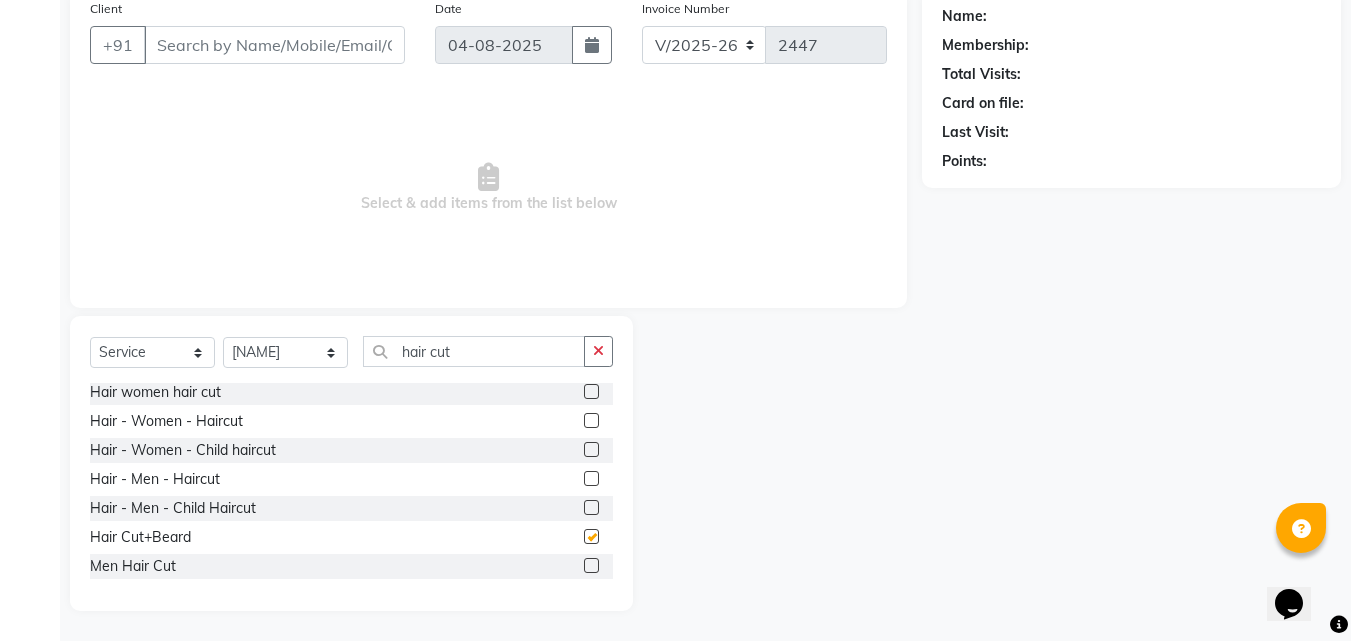 checkbox on "false" 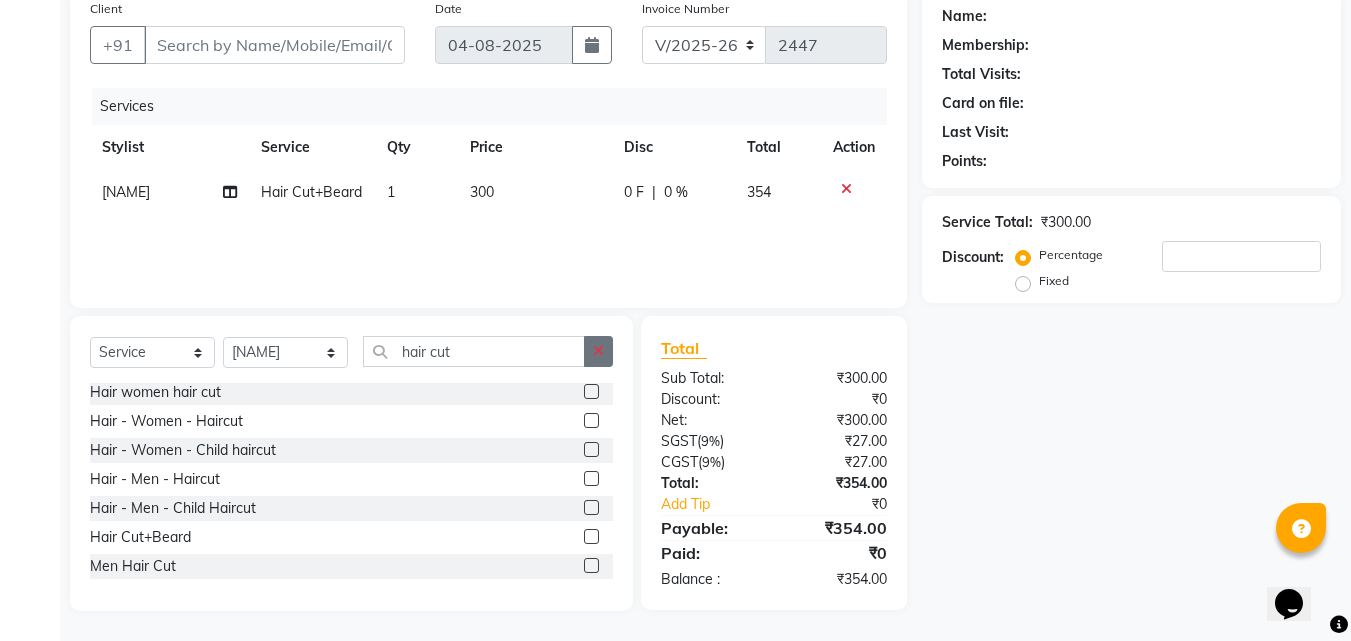 click 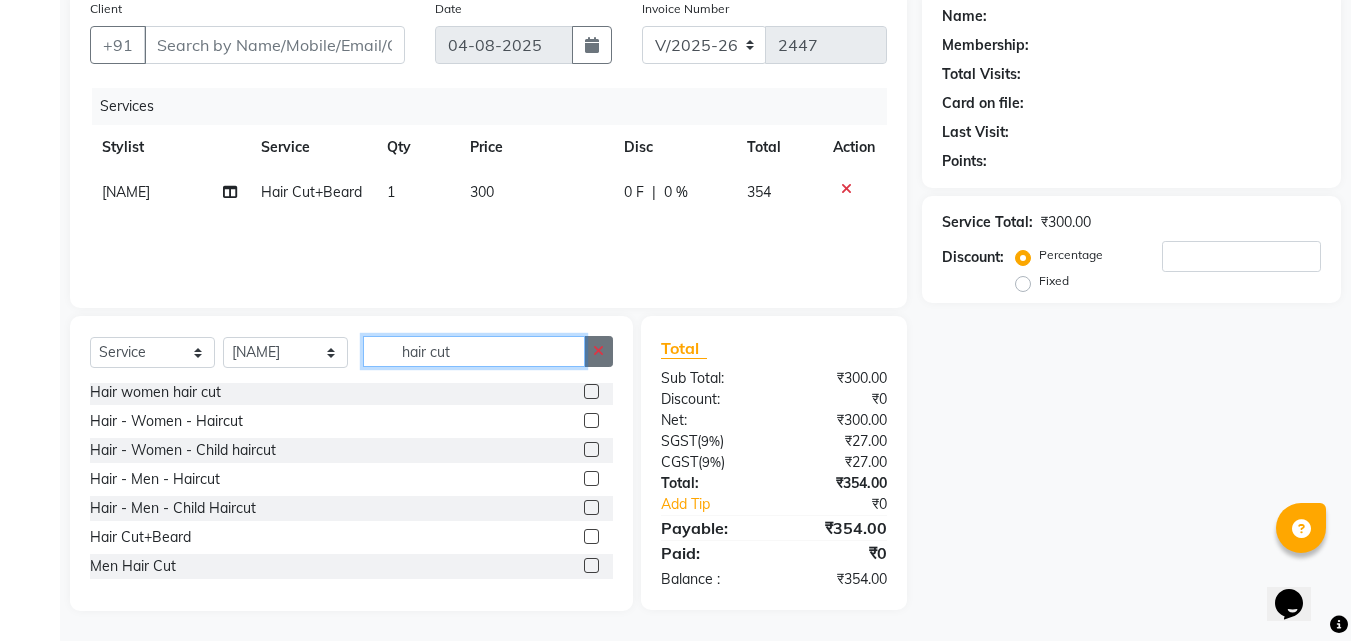 type 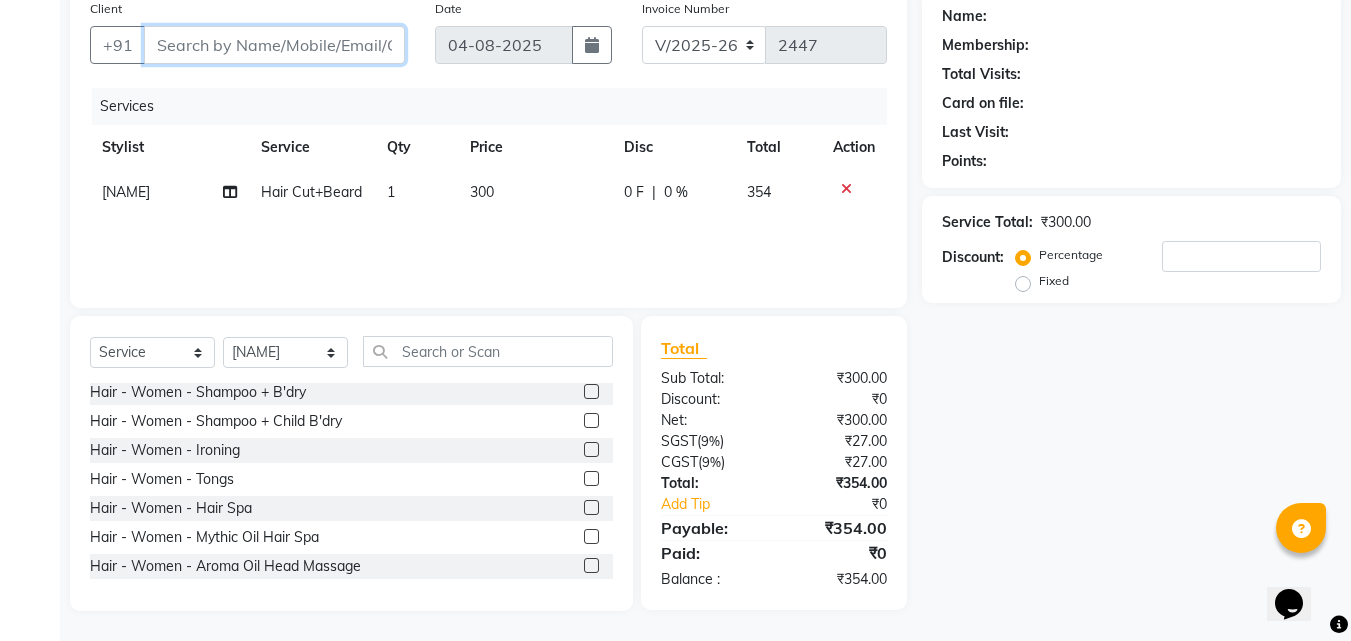 click on "Client" at bounding box center (274, 45) 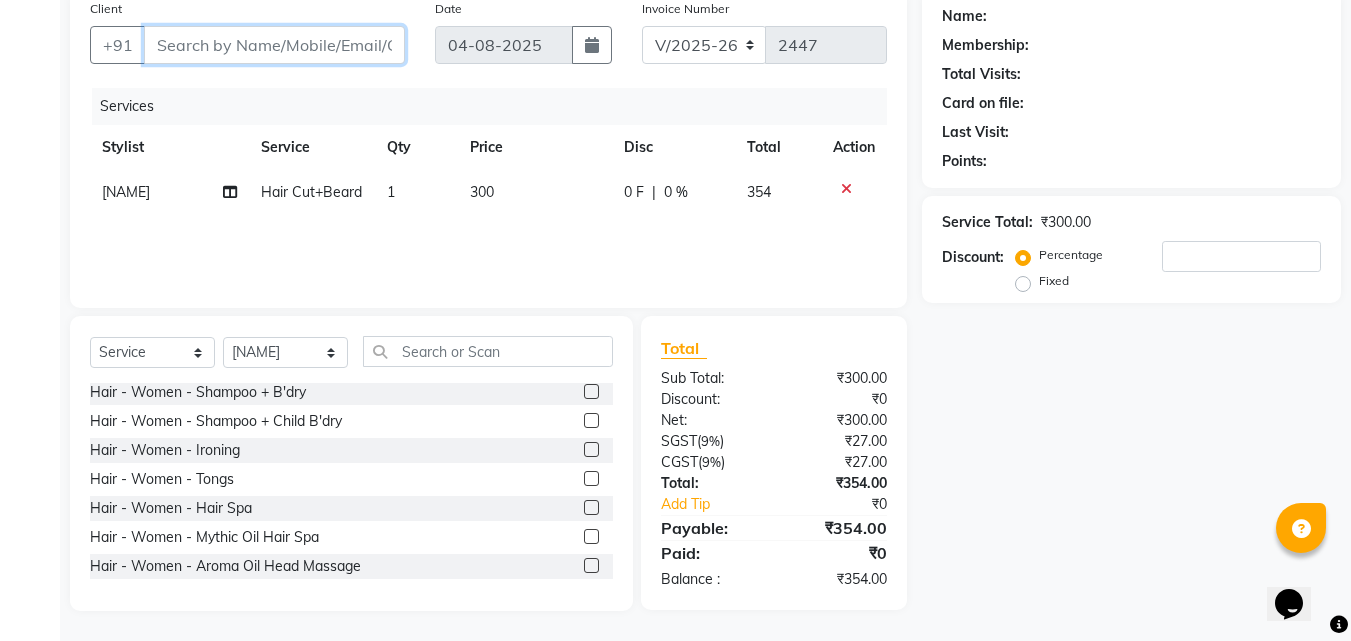 type on "9" 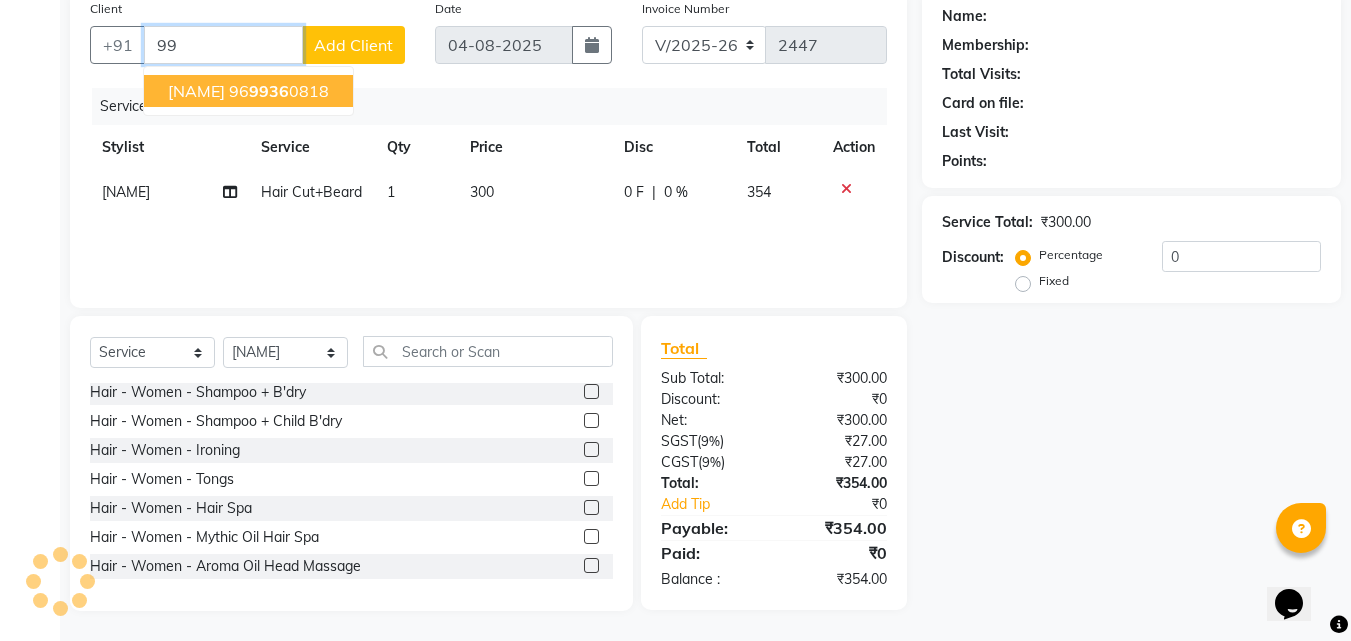 type on "9" 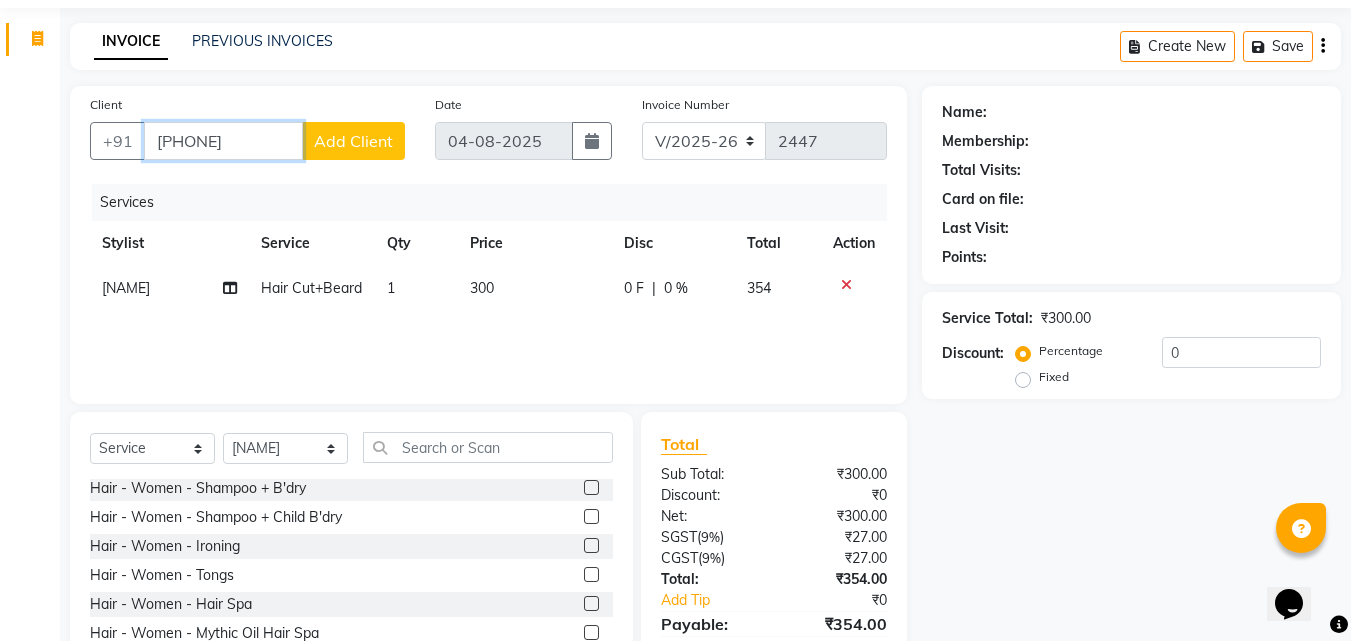 scroll, scrollTop: 0, scrollLeft: 0, axis: both 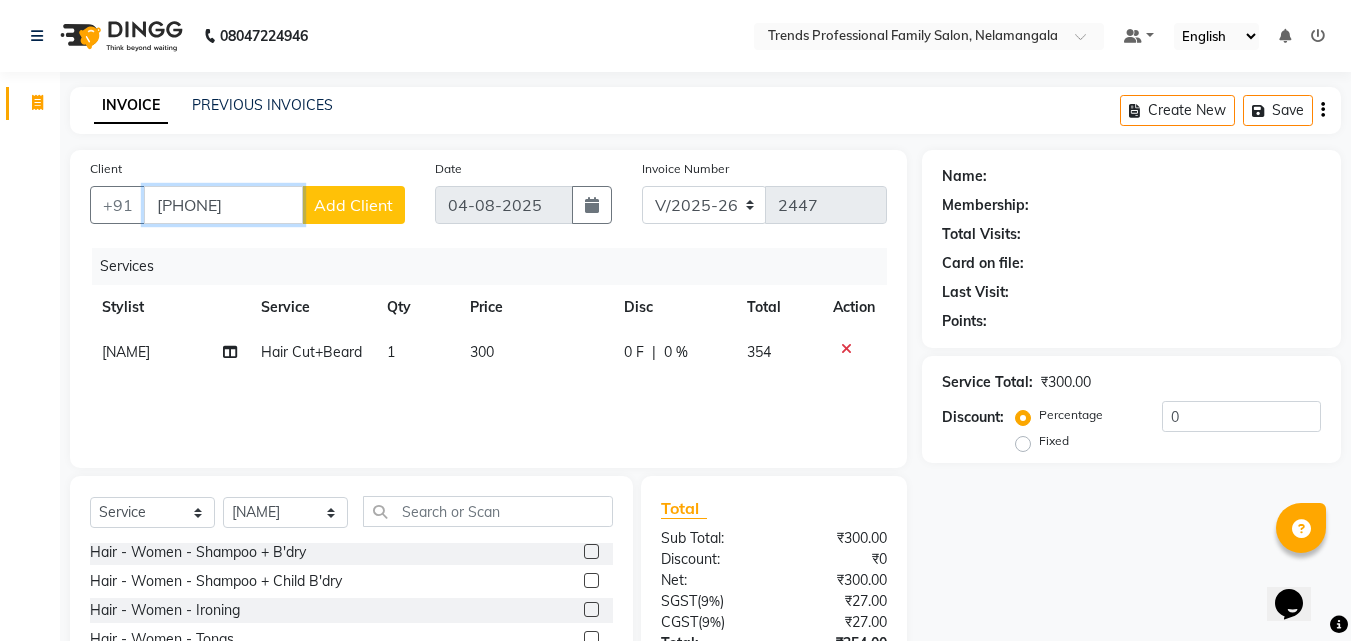 type on "[PHONE]" 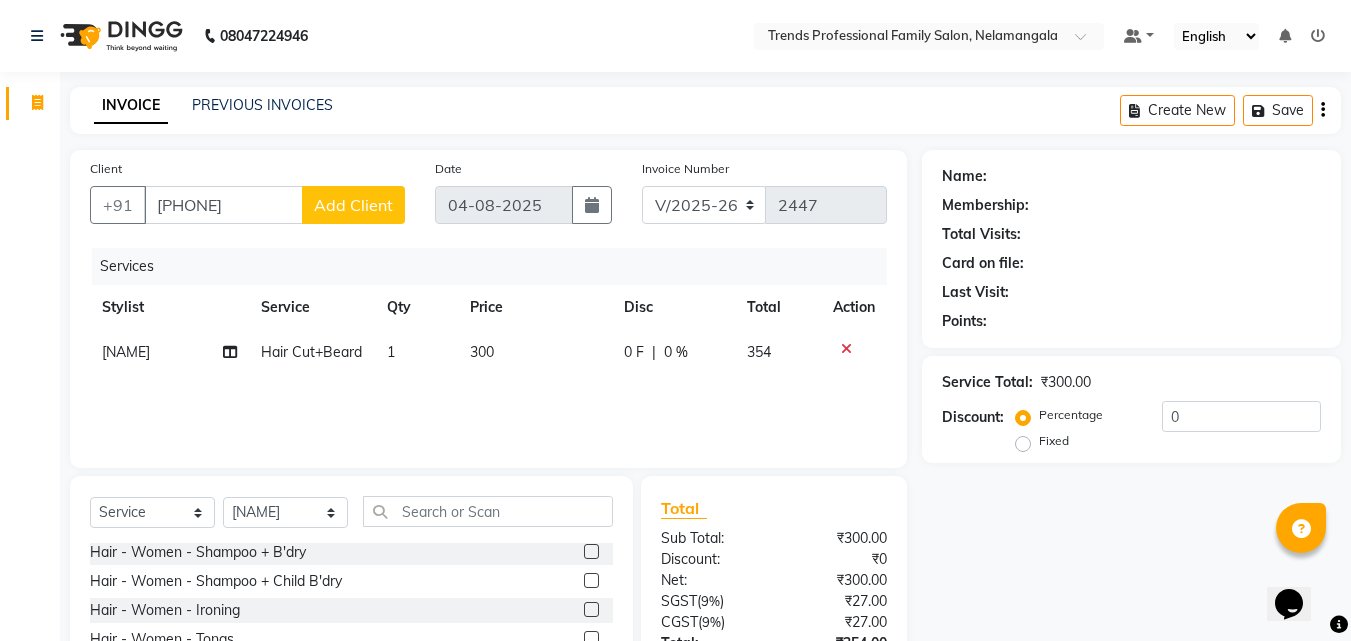 click on "Create New   Save" 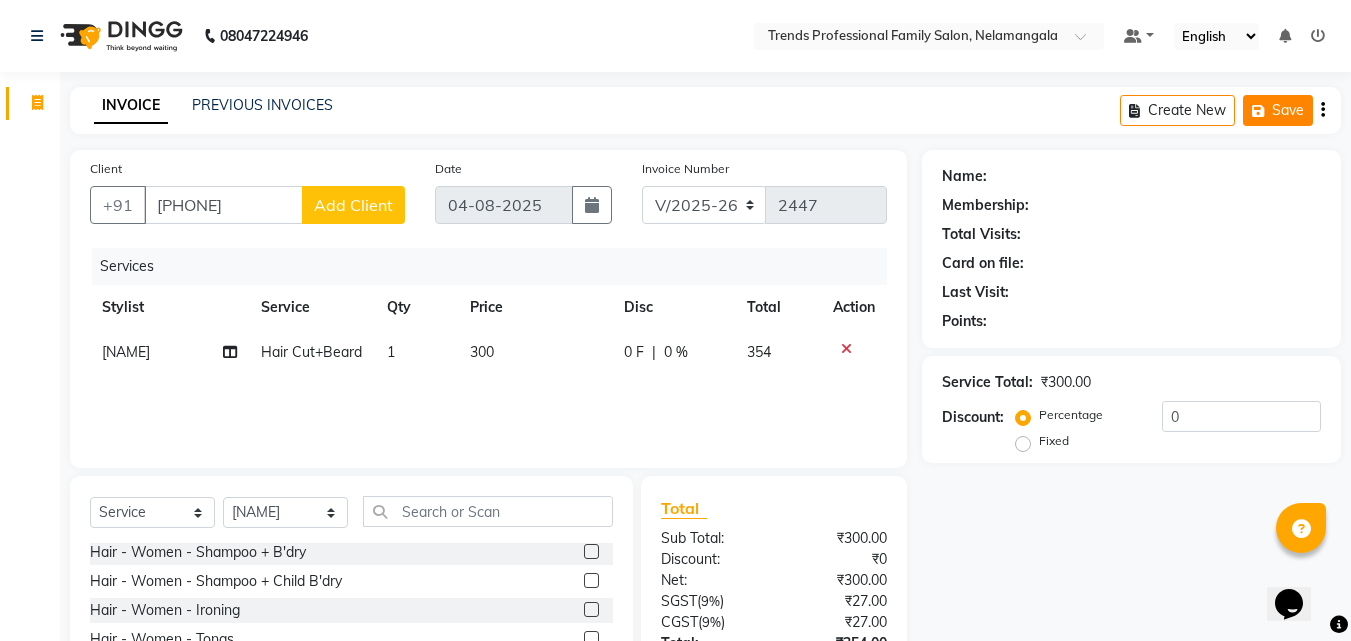 drag, startPoint x: 1323, startPoint y: 109, endPoint x: 1310, endPoint y: 112, distance: 13.341664 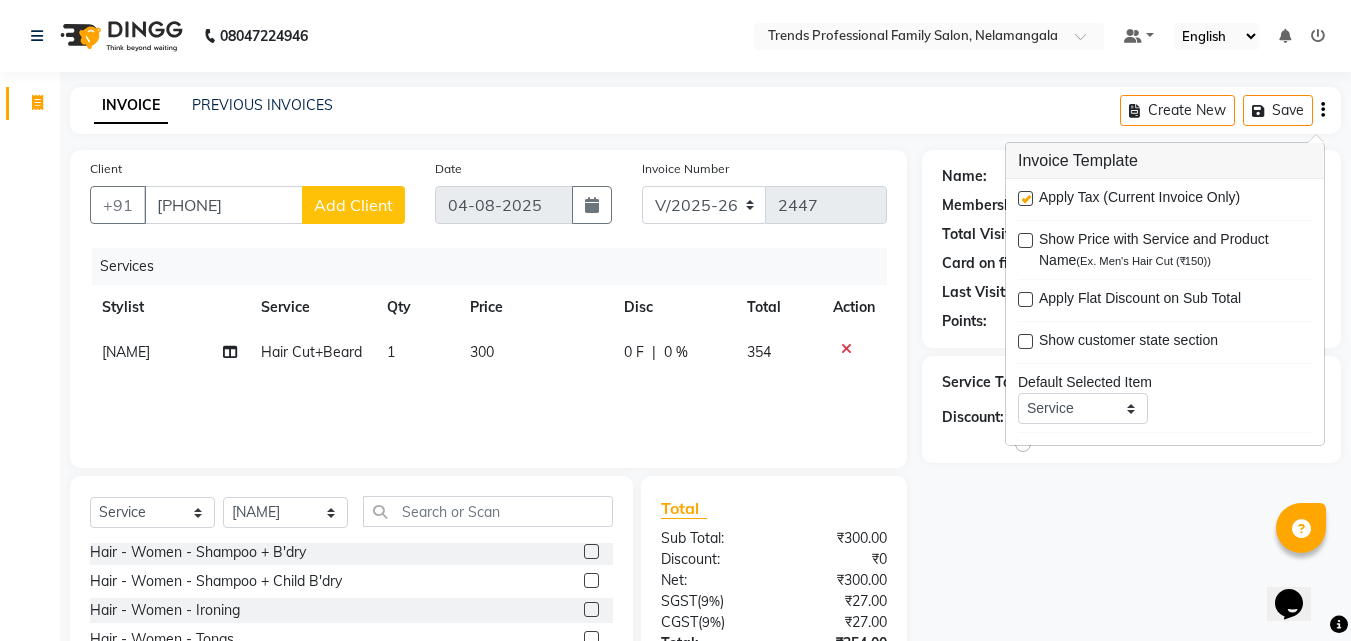 click at bounding box center [1025, 198] 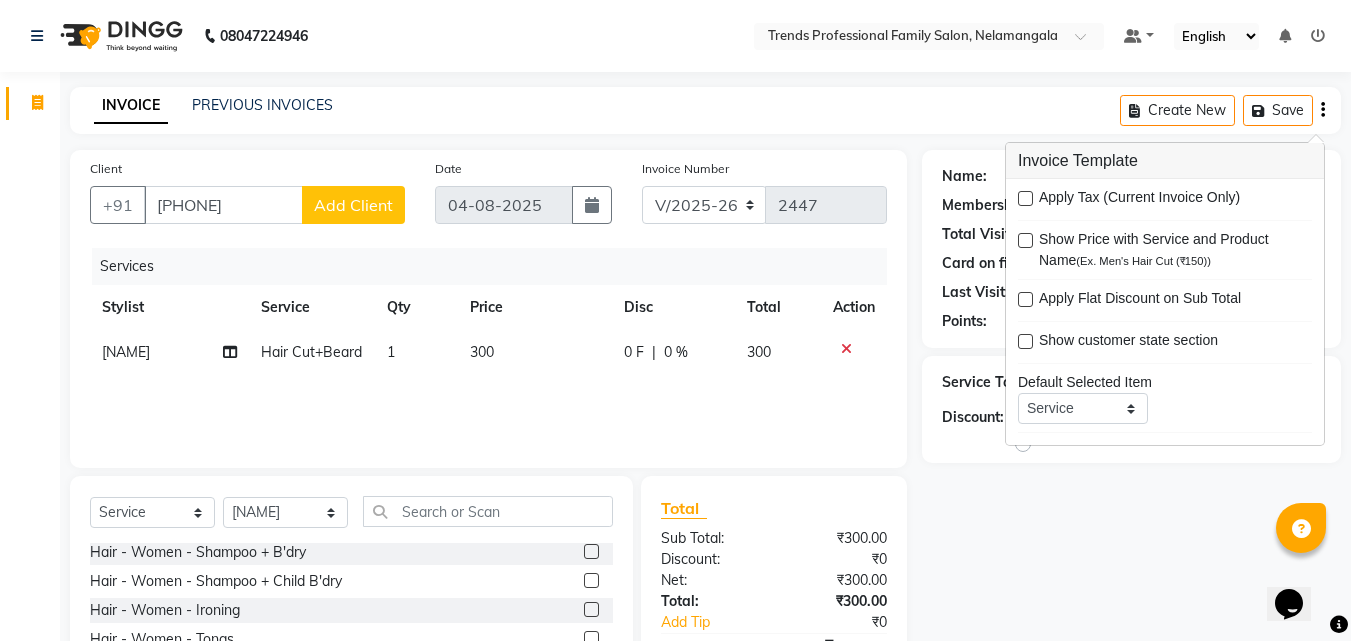 click on "Name: Membership: Total Visits: Card on file: Last Visit:  Points:  Service Total:  ₹300.00  Discount:  Percentage   Fixed  0" 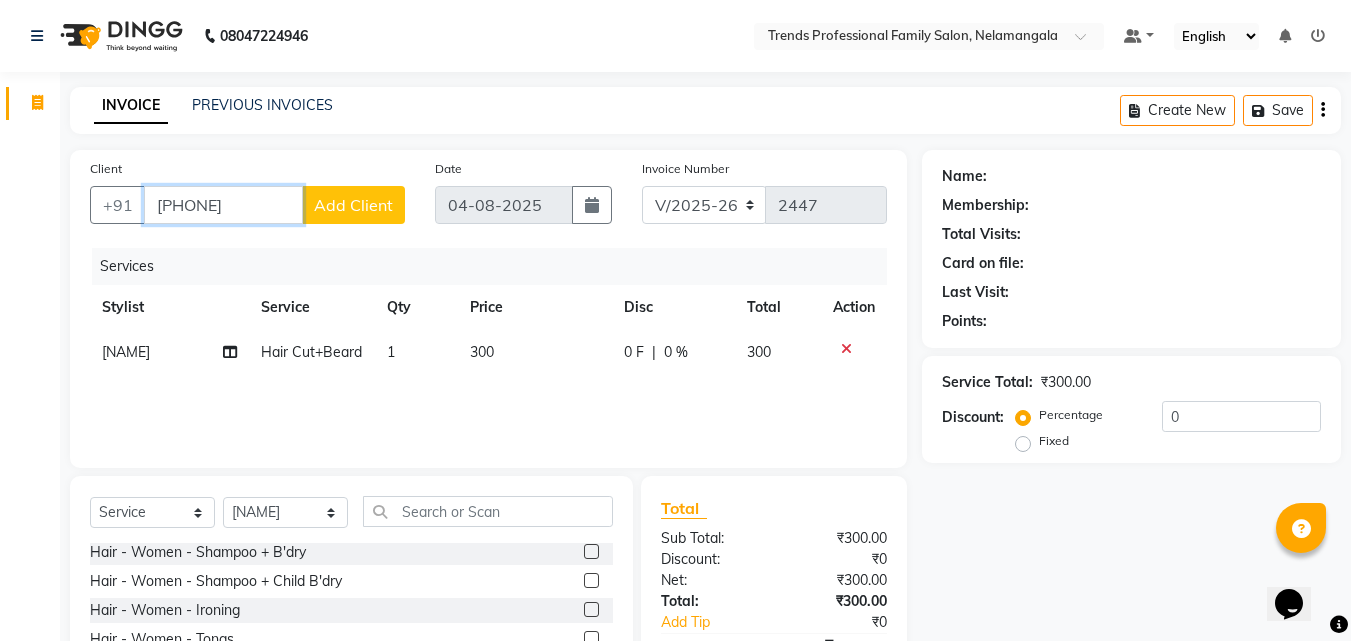 drag, startPoint x: 257, startPoint y: 207, endPoint x: 2, endPoint y: 209, distance: 255.00784 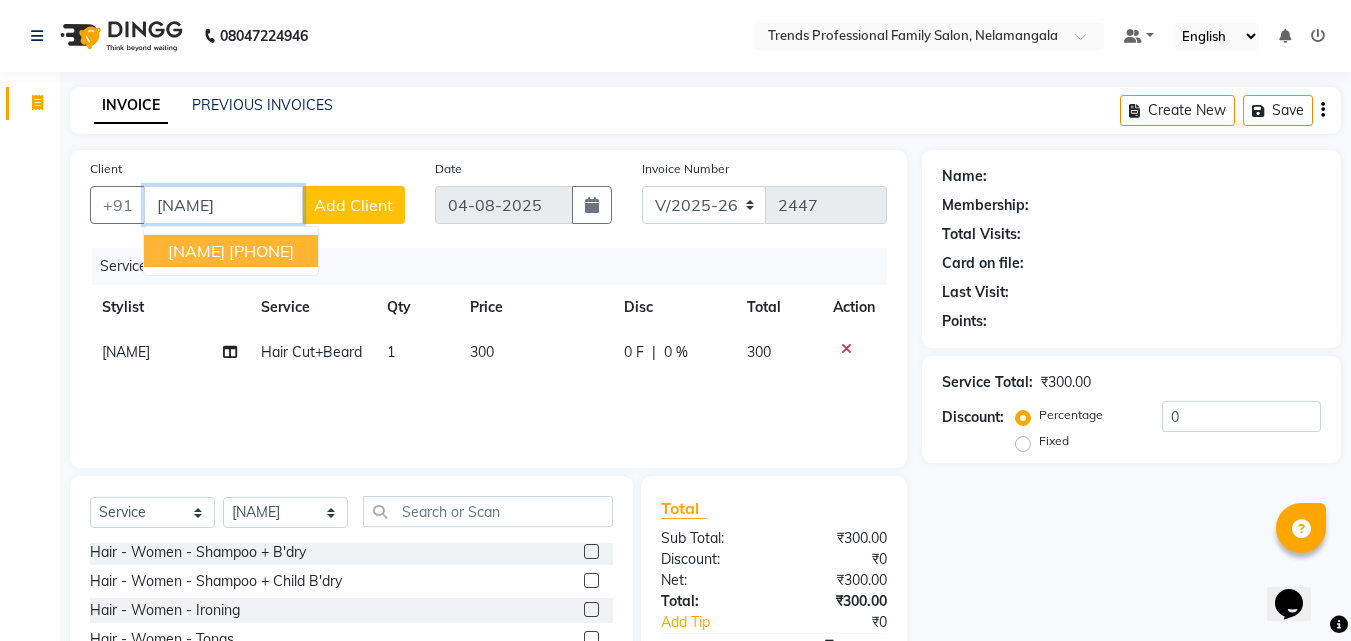 click on "[PHONE]" at bounding box center [261, 251] 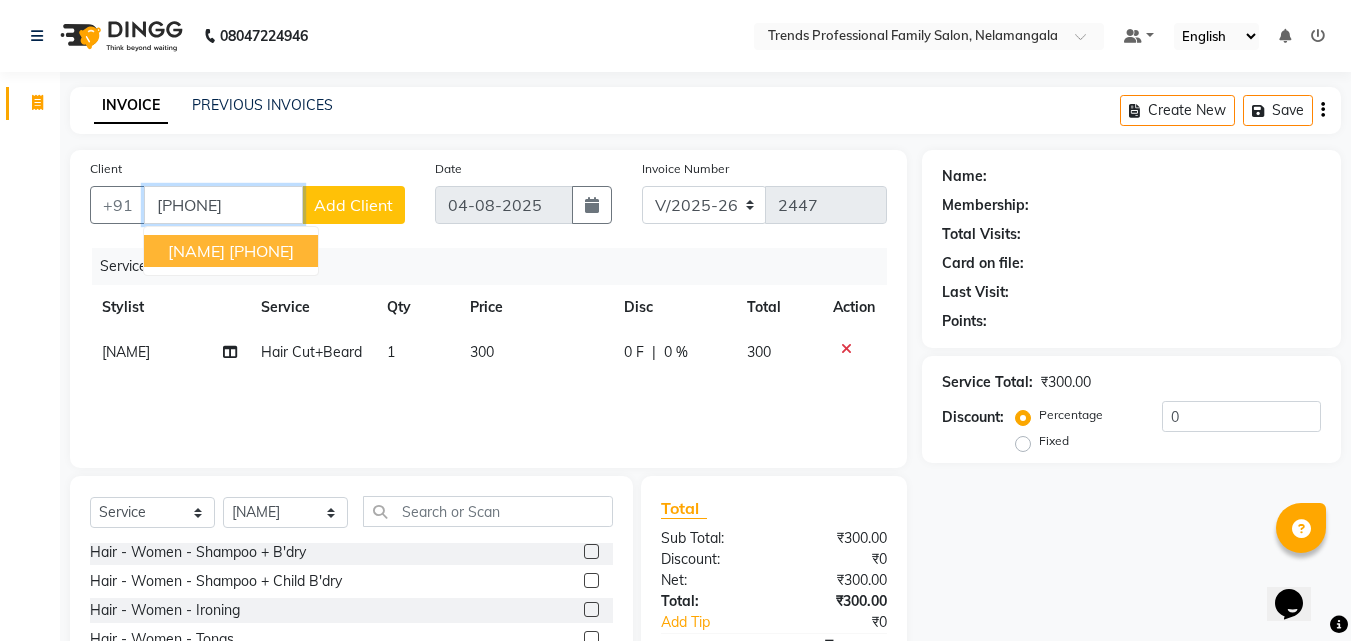type on "[PHONE]" 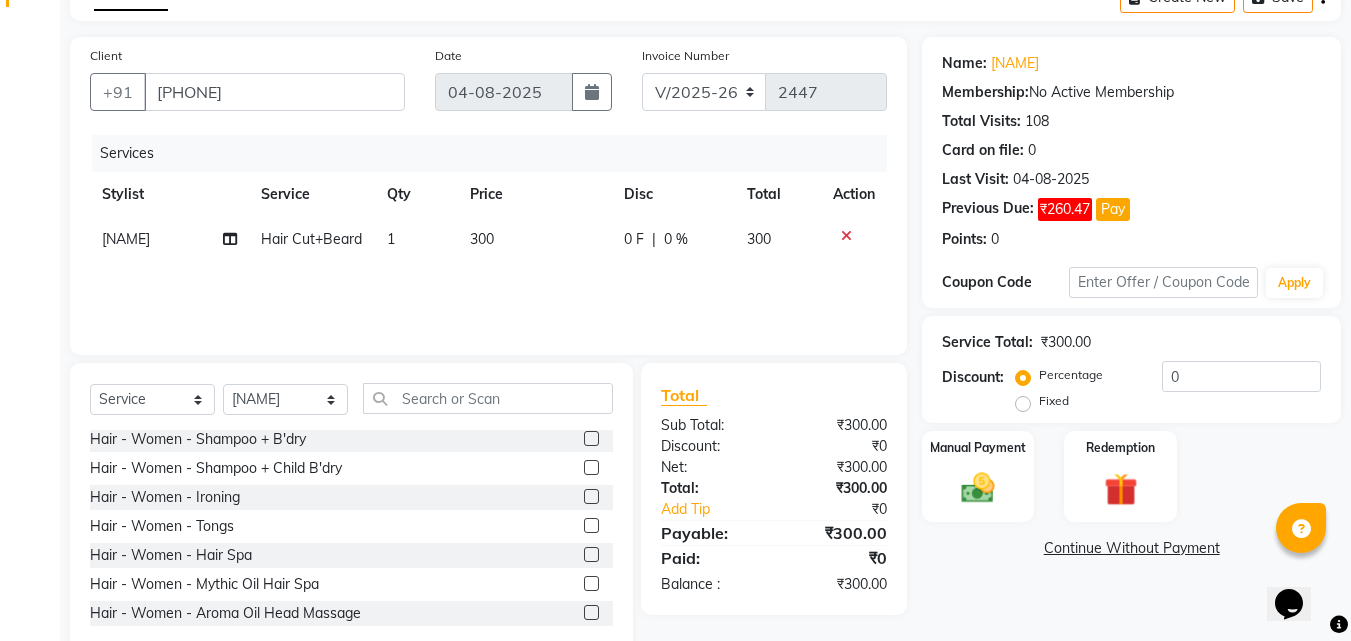 scroll, scrollTop: 160, scrollLeft: 0, axis: vertical 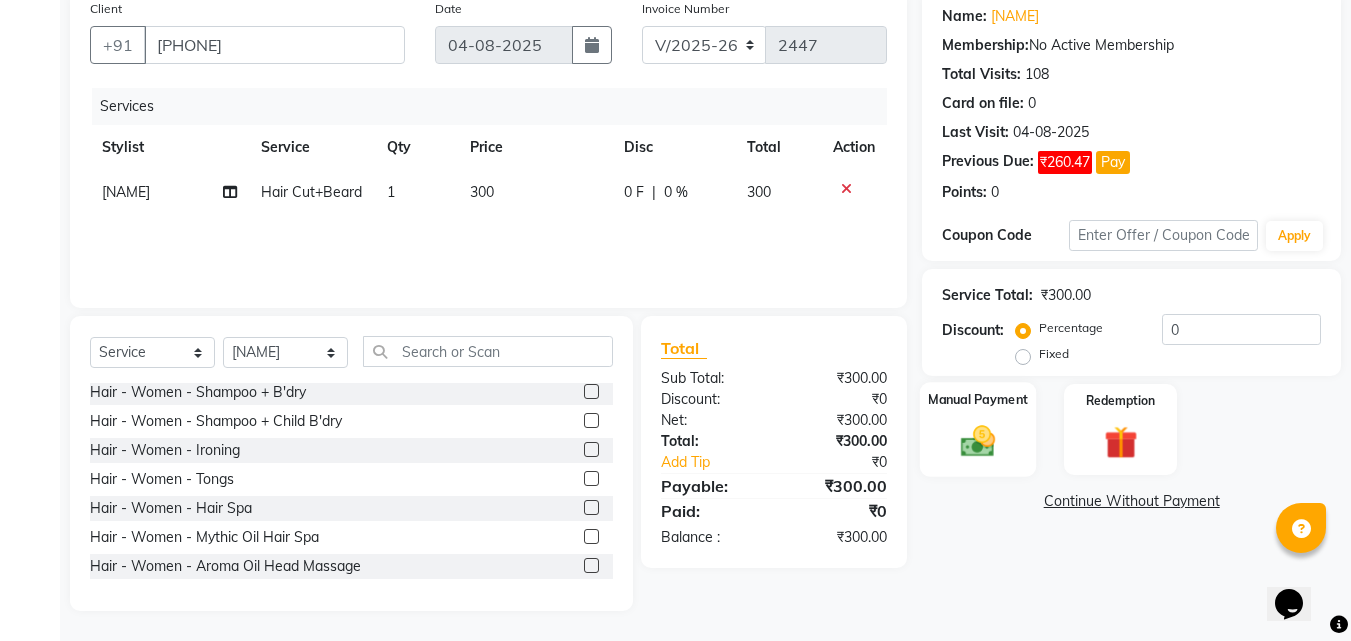 click 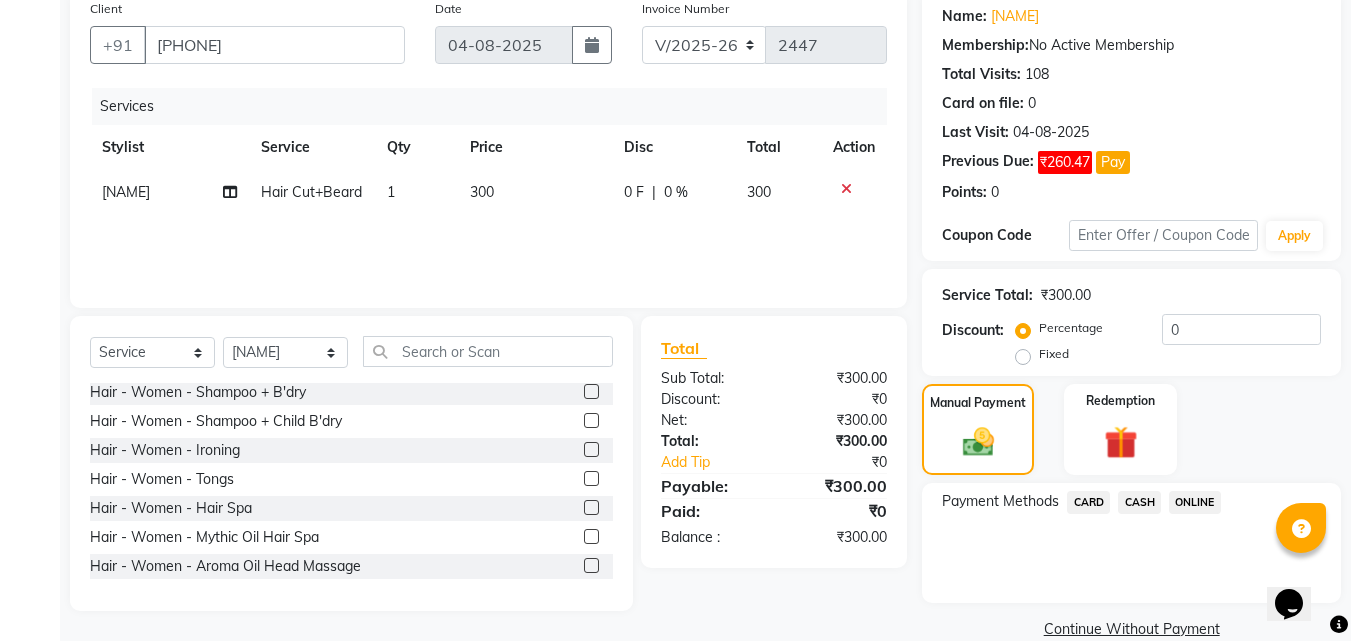 click on "ONLINE" 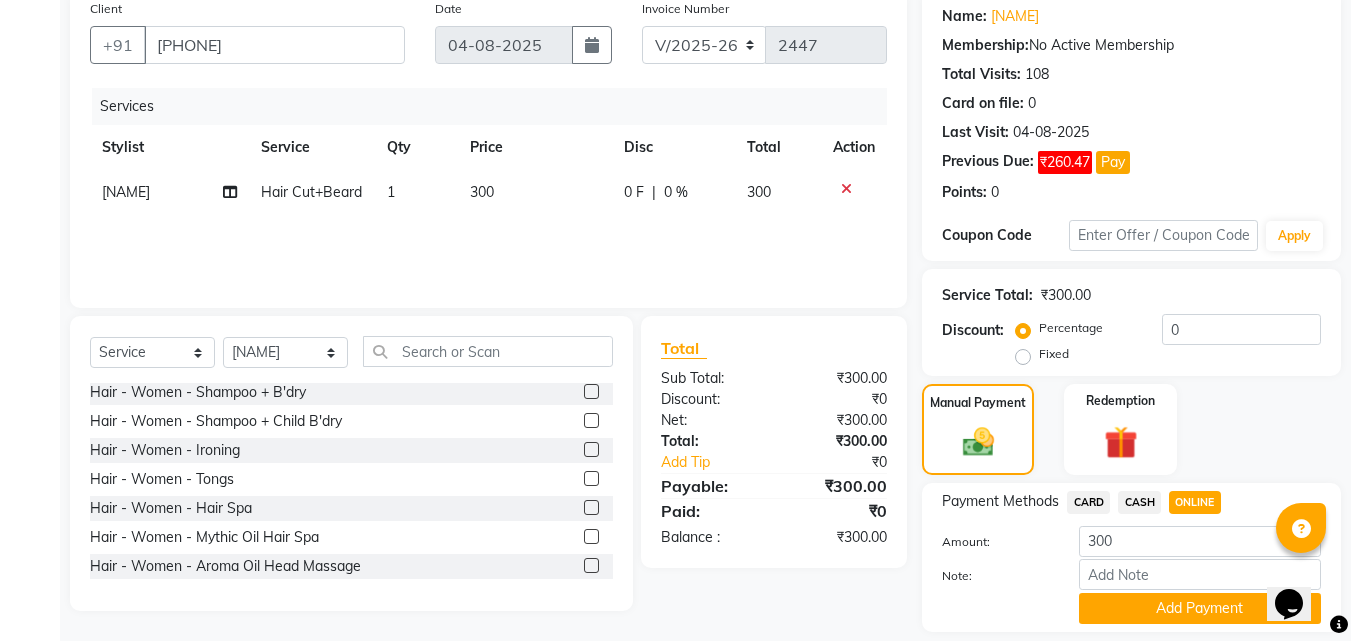 scroll, scrollTop: 222, scrollLeft: 0, axis: vertical 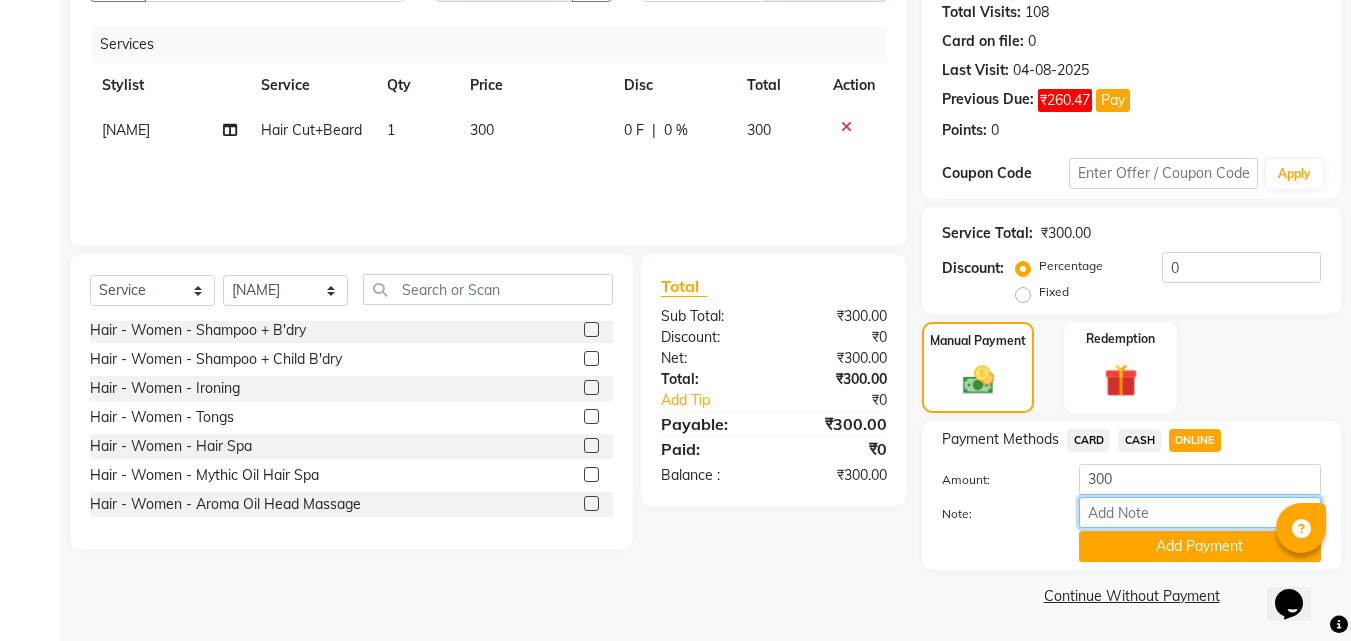 click on "Note:" at bounding box center (1200, 512) 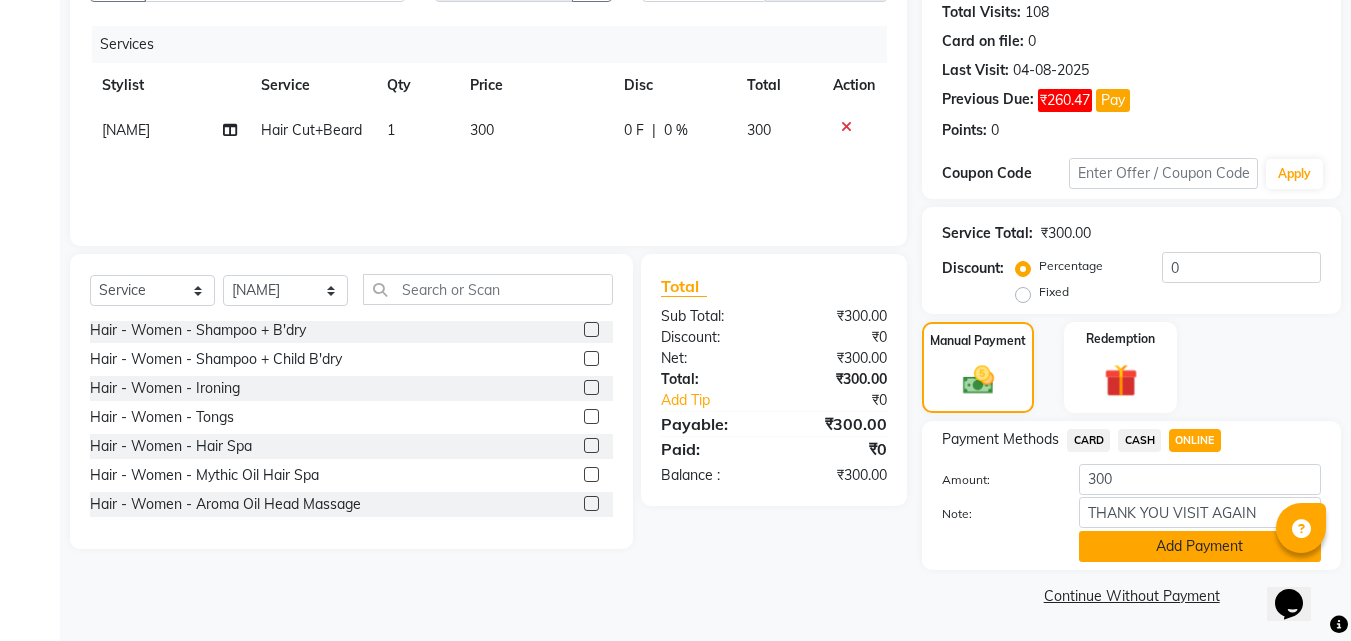 click on "Add Payment" 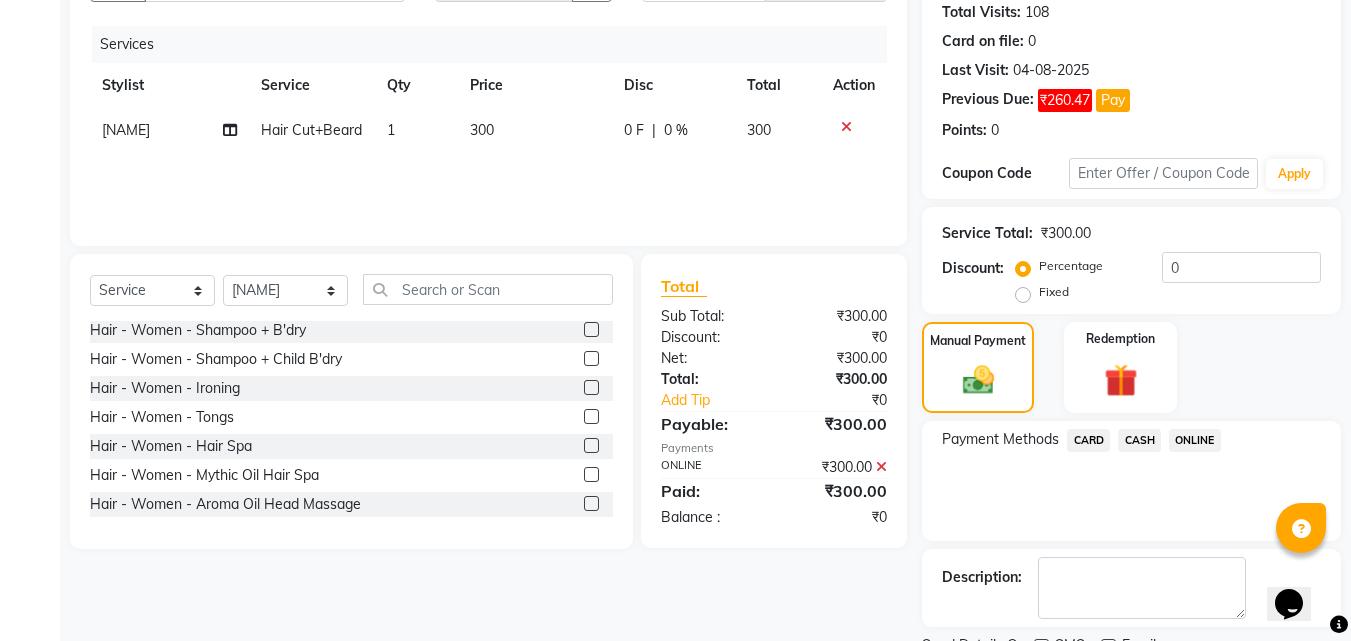 click on "ONLINE" 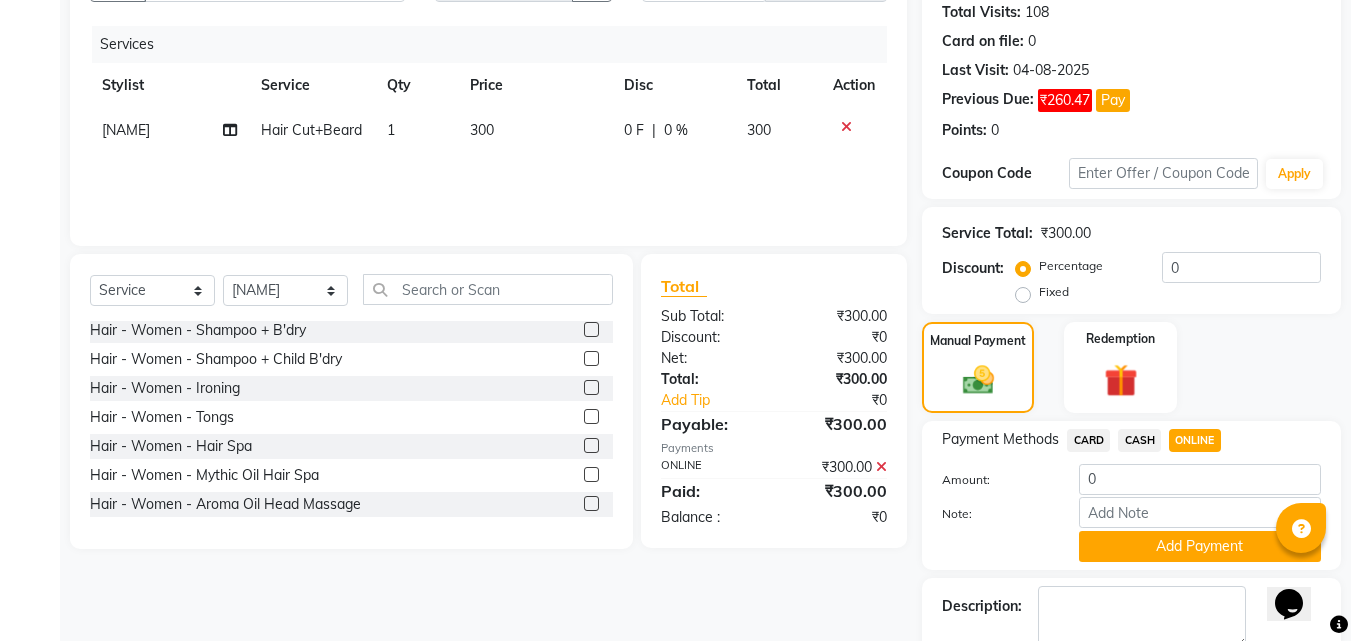 click on "Amount: 0" 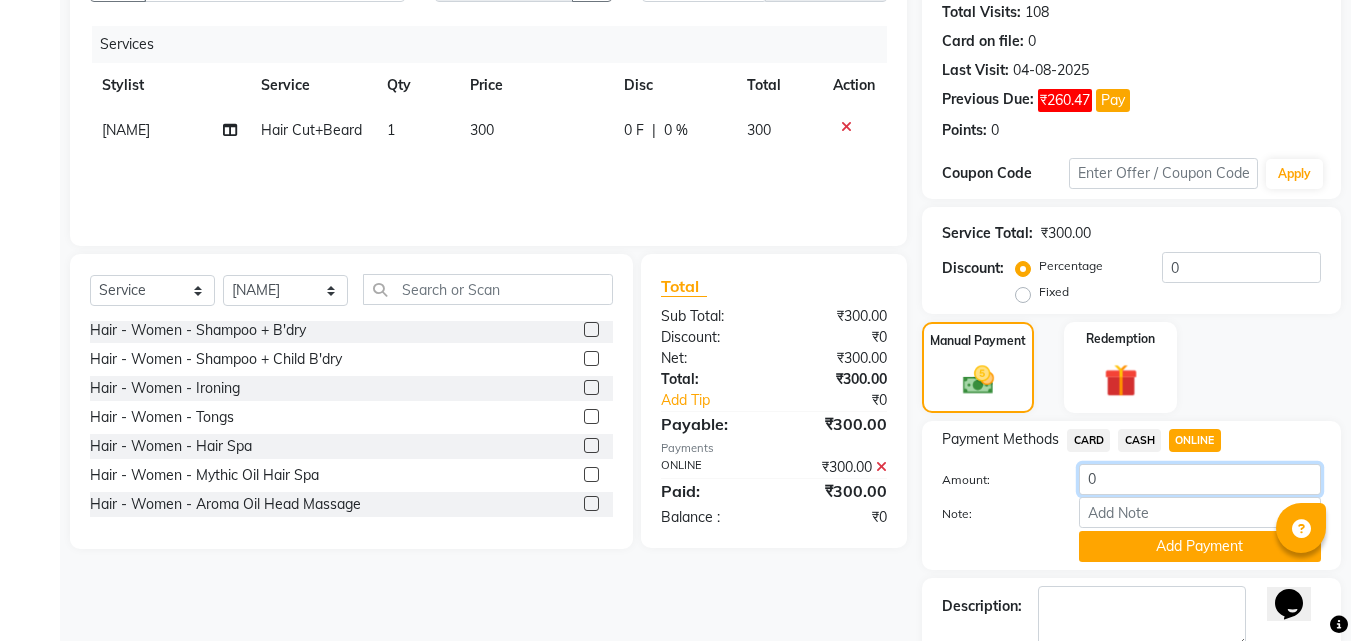 click on "0" 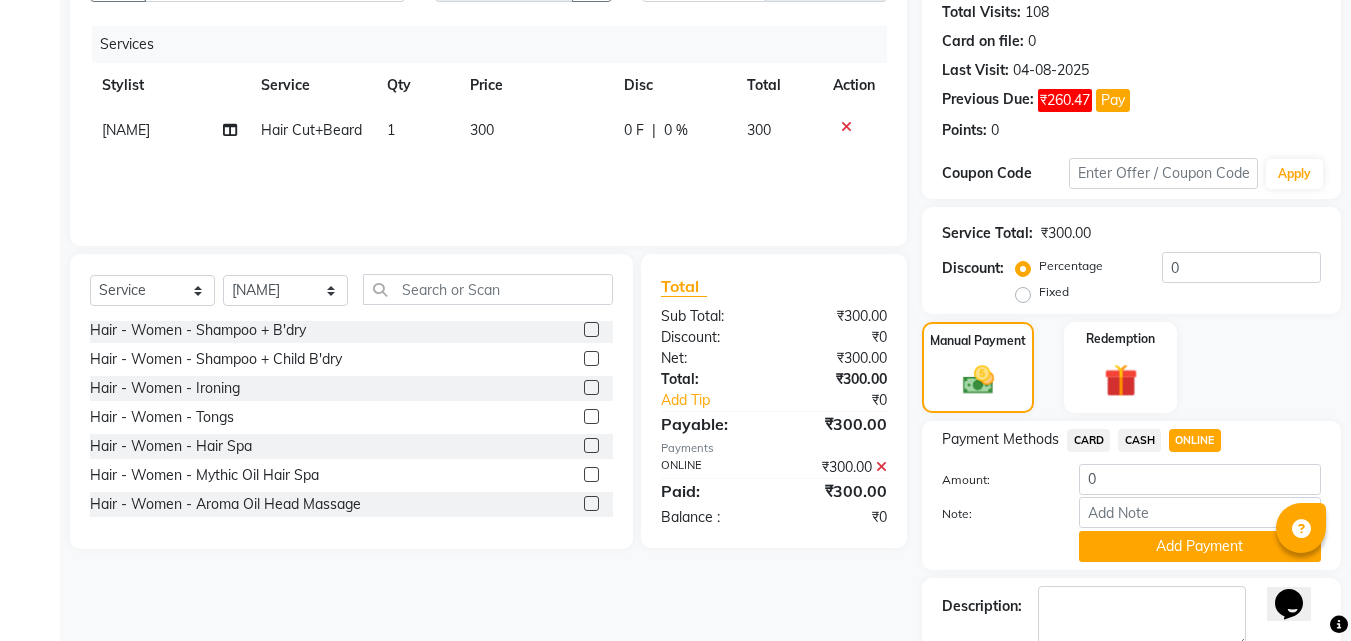 click on "CASH" 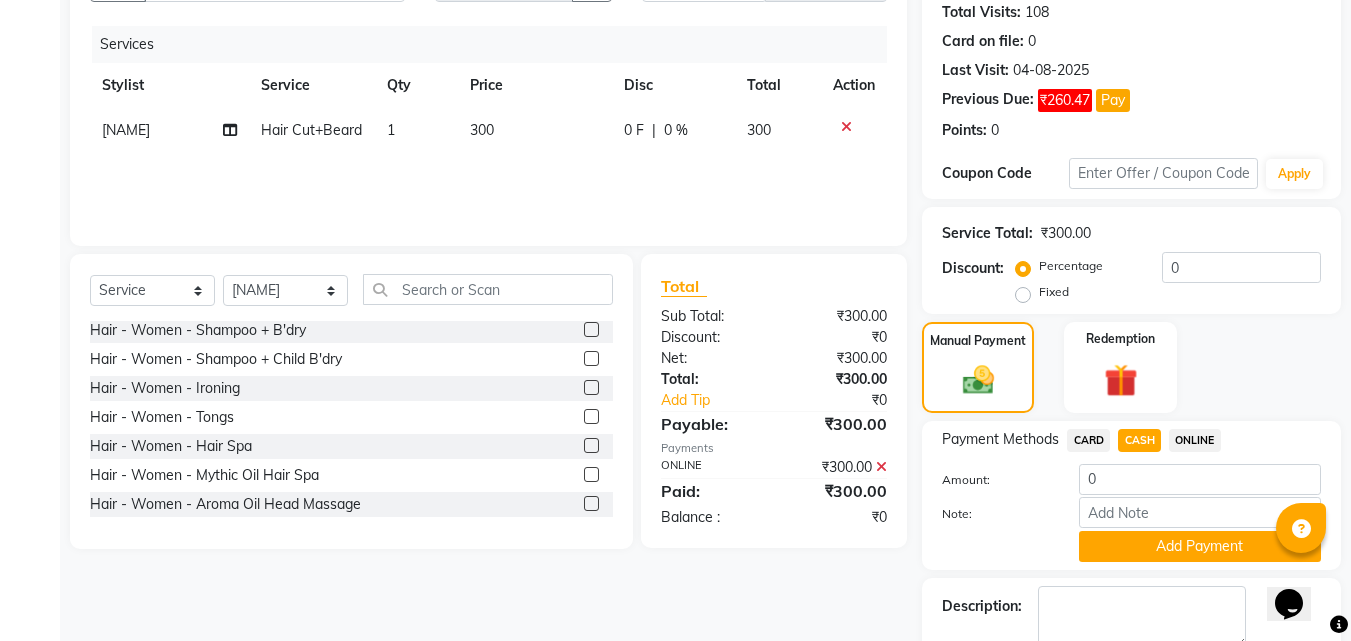 click on "ONLINE" 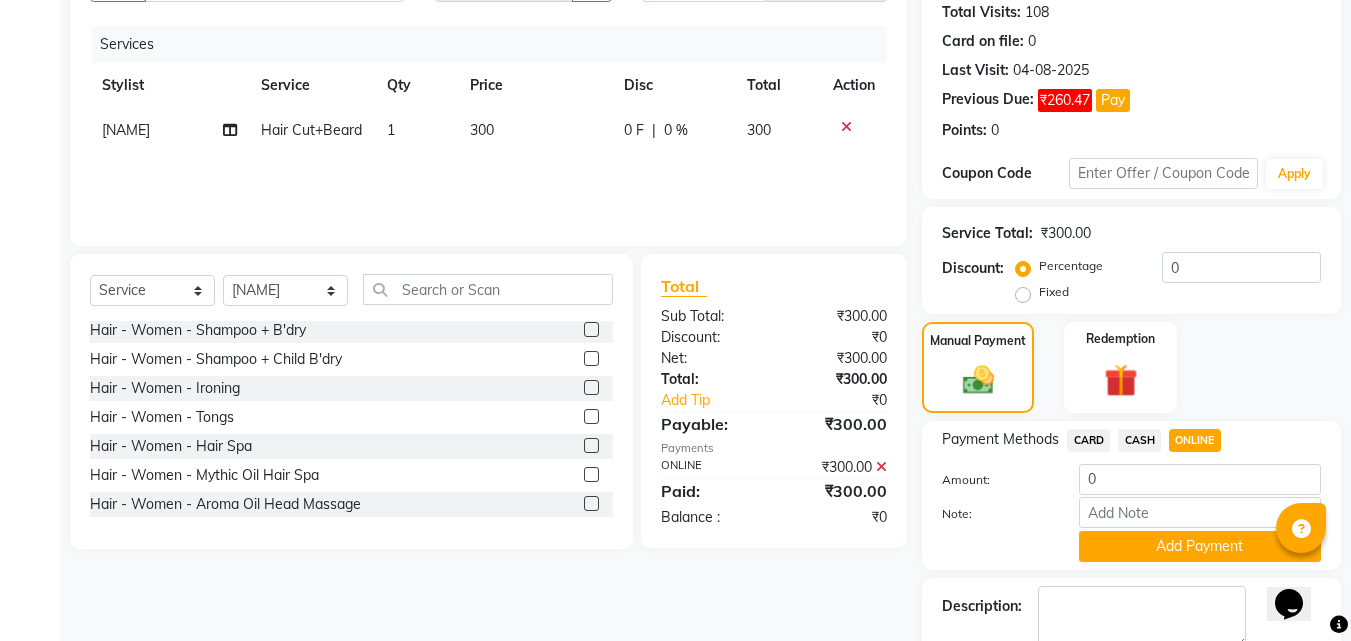 click 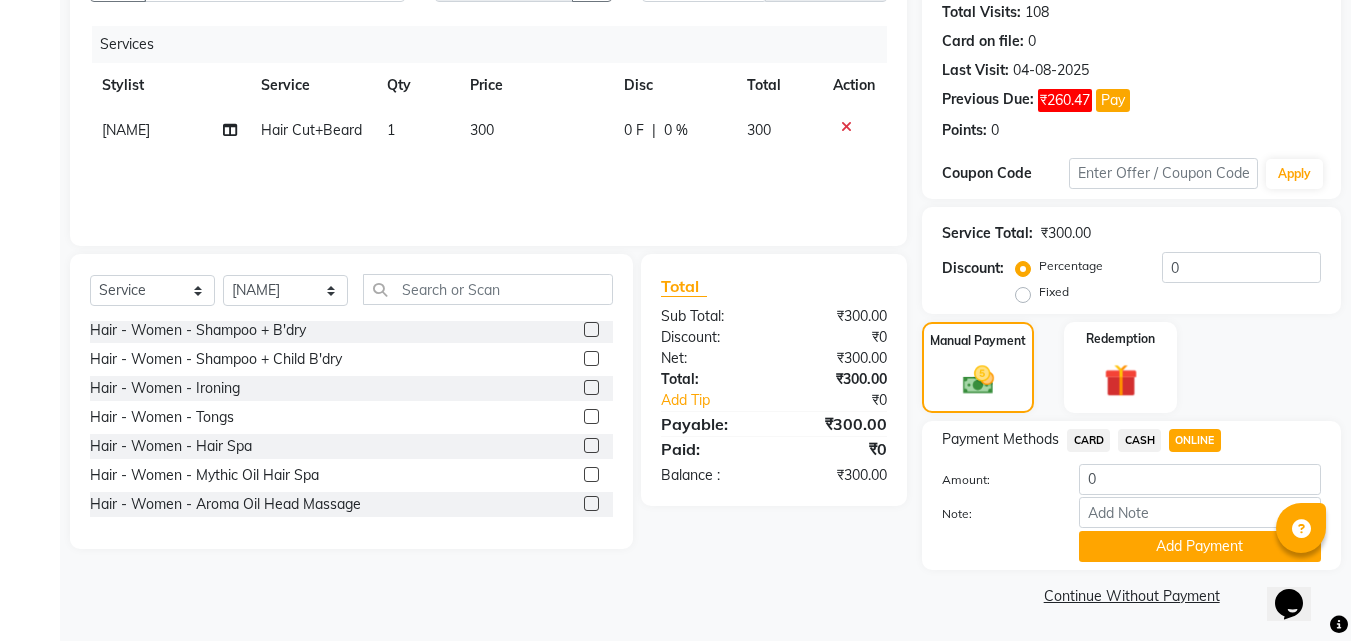 click on "CASH" 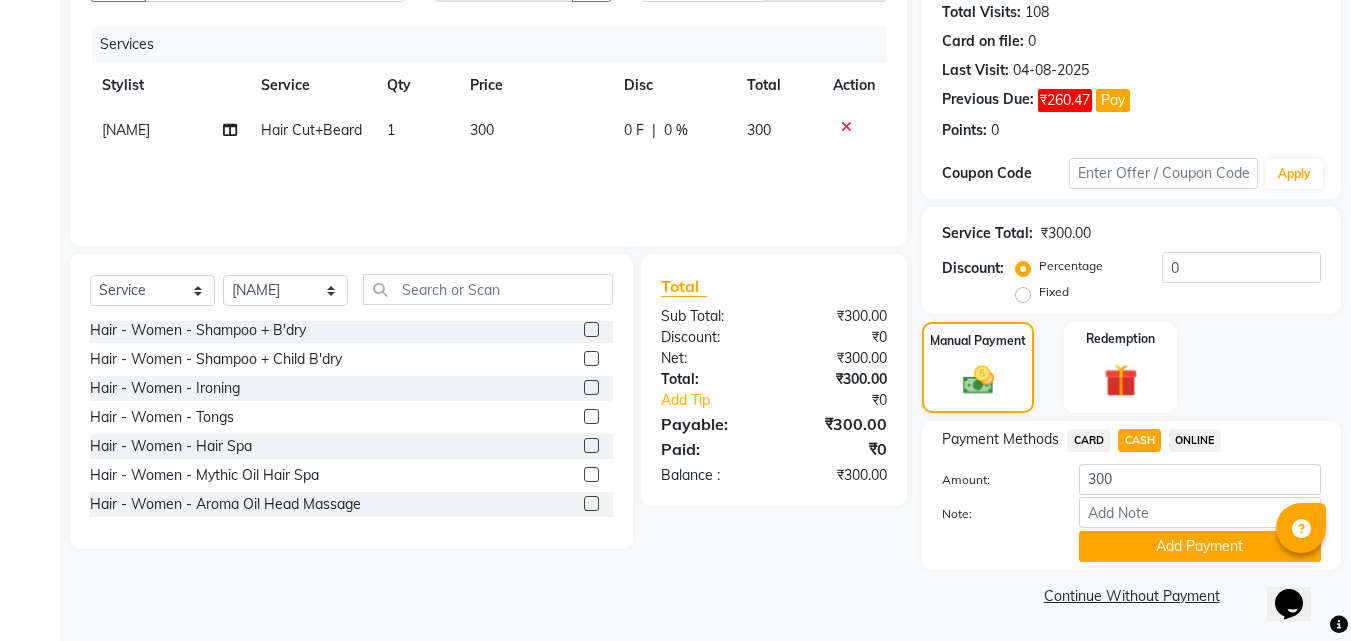 click on "ONLINE" 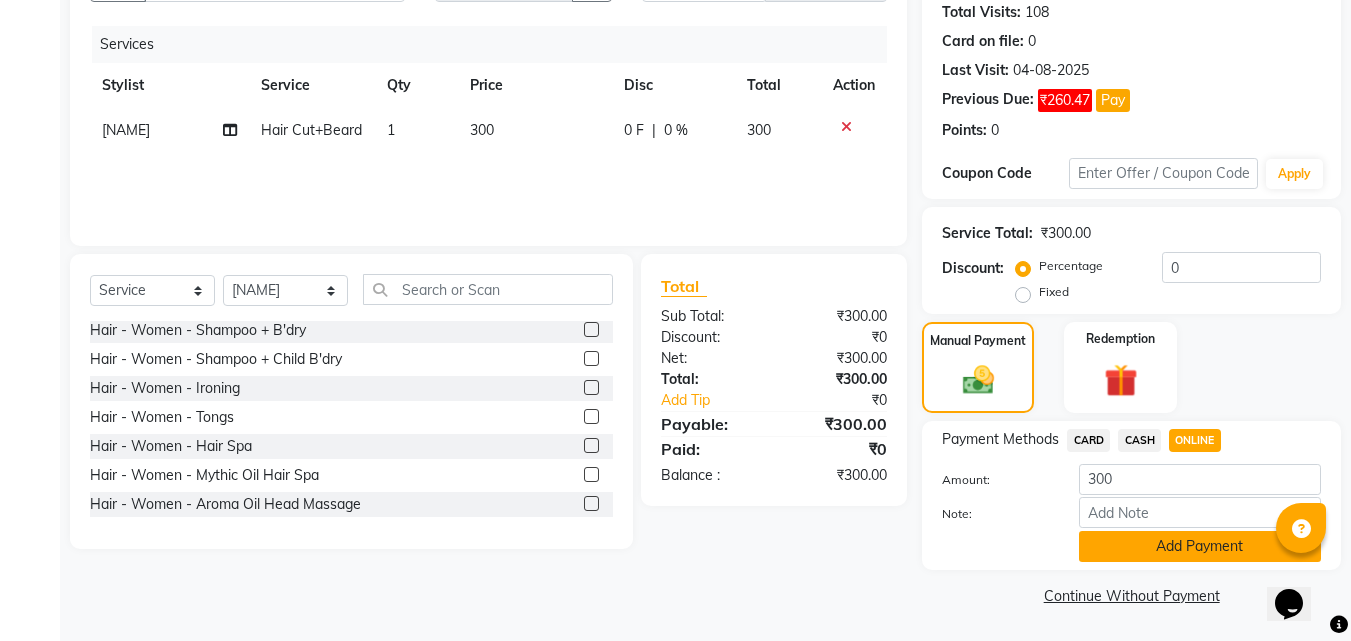 click on "Add Payment" 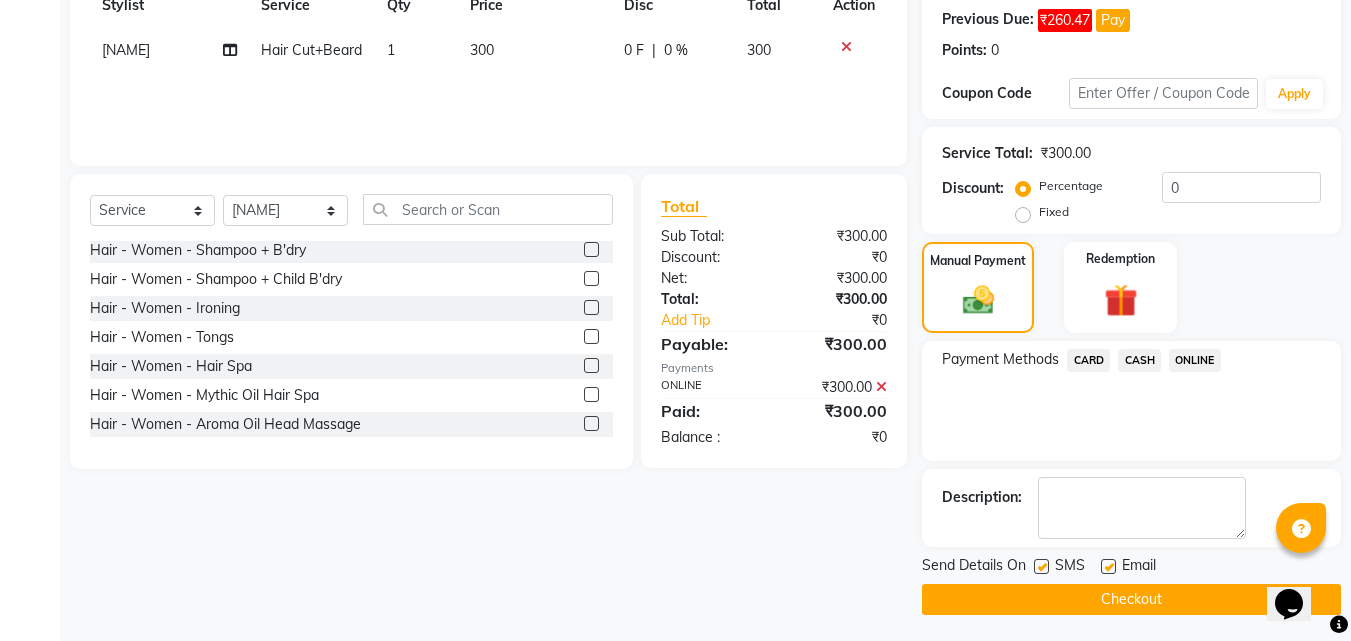 scroll, scrollTop: 306, scrollLeft: 0, axis: vertical 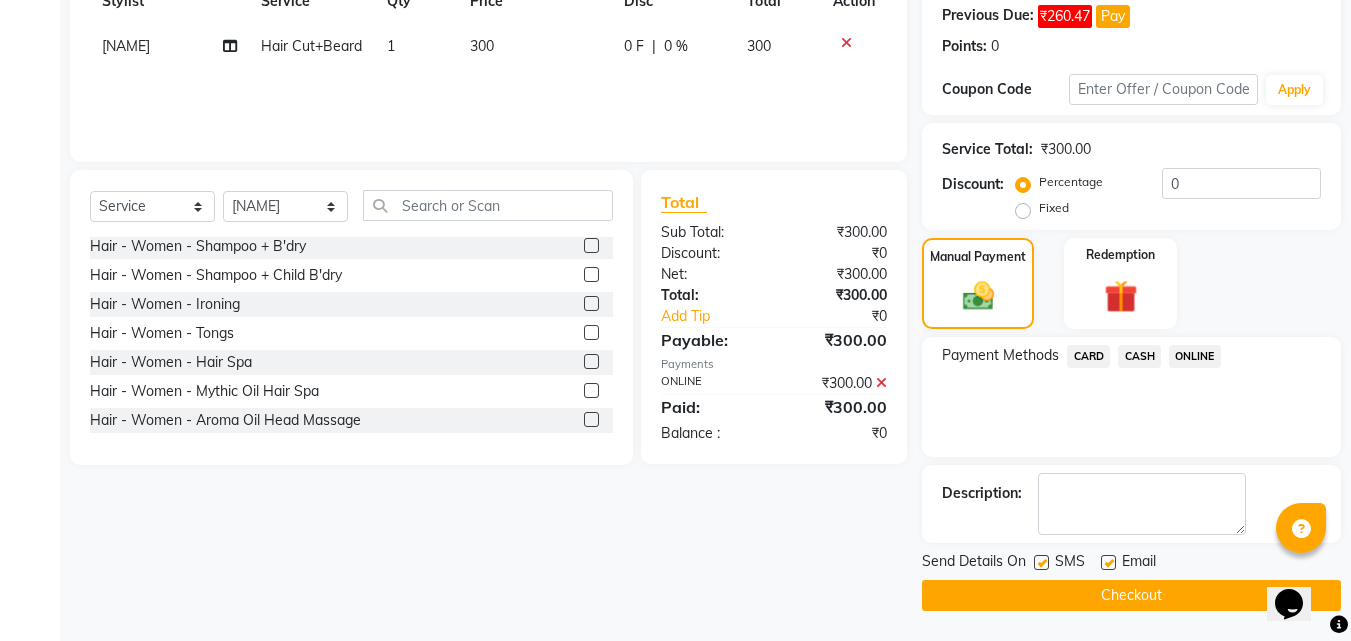 click on "Checkout" 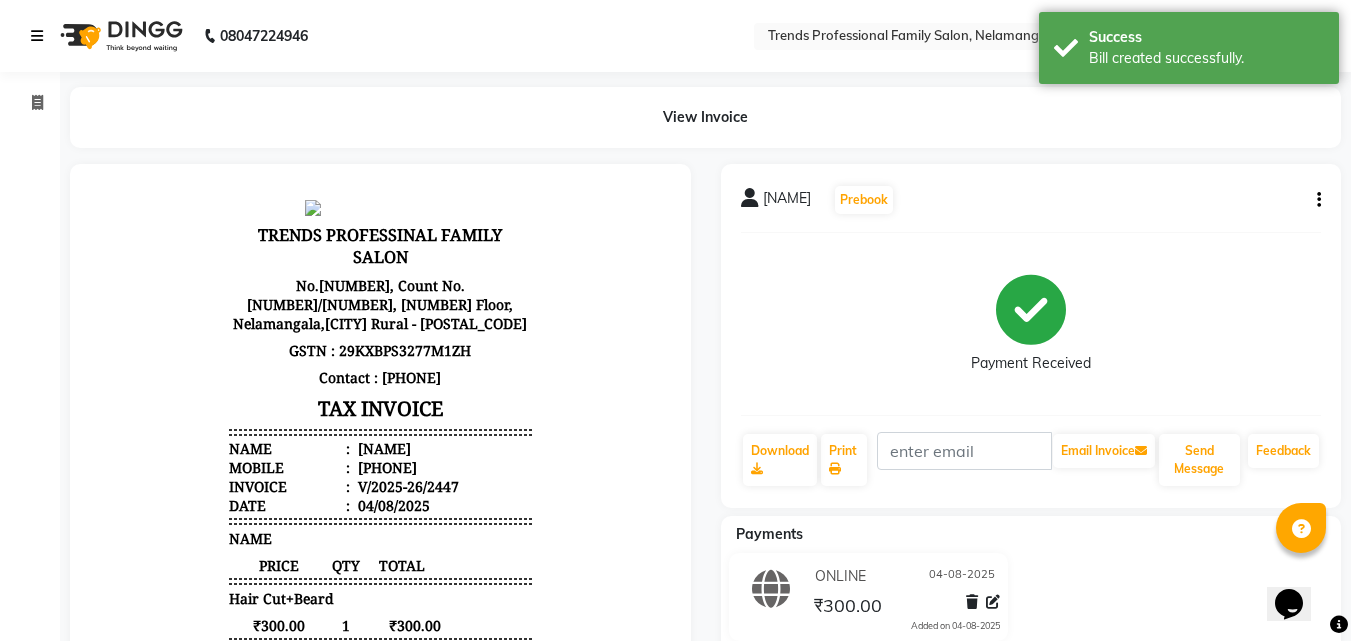 scroll, scrollTop: 0, scrollLeft: 0, axis: both 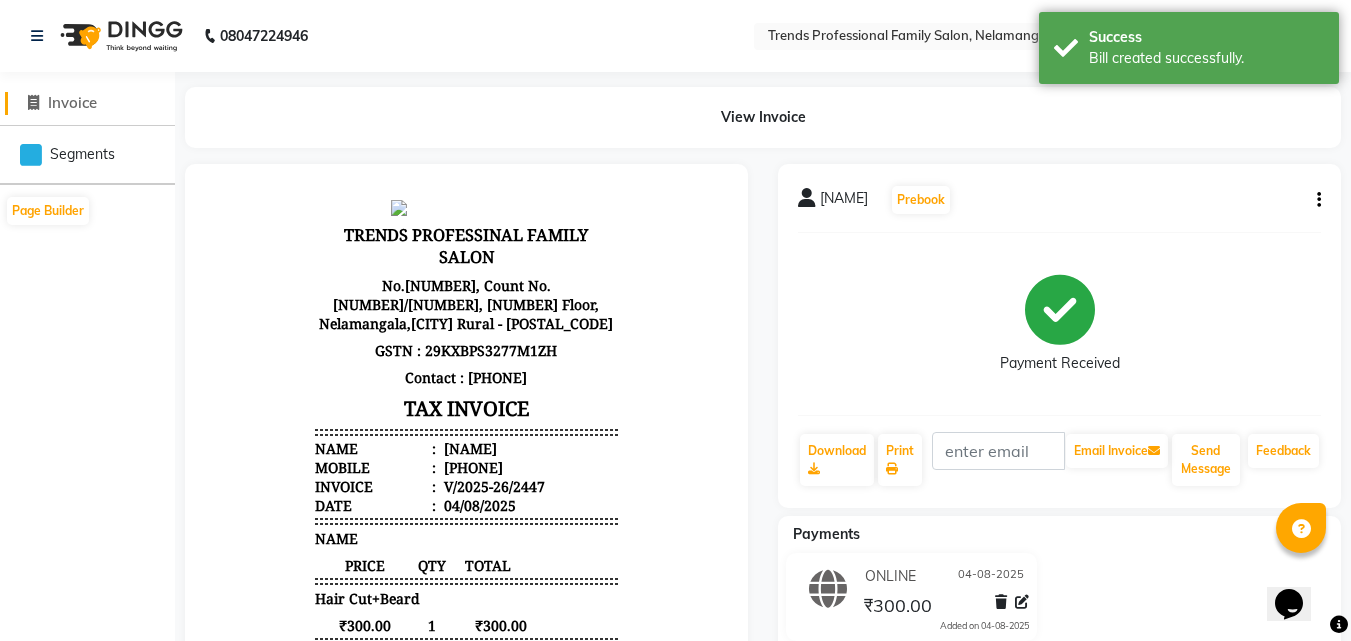 click 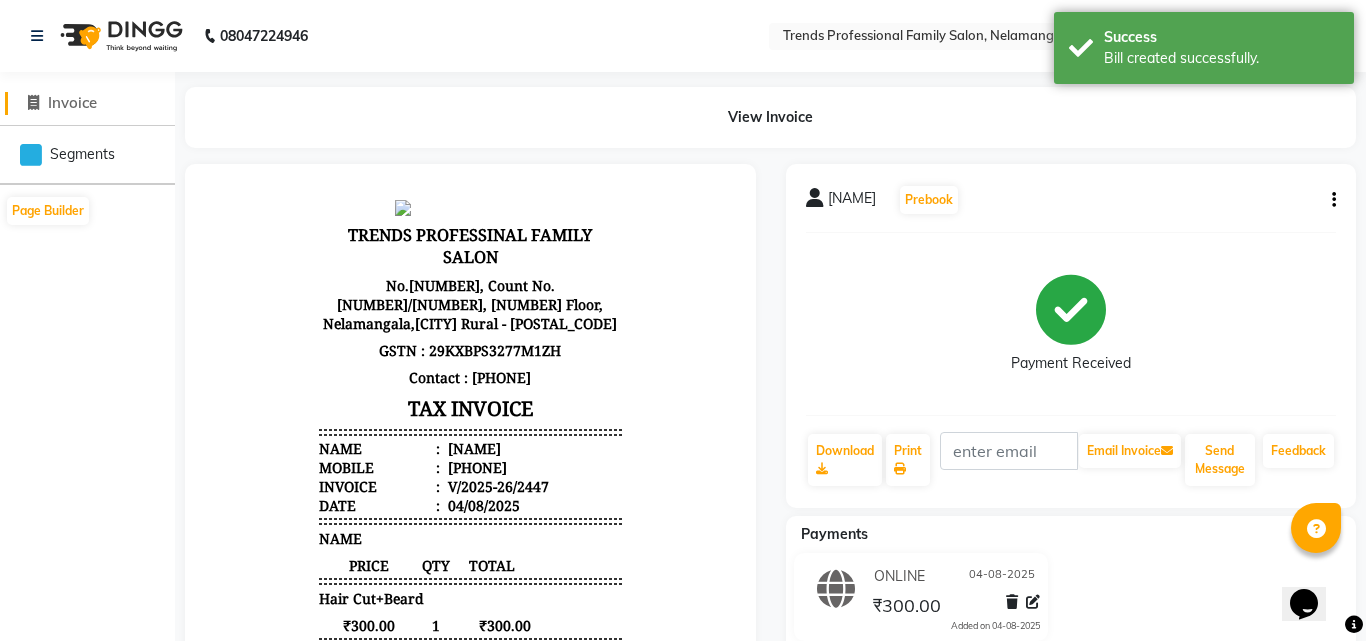 select on "service" 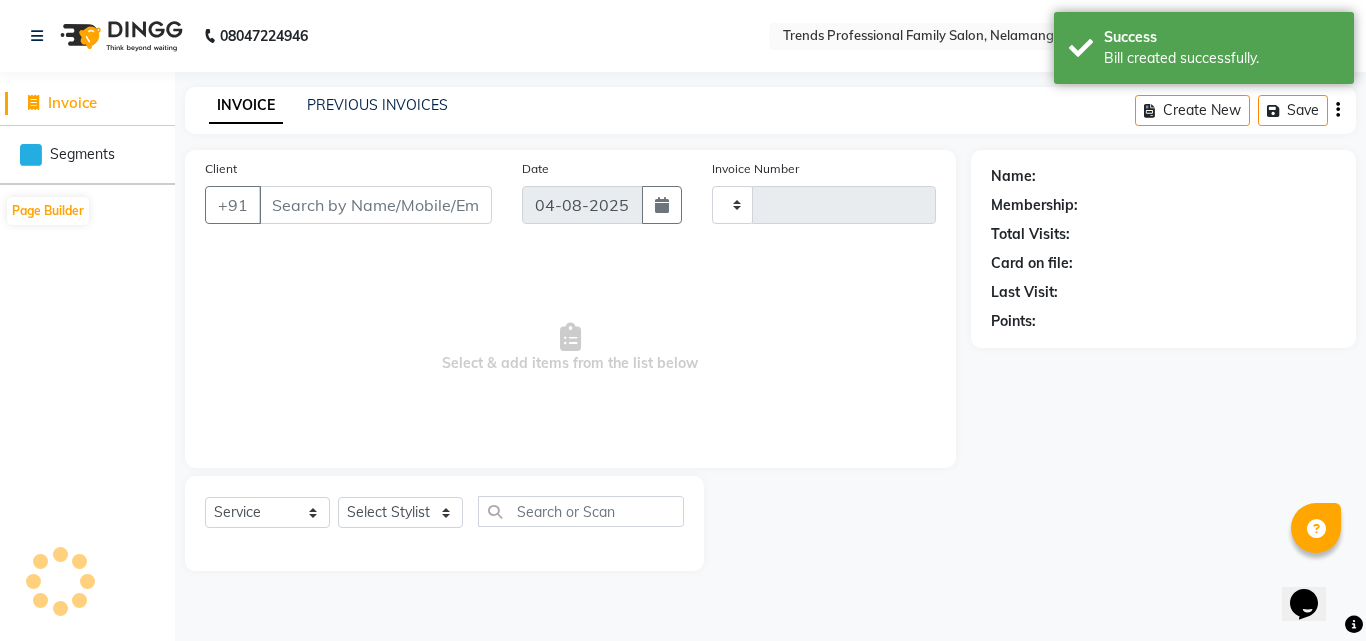 type on "2448" 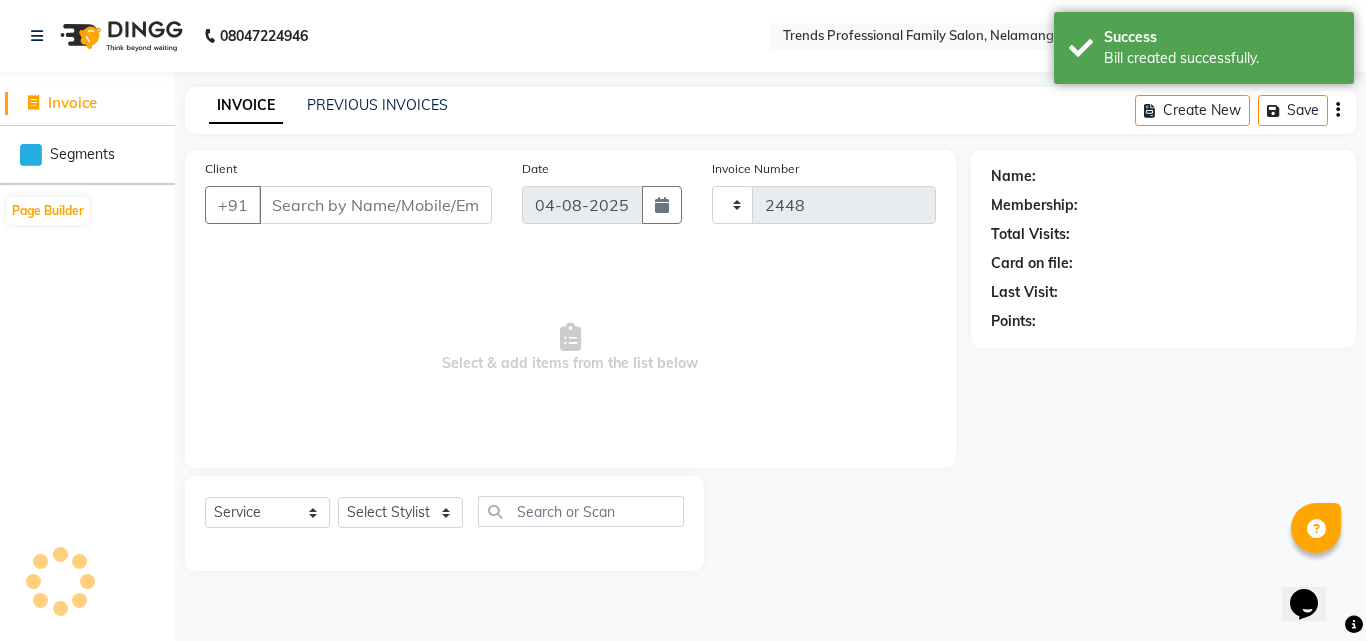select on "7345" 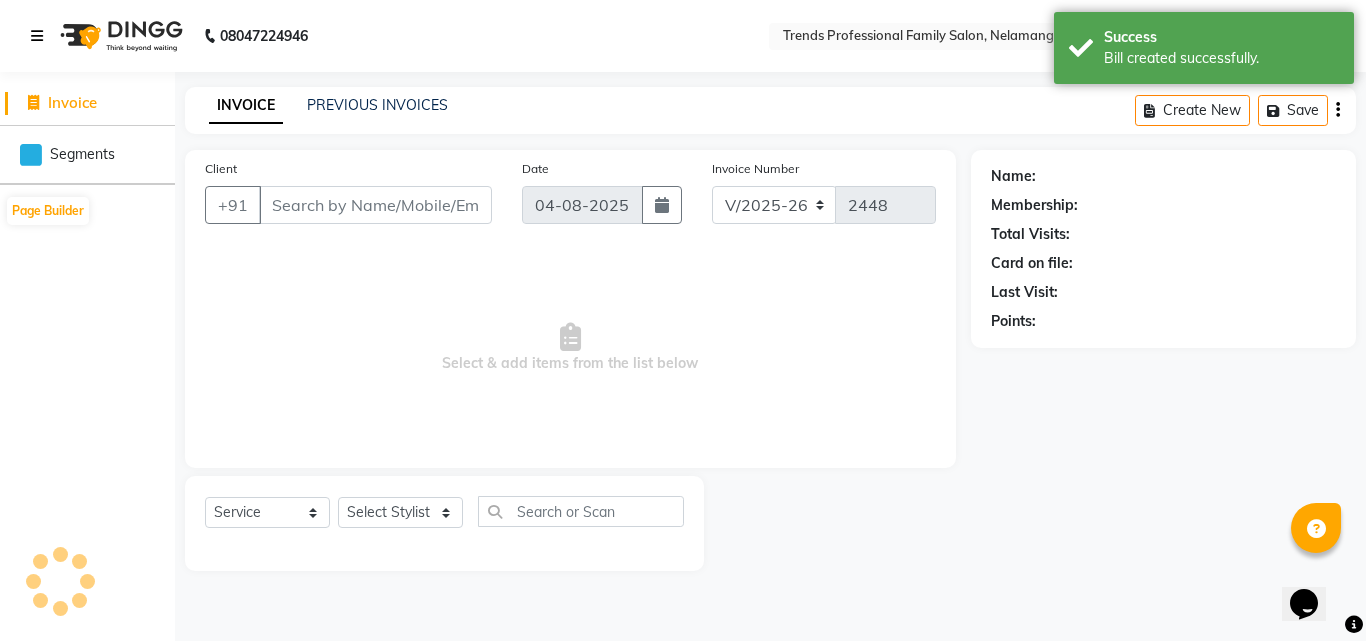 click at bounding box center (37, 36) 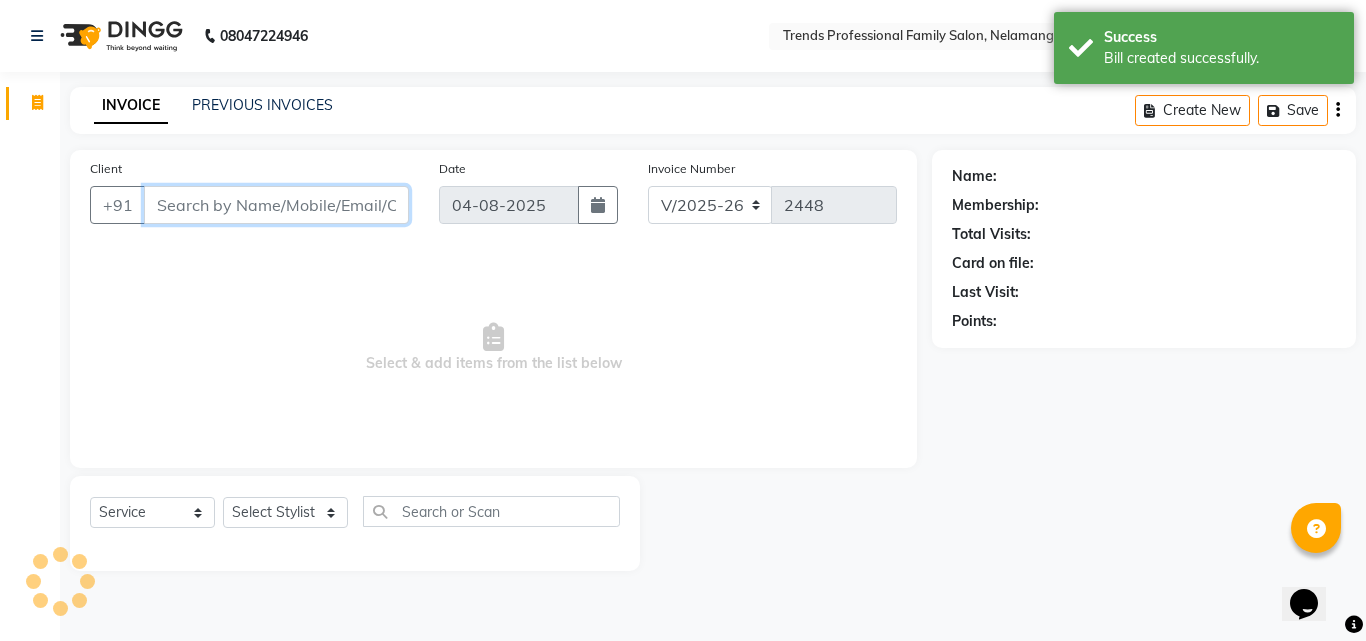 click on "Client" at bounding box center (276, 205) 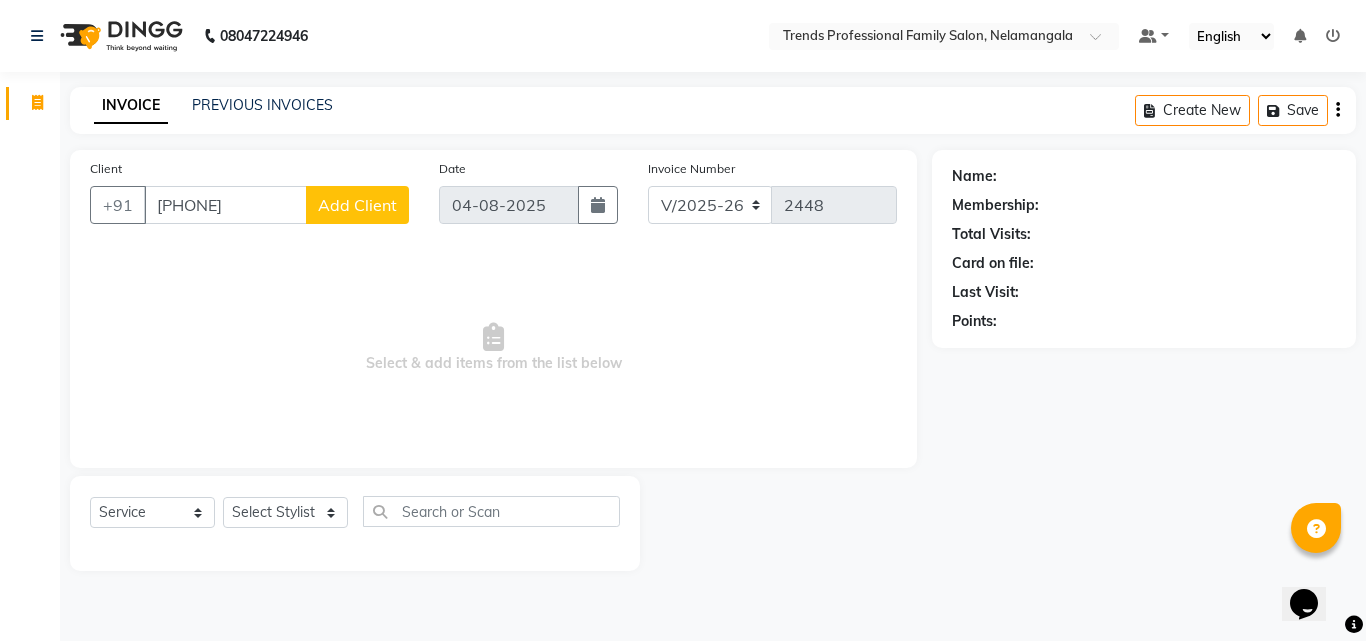 click on "Select & add items from the list below" at bounding box center (493, 348) 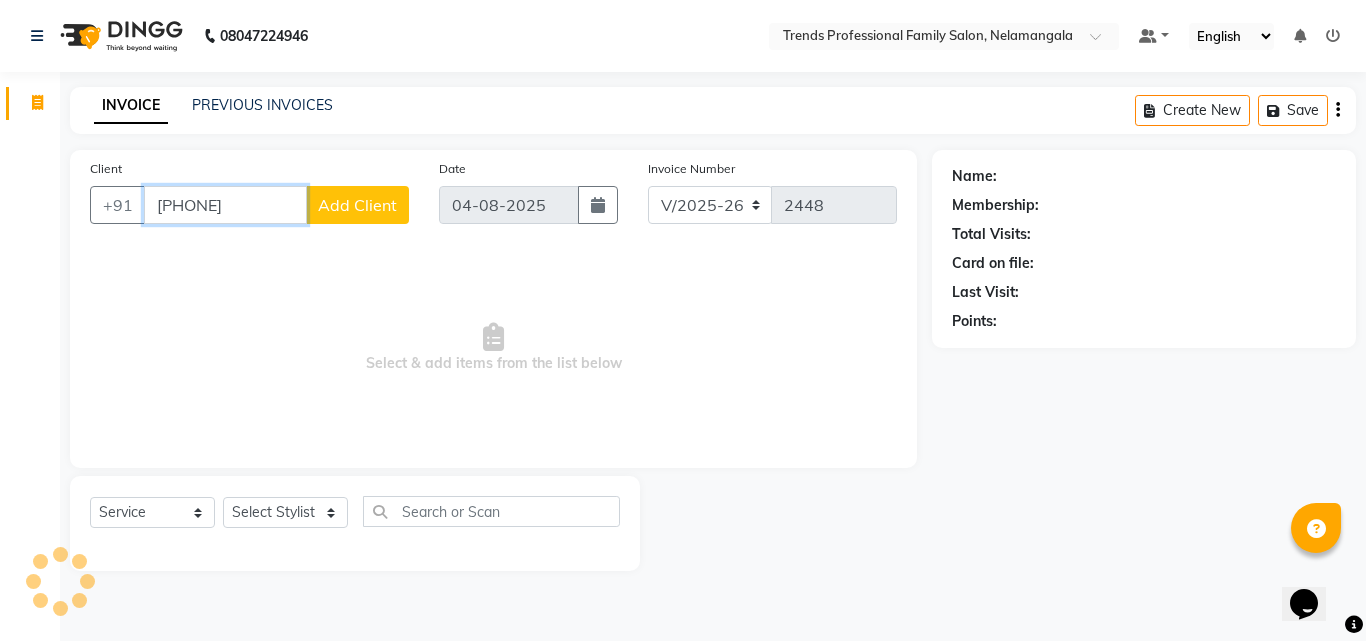 click on "[PHONE]" at bounding box center (225, 205) 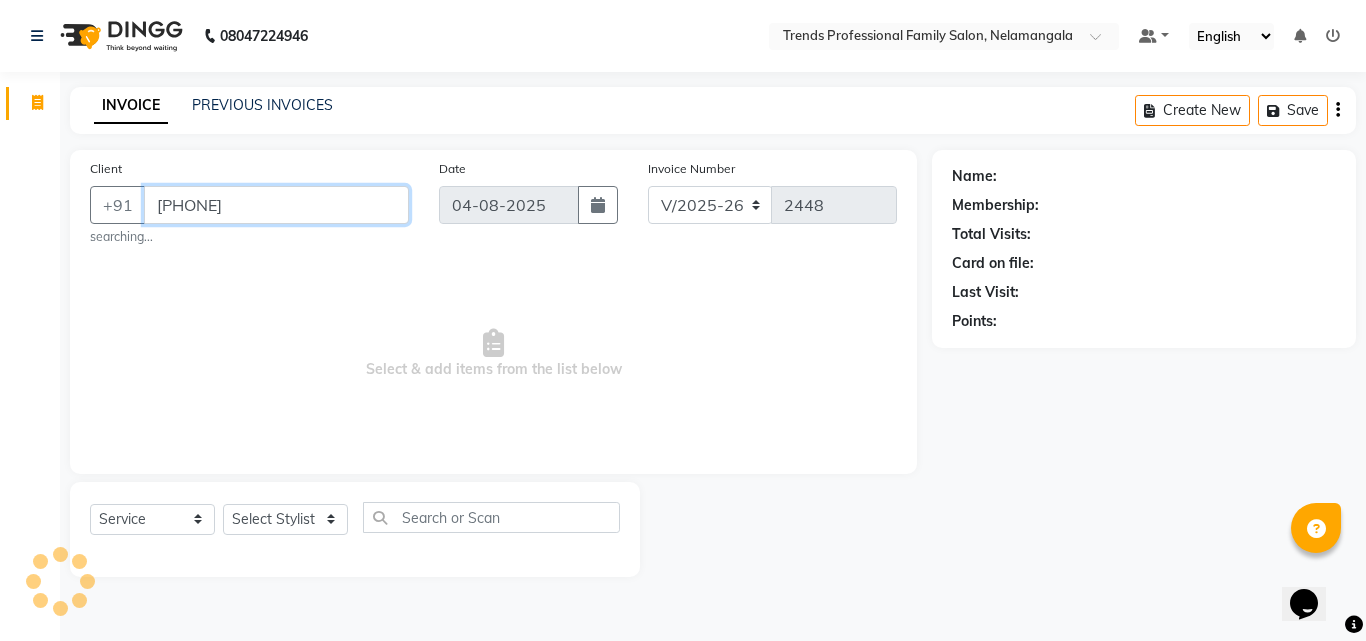 type on "[PHONE]" 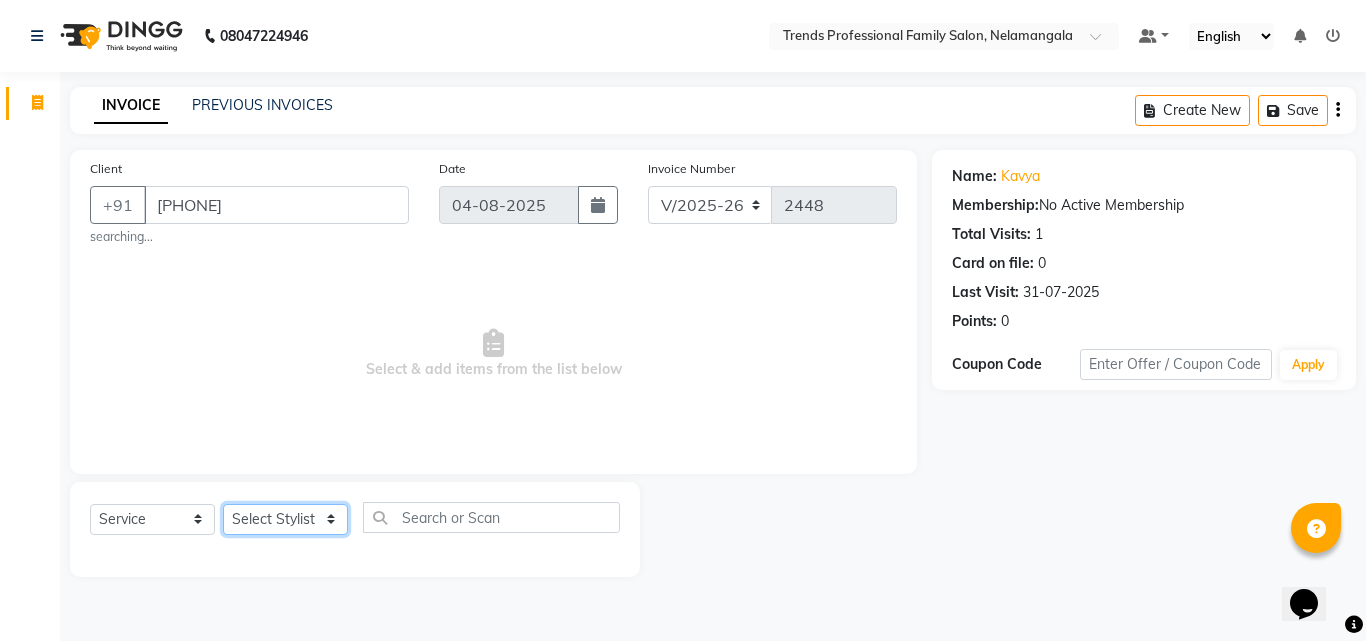 drag, startPoint x: 243, startPoint y: 516, endPoint x: 243, endPoint y: 505, distance: 11 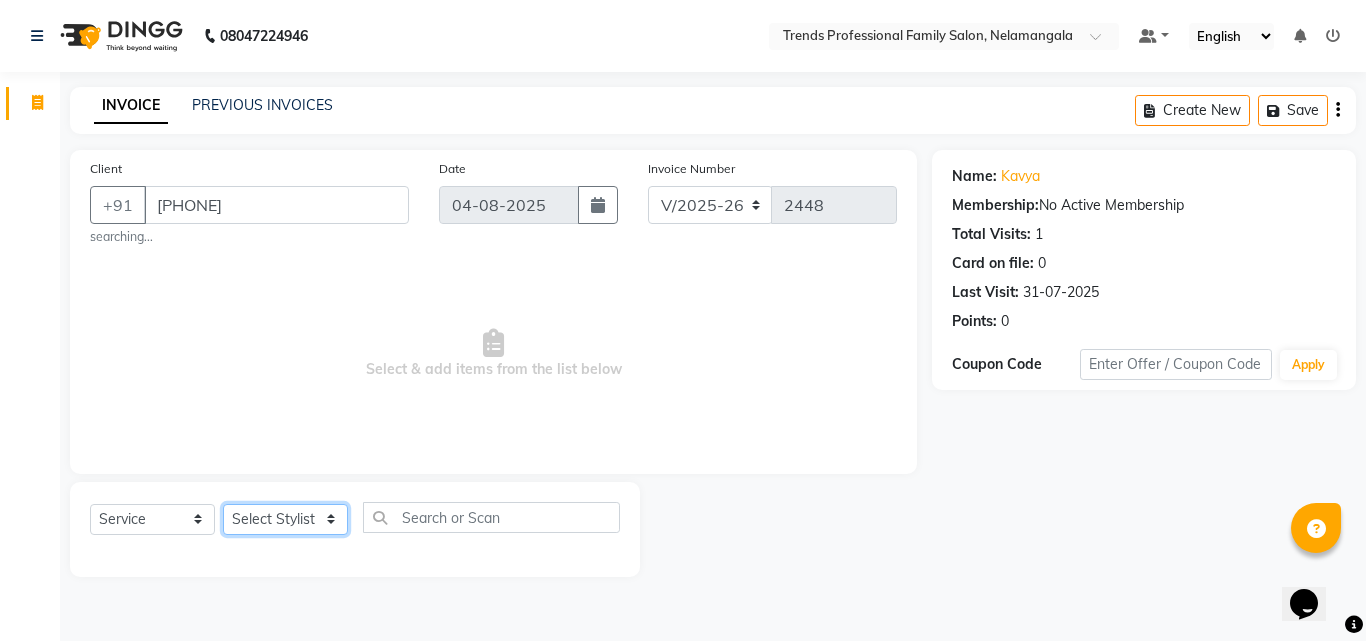 select on "63521" 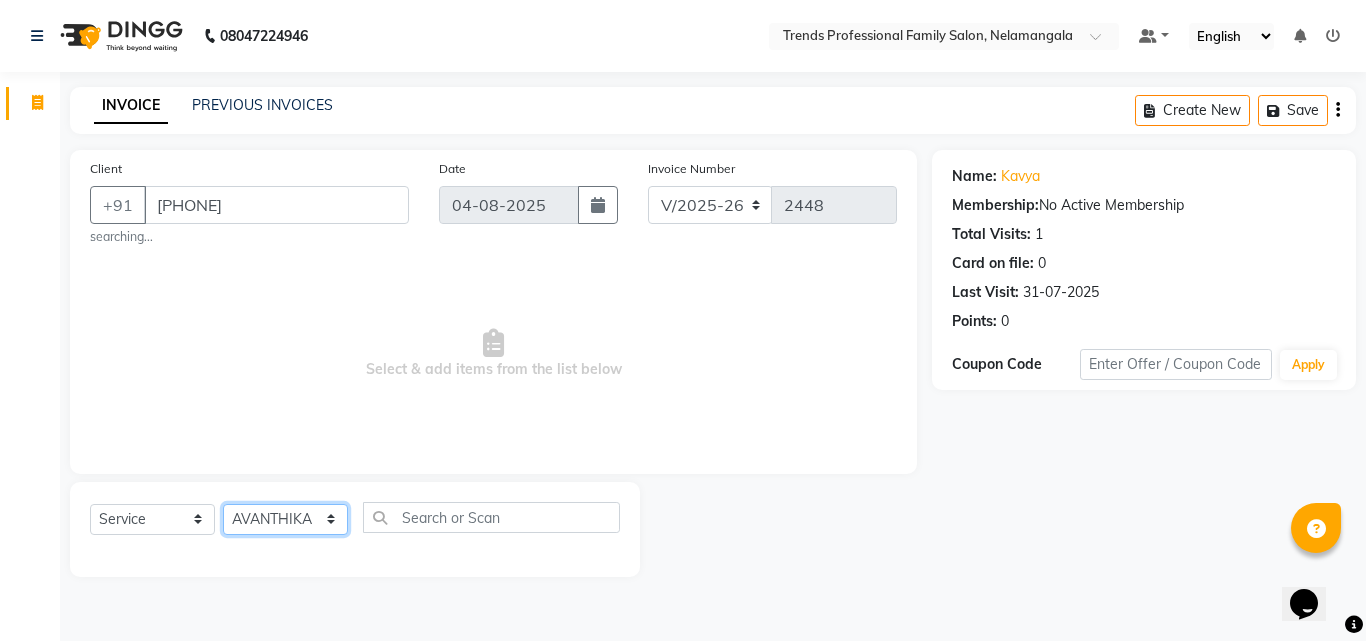 click on "Select Stylist ANITHA AVANTHIKA Hithaishi IMRAN KHAN KANCHAN MUSKHAN RUSTHAM SEEMA SHIVA SOURAV Sumika Trends" 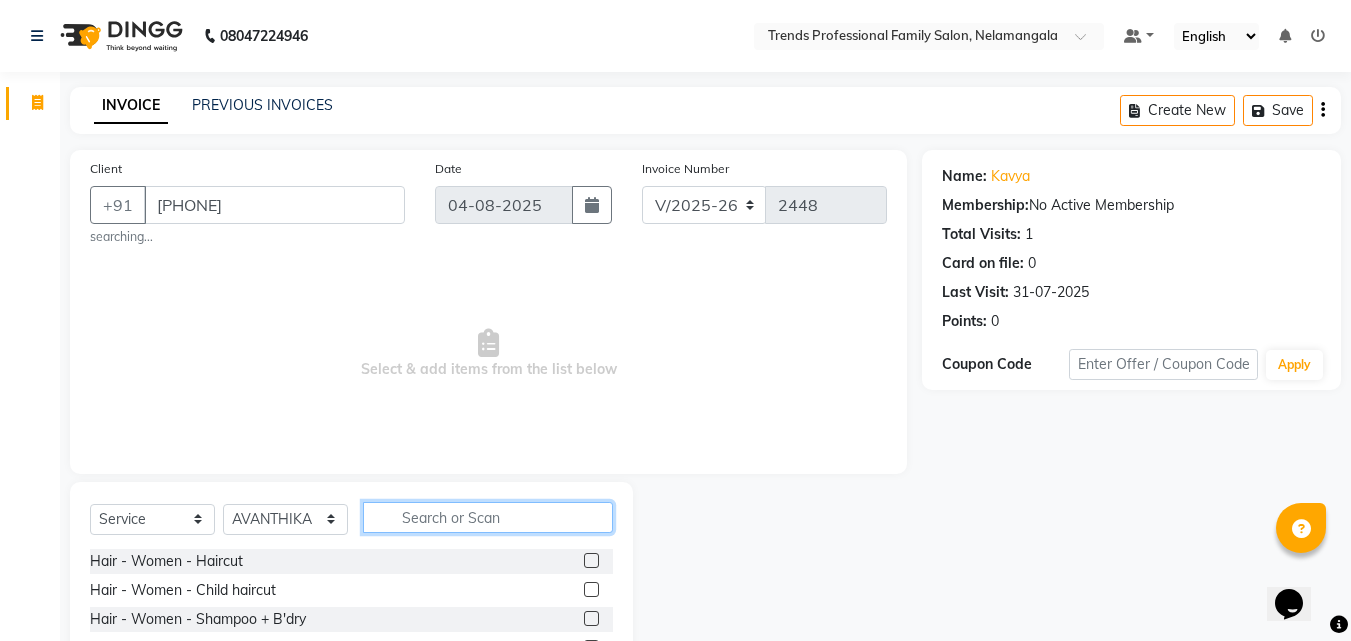 click 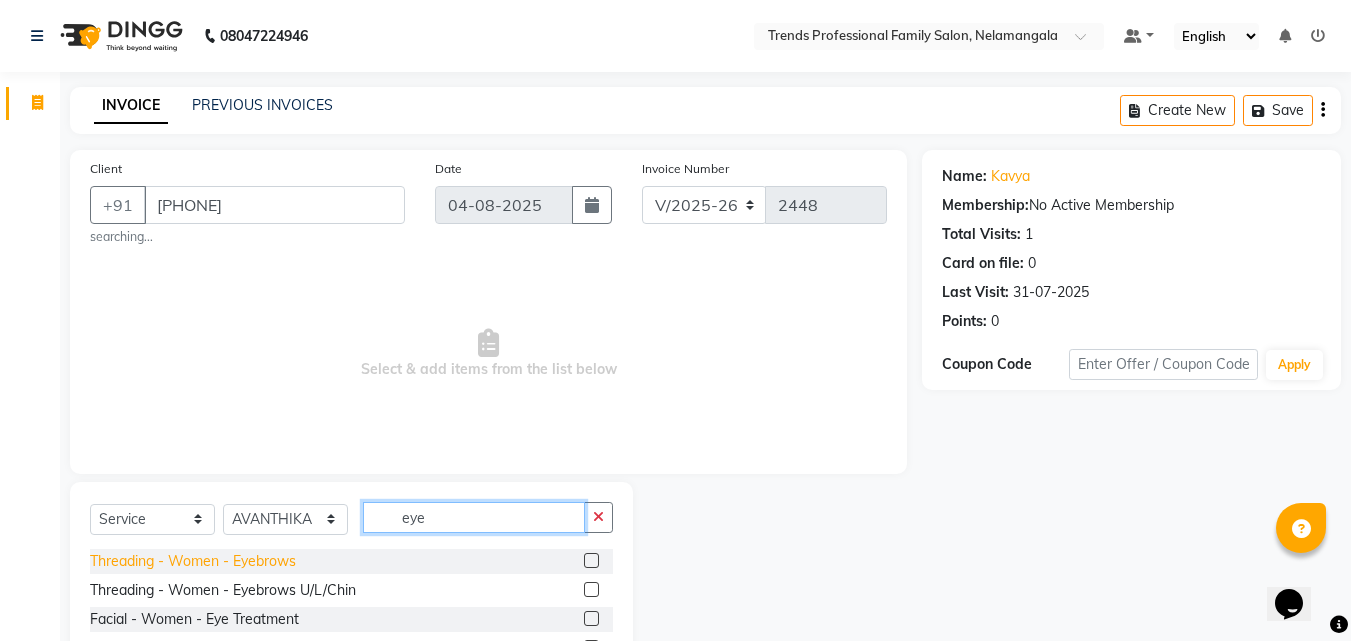 type on "eye" 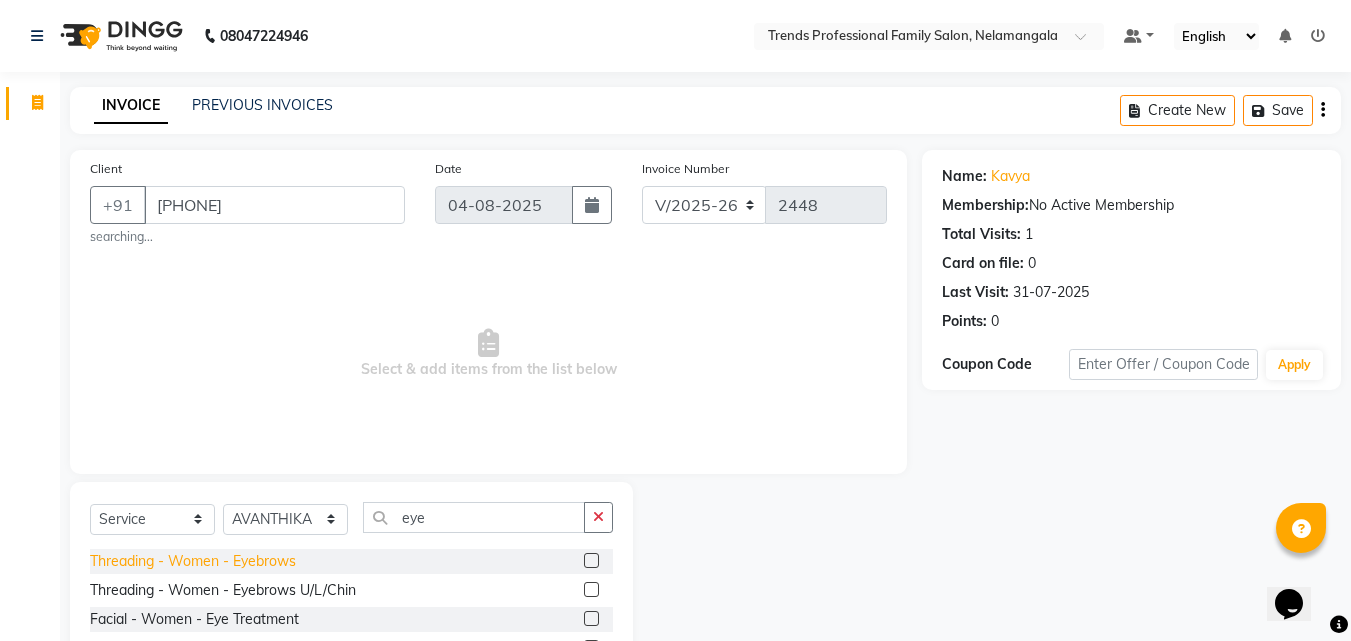 click on "Threading - Women - Eyebrows" 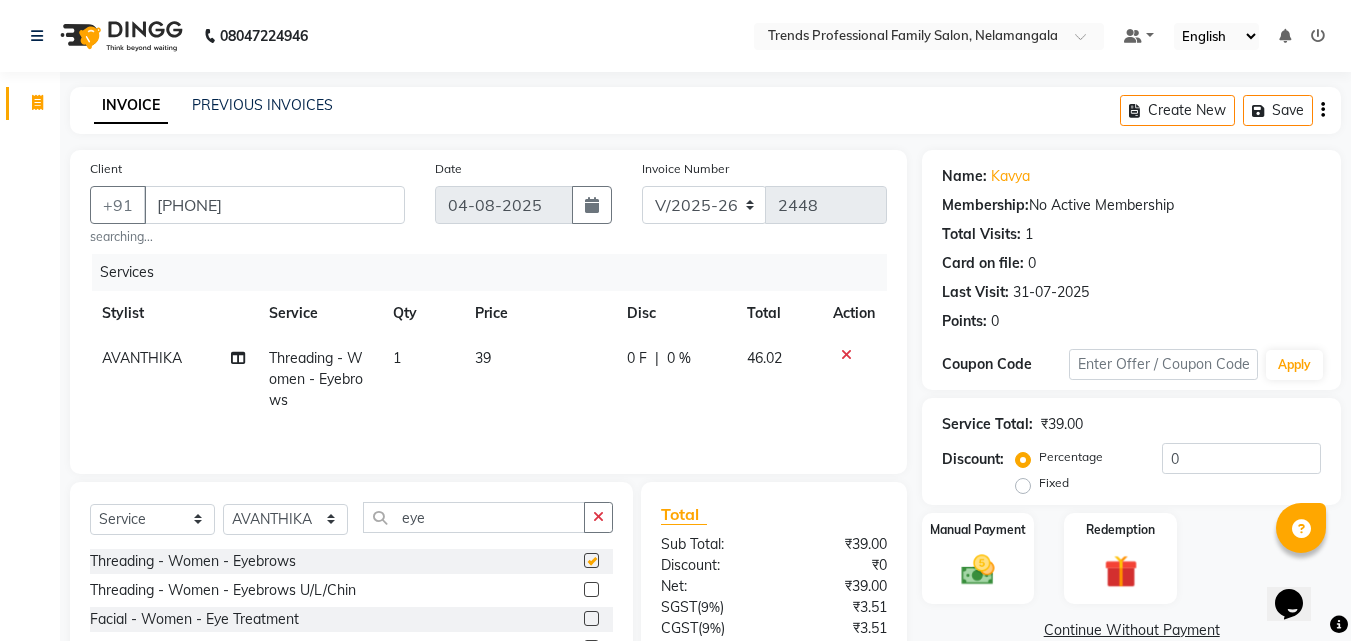 checkbox on "false" 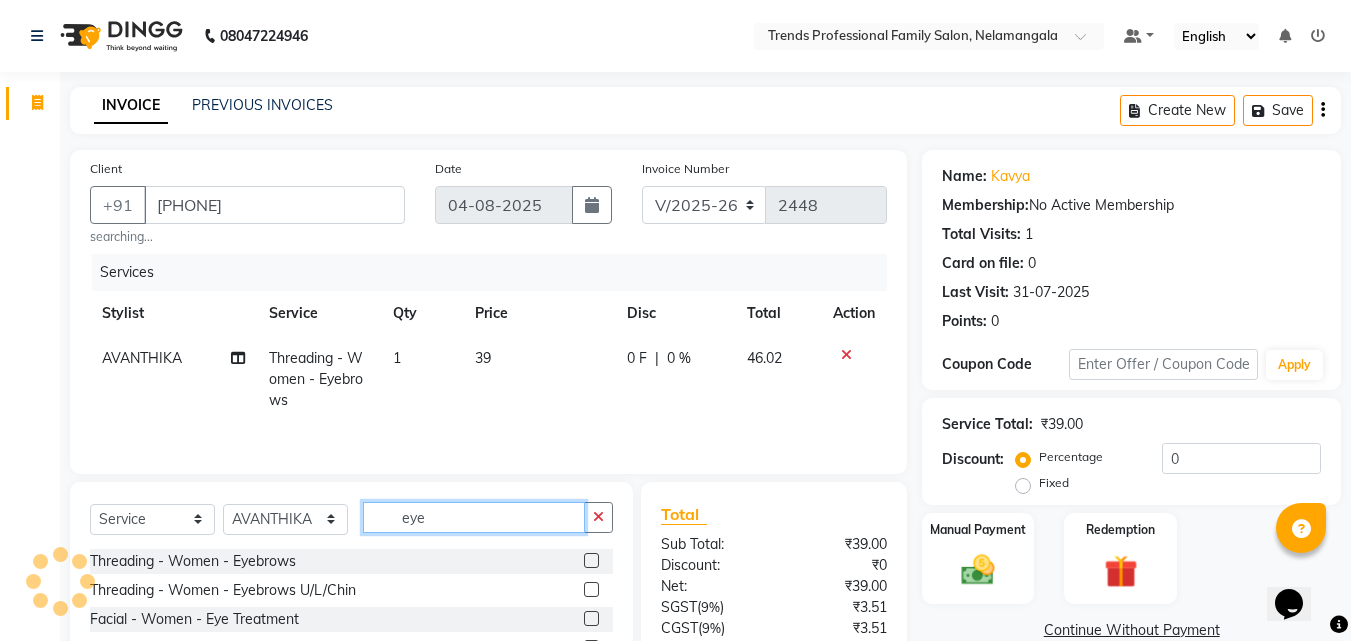 drag, startPoint x: 440, startPoint y: 511, endPoint x: 399, endPoint y: 511, distance: 41 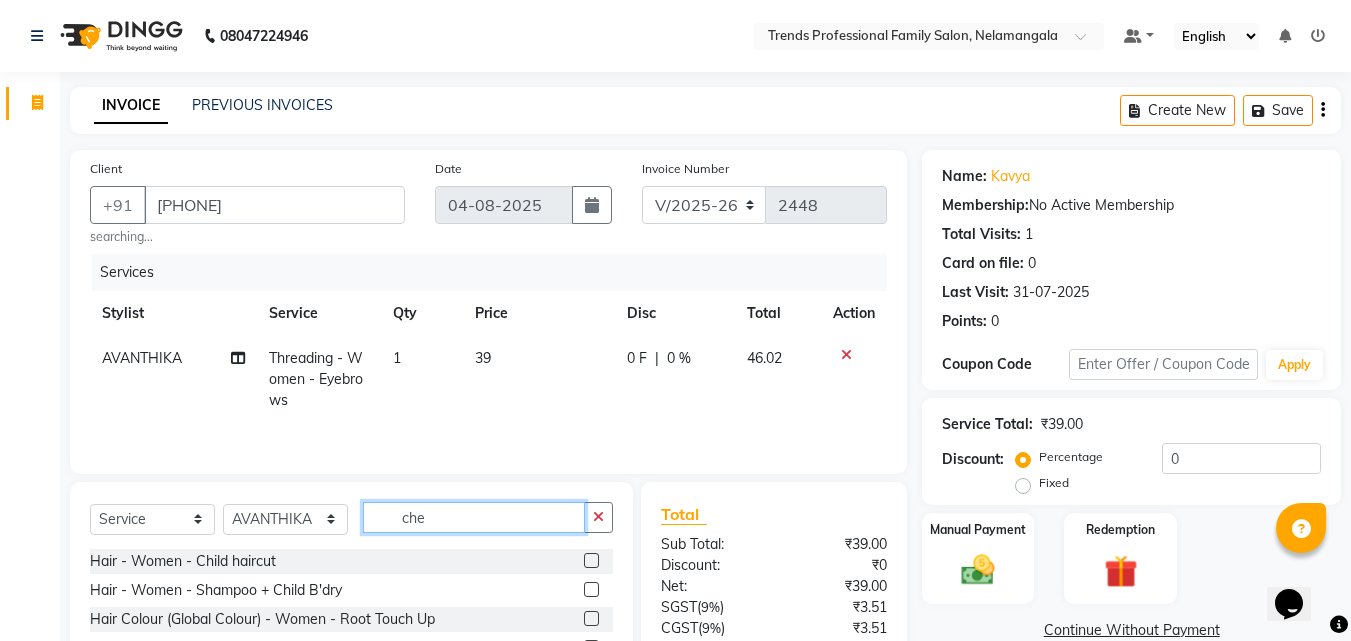 type on "chee" 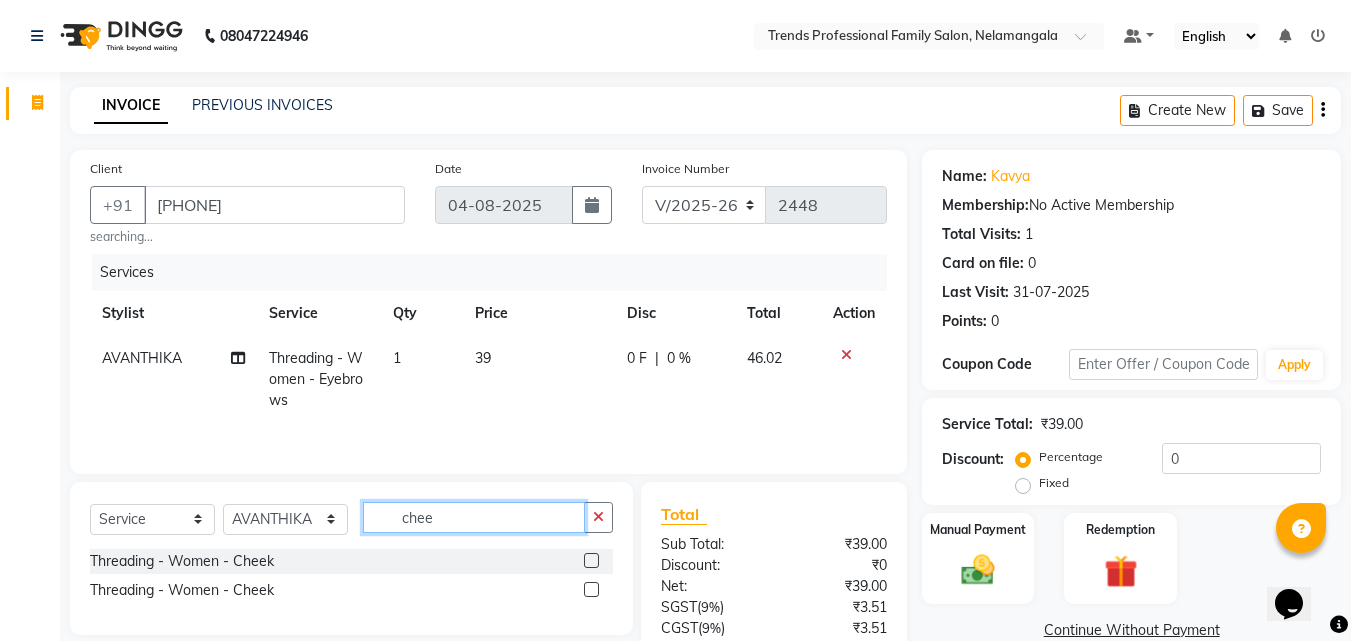 drag, startPoint x: 392, startPoint y: 527, endPoint x: 298, endPoint y: 527, distance: 94 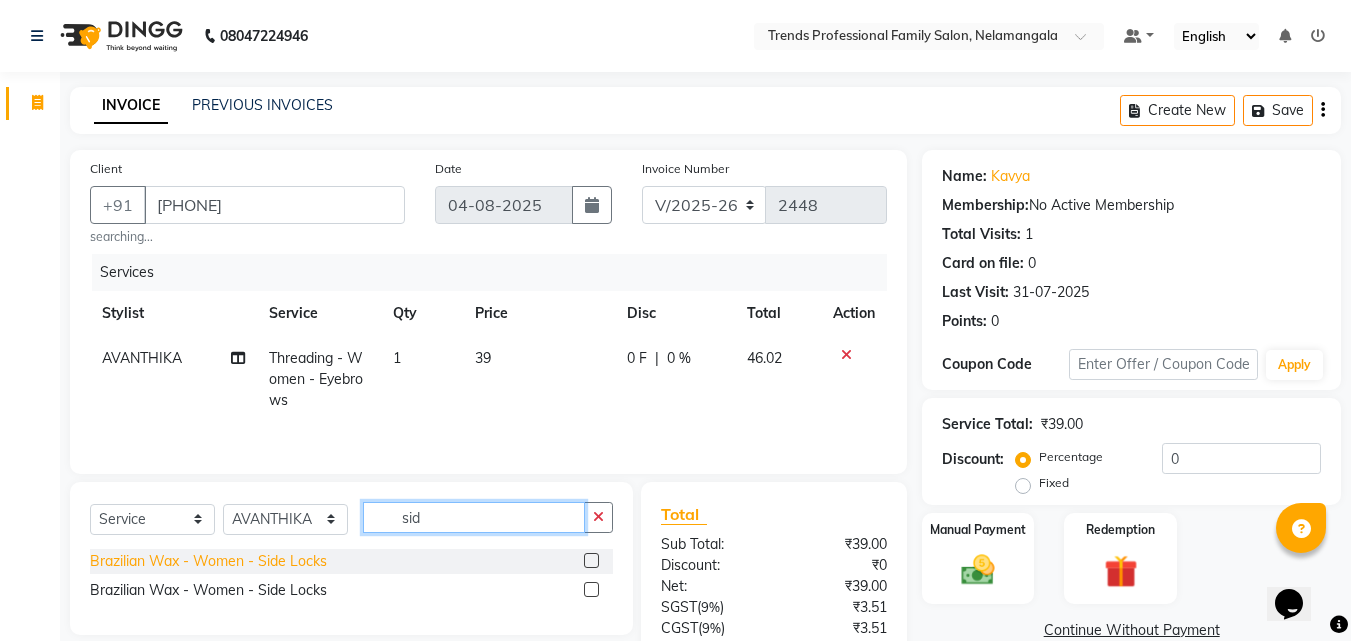 type on "sid" 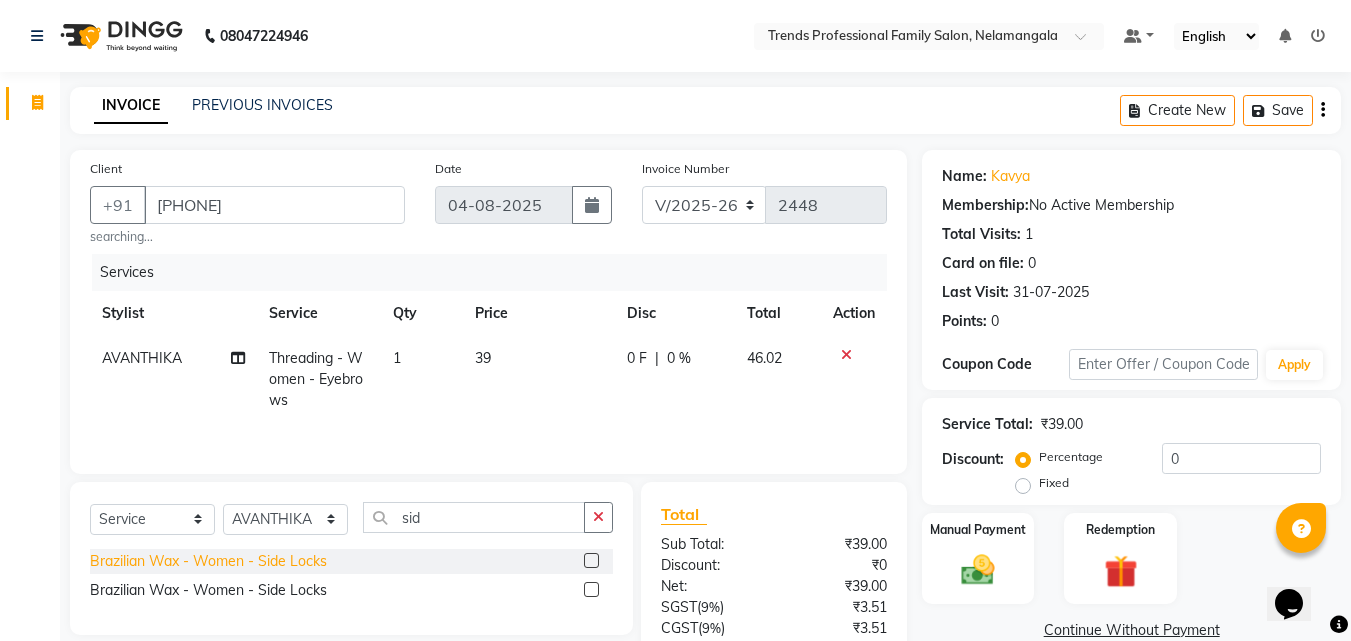 click on "Brazilian Wax - Women - Side Locks" 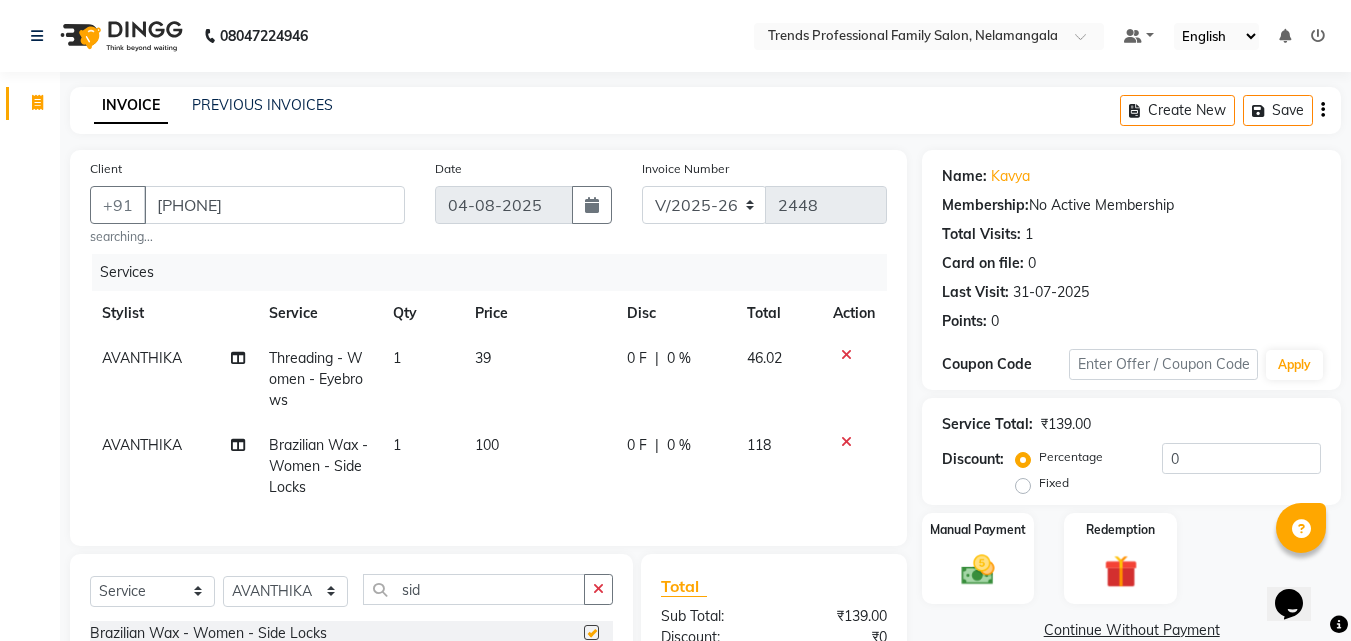 checkbox on "false" 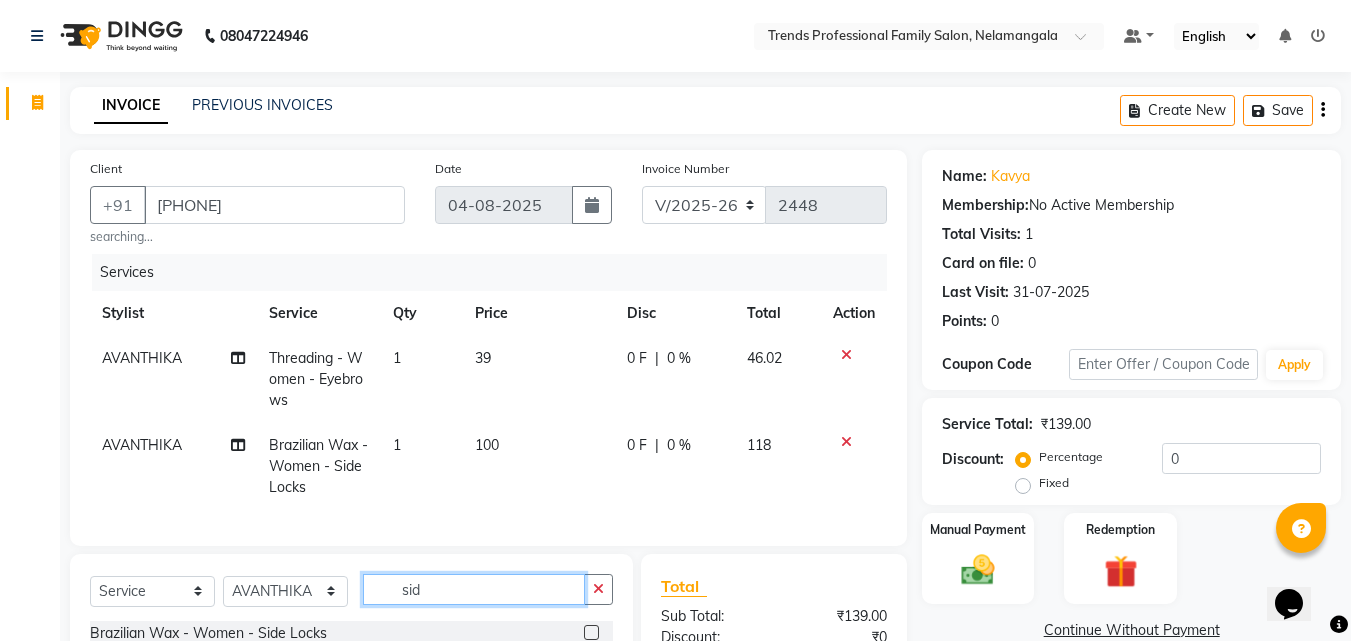 drag, startPoint x: 427, startPoint y: 601, endPoint x: 365, endPoint y: 603, distance: 62.03225 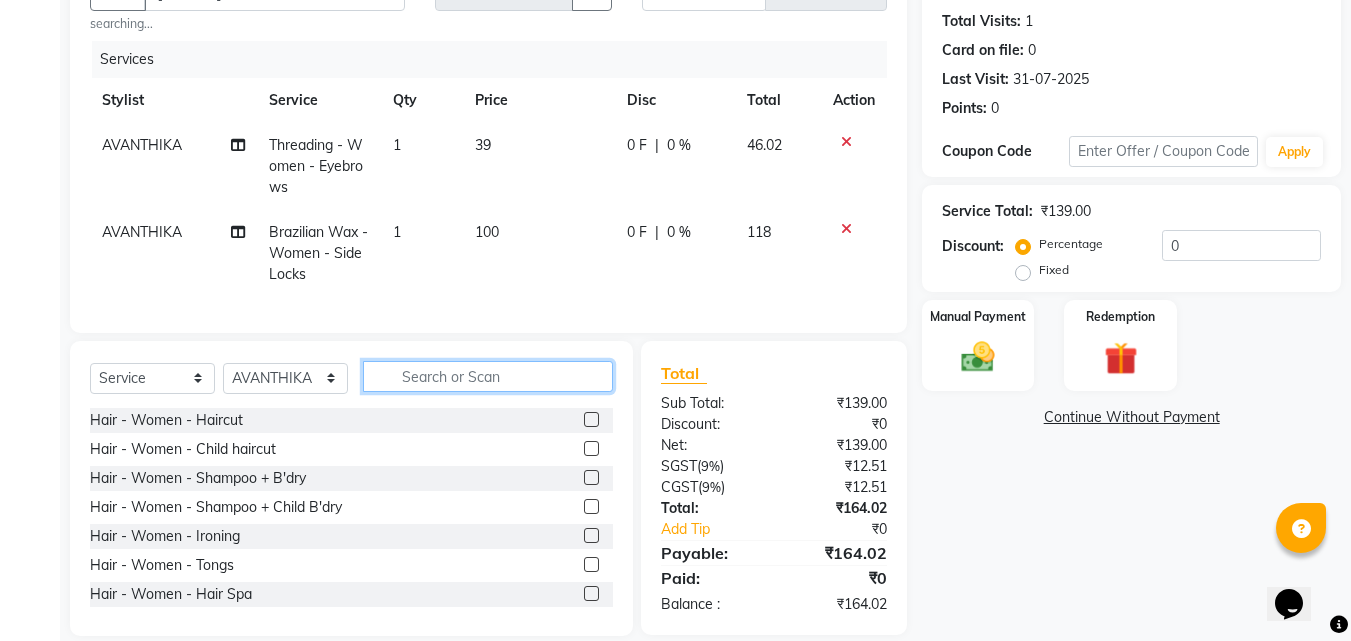 scroll, scrollTop: 253, scrollLeft: 0, axis: vertical 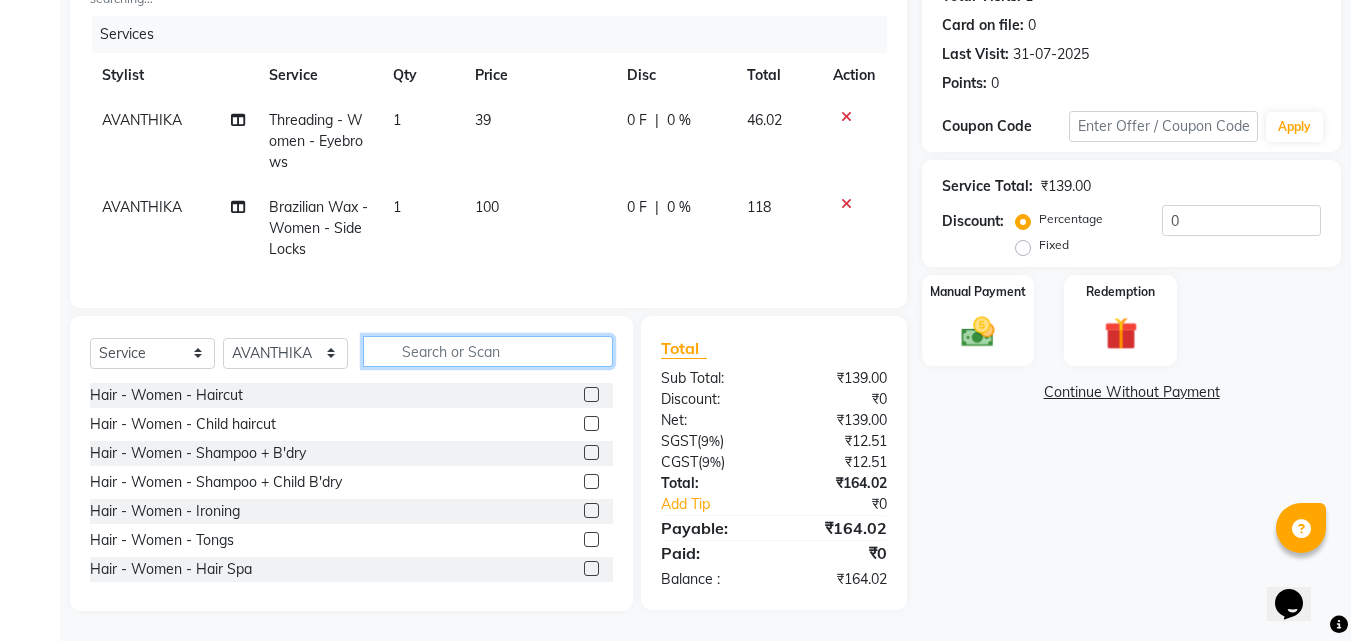 type 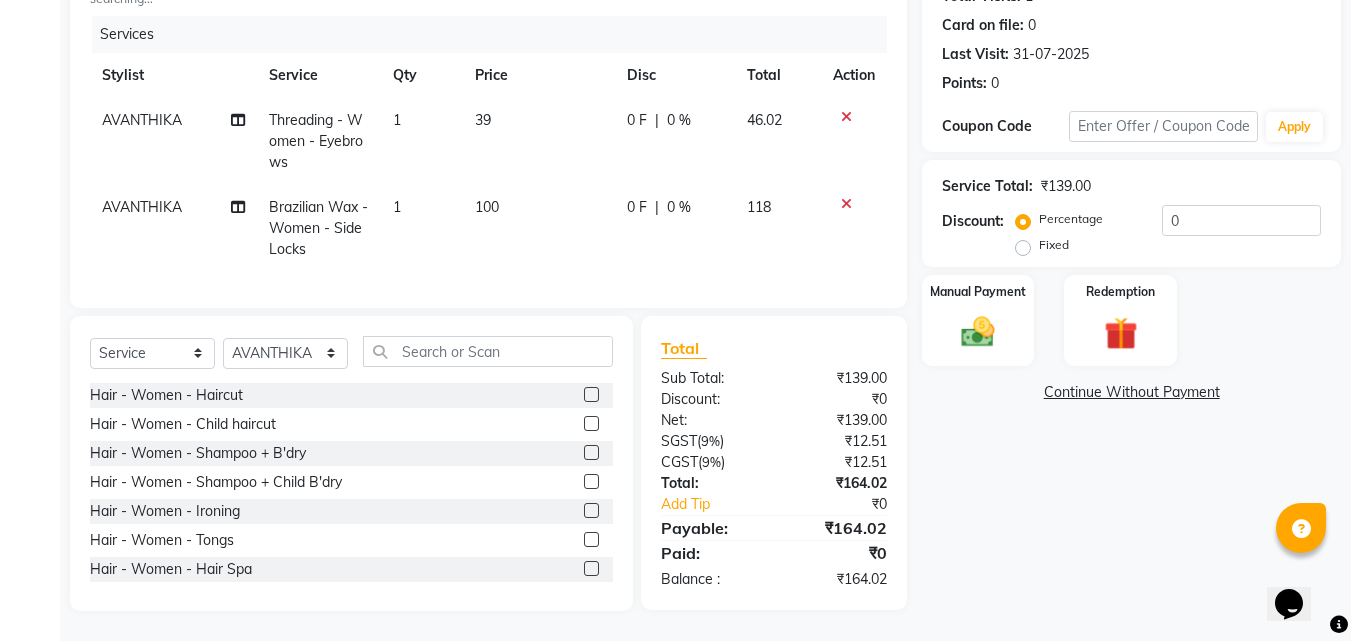 click on "Name: [NAME]  Membership:  No Active Membership  Total Visits:  1 Card on file:  0 Last Visit:   31-07-2025 Points:   0  Coupon Code Apply Service Total:  ₹139.00  Discount:  Percentage   Fixed  0 Manual Payment Redemption  Continue Without Payment" 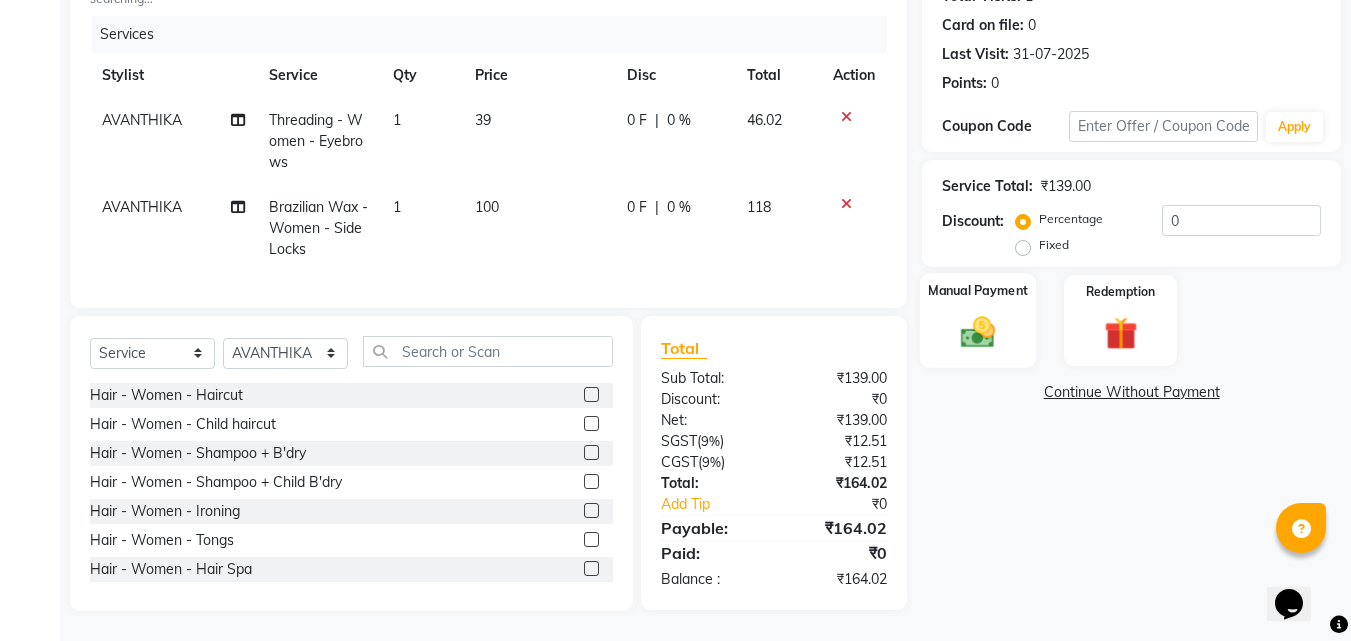 click 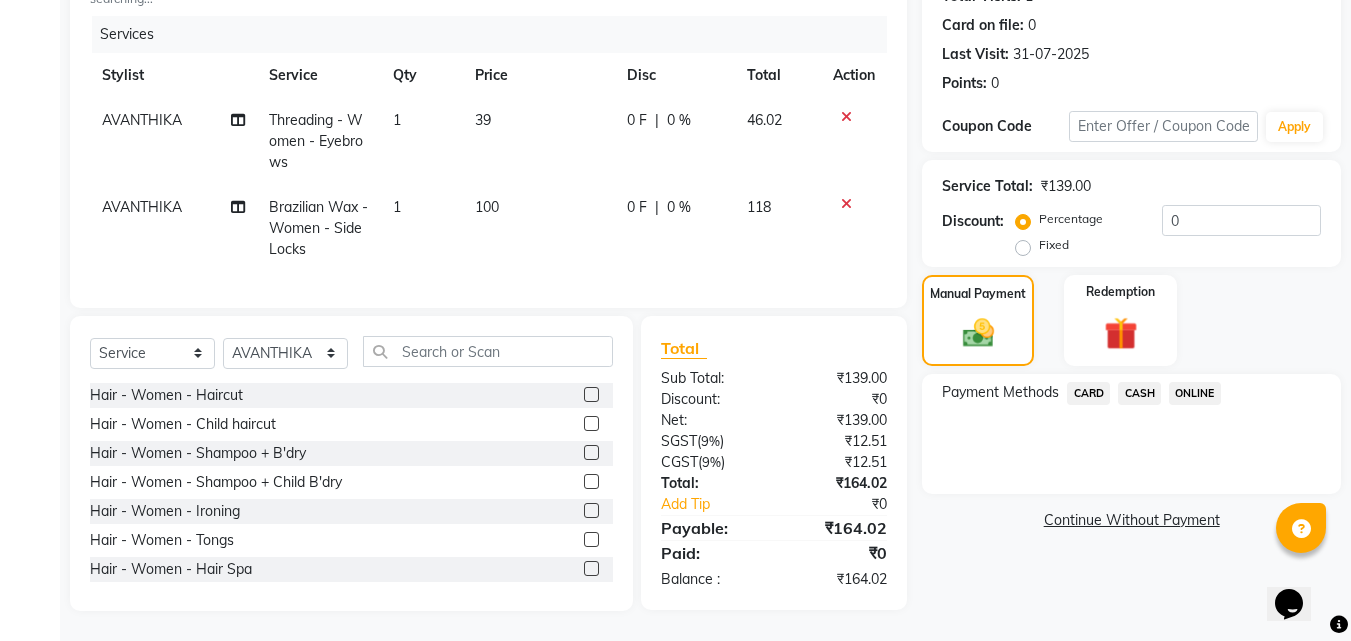 click on "ONLINE" 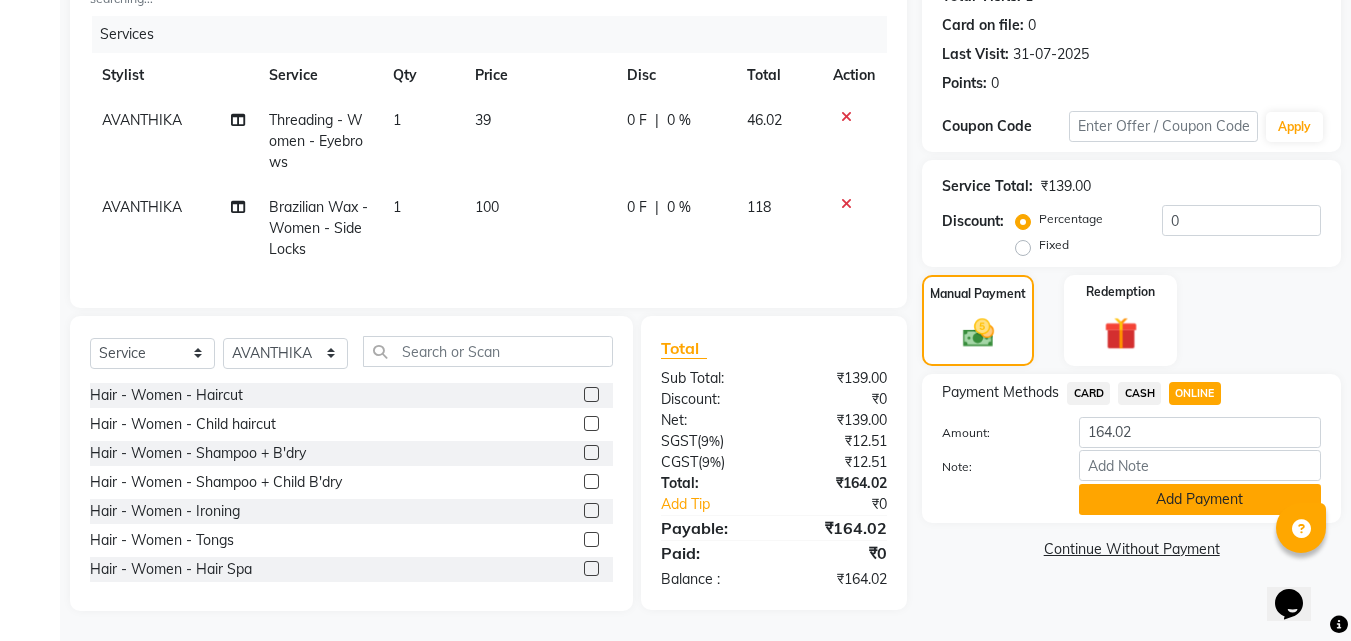 click on "Add Payment" 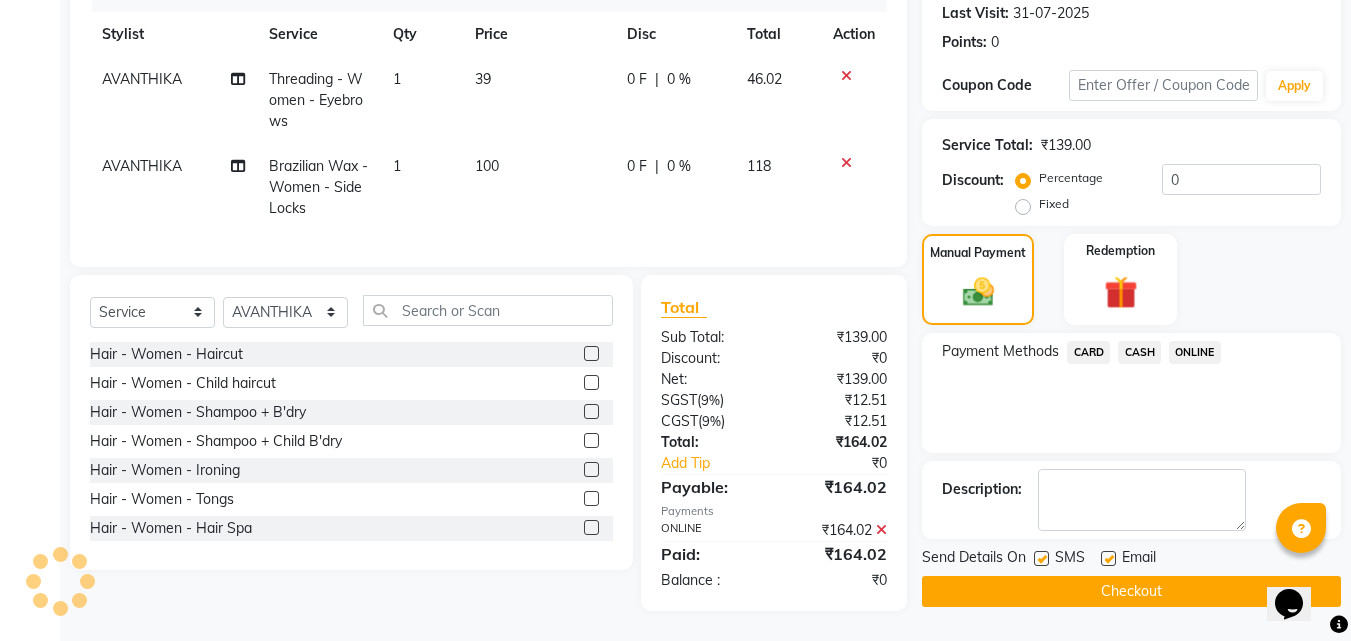 scroll, scrollTop: 294, scrollLeft: 0, axis: vertical 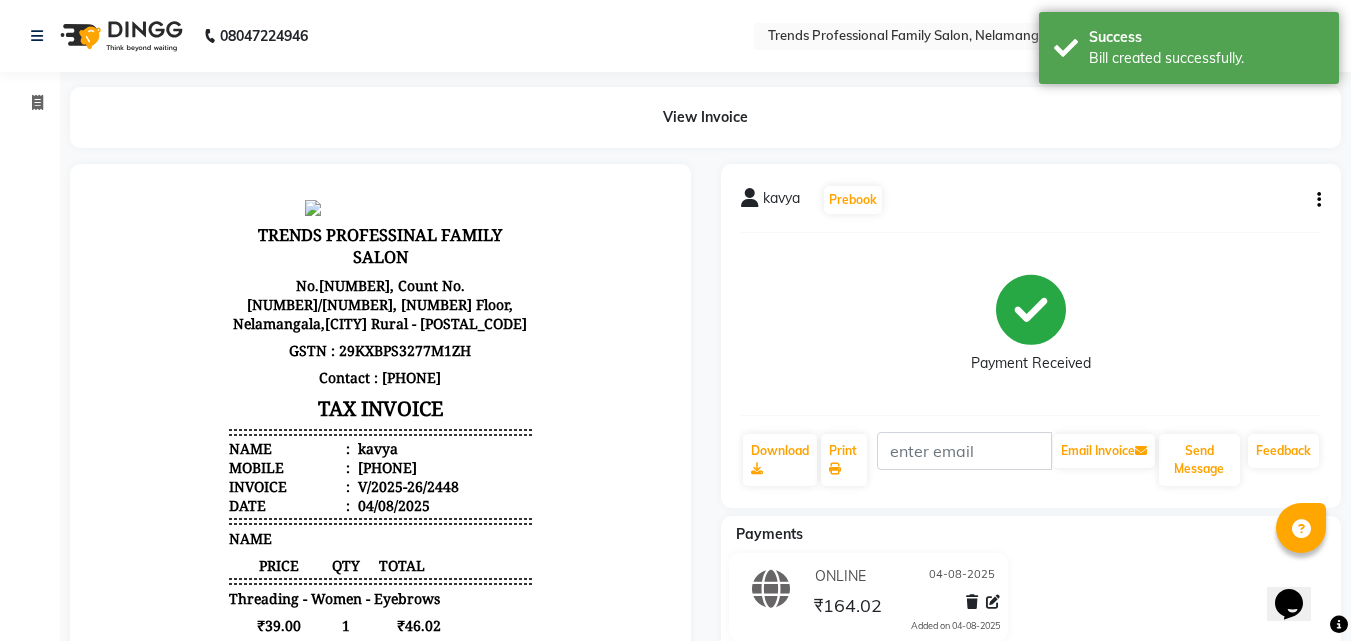 select on "service" 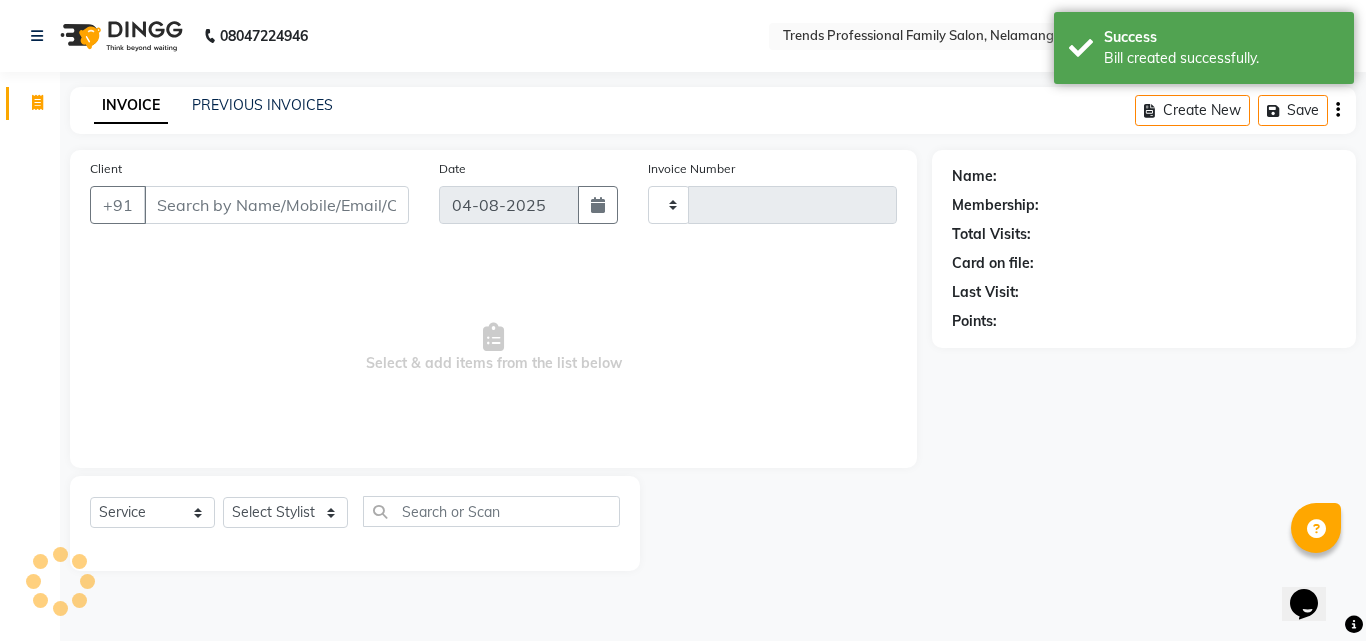 type on "2449" 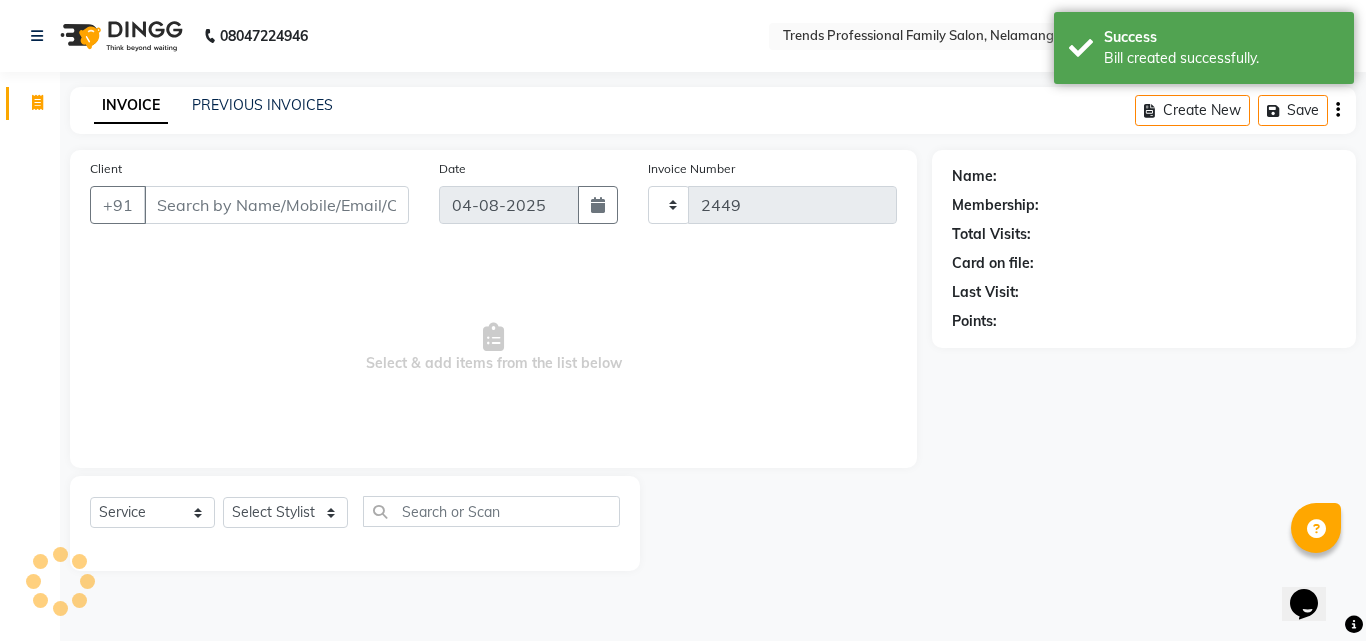 select on "7345" 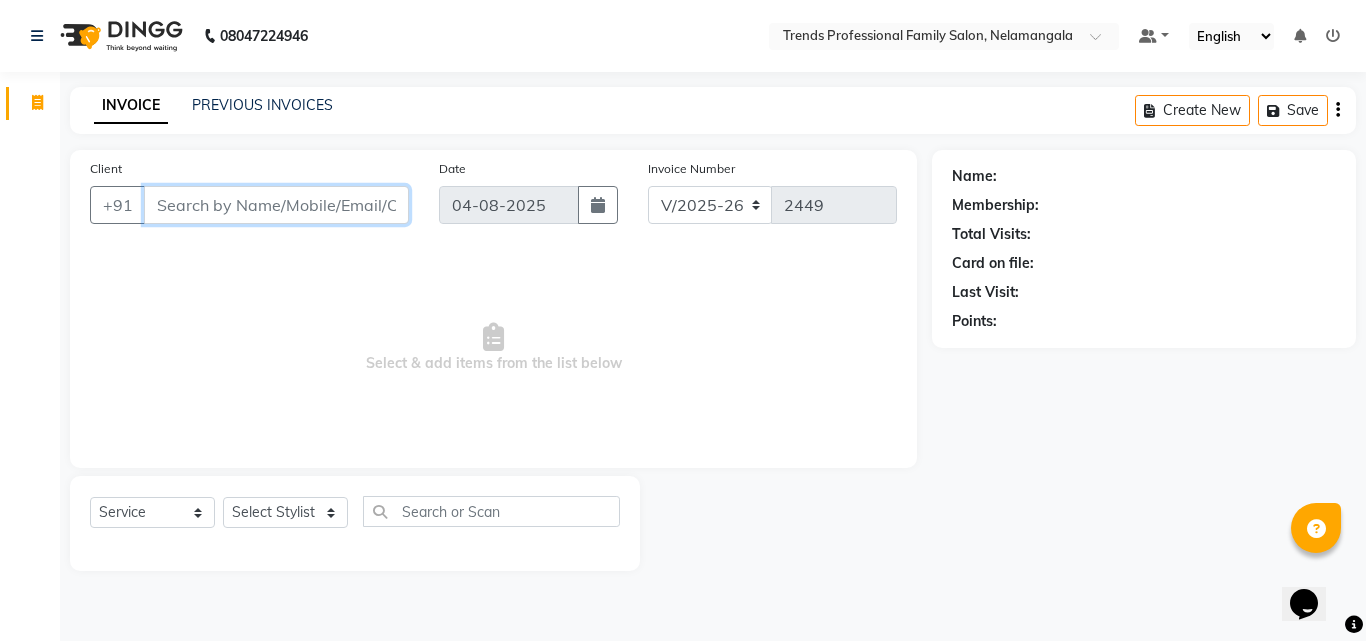 click on "Client" at bounding box center (276, 205) 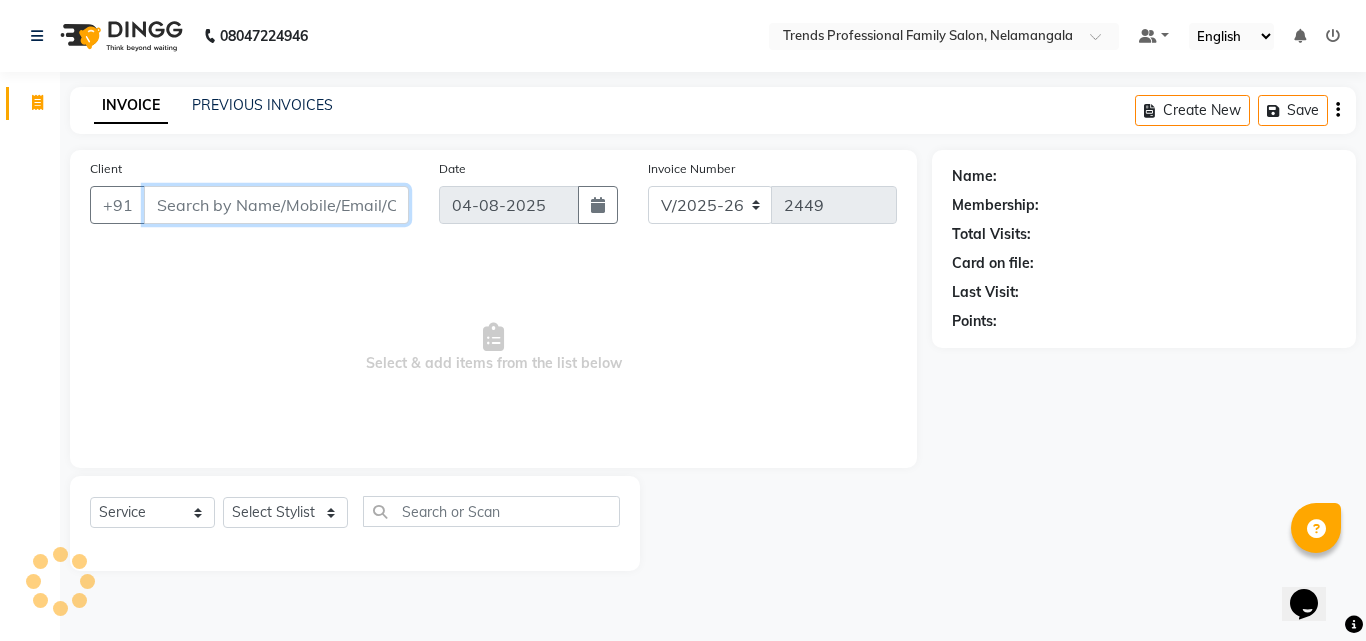 click on "Client" at bounding box center [276, 205] 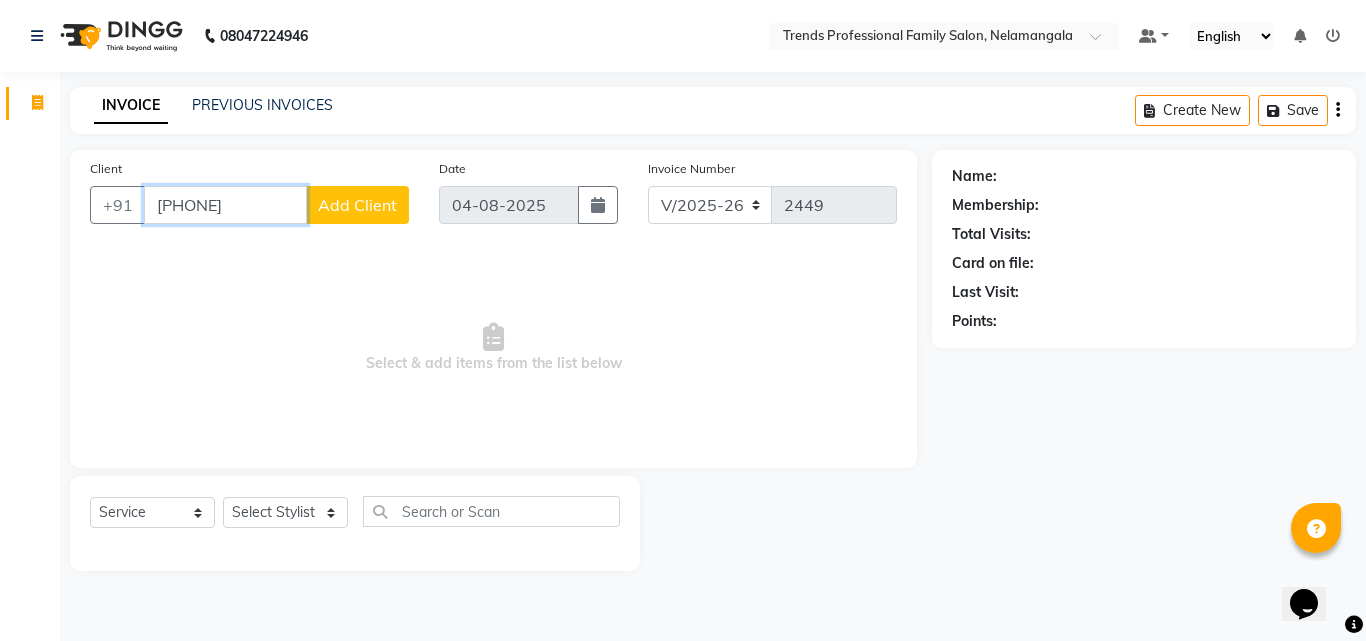 type on "[PHONE]" 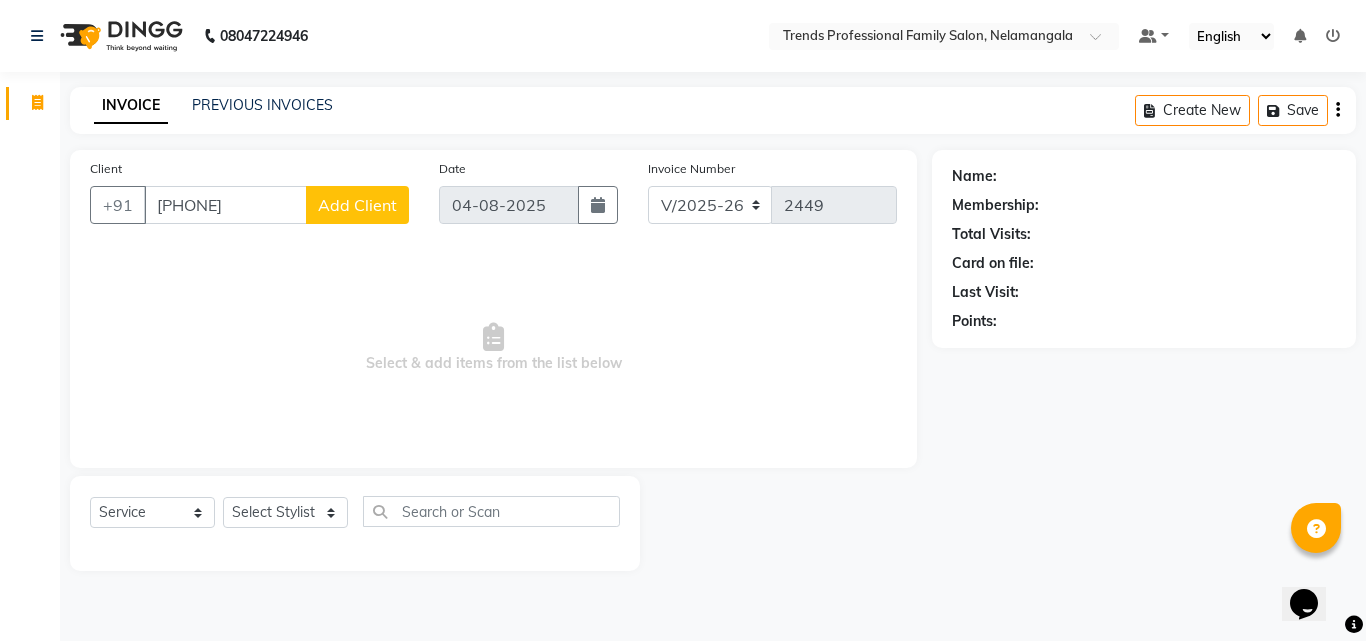 click on "Add Client" 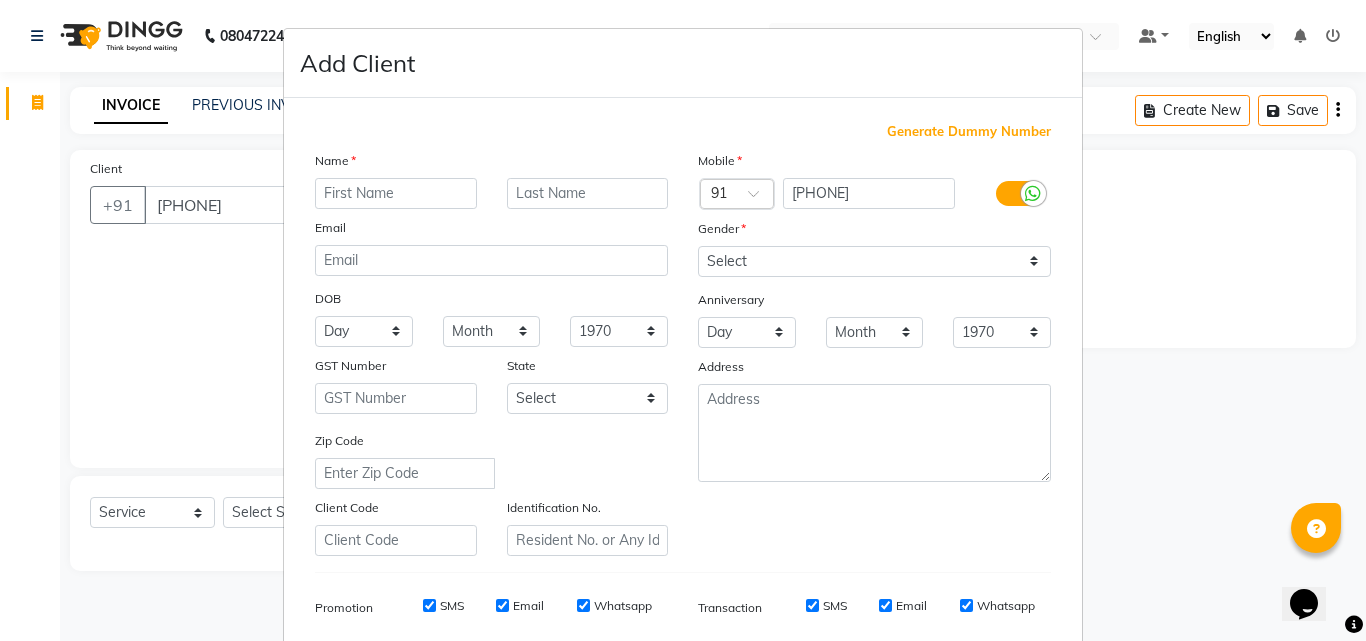 click at bounding box center (396, 193) 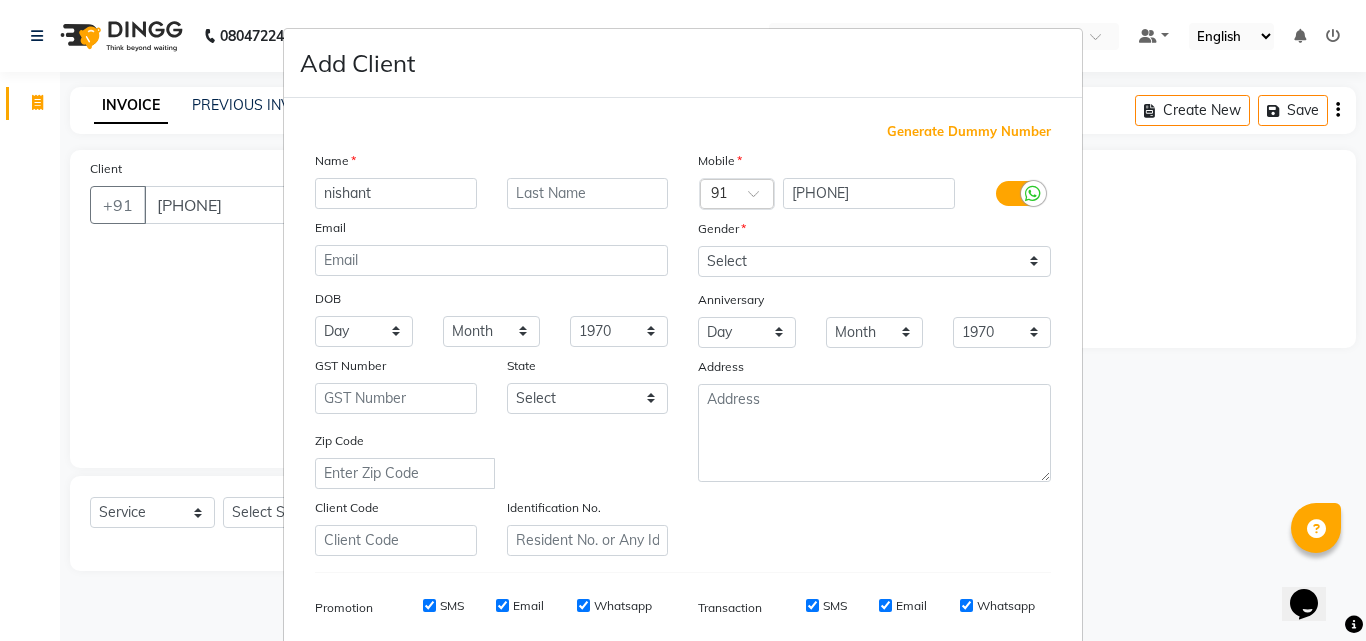type on "nishant" 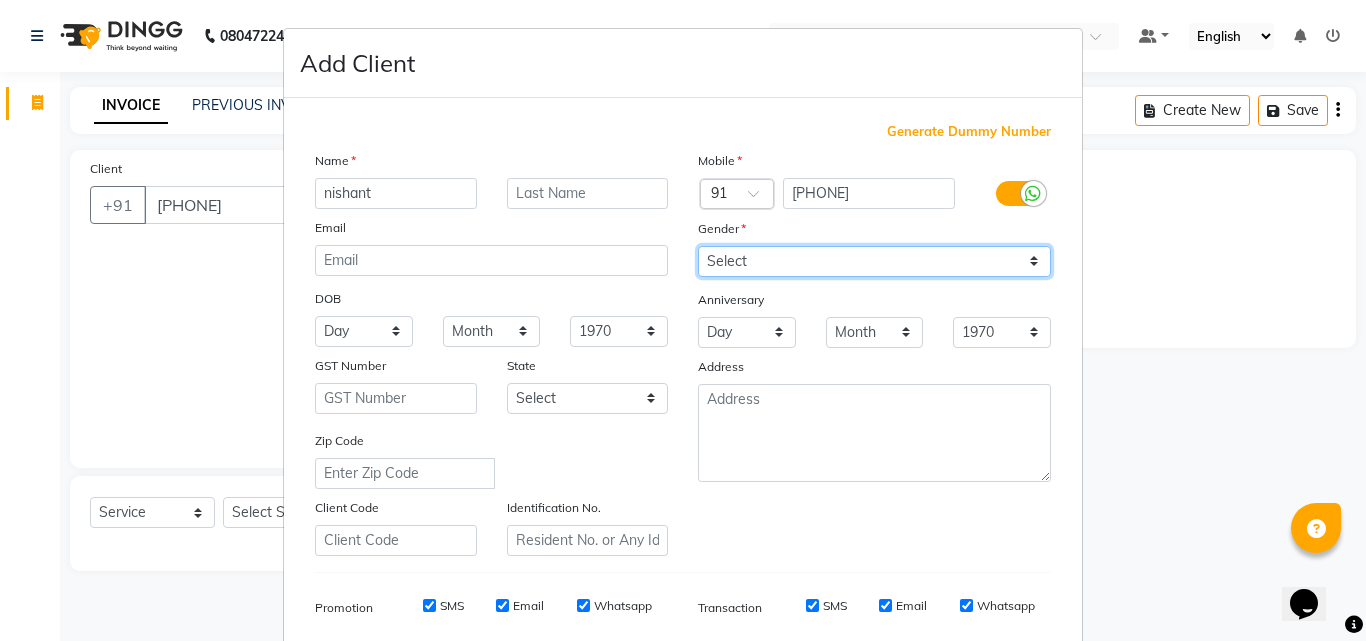 click on "Select Male Female Other Prefer Not To Say" at bounding box center (874, 261) 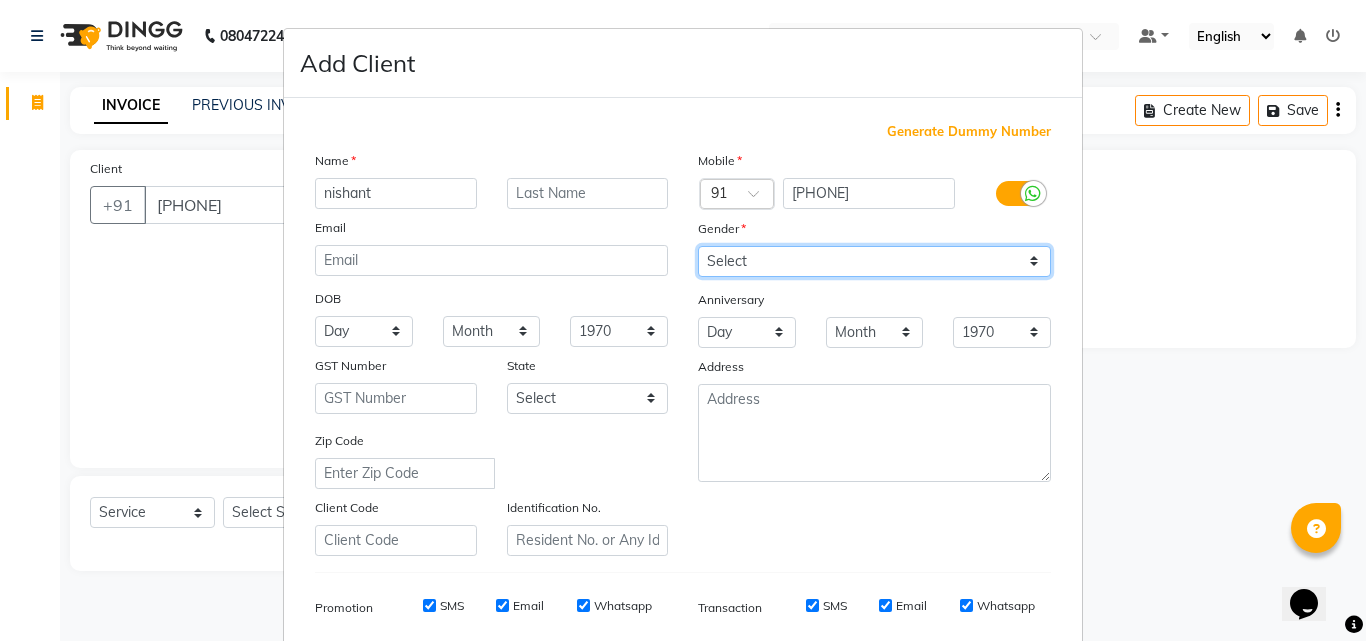 select on "male" 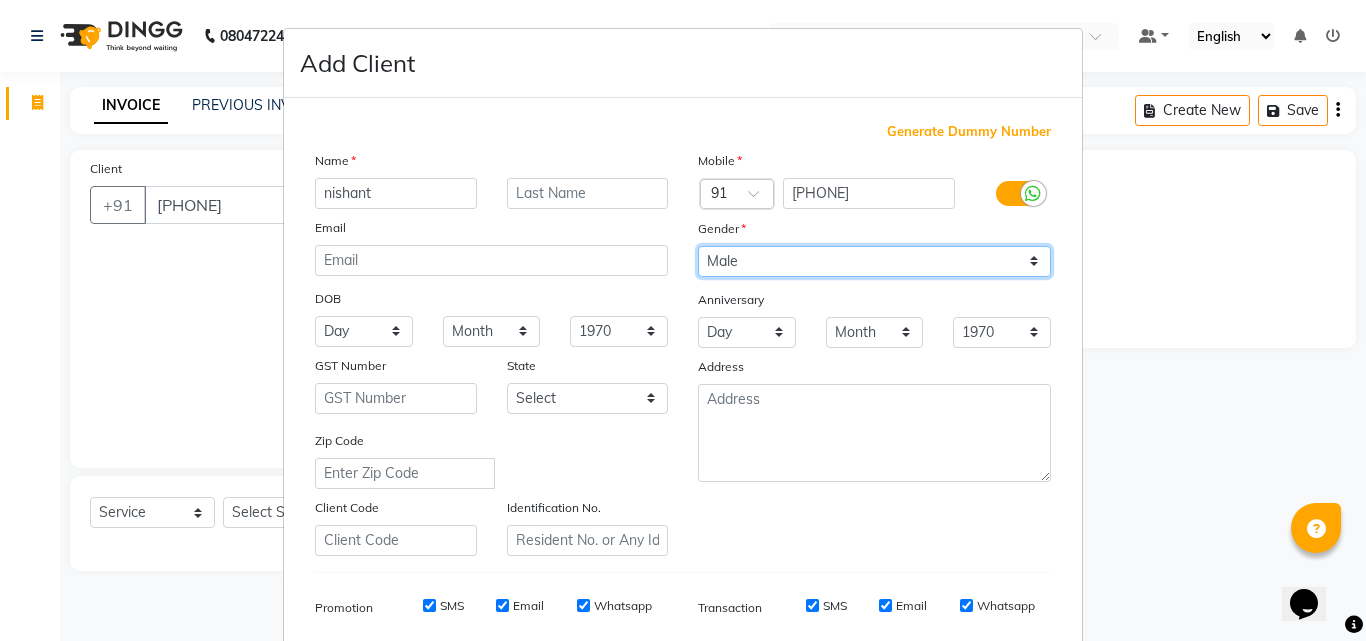 click on "Select Male Female Other Prefer Not To Say" at bounding box center [874, 261] 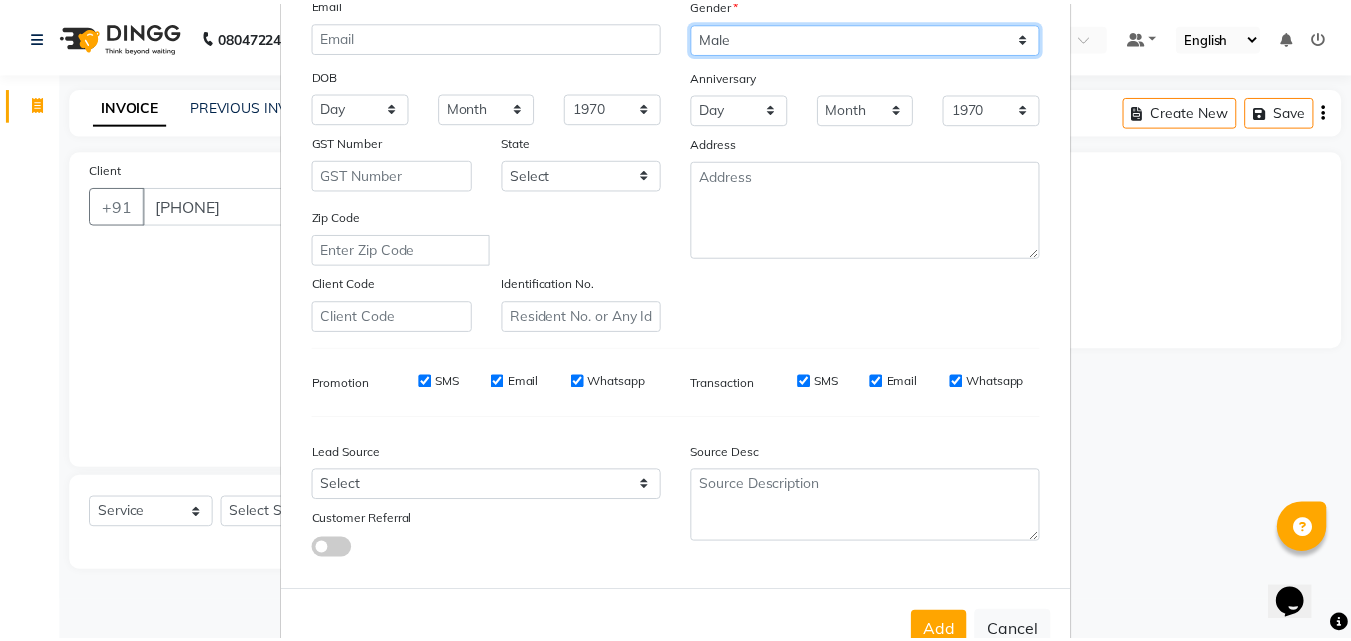 scroll, scrollTop: 282, scrollLeft: 0, axis: vertical 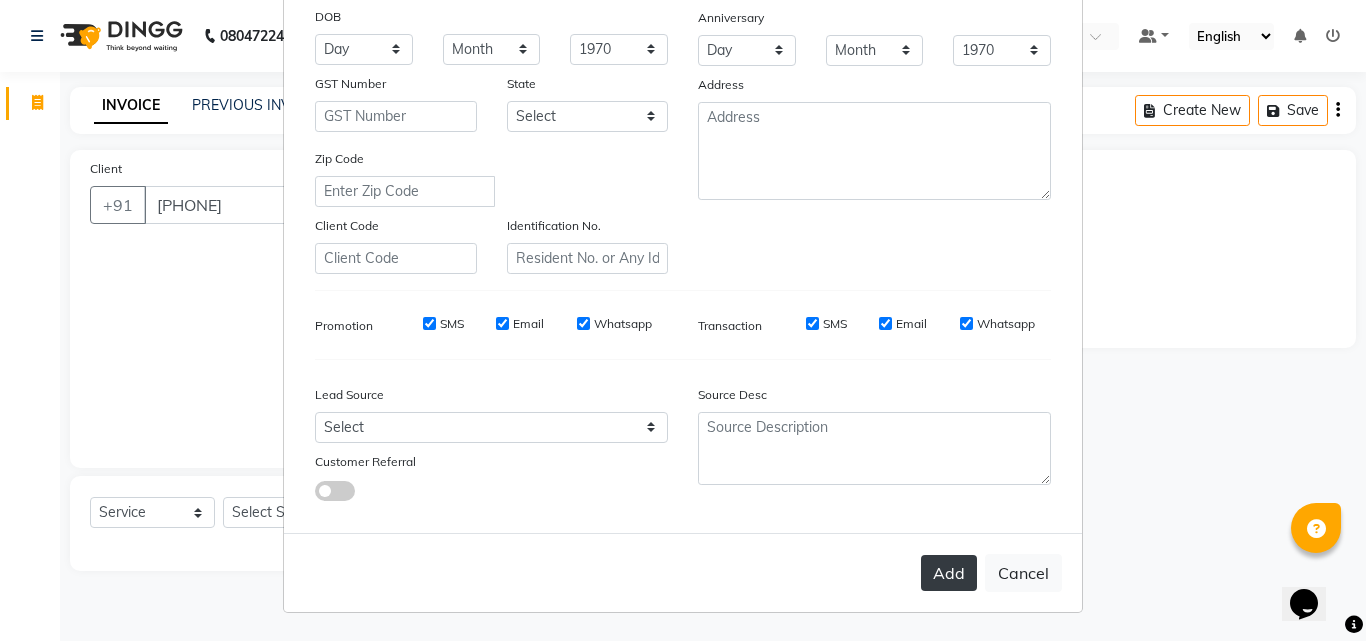 click on "Add" at bounding box center [949, 573] 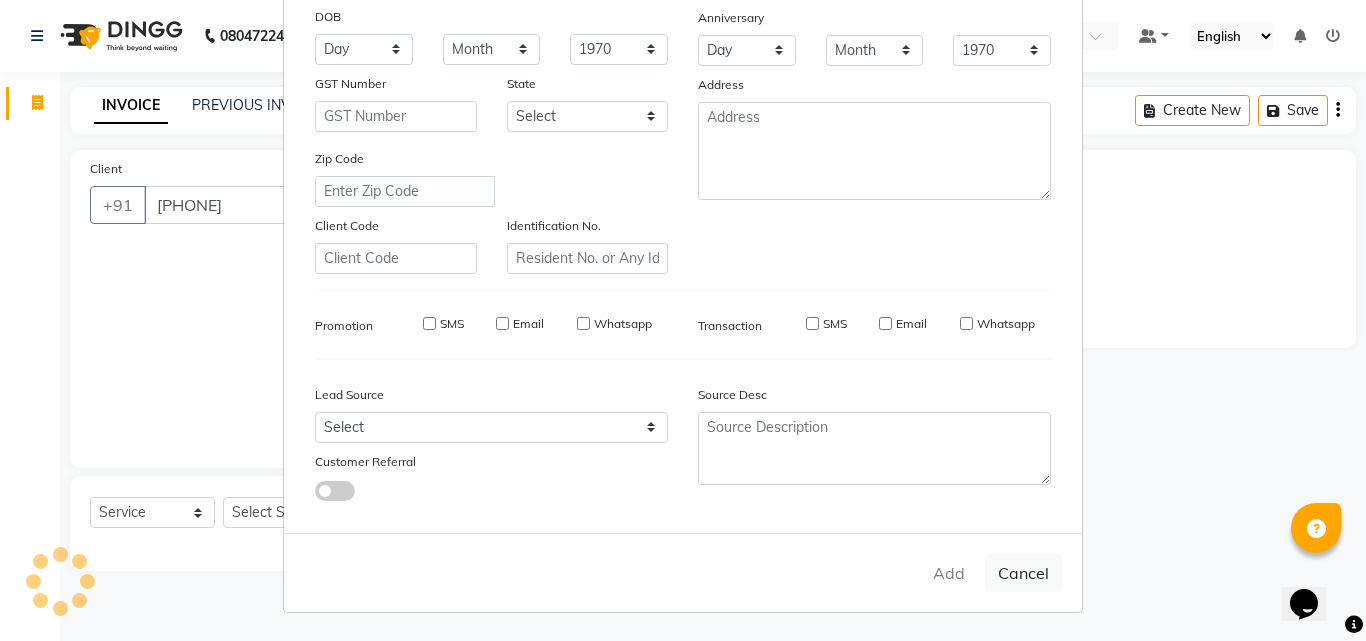 type 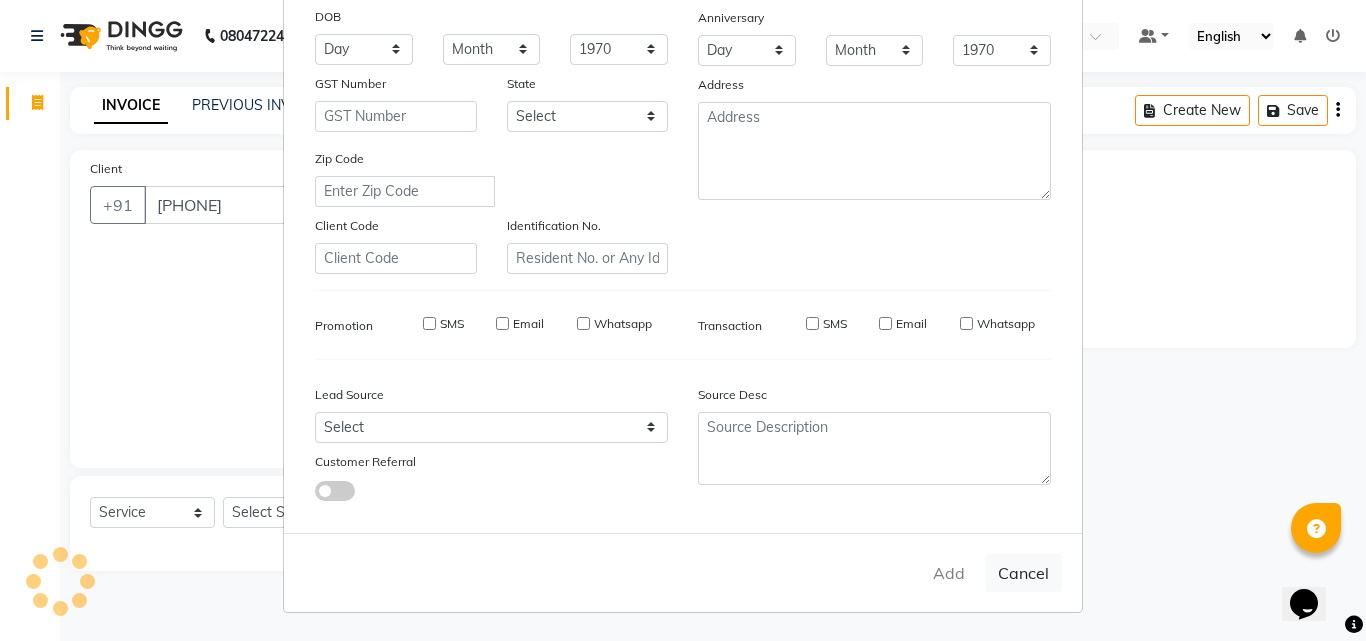 select 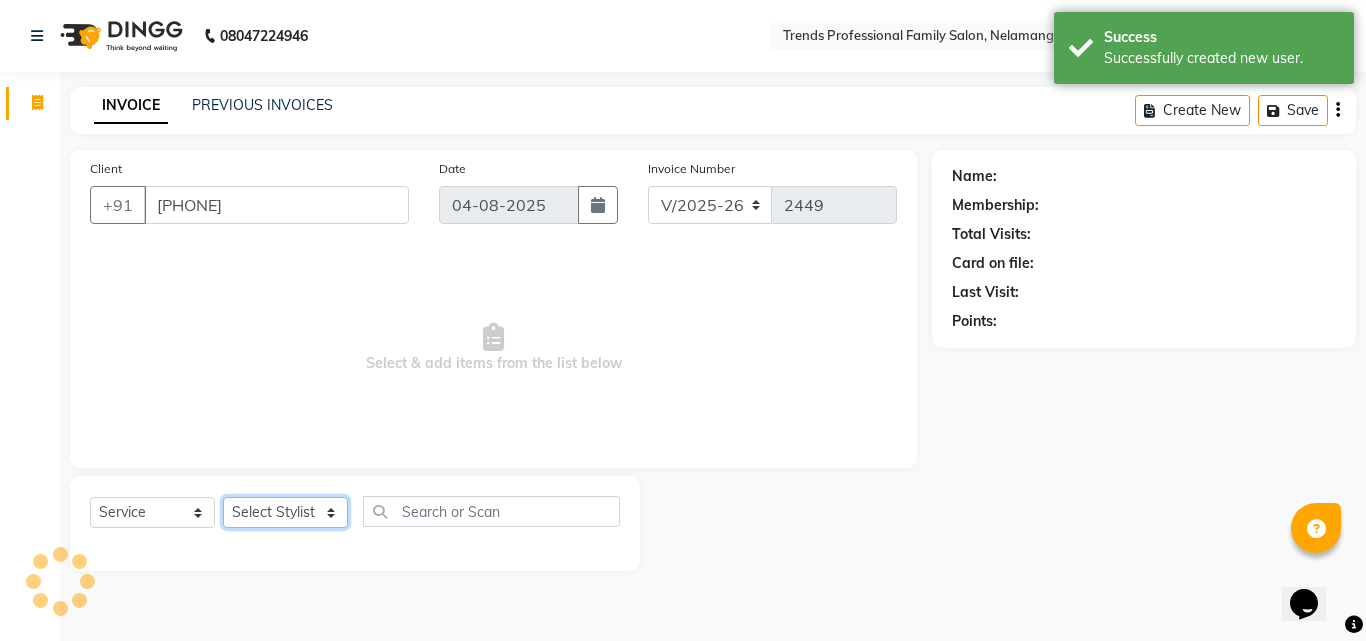 click on "Select Stylist ANITHA AVANTHIKA Hithaishi IMRAN KHAN KANCHAN MUSKHAN RUSTHAM SEEMA SHIVA SOURAV Sumika Trends" 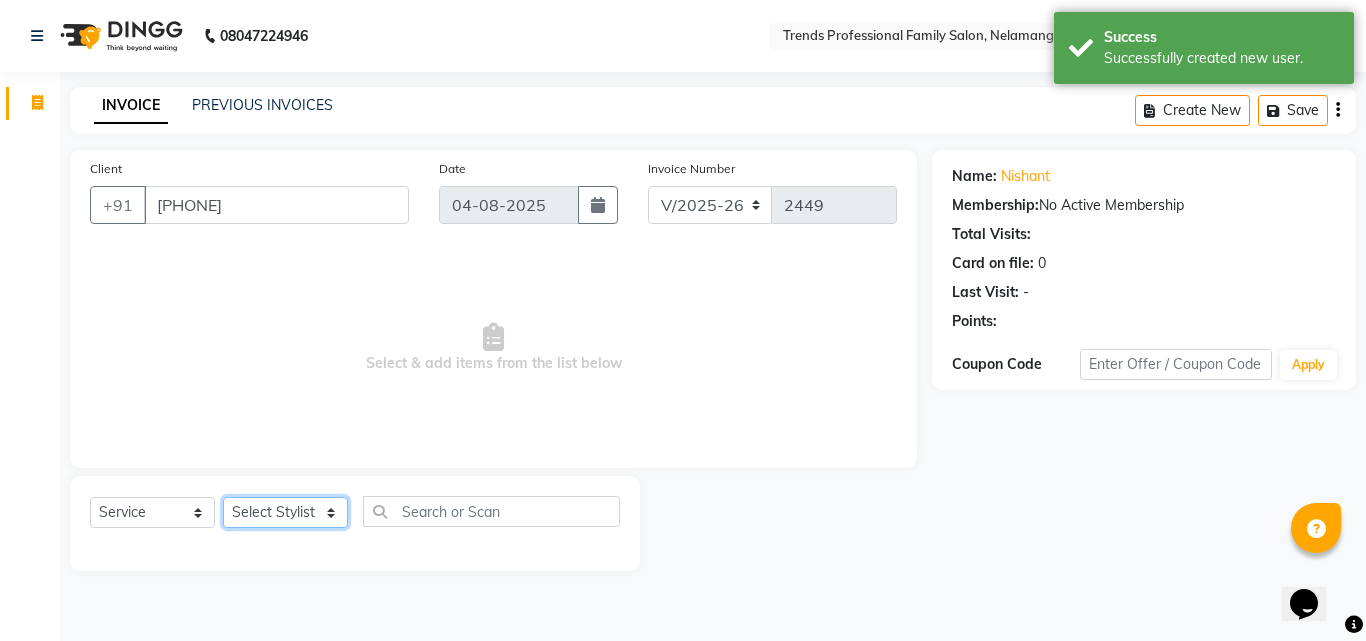 select on "68140" 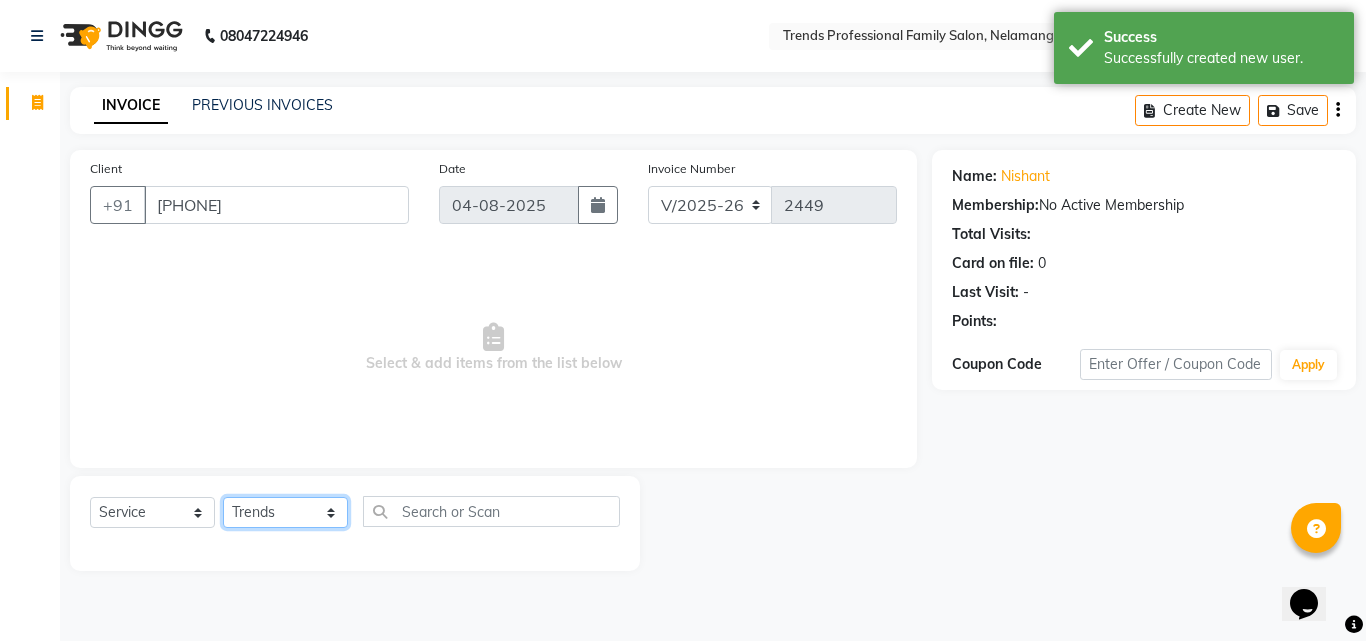 click on "Select Stylist ANITHA AVANTHIKA Hithaishi IMRAN KHAN KANCHAN MUSKHAN RUSTHAM SEEMA SHIVA SOURAV Sumika Trends" 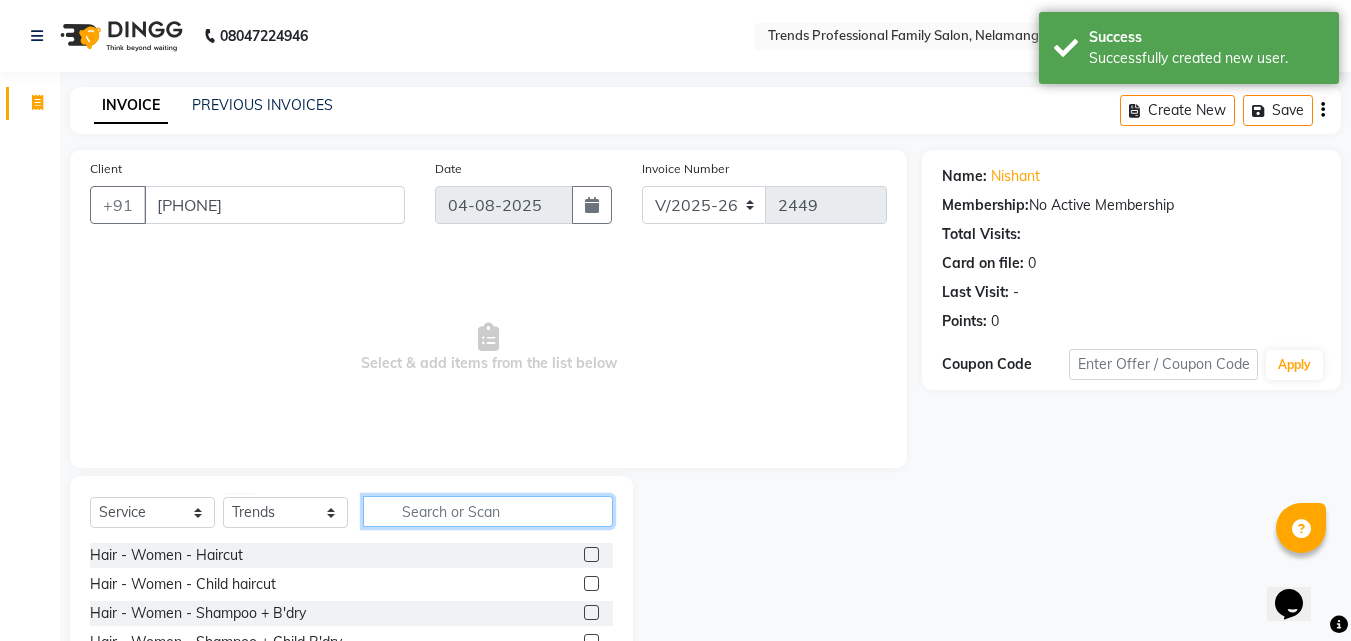 click 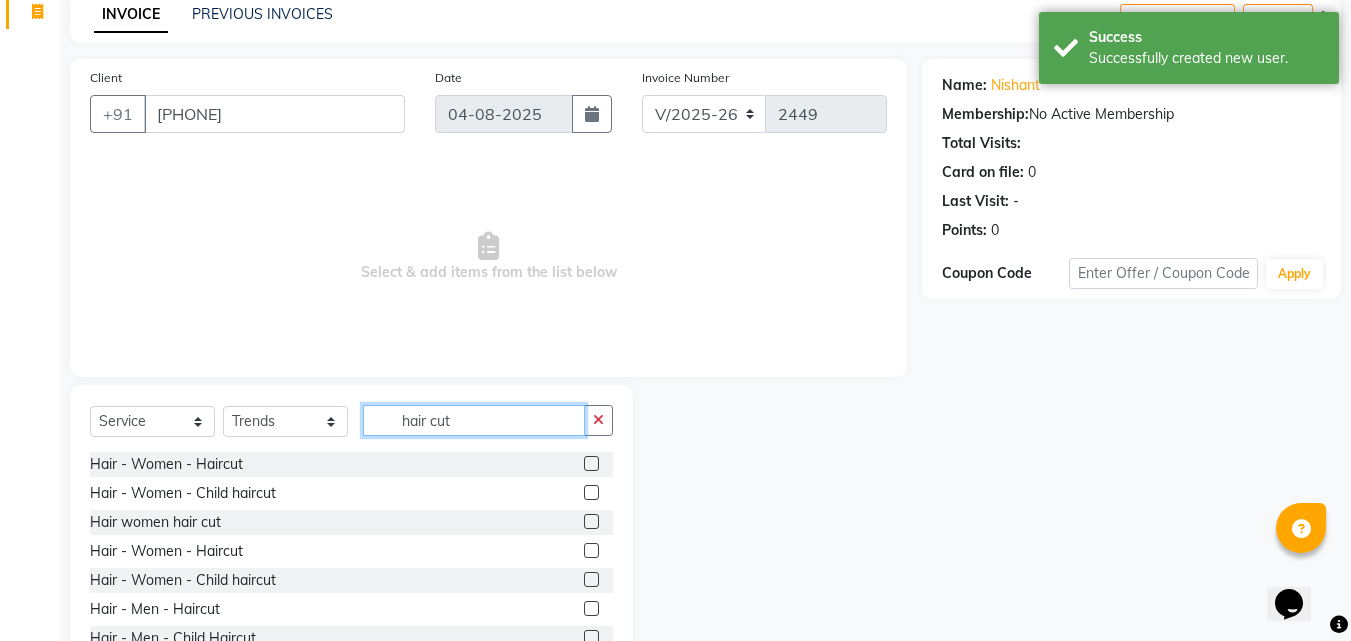 scroll, scrollTop: 160, scrollLeft: 0, axis: vertical 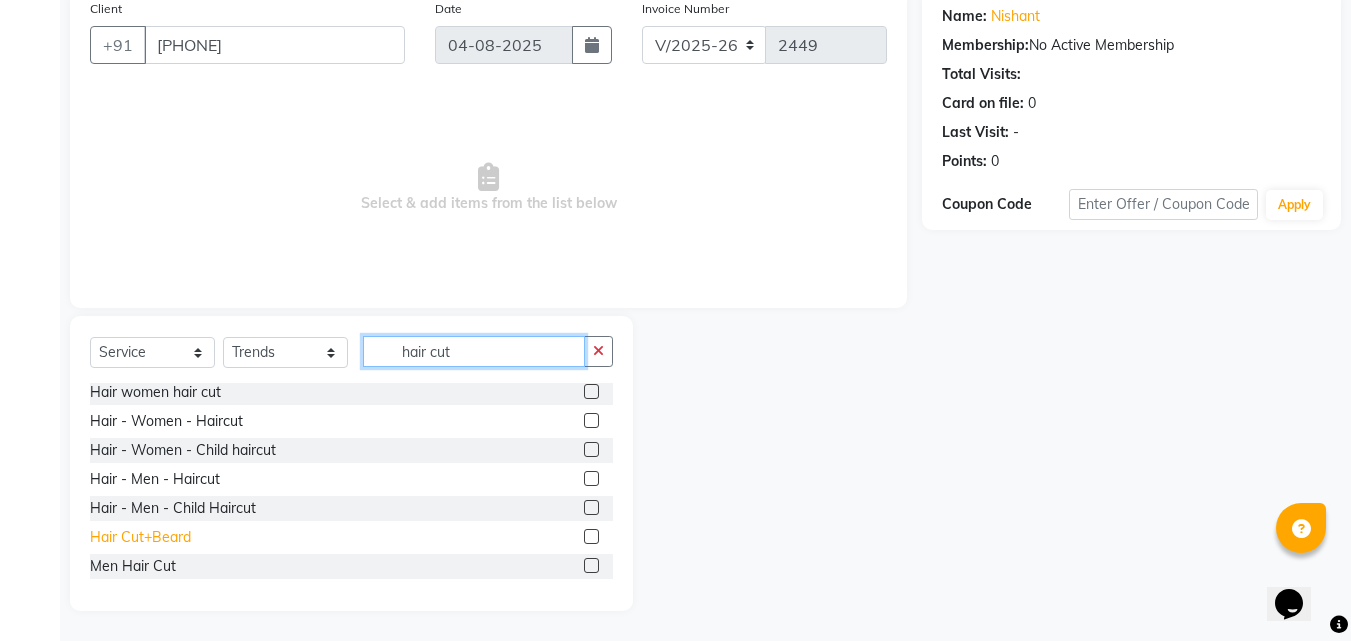 type on "hair cut" 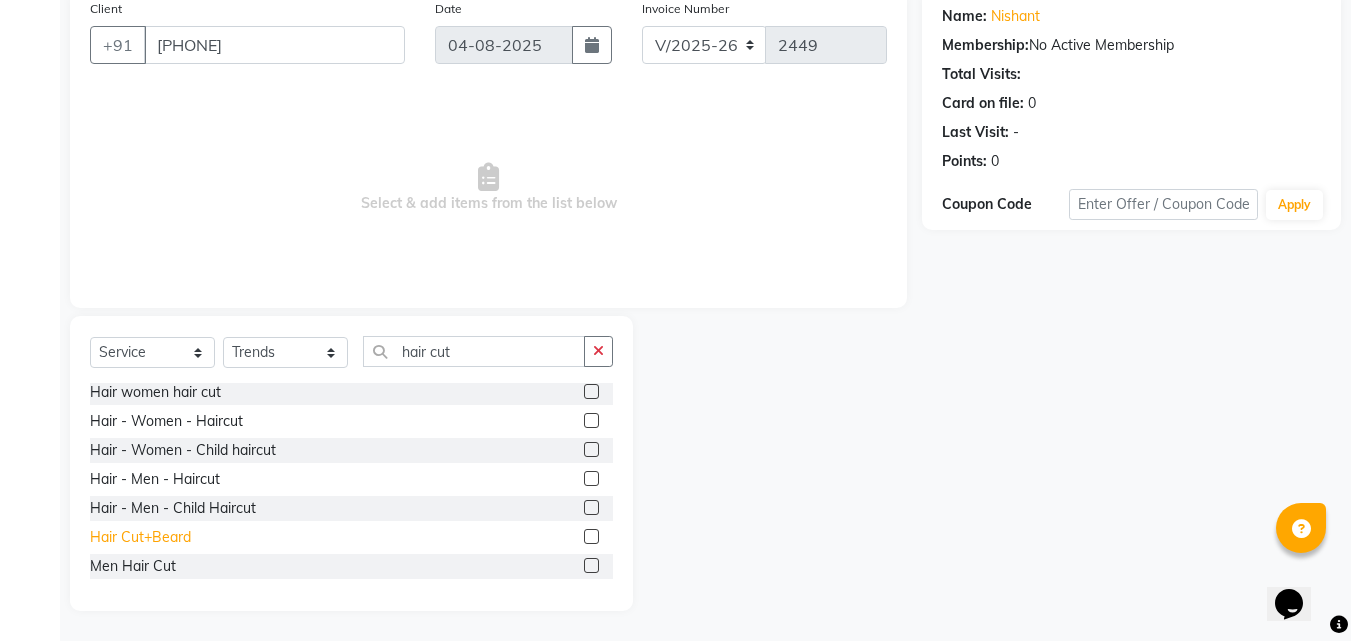 click on "Hair Cut+Beard" 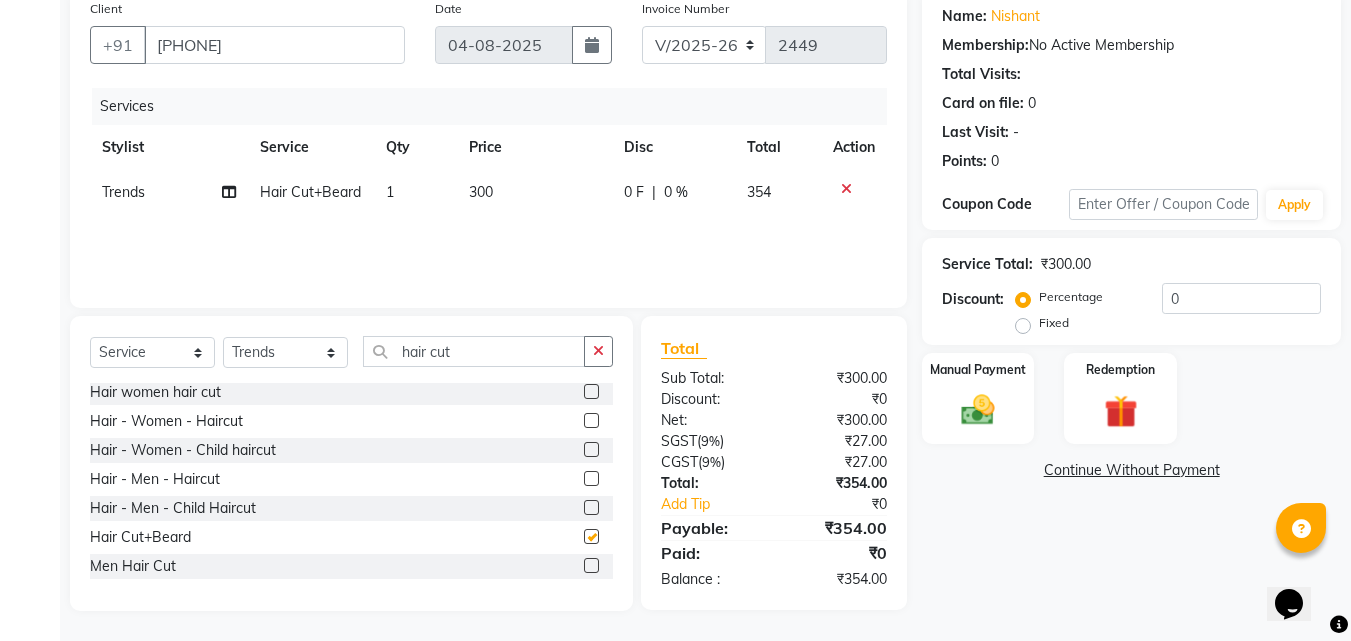 checkbox on "false" 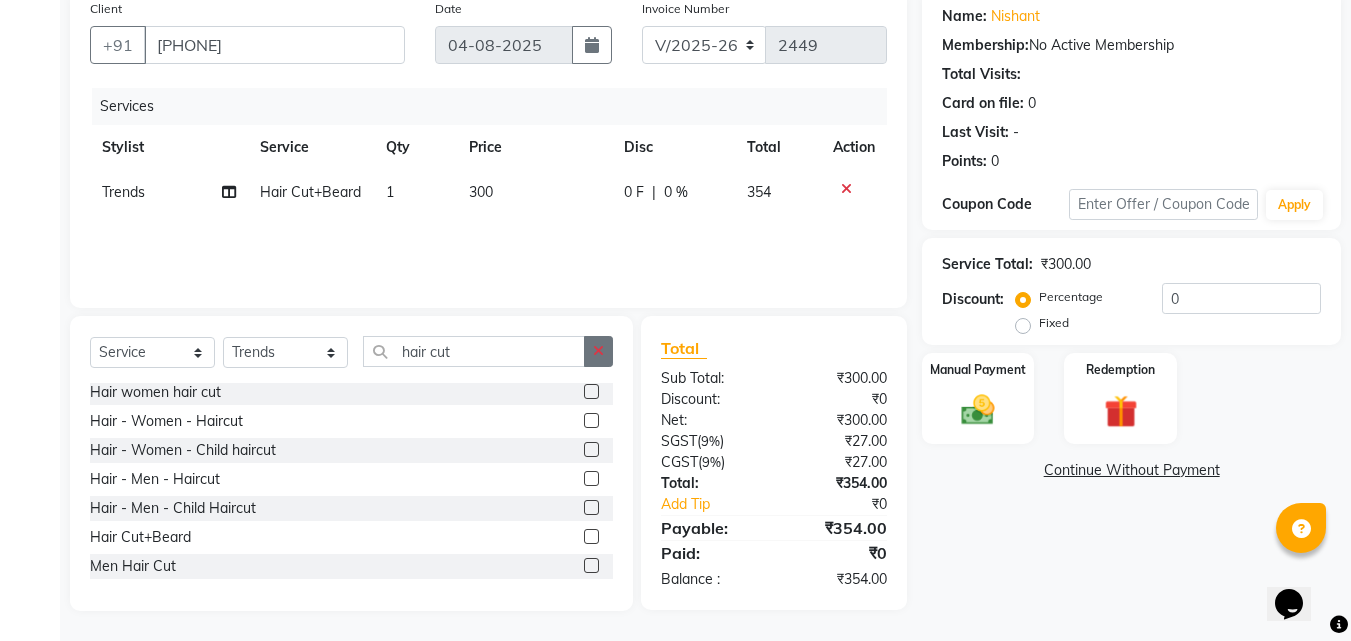 click 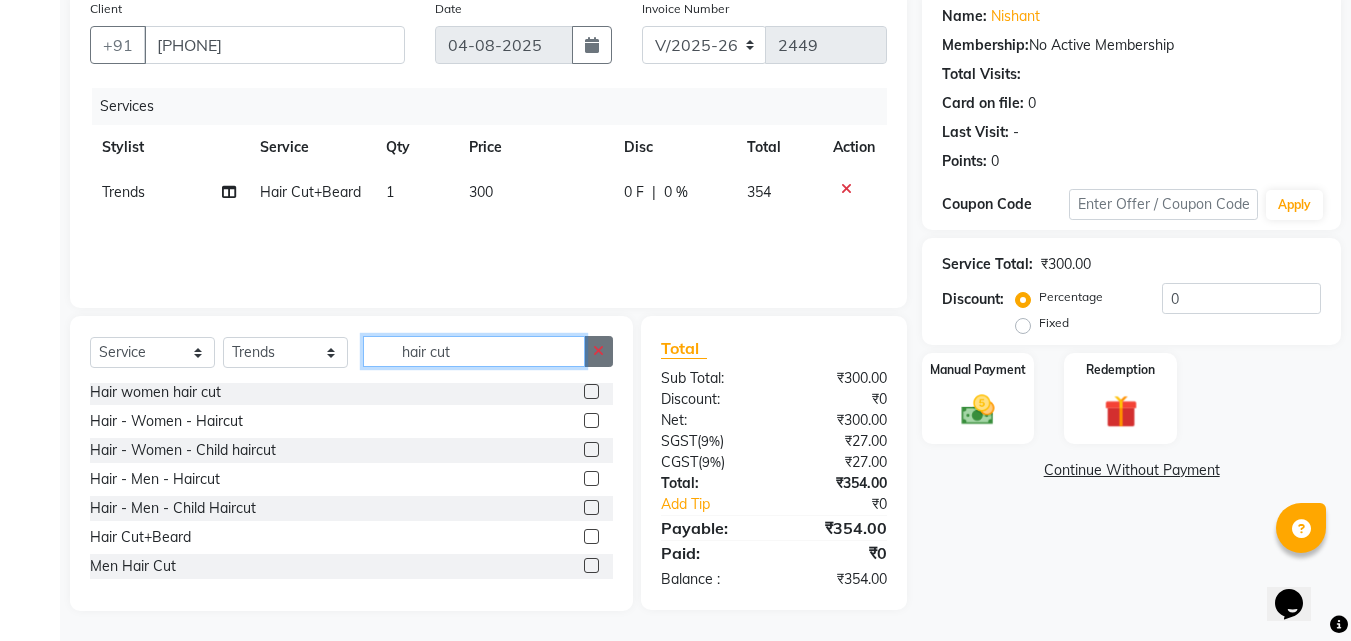 type 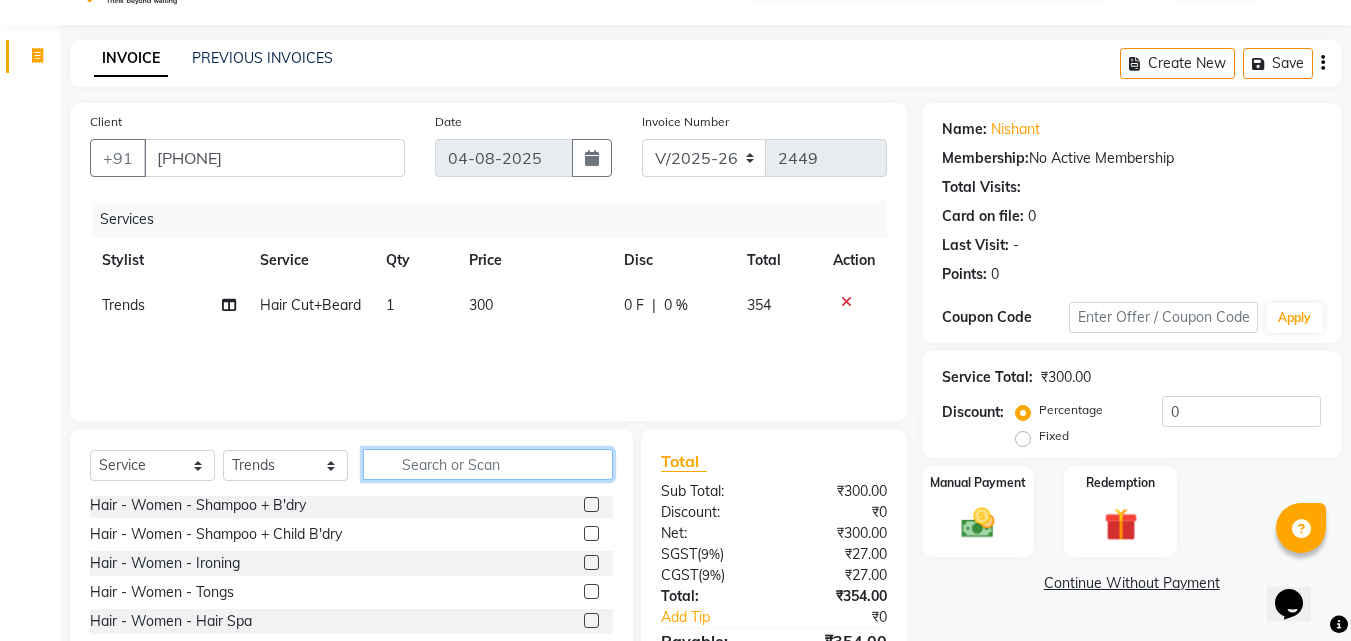 scroll, scrollTop: 0, scrollLeft: 0, axis: both 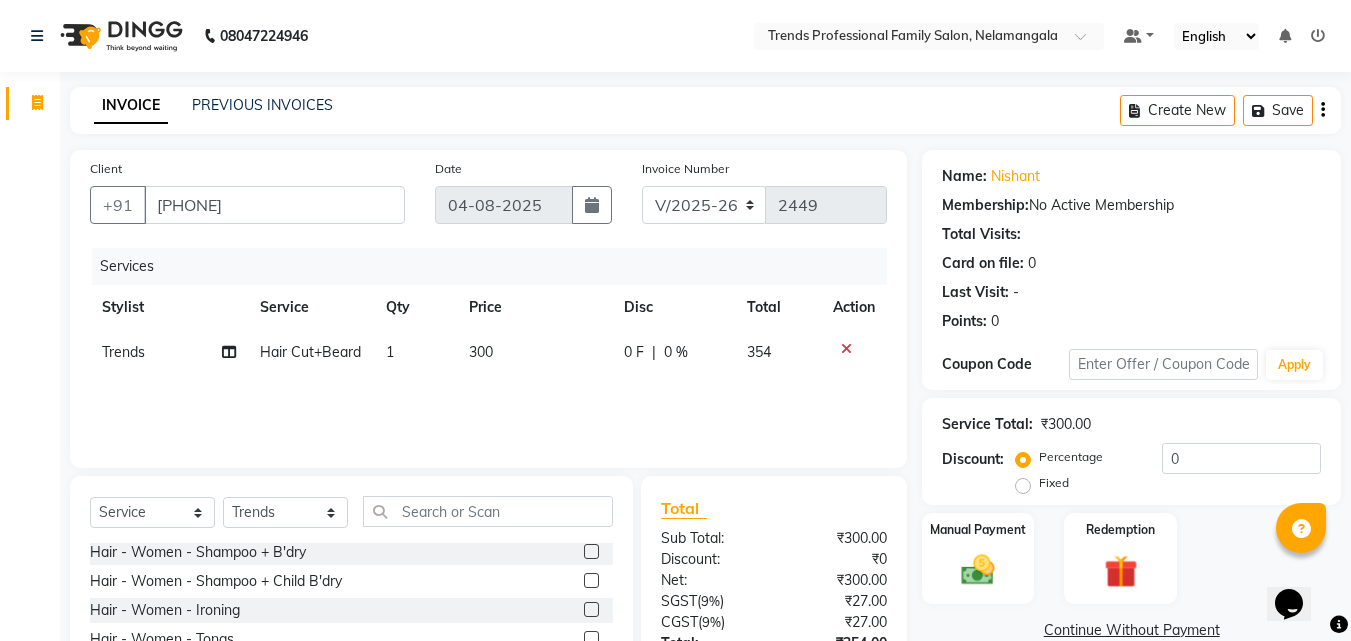 click 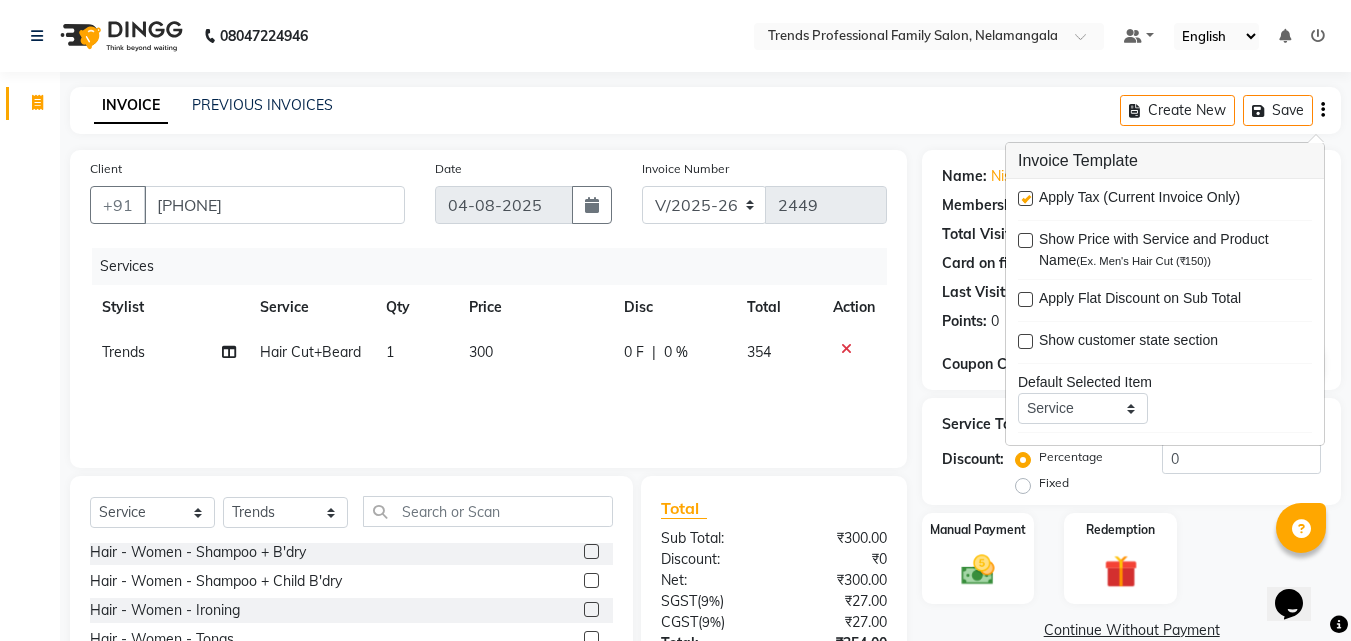 click at bounding box center (1025, 198) 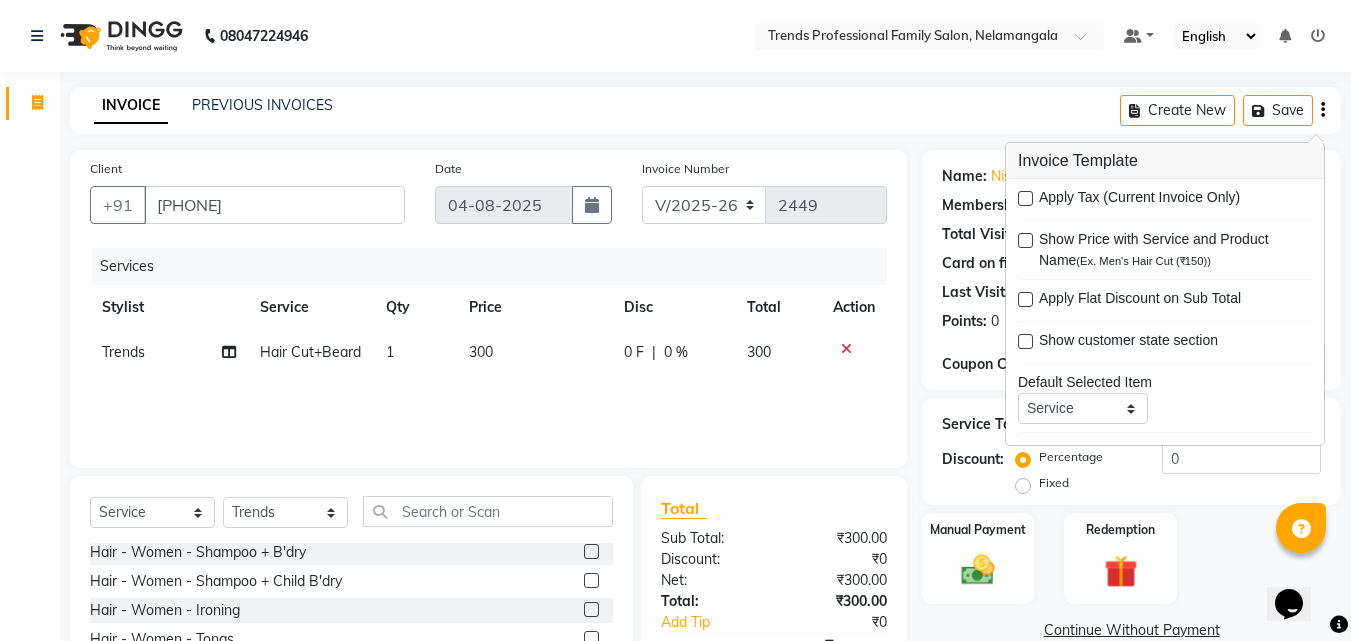 click on "INVOICE PREVIOUS INVOICES Create New   Save" 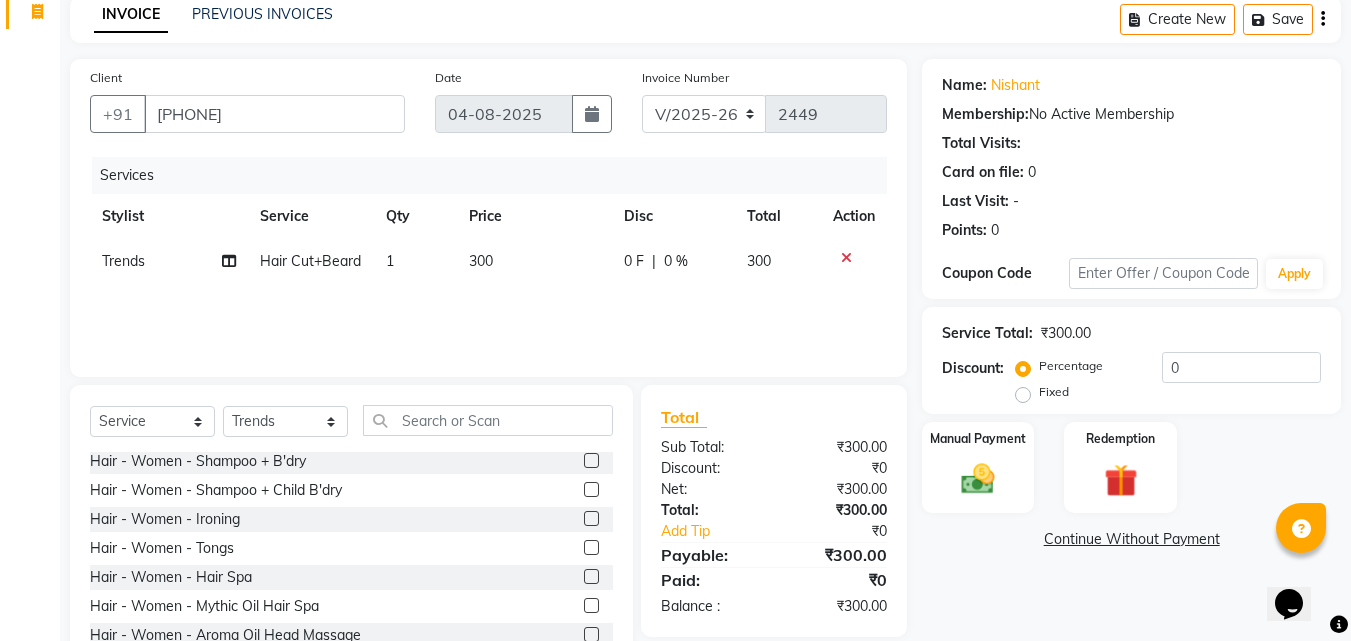 scroll, scrollTop: 160, scrollLeft: 0, axis: vertical 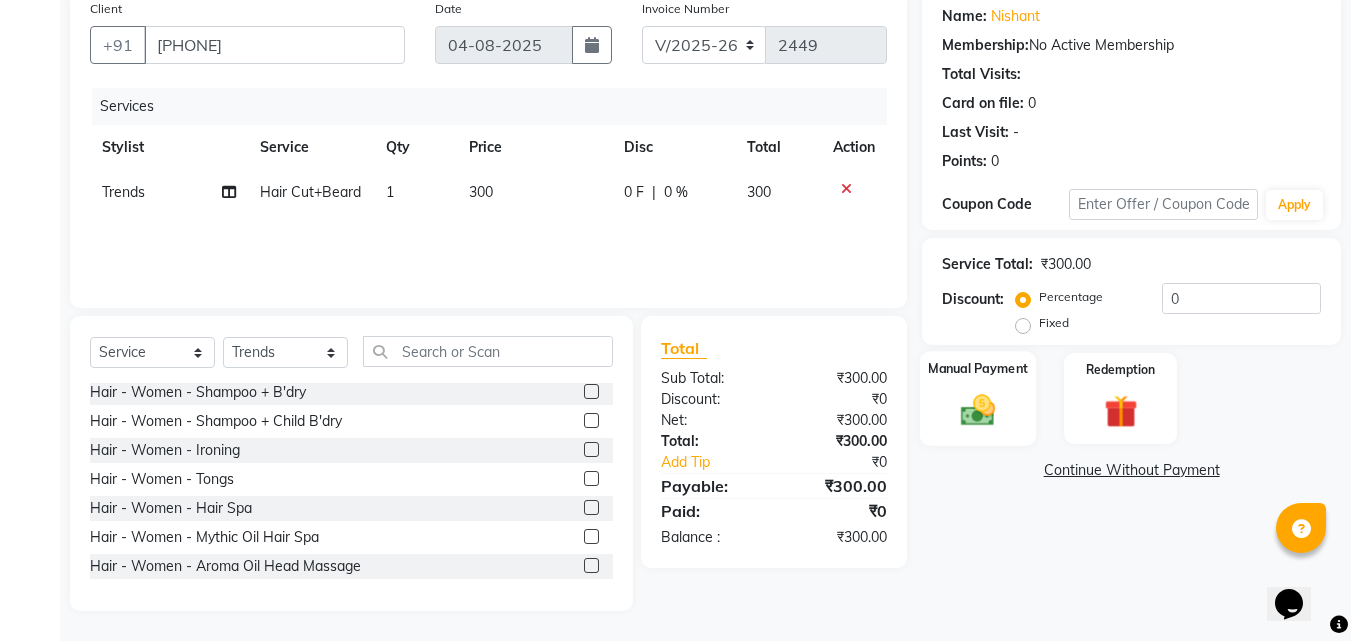 click 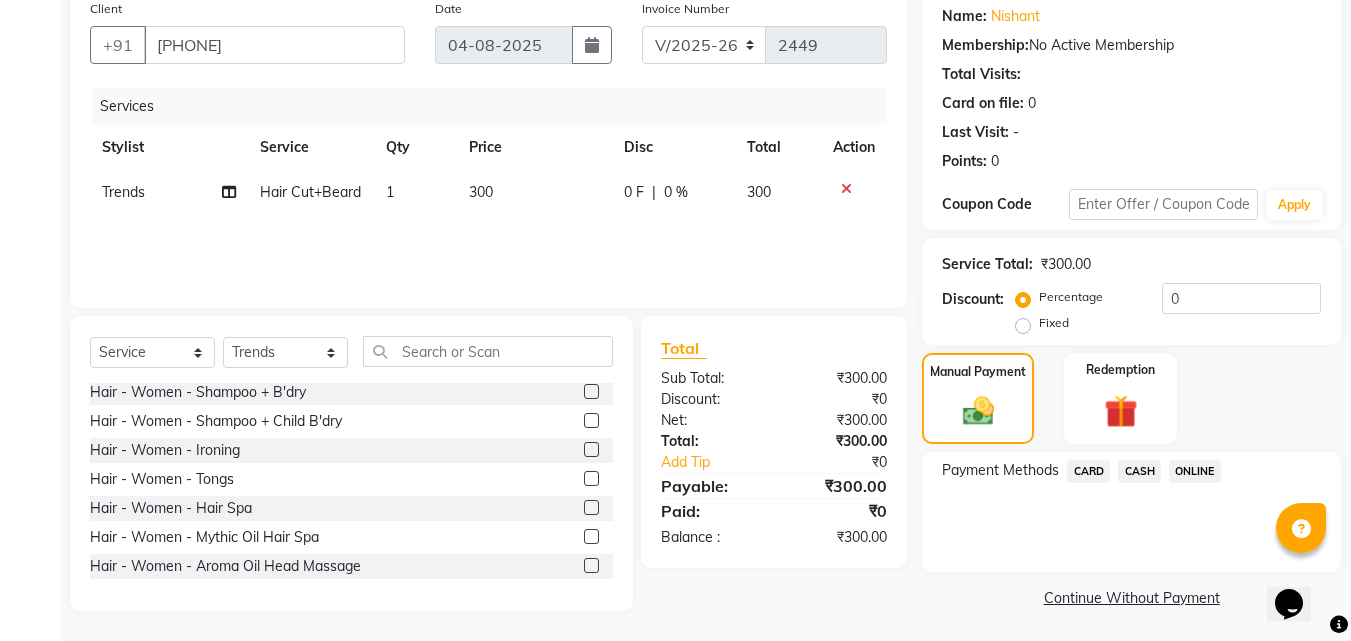 click on "CASH" 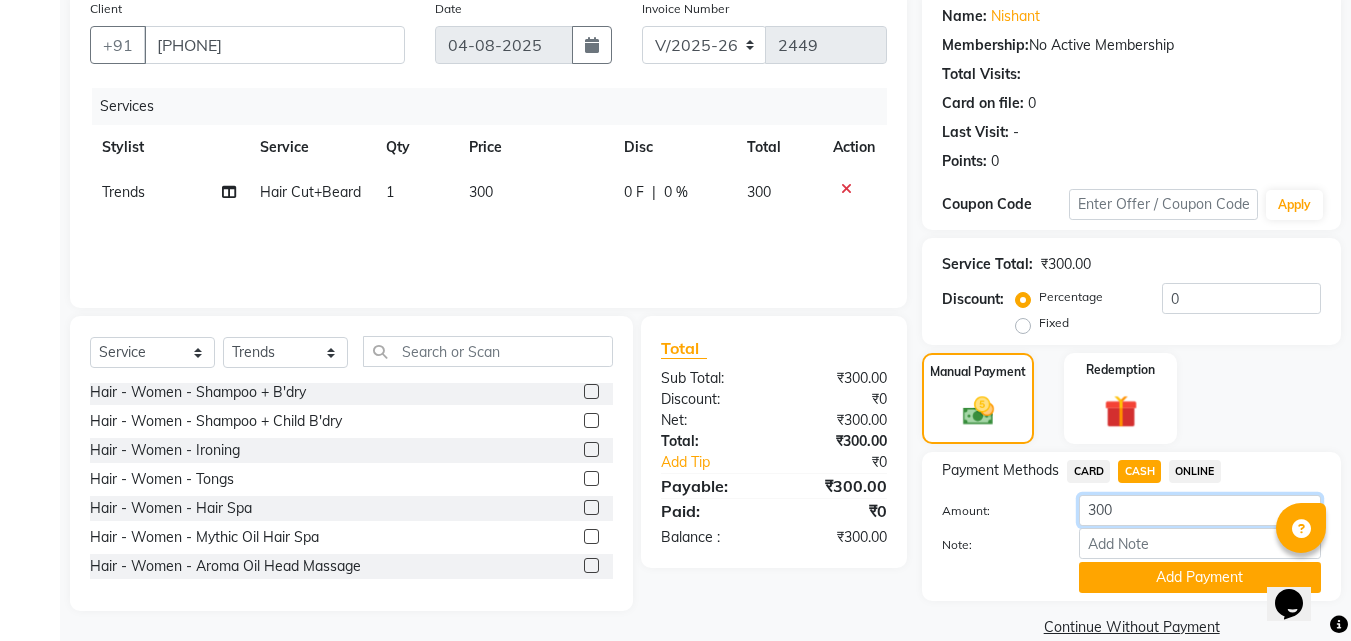 drag, startPoint x: 1122, startPoint y: 516, endPoint x: 1054, endPoint y: 521, distance: 68.18358 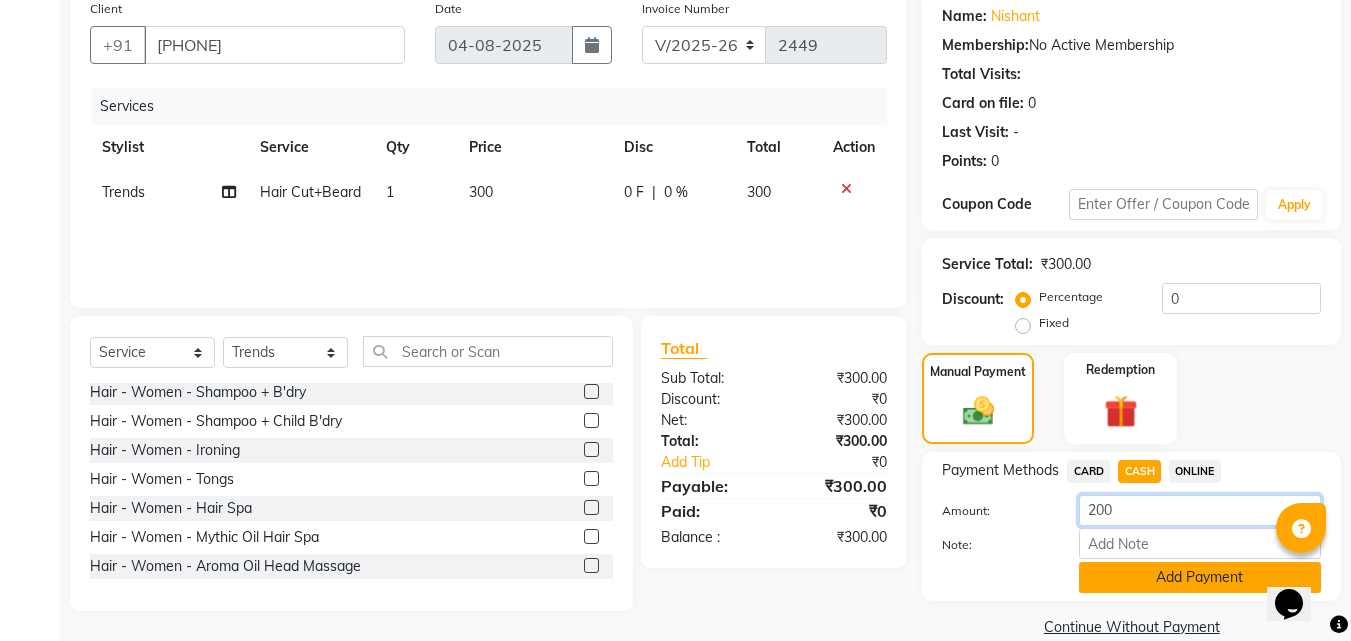 type on "200" 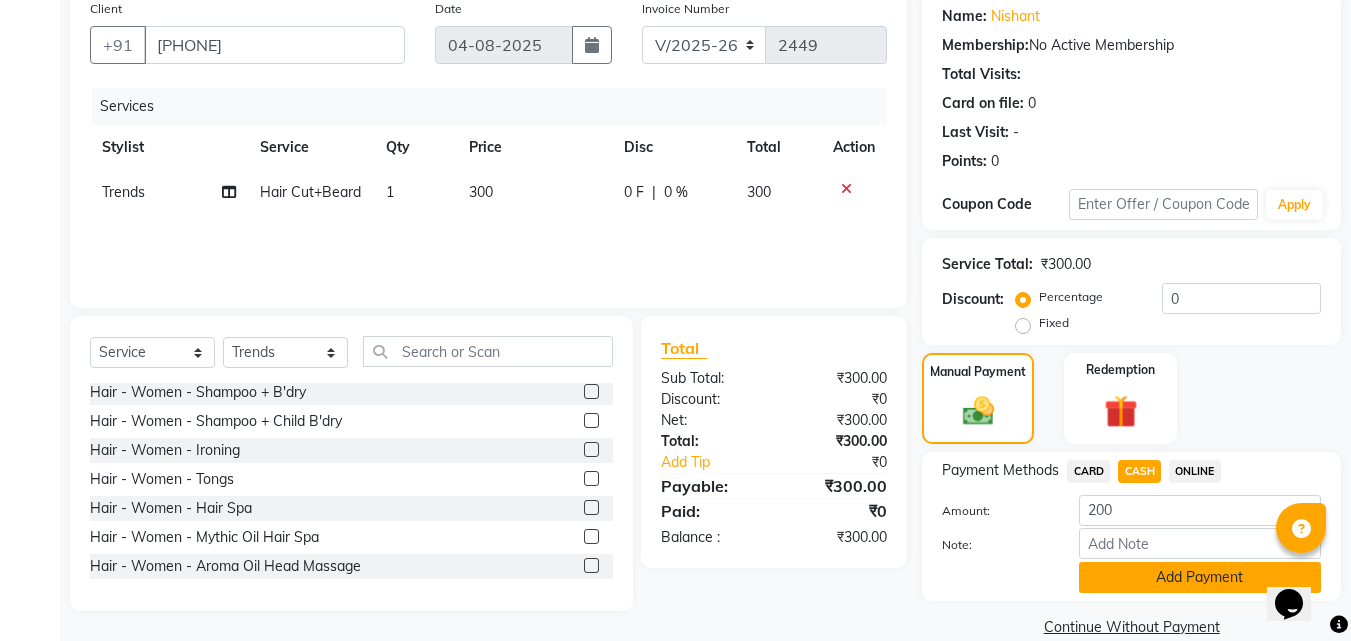 drag, startPoint x: 1144, startPoint y: 573, endPoint x: 1167, endPoint y: 528, distance: 50.537113 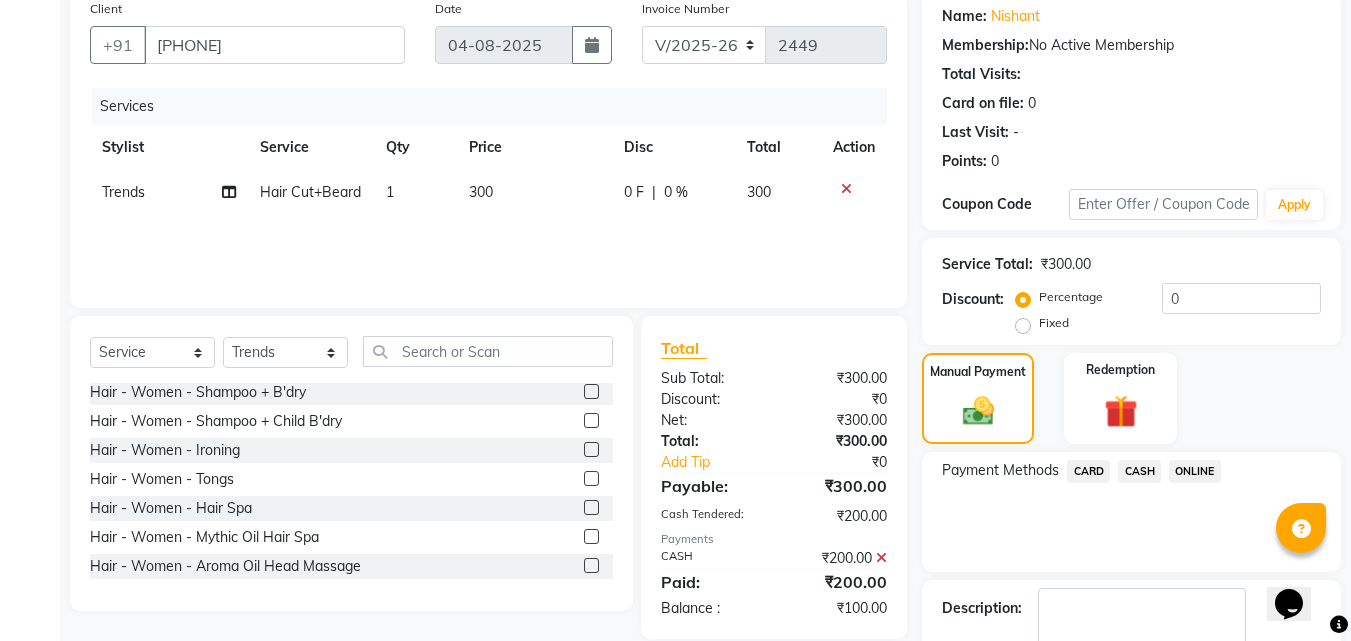 click on "ONLINE" 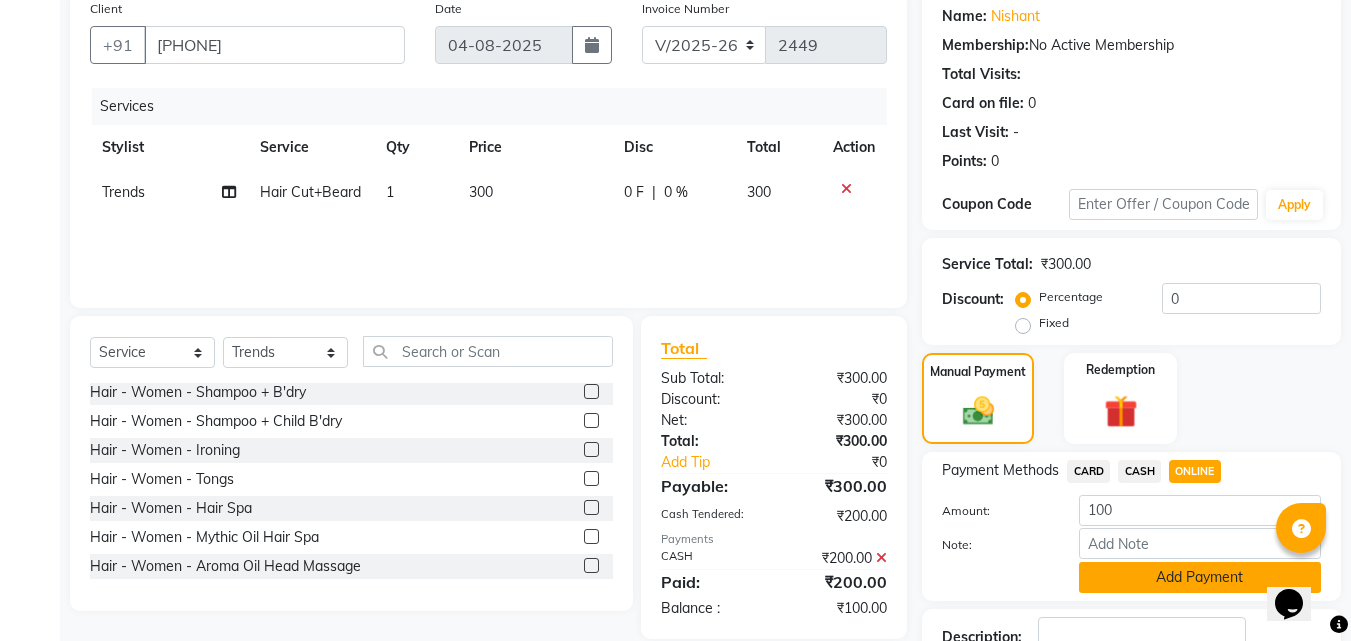 click on "Add Payment" 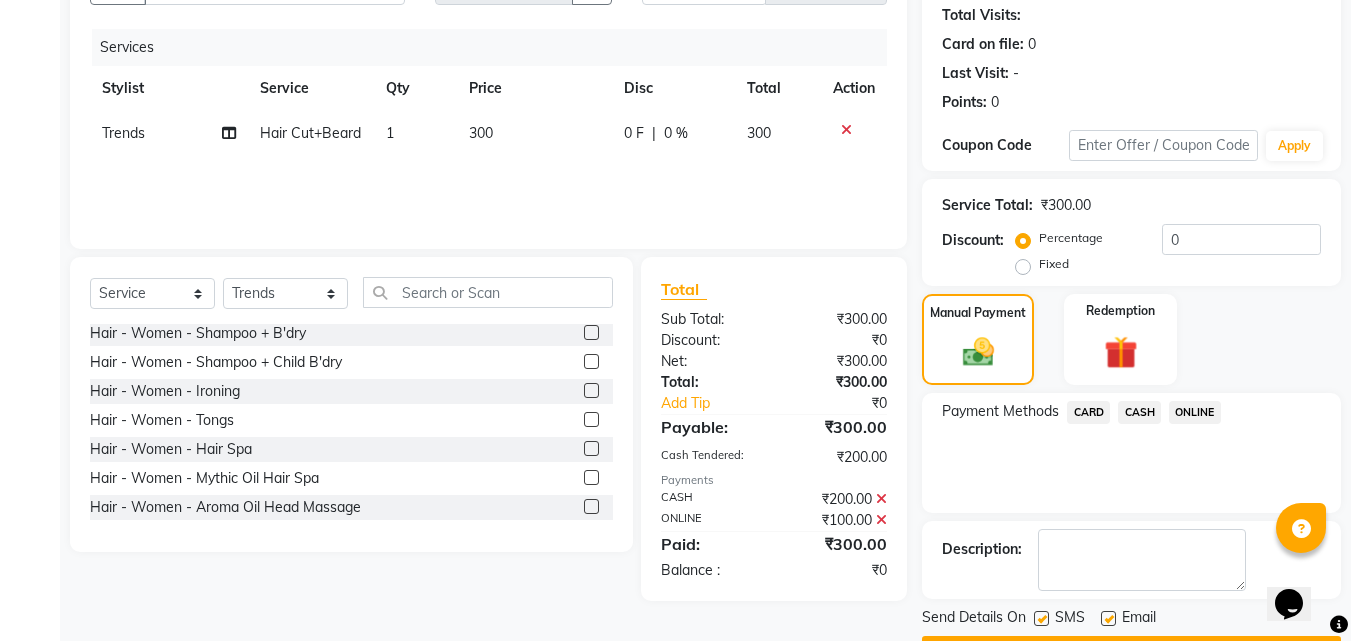 scroll, scrollTop: 275, scrollLeft: 0, axis: vertical 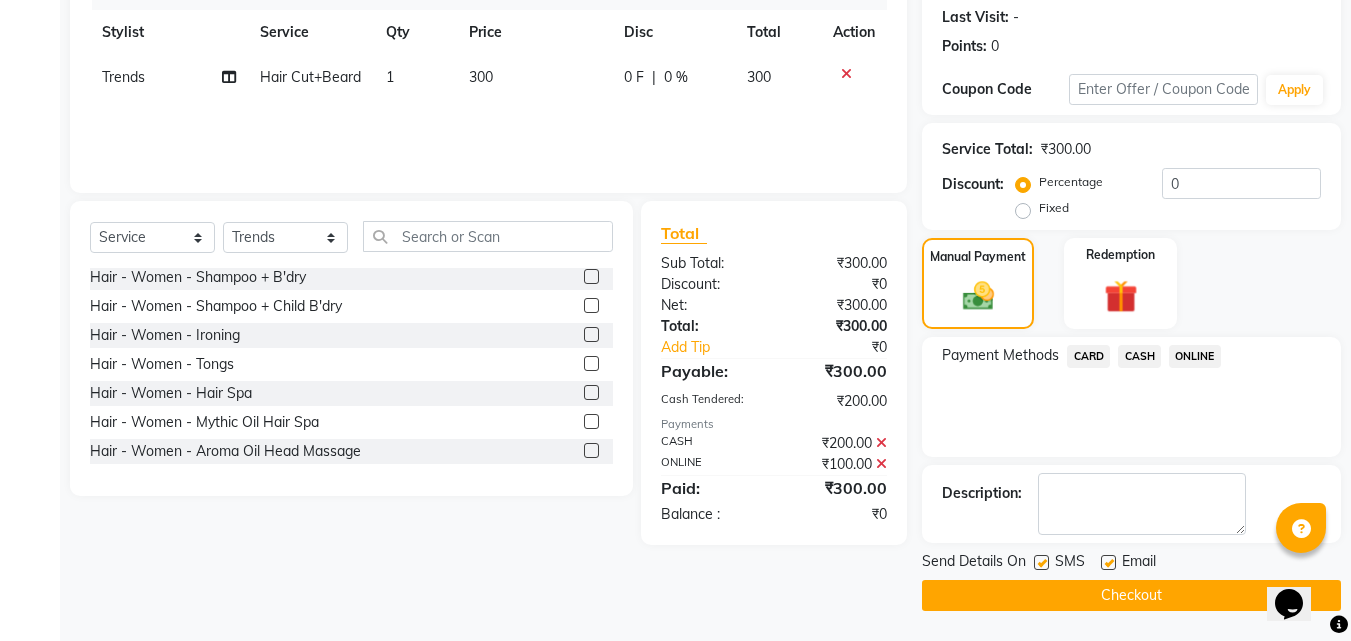 click on "Checkout" 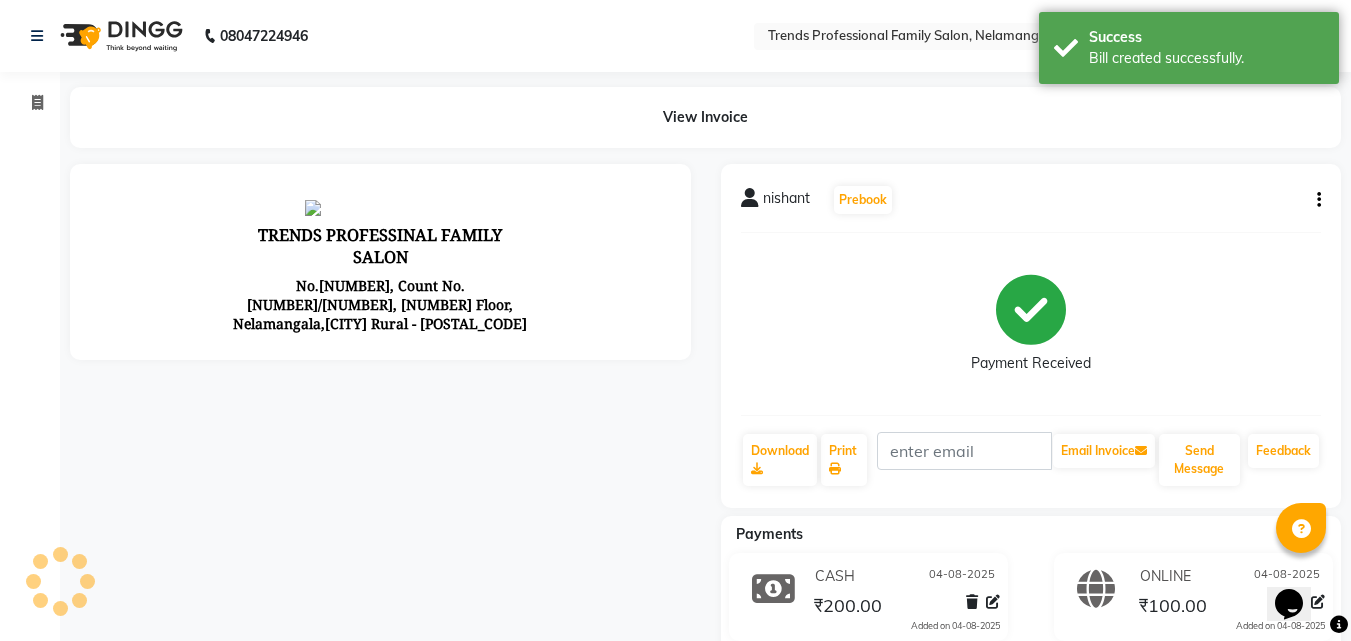 scroll, scrollTop: 0, scrollLeft: 0, axis: both 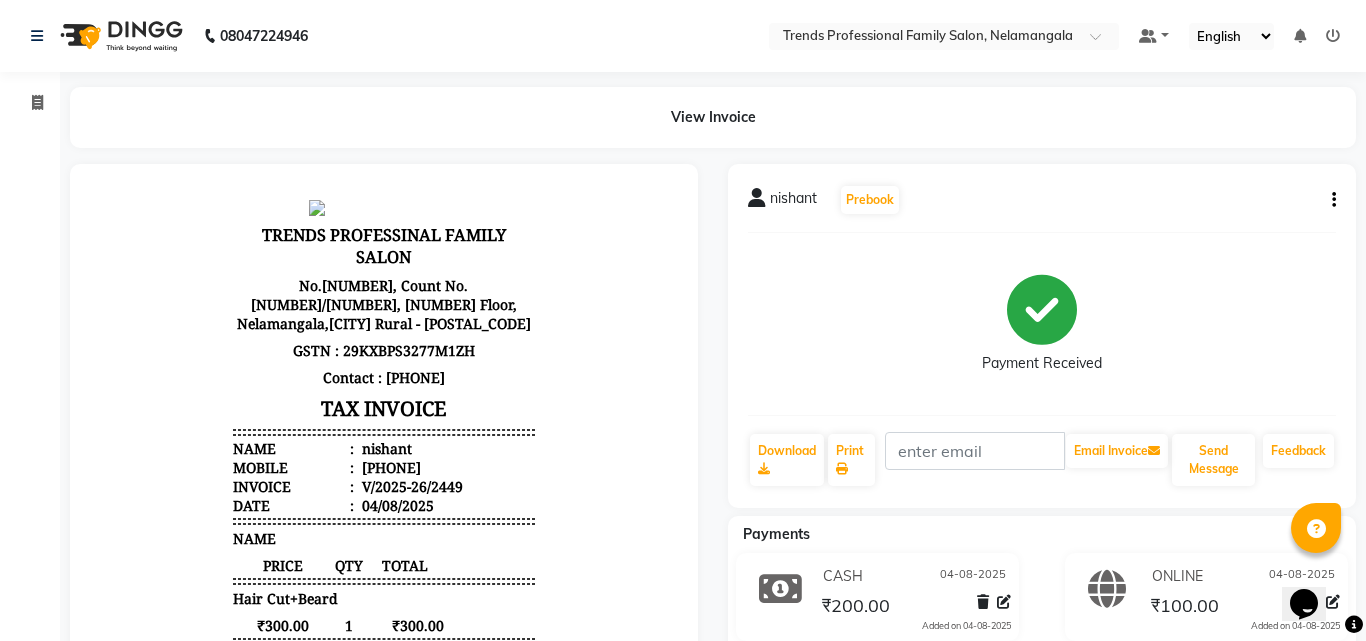 select on "service" 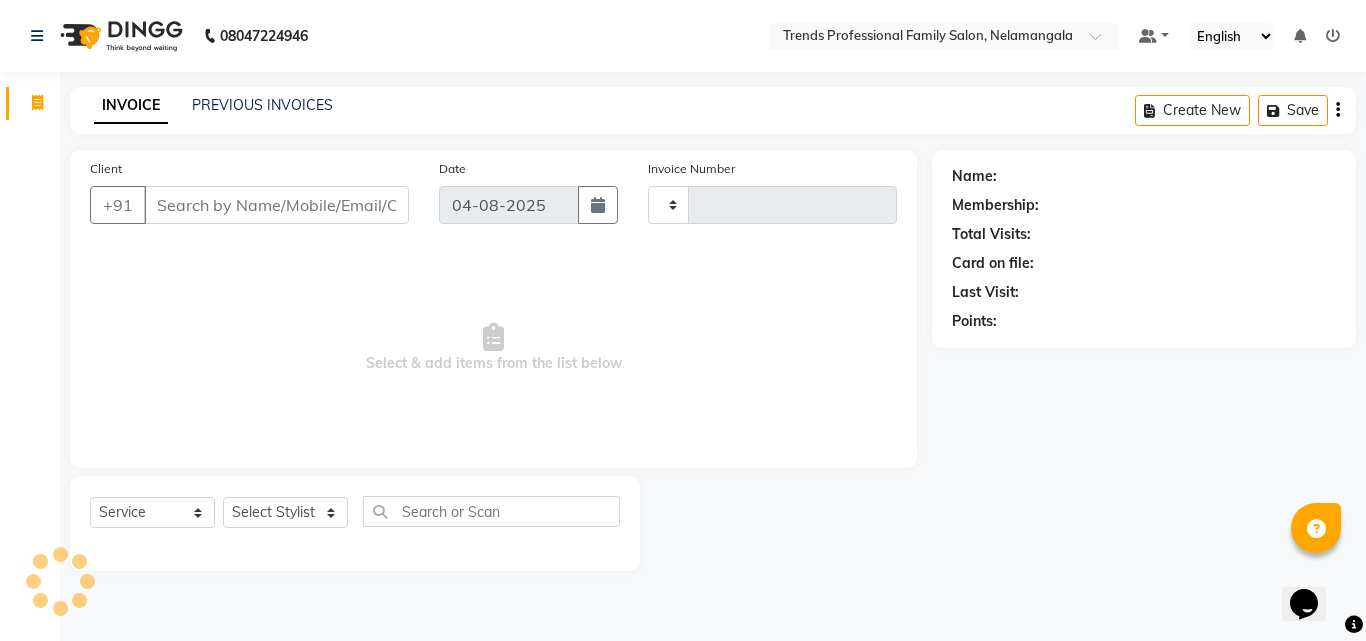 type on "2450" 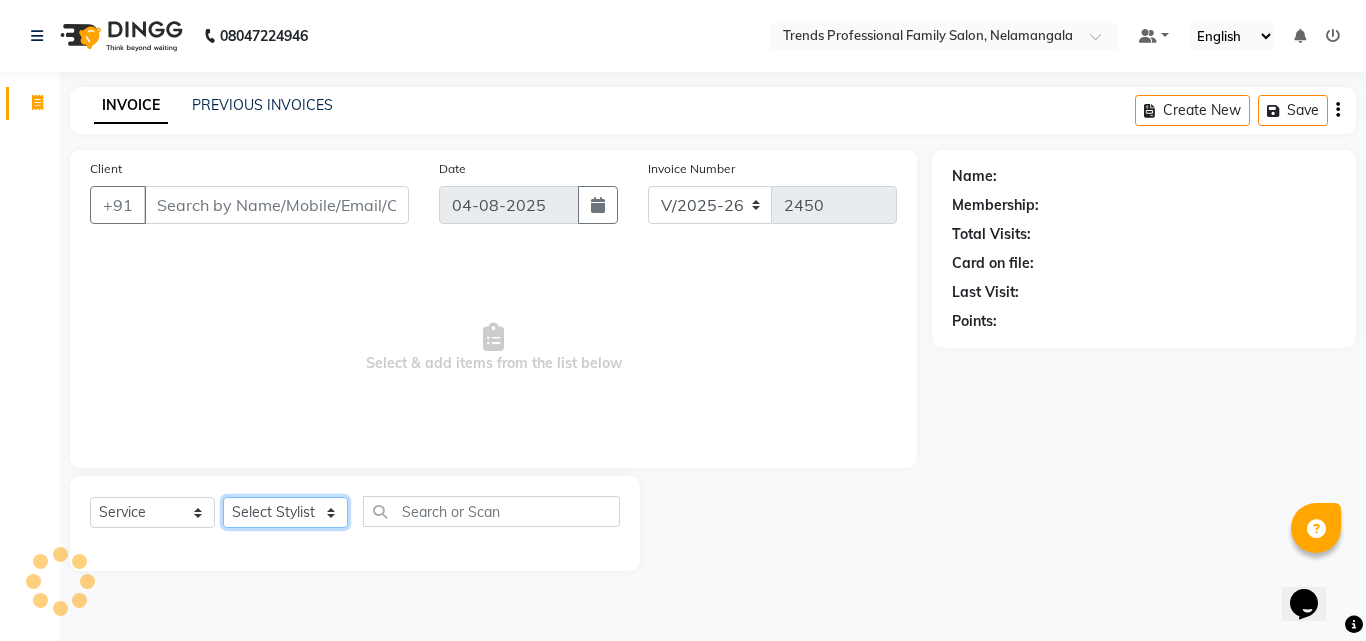 click on "Select Stylist ANITHA AVANTHIKA Hithaishi IMRAN KHAN KANCHAN MUSKHAN RUSTHAM SEEMA SHIVA SOURAV Sumika Trends" 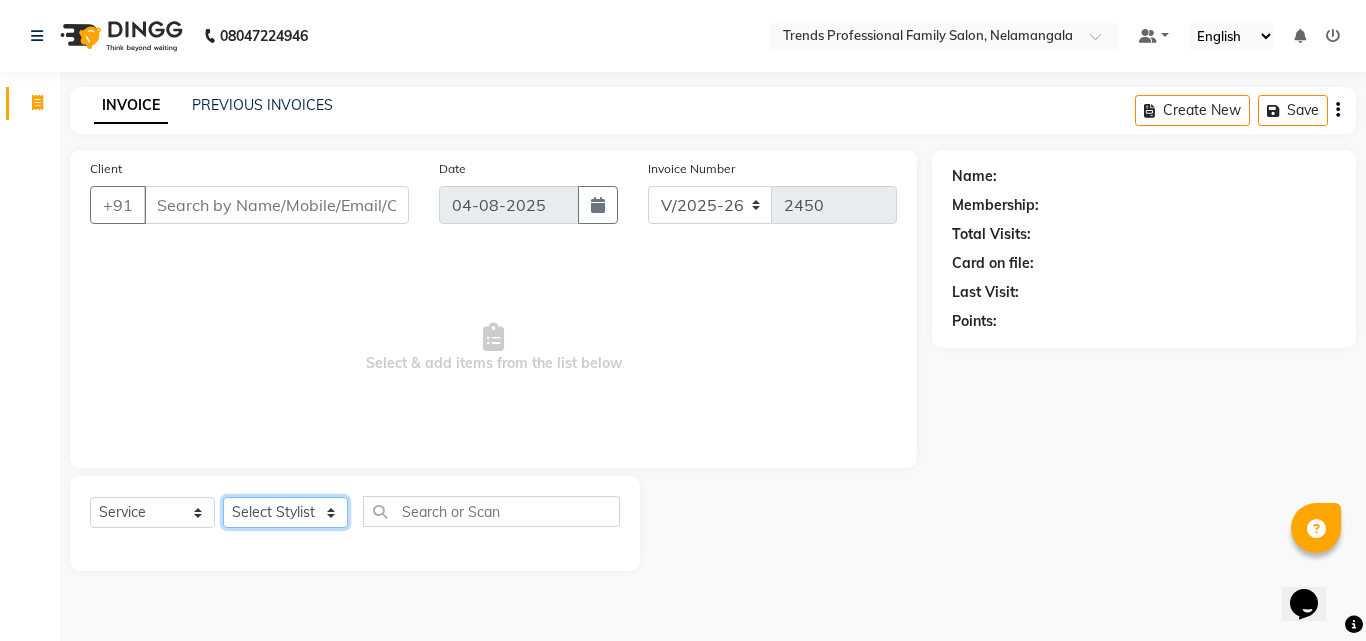 select on "63524" 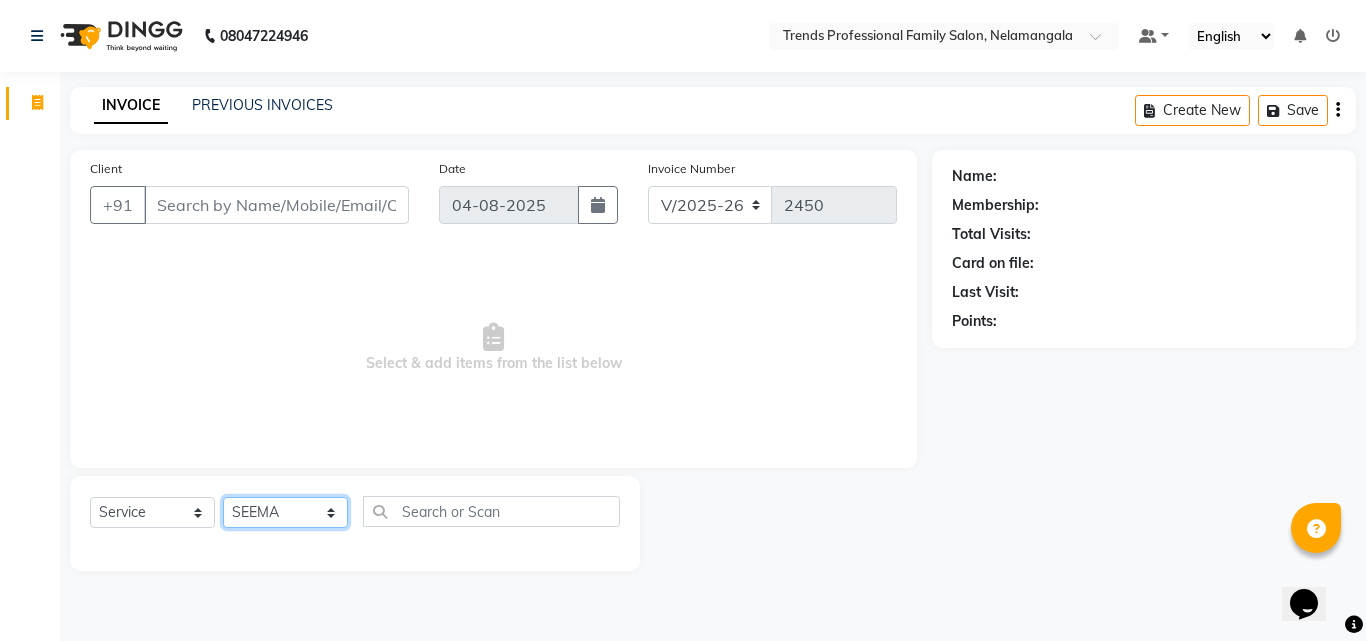 click on "Select Stylist ANITHA AVANTHIKA Hithaishi IMRAN KHAN KANCHAN MUSKHAN RUSTHAM SEEMA SHIVA SOURAV Sumika Trends" 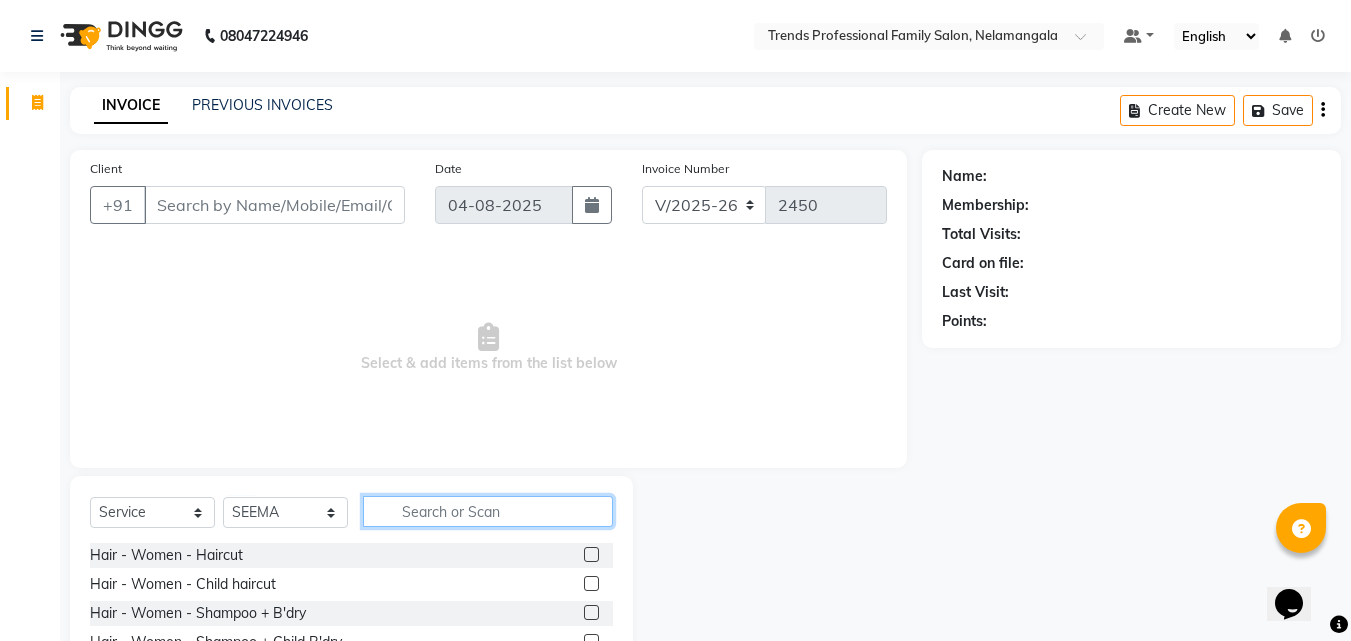 click 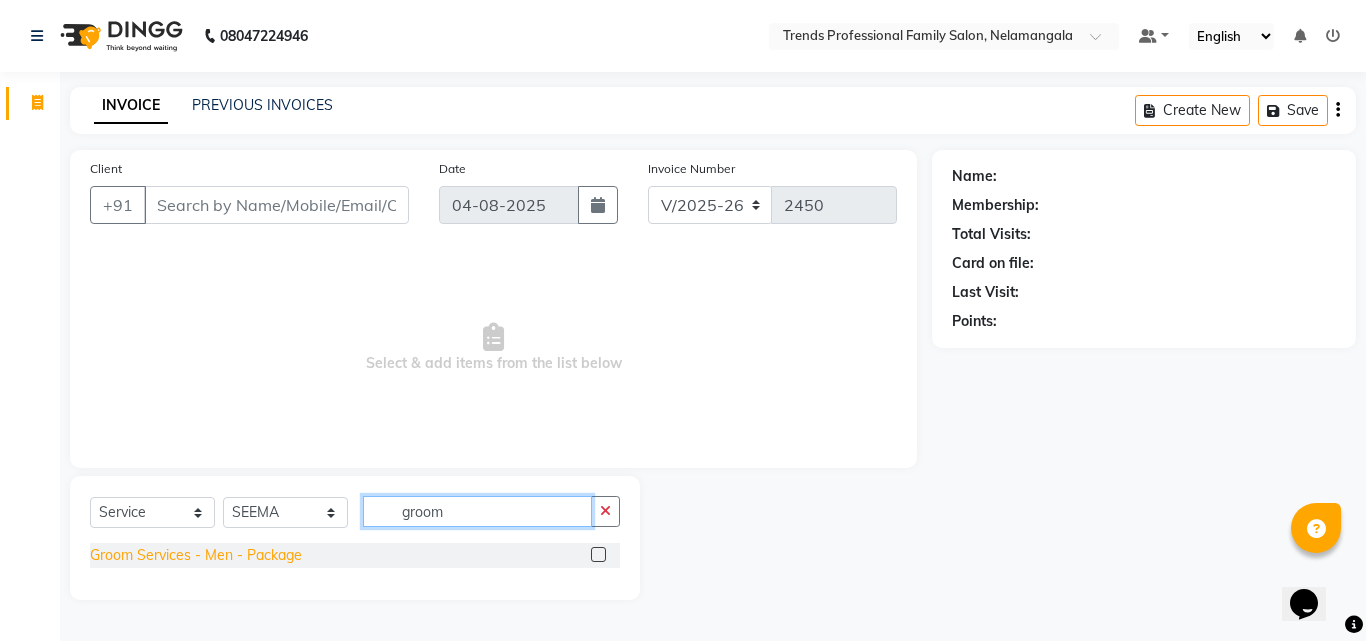 type on "groom" 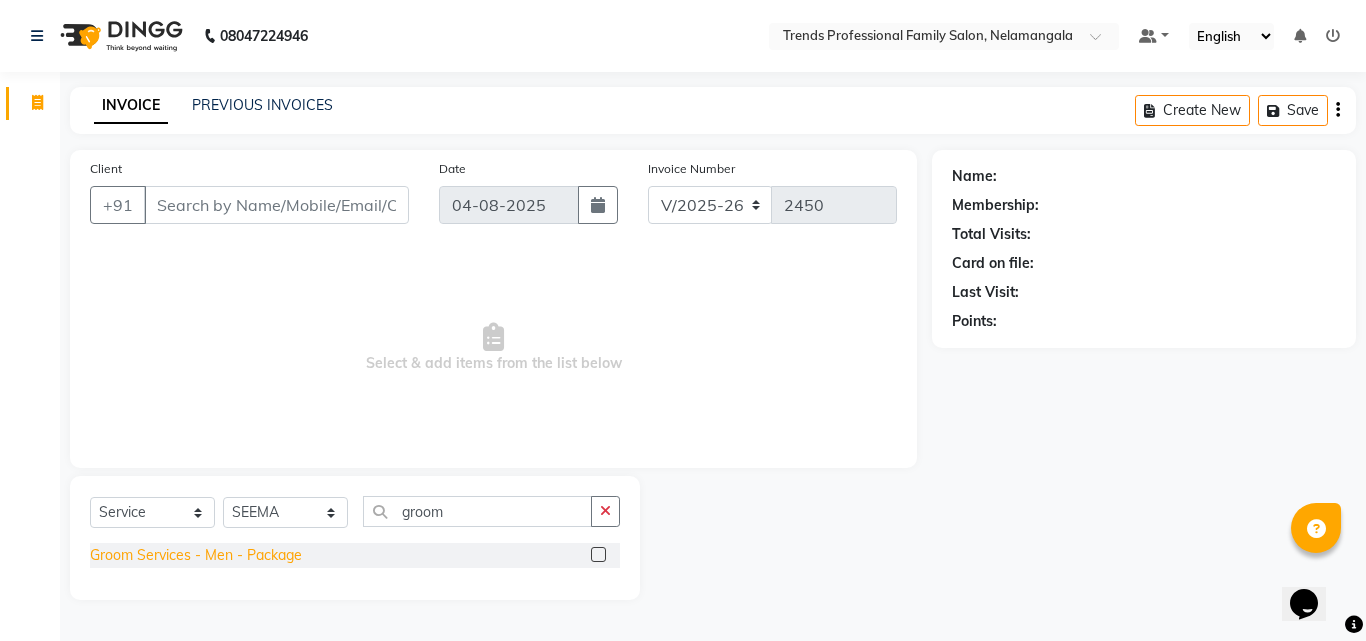 click on "Groom Services - Men - Package" 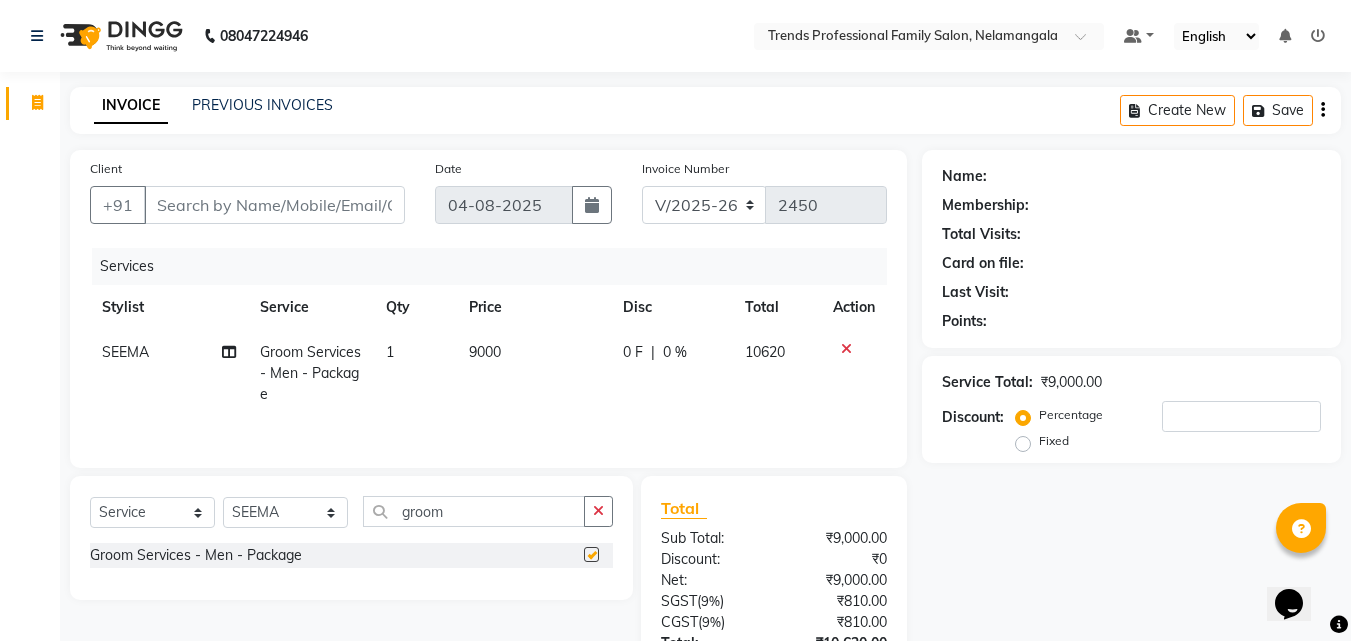 checkbox on "false" 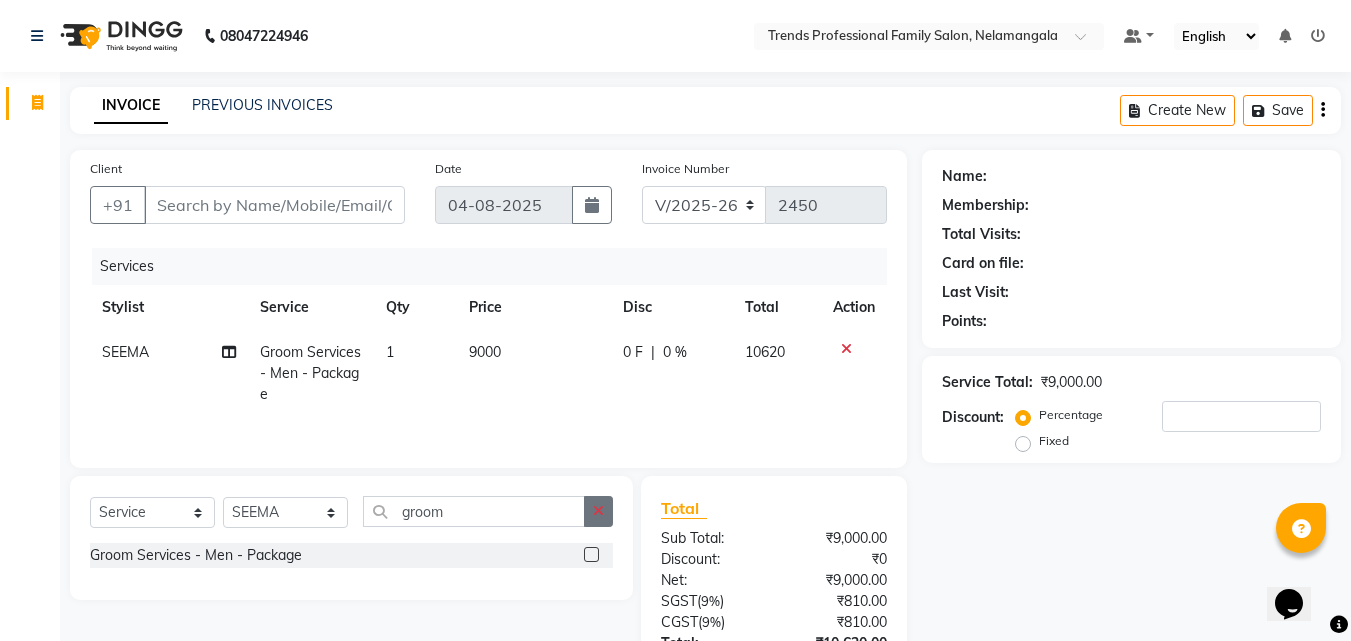 click 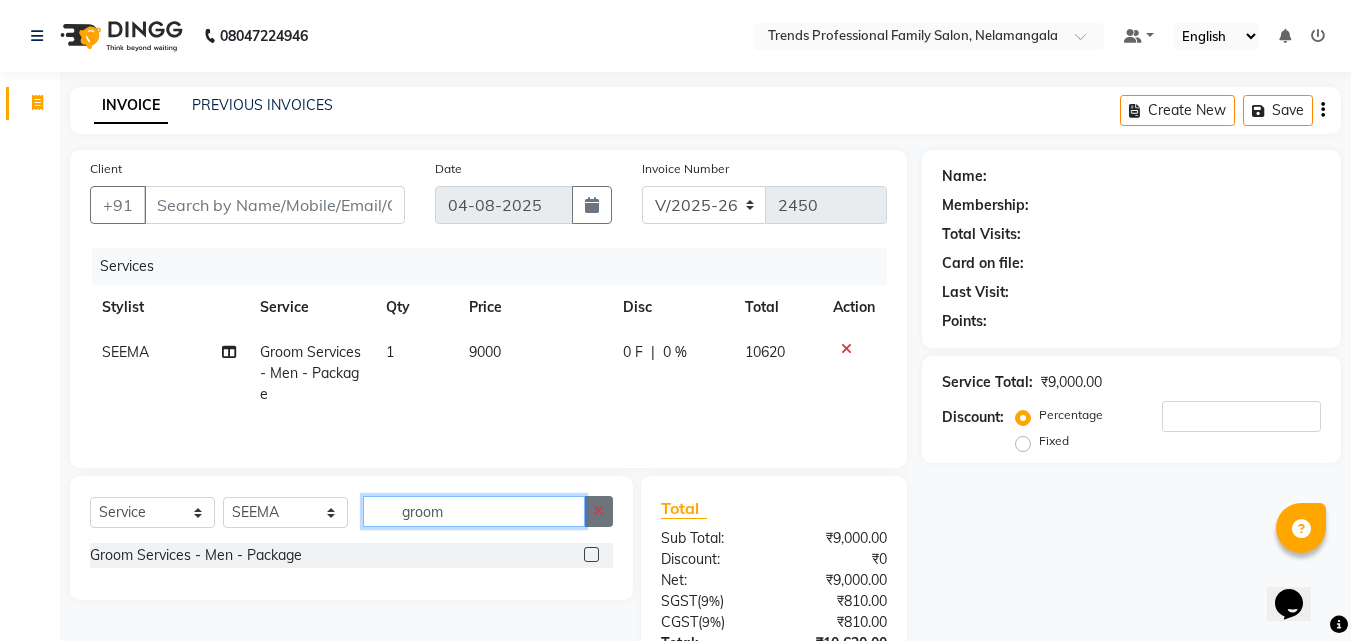 type 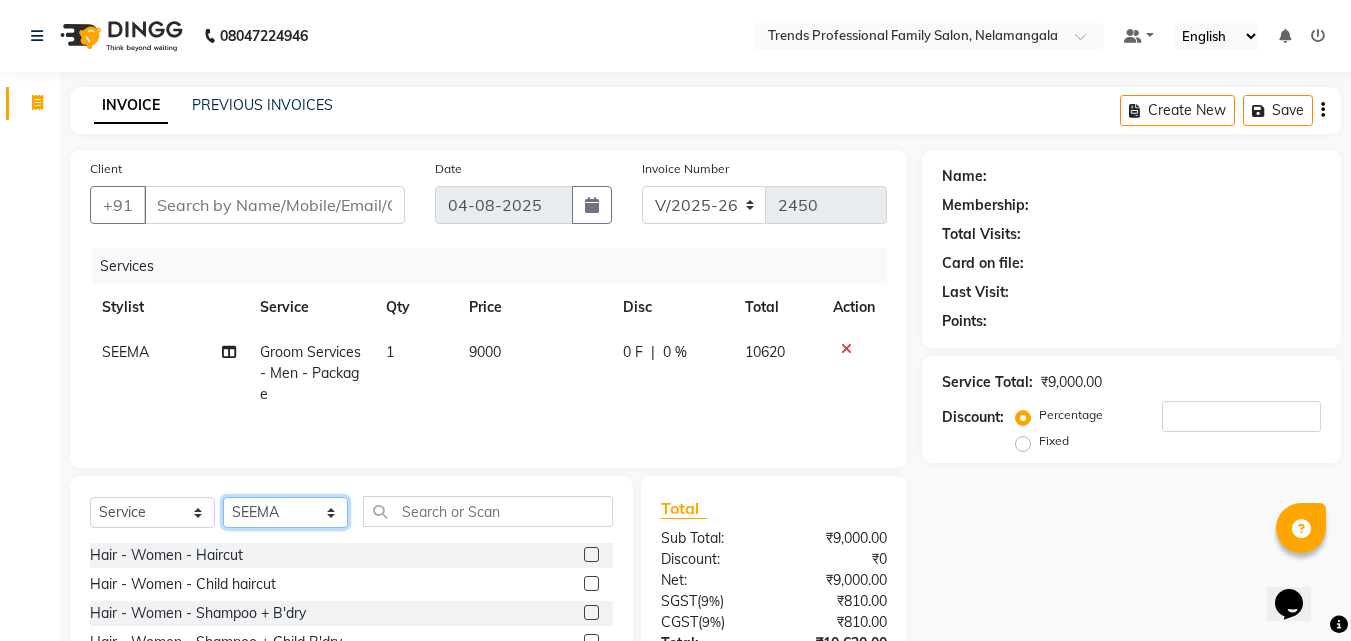 click on "Select Stylist ANITHA AVANTHIKA Hithaishi IMRAN KHAN KANCHAN MUSKHAN RUSTHAM SEEMA SHIVA SOURAV Sumika Trends" 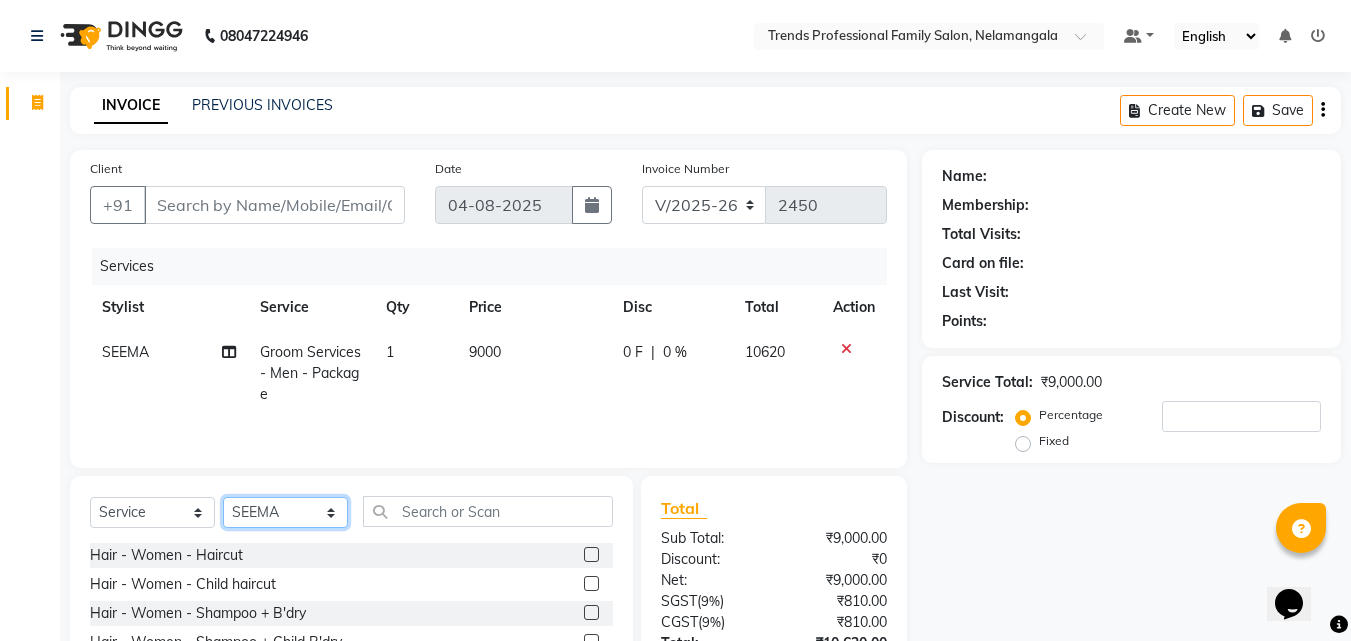 select on "63521" 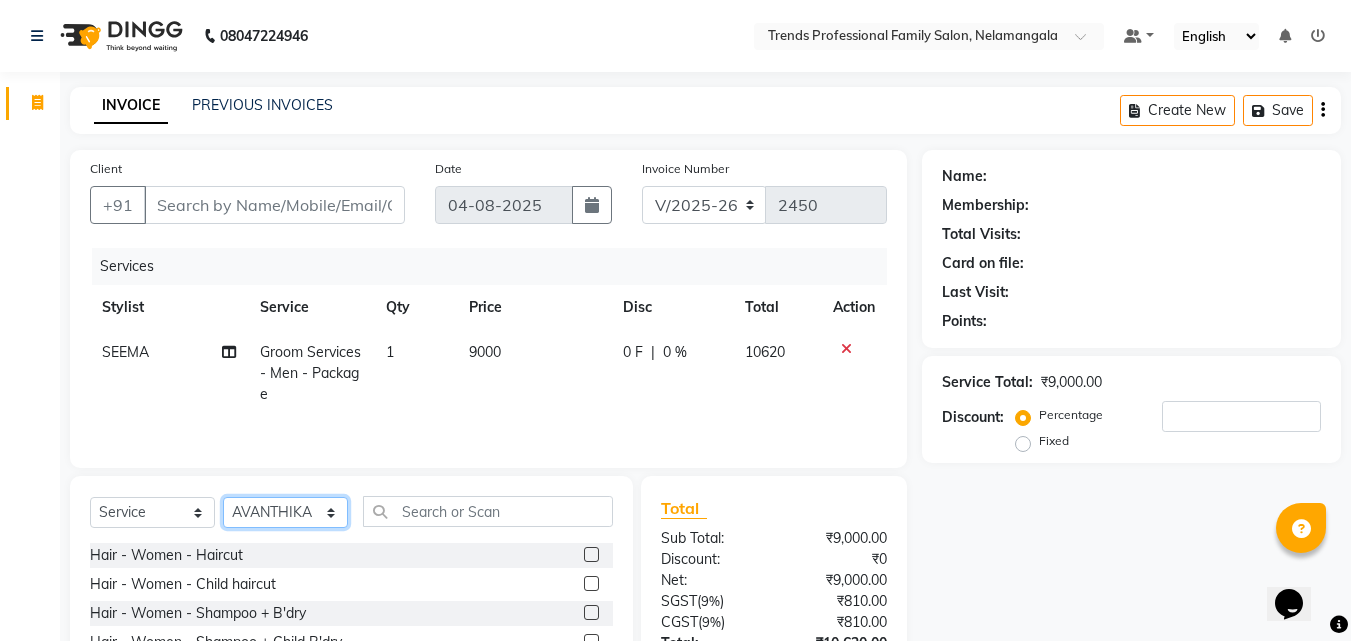 click on "Select Stylist ANITHA AVANTHIKA Hithaishi IMRAN KHAN KANCHAN MUSKHAN RUSTHAM SEEMA SHIVA SOURAV Sumika Trends" 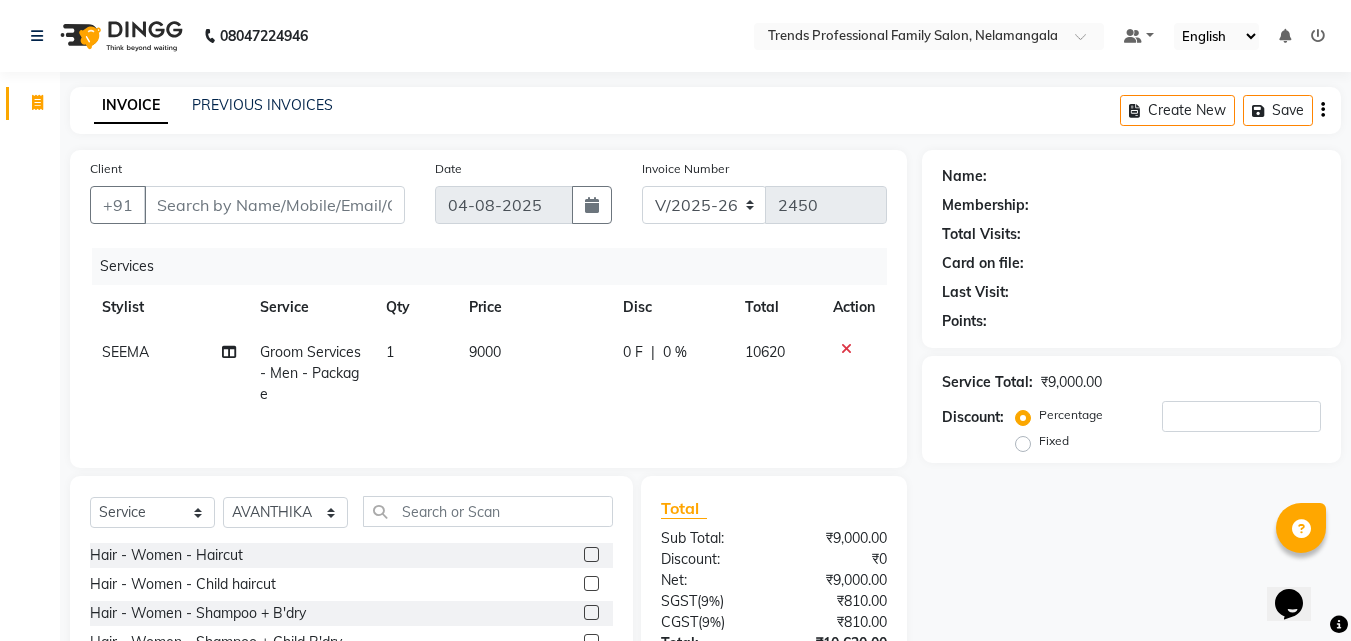 click on "Select  Service  Product  Membership  Package Voucher Prepaid Gift Card  Select Stylist [NAME] [NAME] [NAME] [NAME] [NAME] [NAME] [NAME] [NAME] [NAME] [NAME] [NAME] Hair - Women - Haircut  Hair - Women - Child haircut  Hair - Women - Shampoo + B'dry  Hair - Women - Shampoo + Child B'dry  Hair - Women - Ironing  Hair - Women - Tongs  Hair - Women - Hair Spa  Hair - Women - Mythic Oil Hair Spa  Hair - Women - Aroma Oil Head Massage  Hair - Women - Almond Oil Head Massage  Hair - Women - Olive Oil Head Massage  Hair - Women - Coconut Oil Head Massage  Hair - Women - Dandruff / Hair Loss Treatment  Hair Colour (Global Colour) - Women - Root Touch Up  Hair Colour (Global Colour) - Women - Inoa Roots  Hair Colour (Global Colour) - Women - Short  Hair Colour (Global Colour) - Women - Medium  Hair Colour (Global Colour) - Women - Long  Hair Colour (Balayage) - Women - Short  Hair Colour (Balayage) - Women - Medium  Keratin - Women - Short  Pedicure" 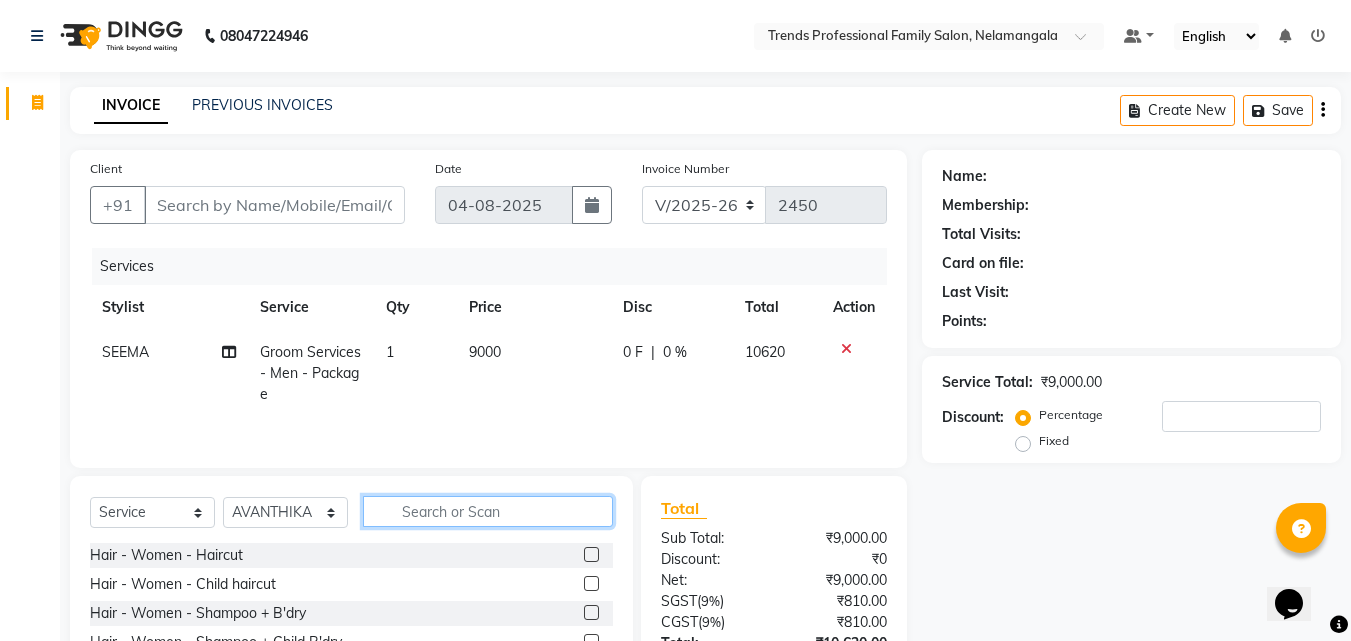 click 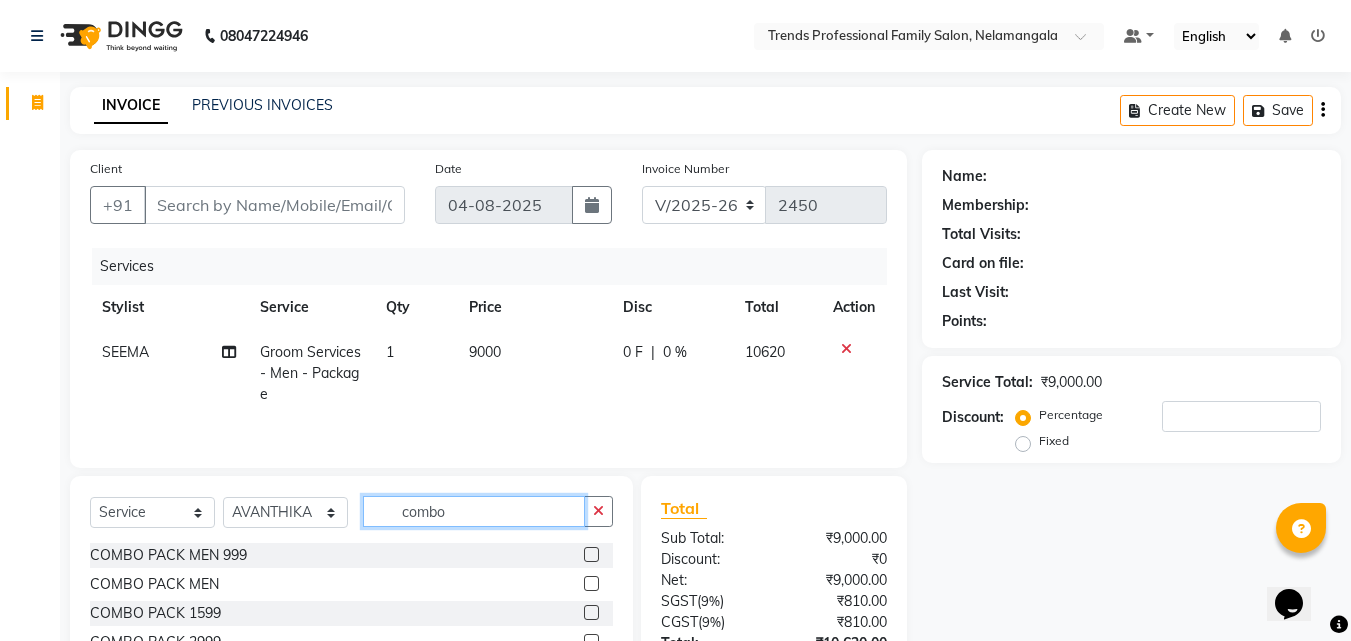 type on "combo" 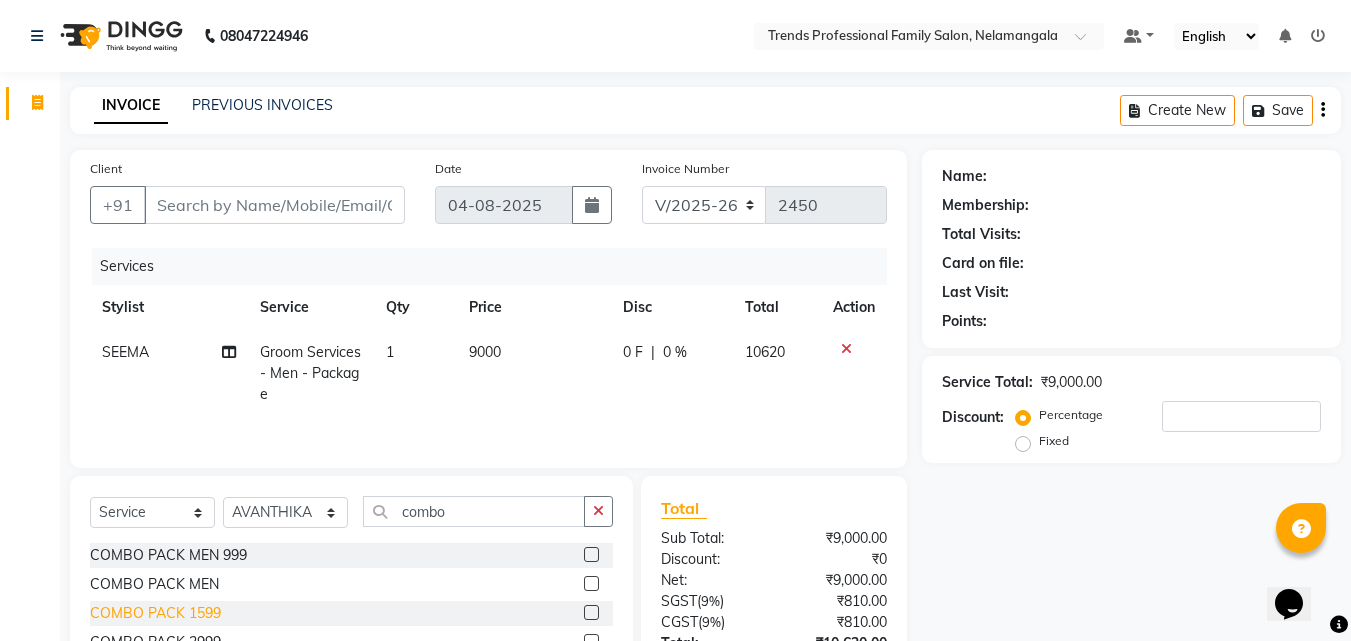 click on "COMBO PACK 1599" 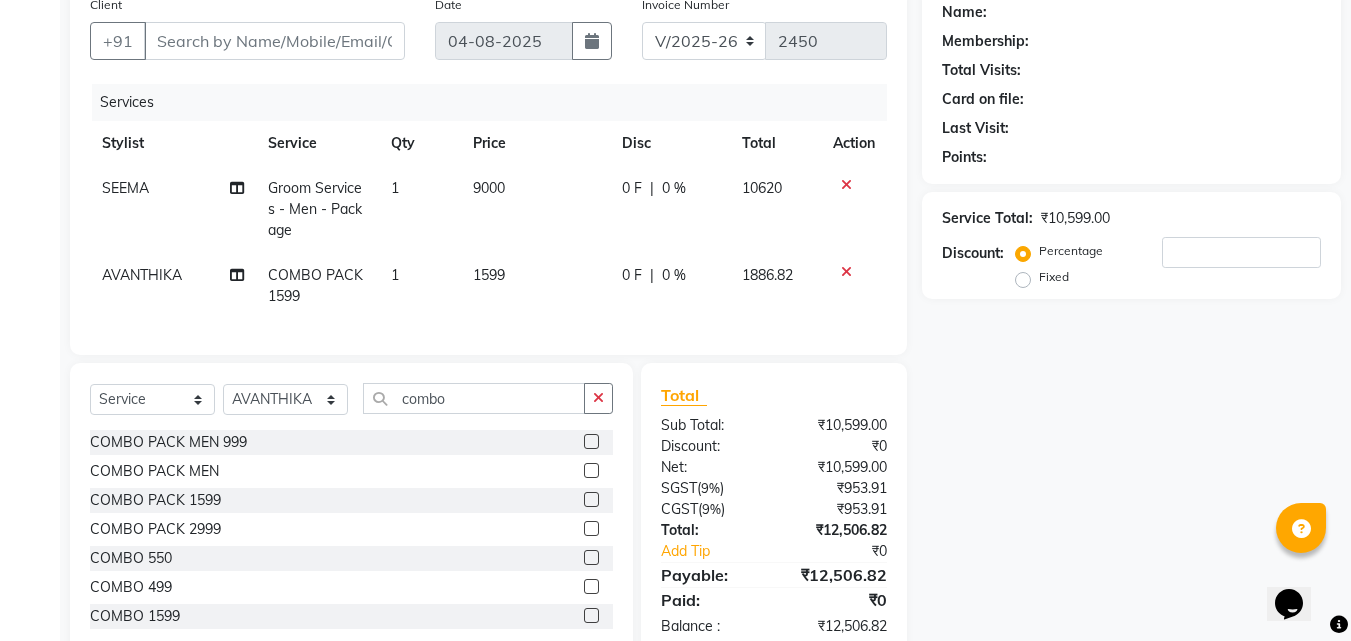 scroll, scrollTop: 226, scrollLeft: 0, axis: vertical 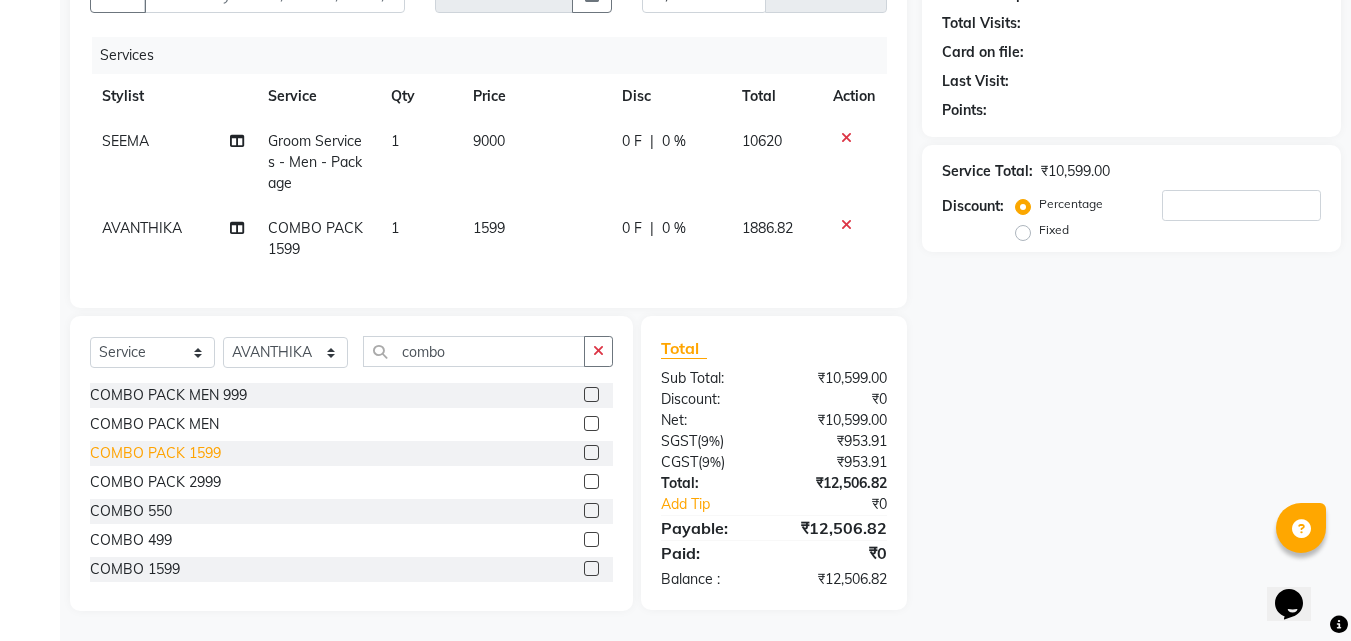 click on "COMBO PACK 1599" 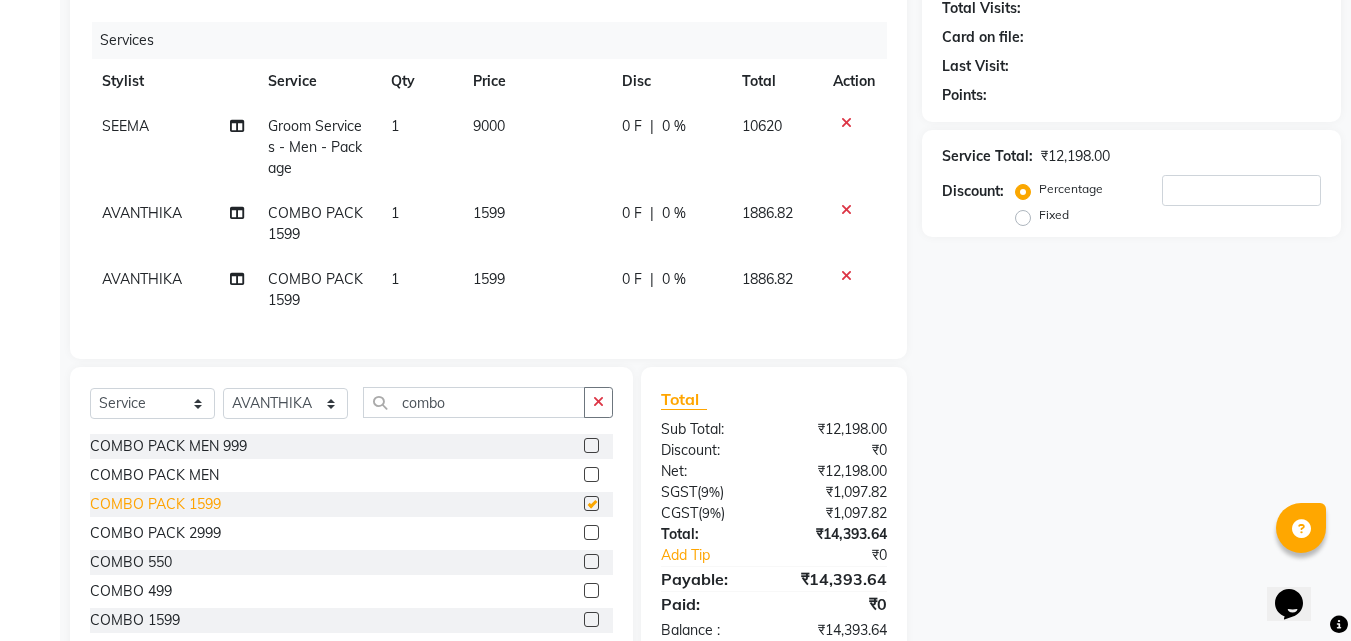 checkbox on "false" 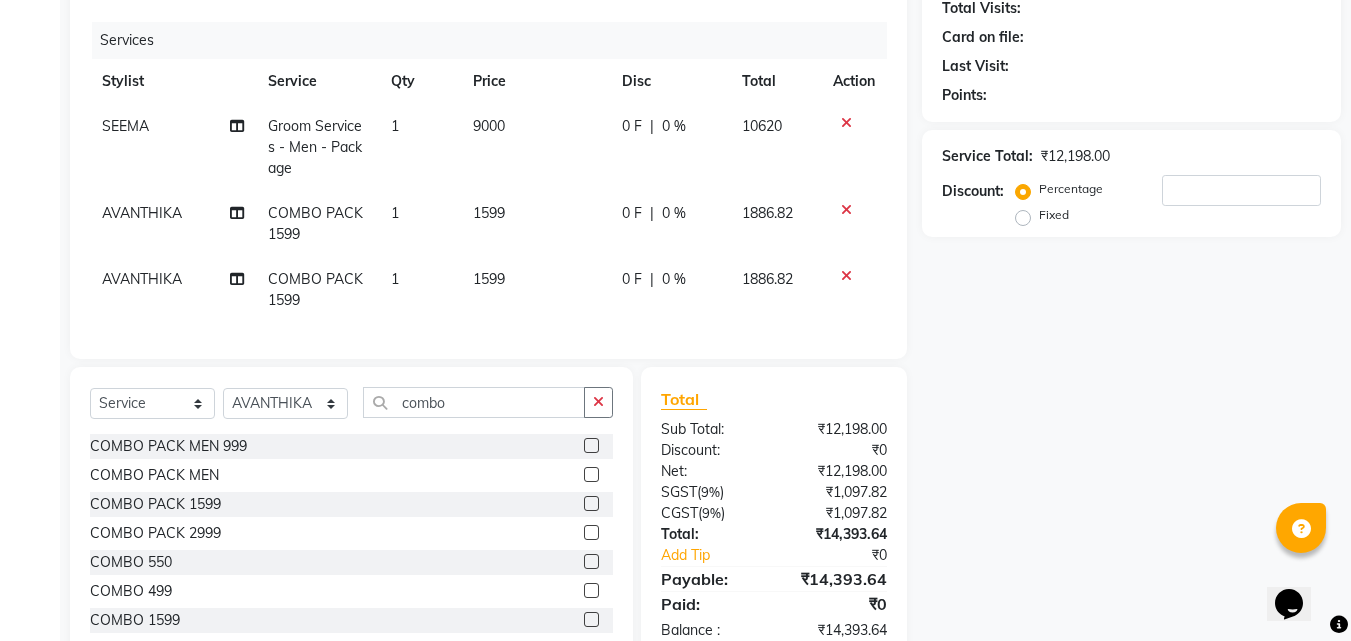 click on "0 %" 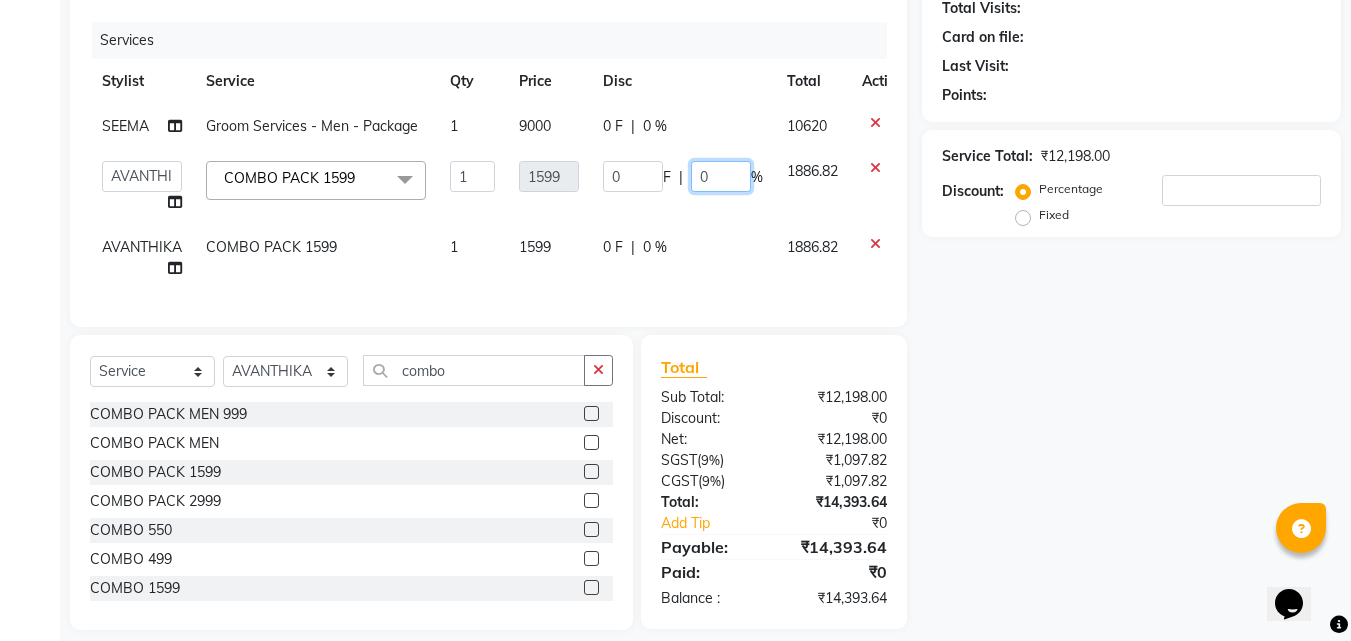 click on "0" 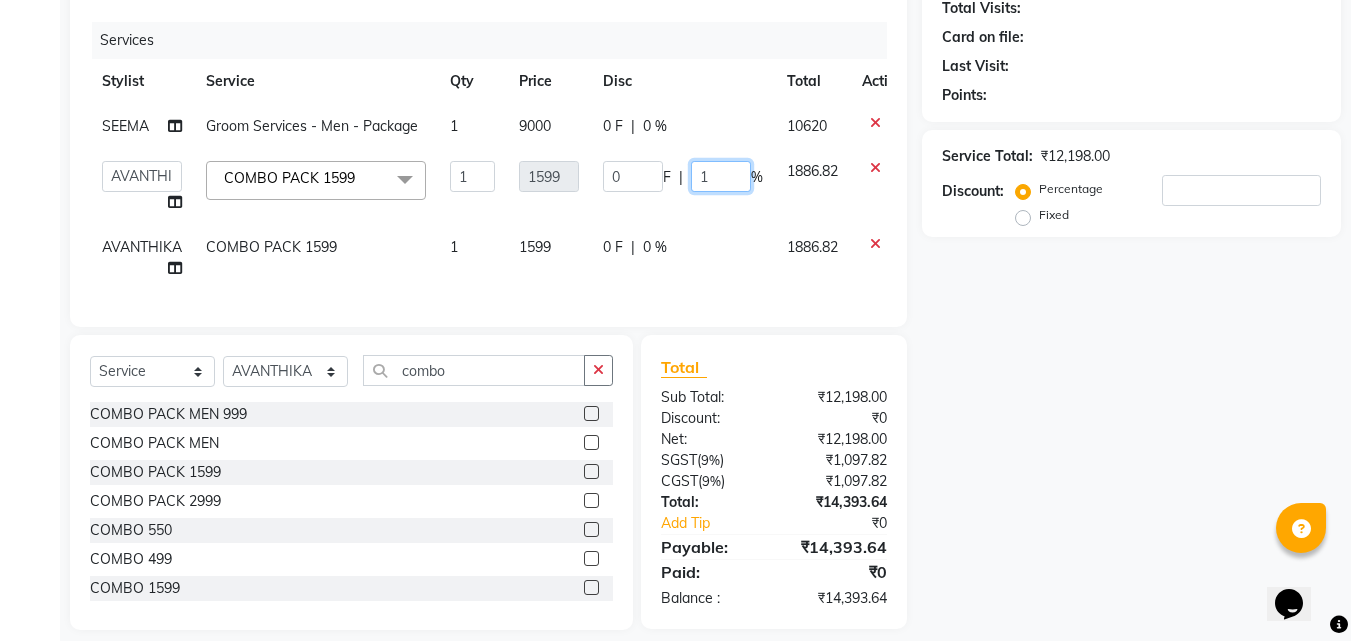 type on "15" 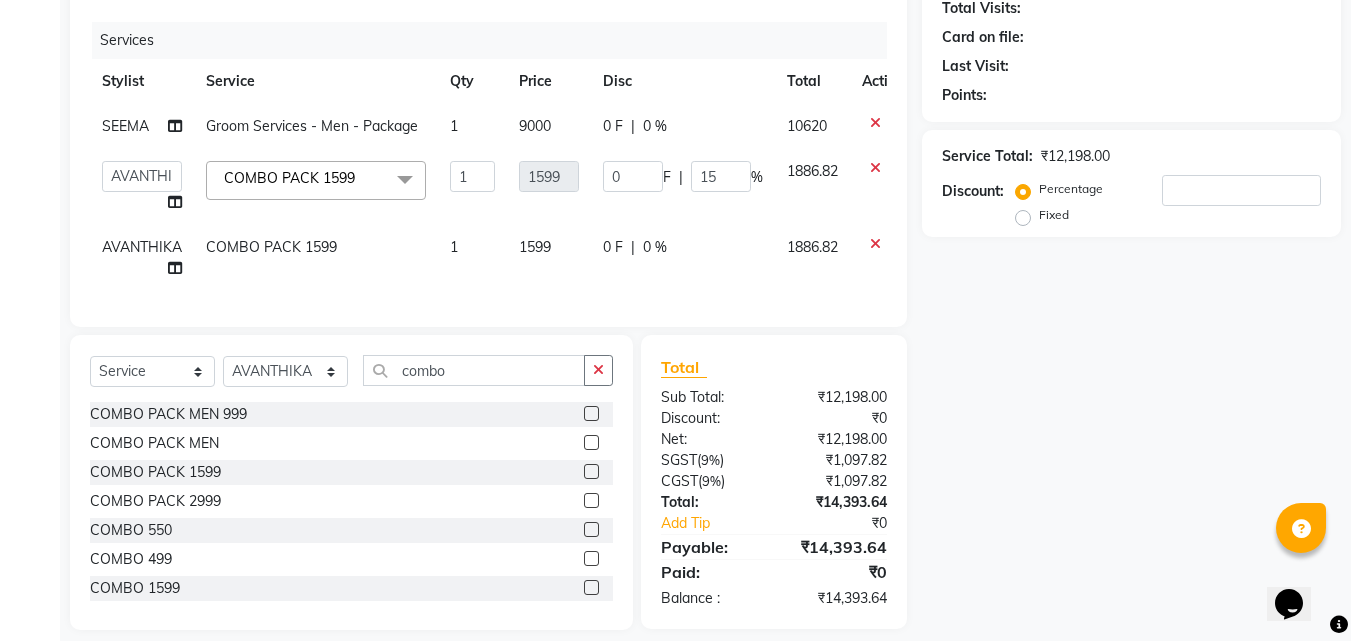 click on "Name: Membership: Total Visits: Card on file: Last Visit:  Points:  Service Total:  ₹12,198.00  Discount:  Percentage   Fixed" 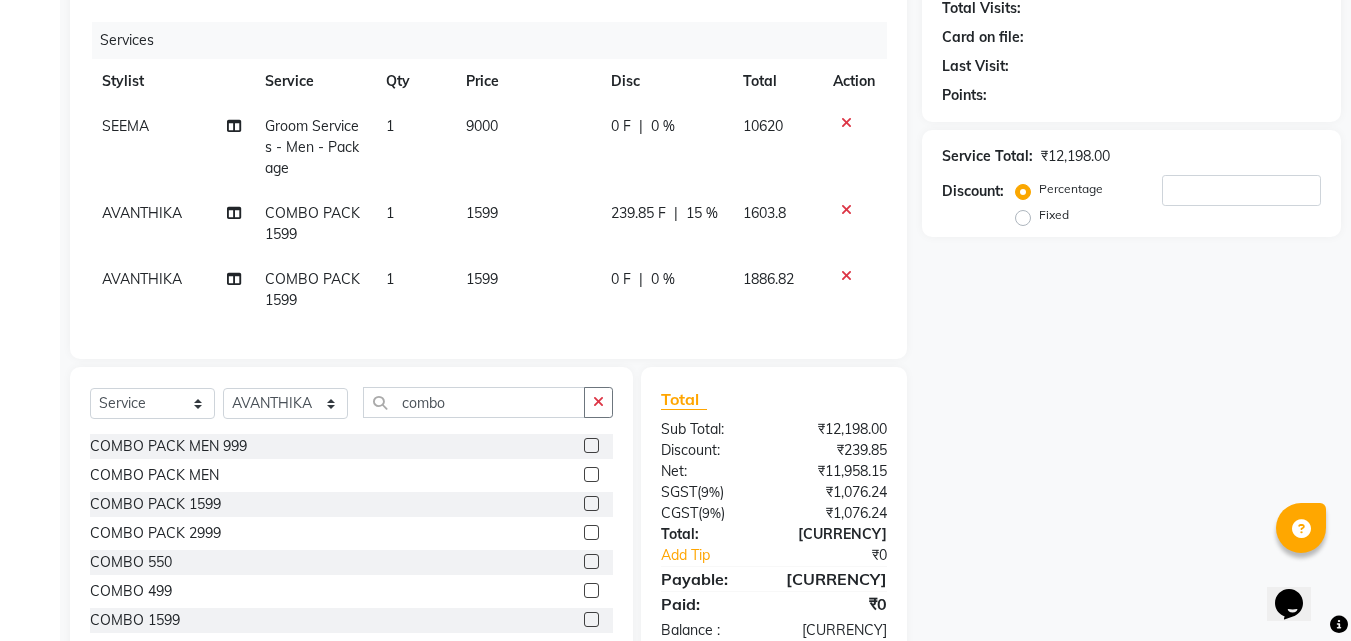 click on "0 %" 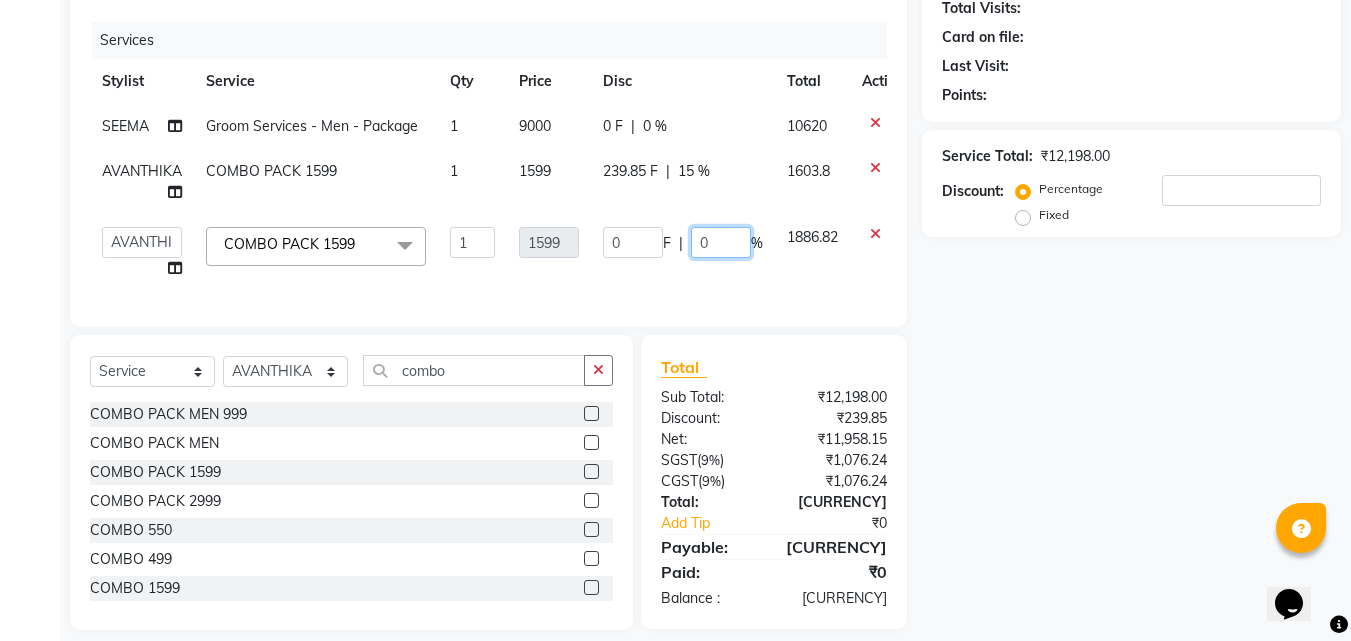 click on "0" 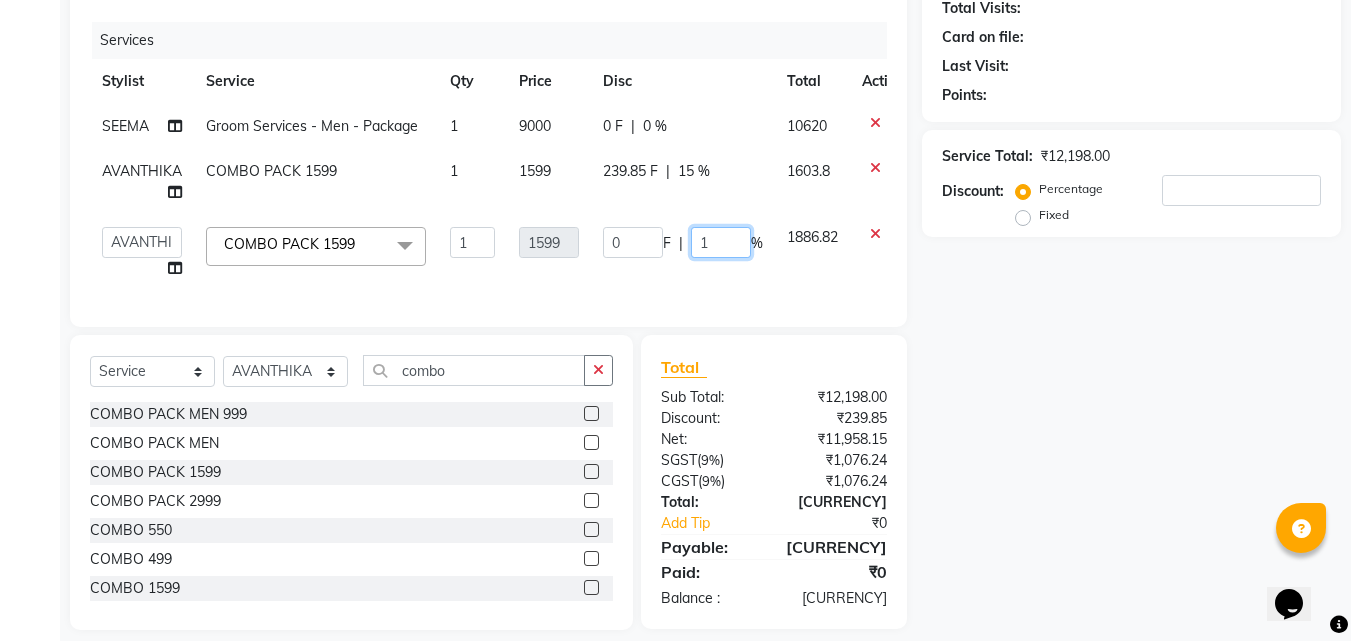 type on "15" 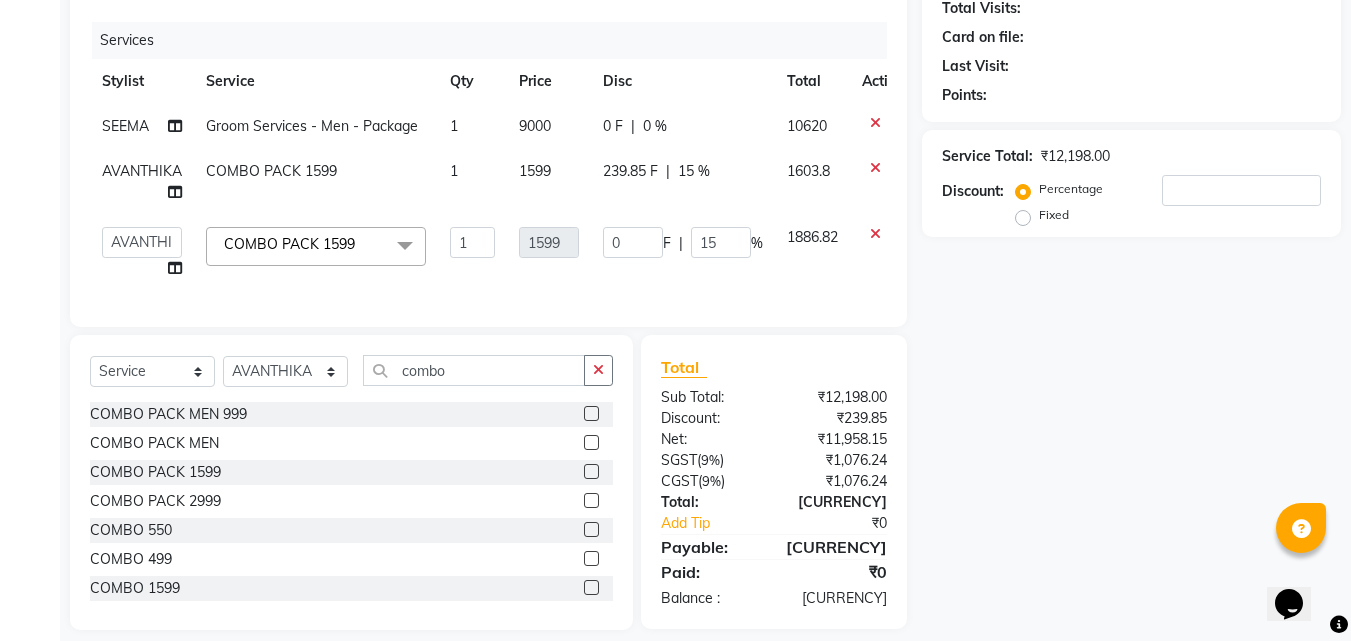 click on "Name: Membership: Total Visits: Card on file: Last Visit:  Points:  Service Total:  ₹12,198.00  Discount:  Percentage   Fixed" 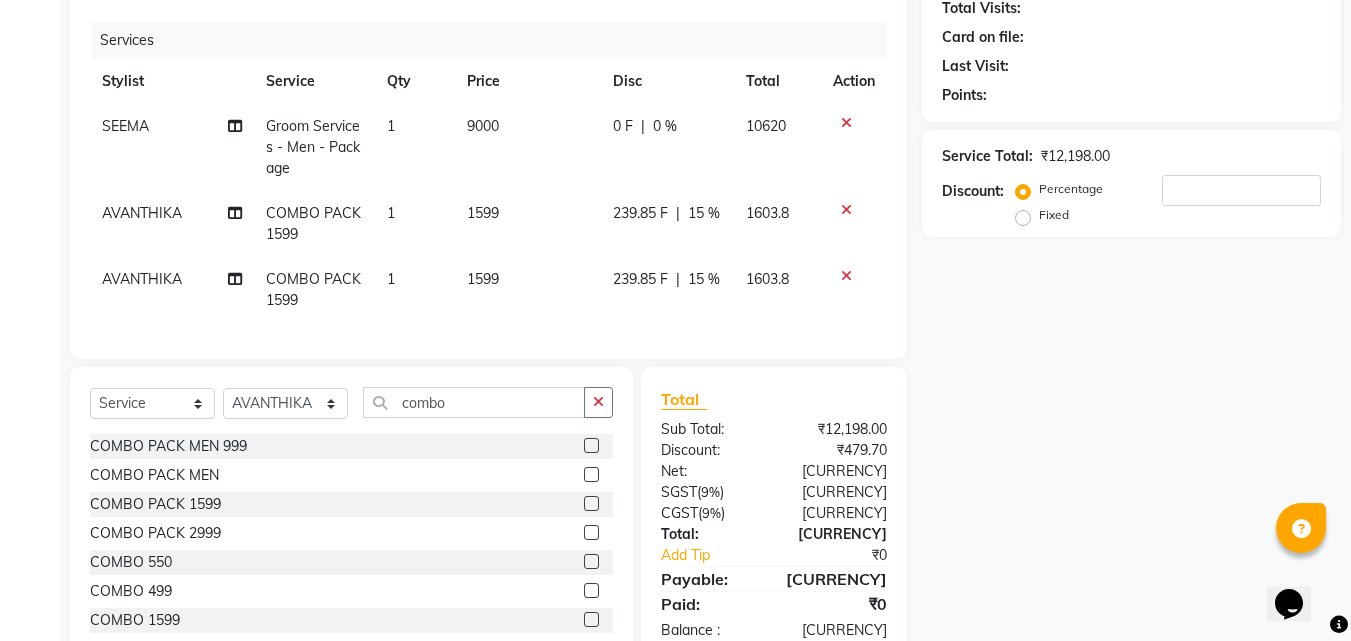 click on "0 %" 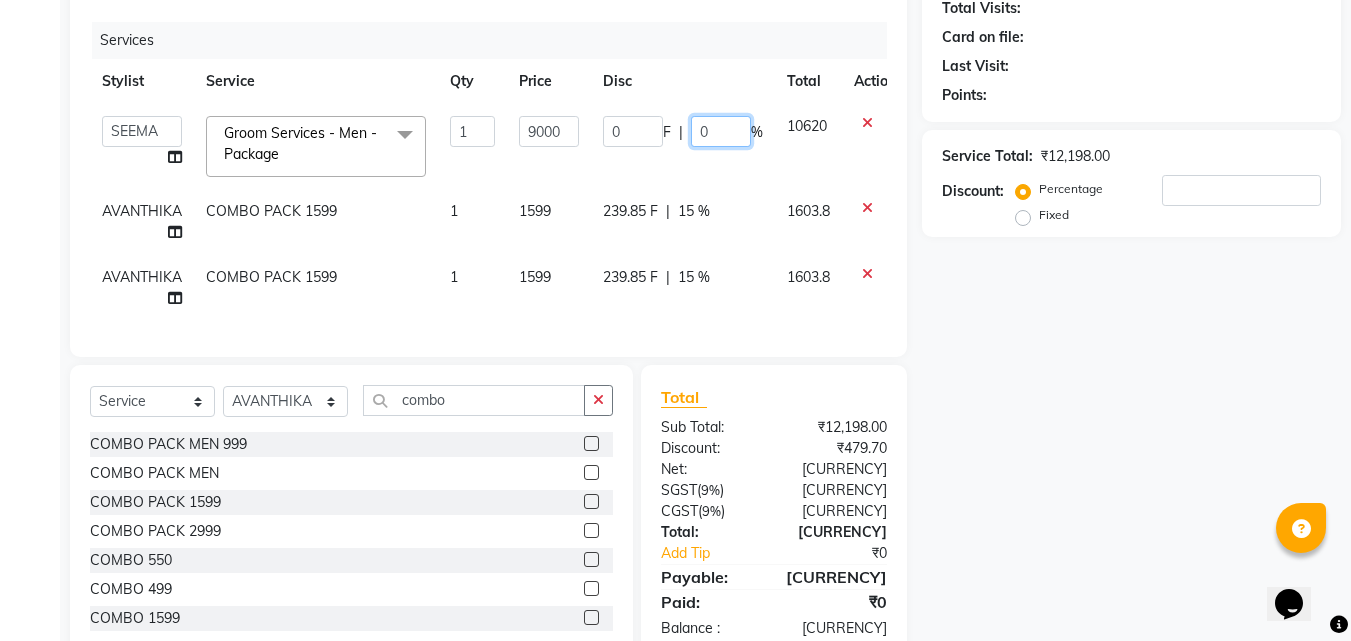 click on "0" 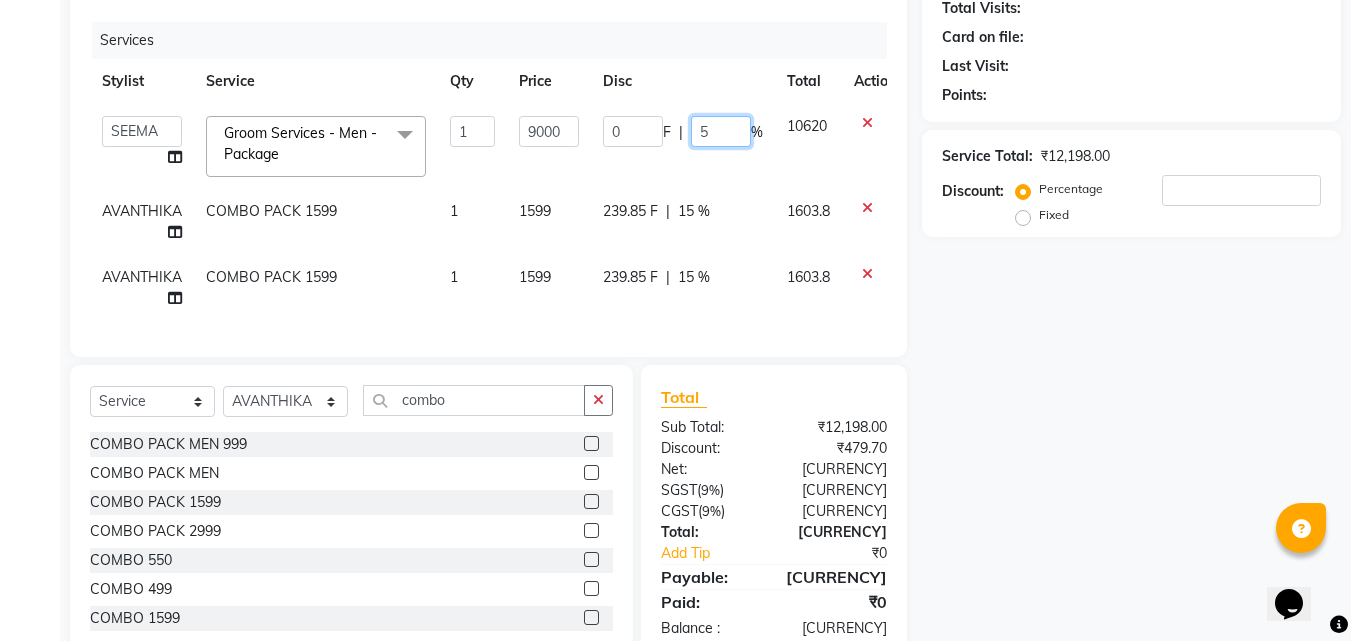 type on "50" 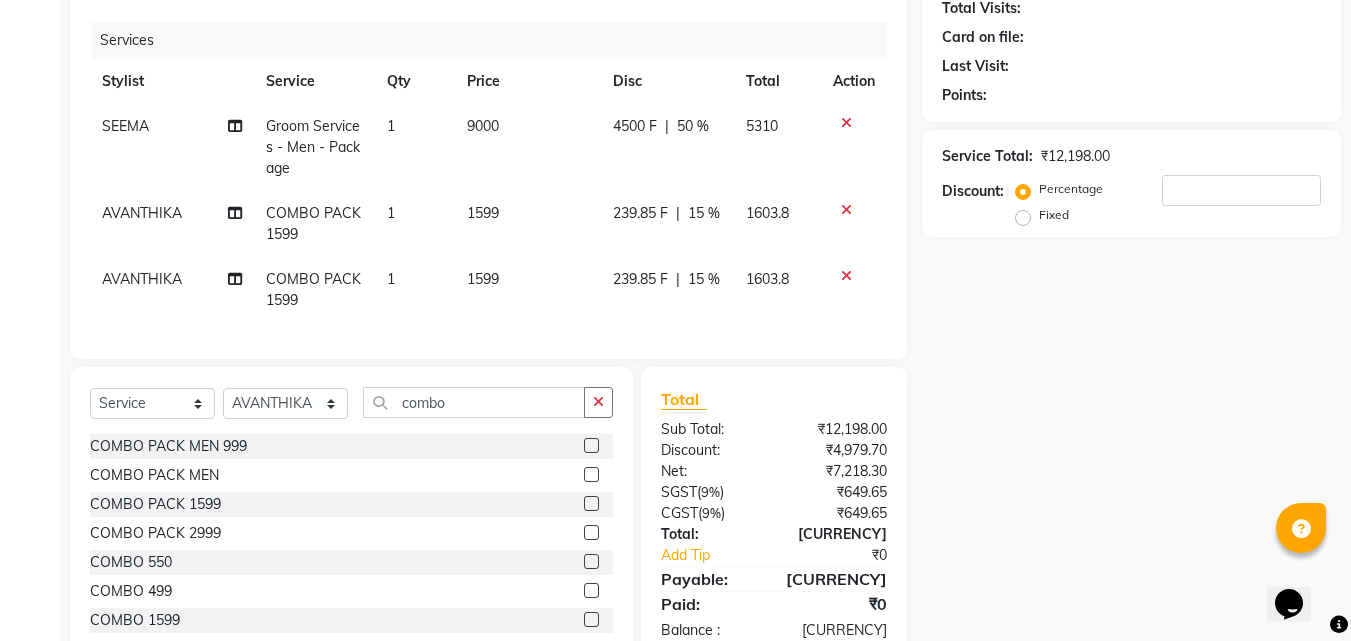 click on "Name: Membership: Total Visits: Card on file: Last Visit:  Points:  Service Total:  ₹12,198.00  Discount:  Percentage   Fixed" 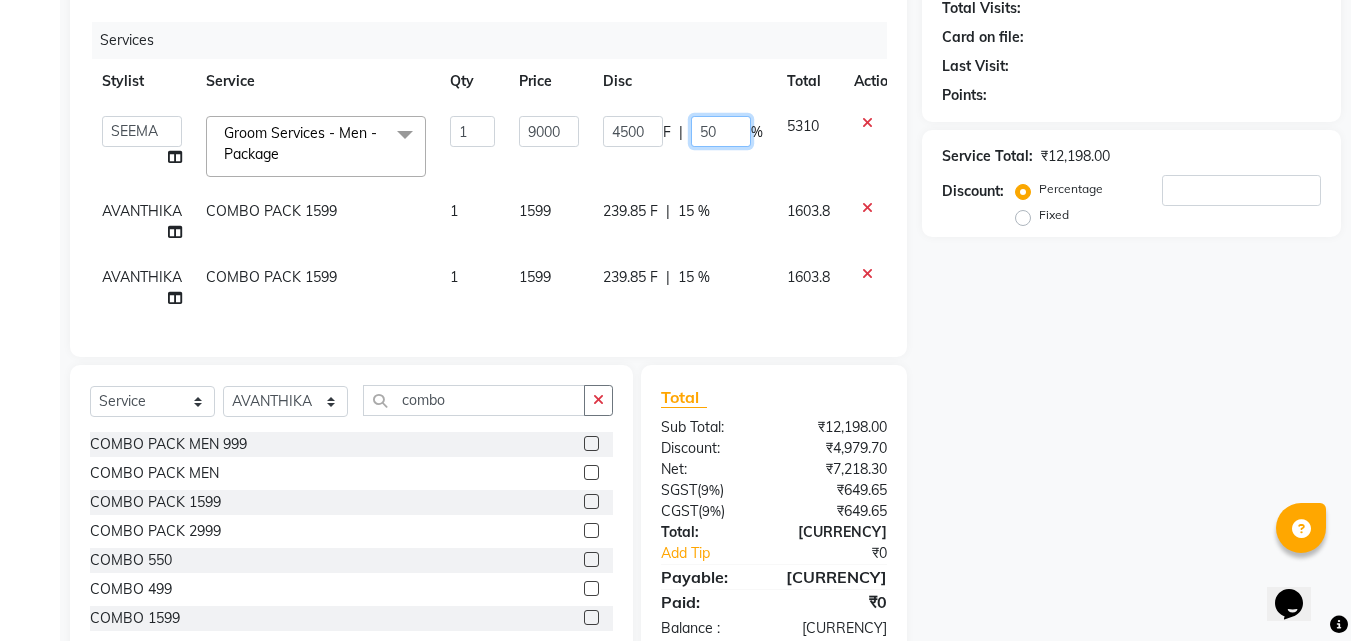 click on "50" 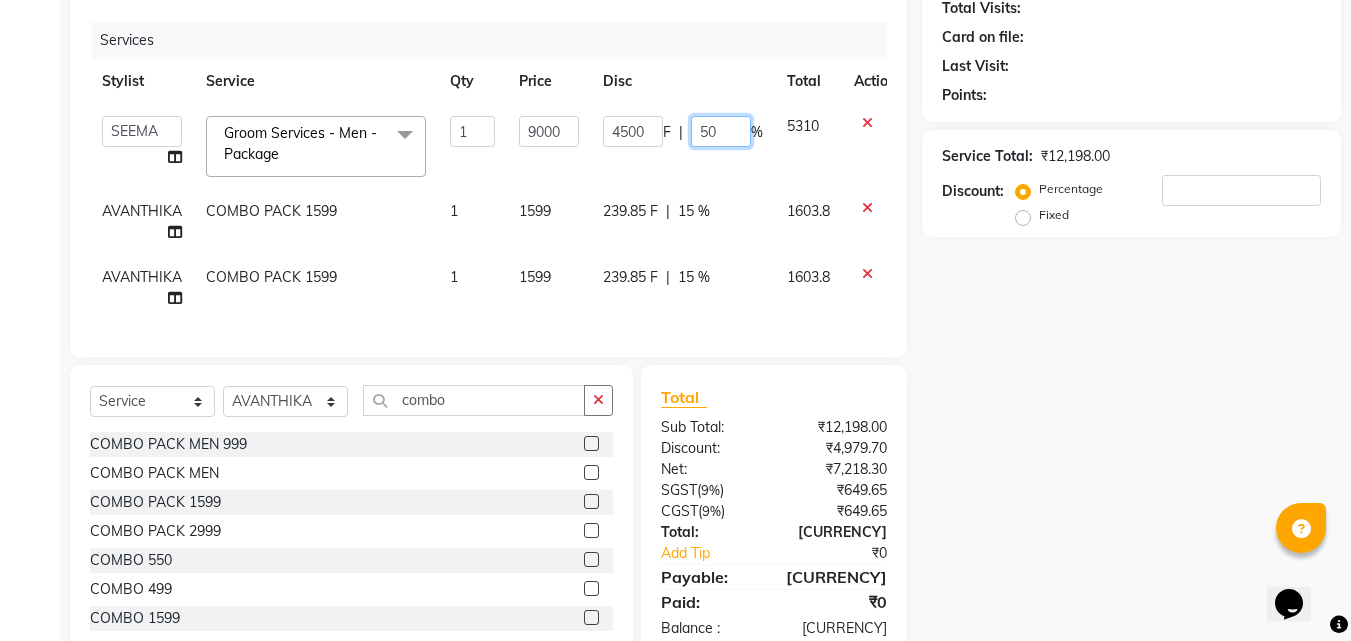 type on "5" 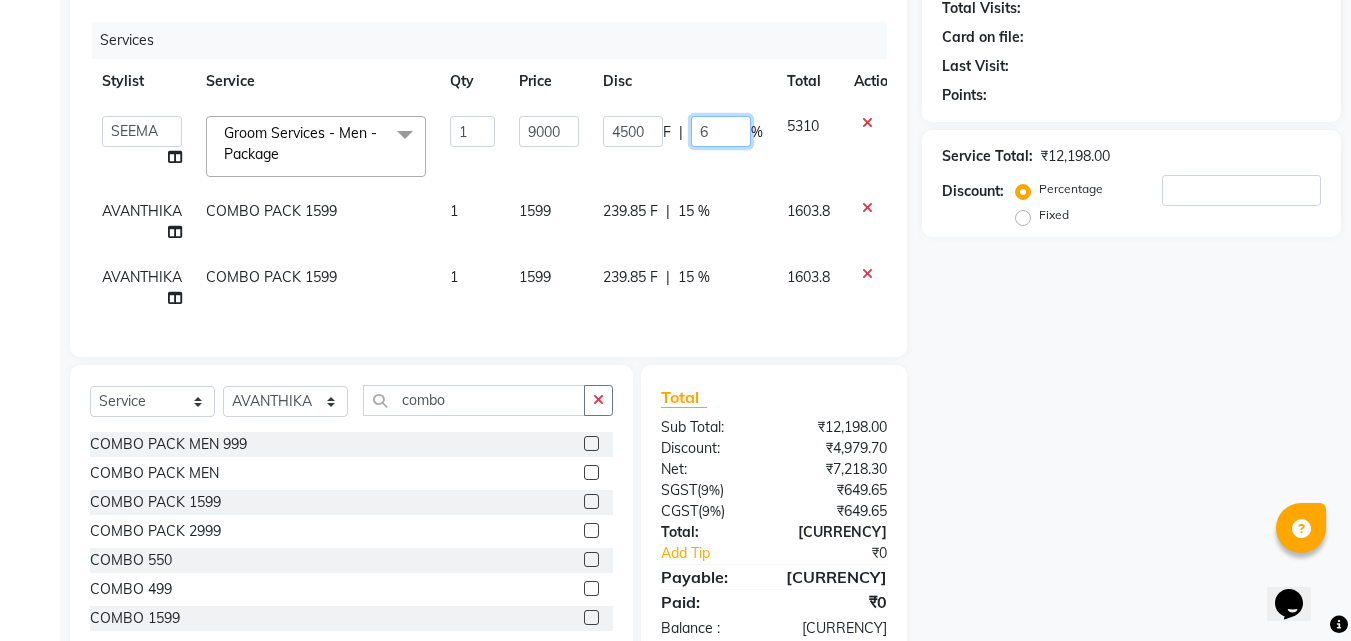 type on "60" 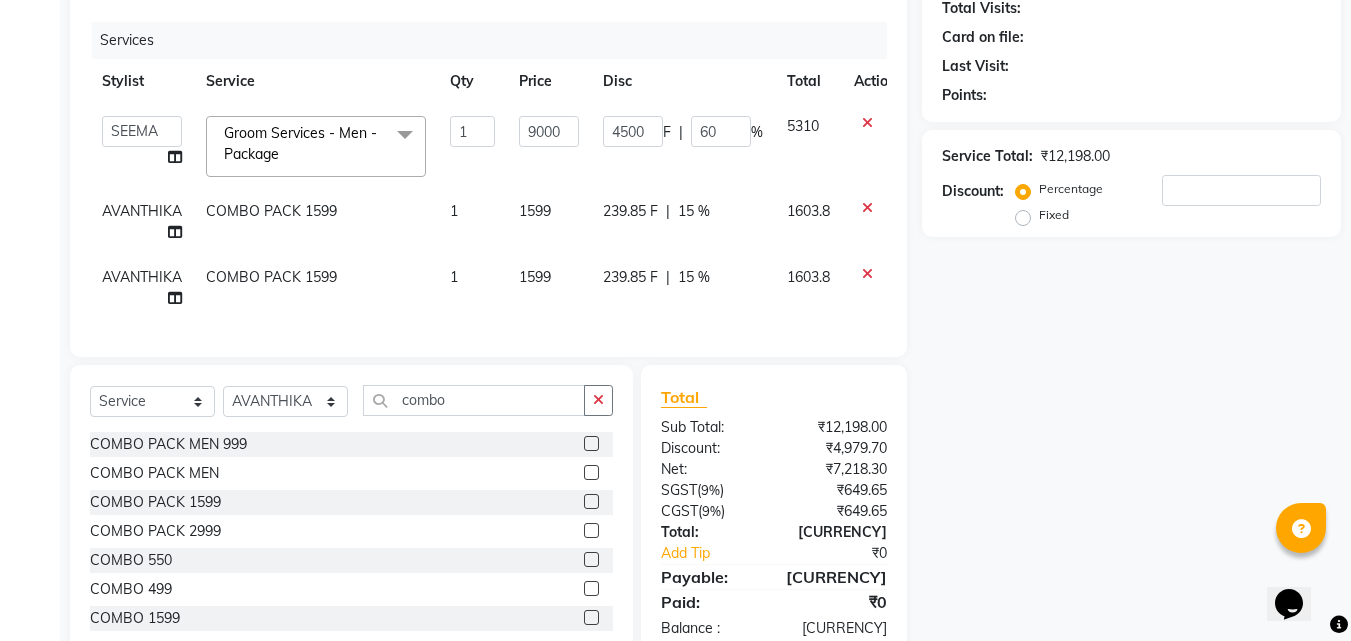 click on "Name: Membership: Total Visits: Card on file: Last Visit:  Points:  Service Total:  ₹12,198.00  Discount:  Percentage   Fixed" 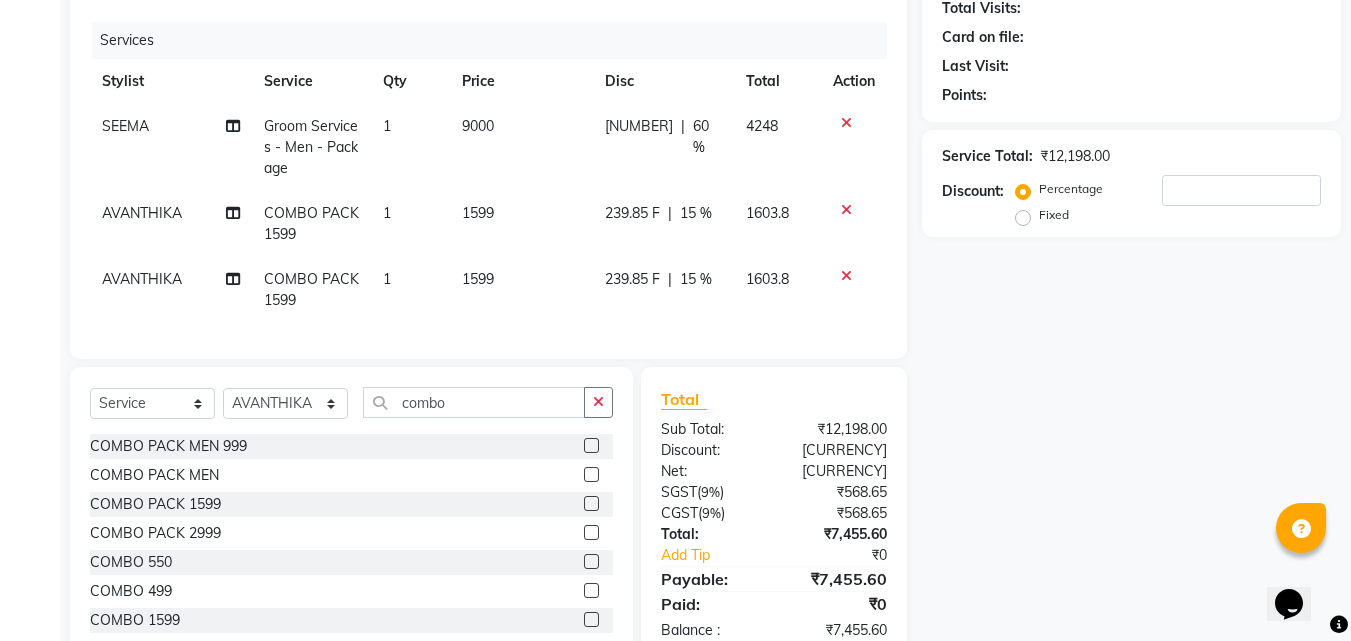 click on "Services" 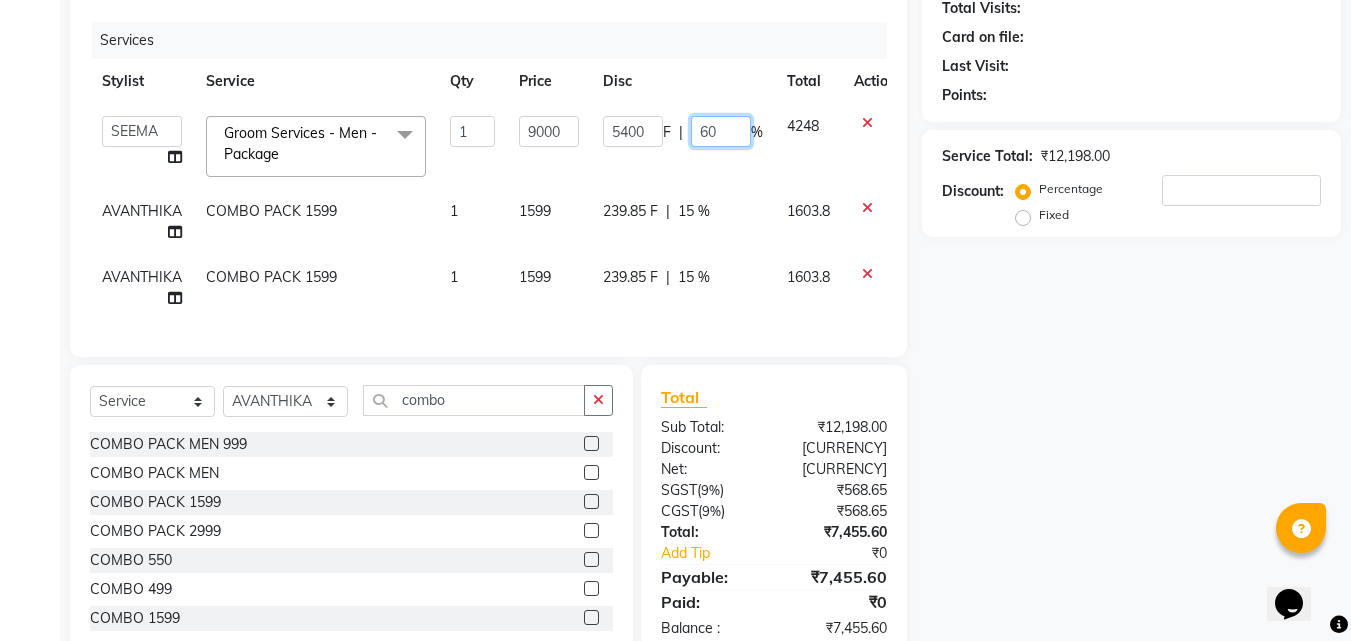 click on "60" 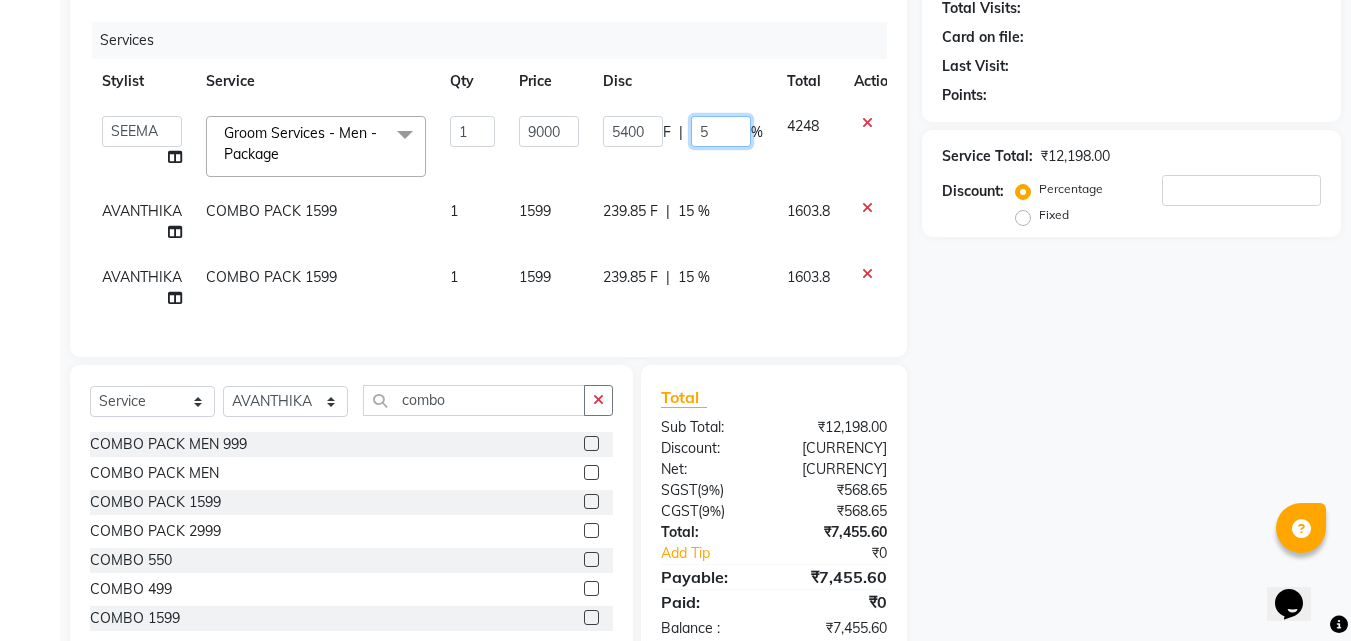 type on "55" 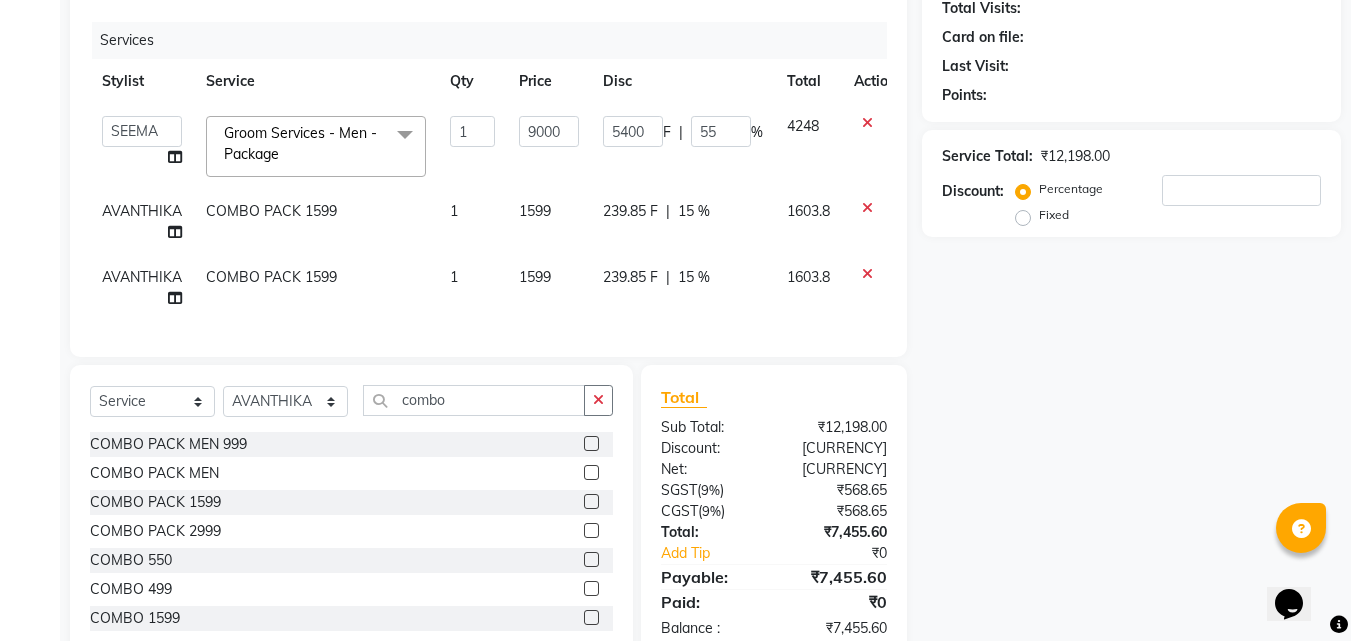 click on "Name: Membership: Total Visits: Card on file: Last Visit:  Points:  Service Total:  ₹12,198.00  Discount:  Percentage   Fixed" 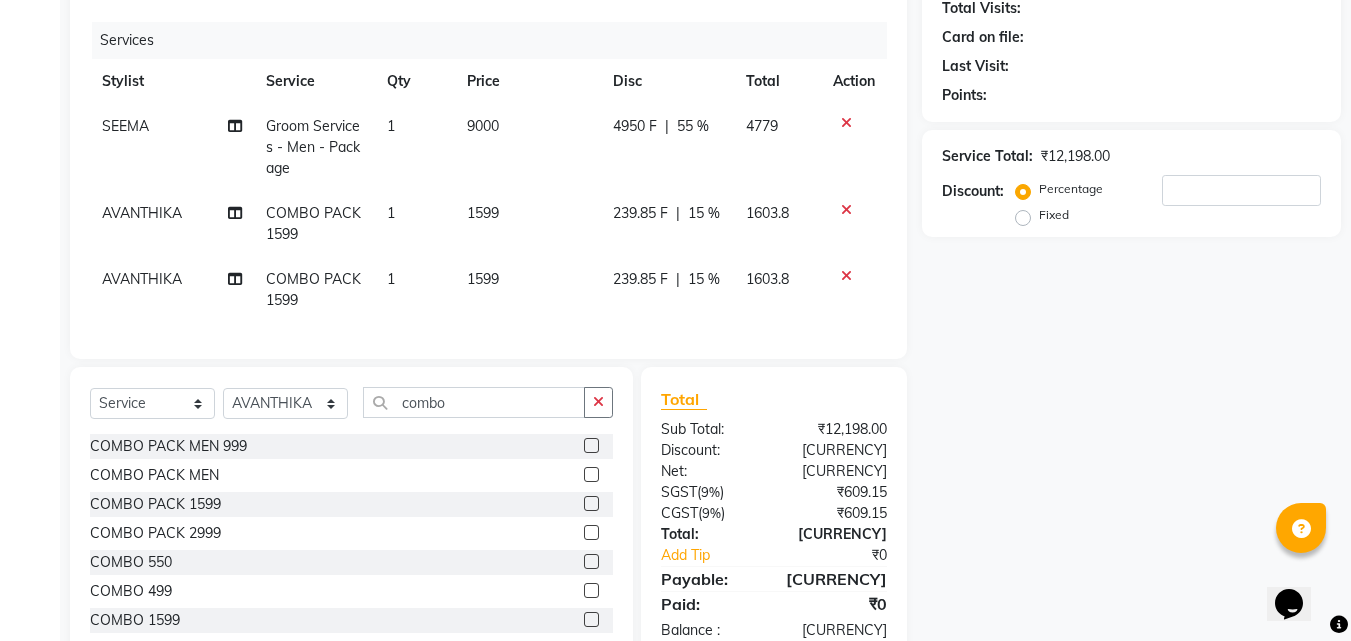 click on "[NUMBER]" 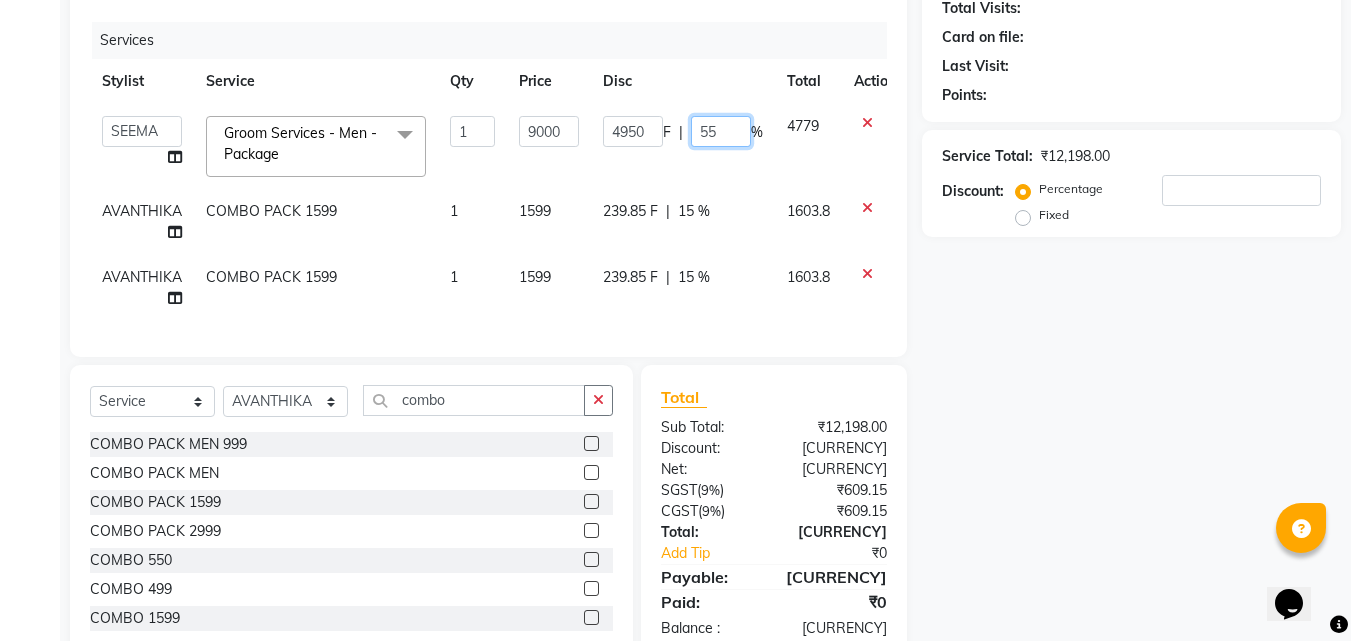 click on "55" 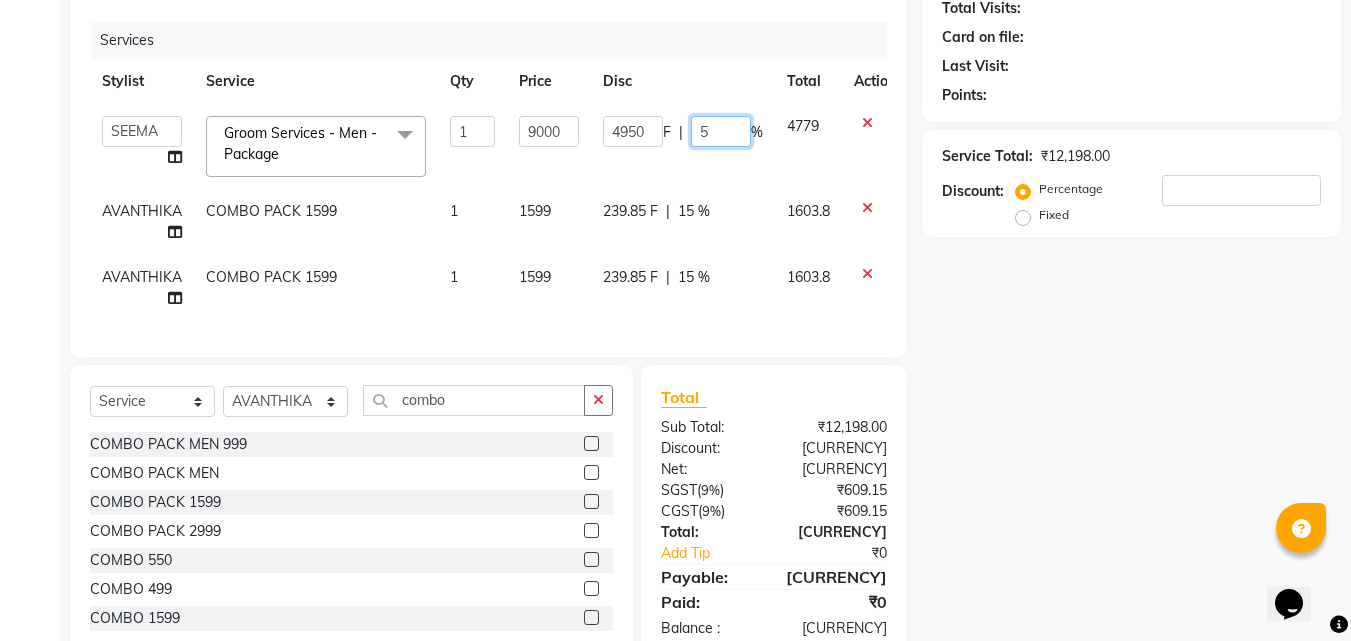 type on "52" 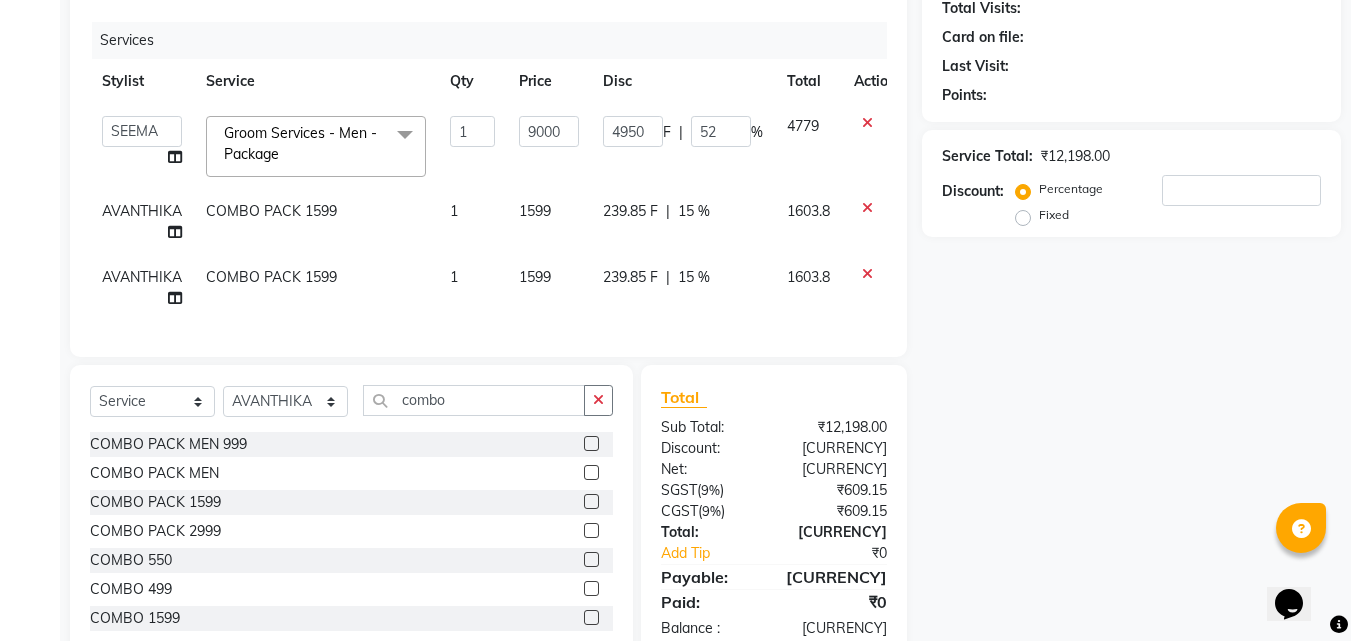 click on "Name: Membership: Total Visits: Card on file: Last Visit:  Points:  Service Total:  ₹12,198.00  Discount:  Percentage   Fixed" 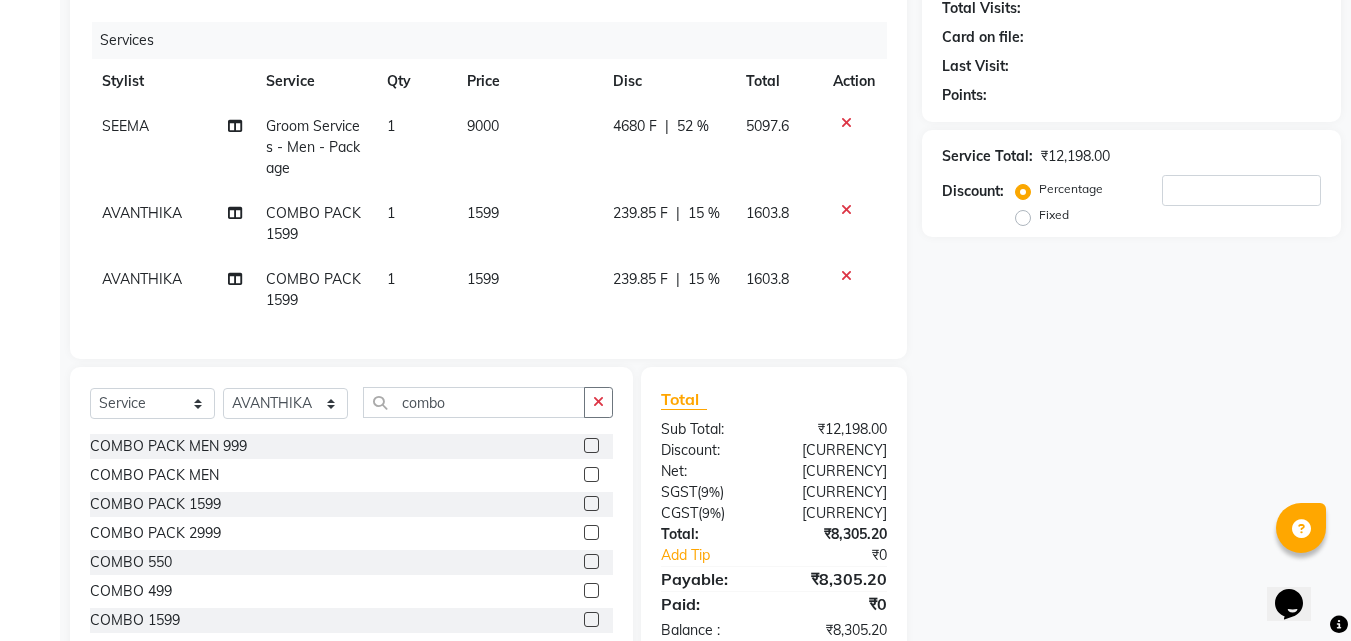 click on "4680 F | 52 %" 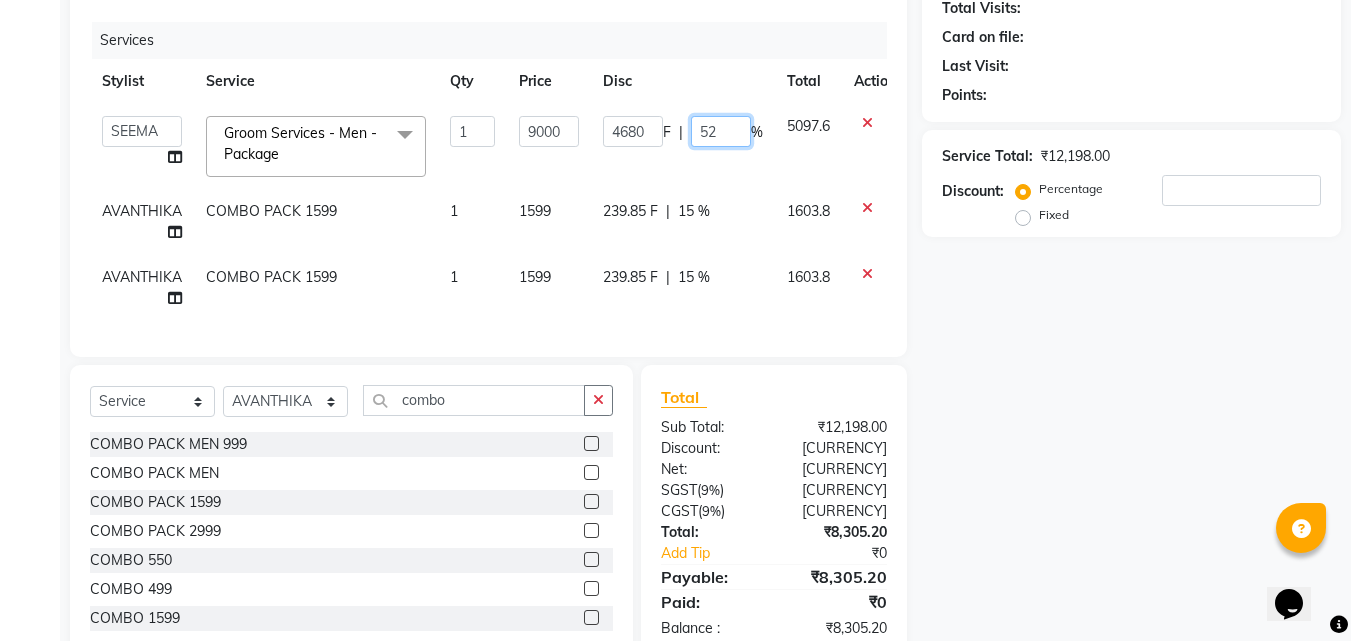 click on "52" 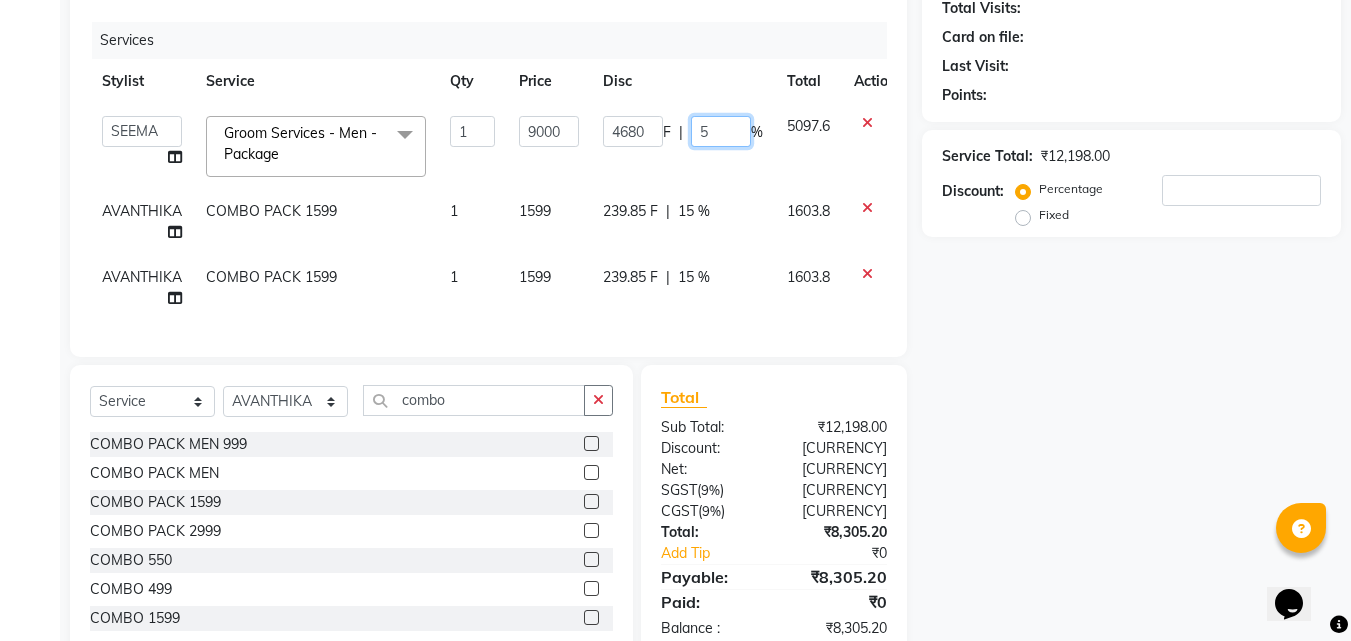 type on "58" 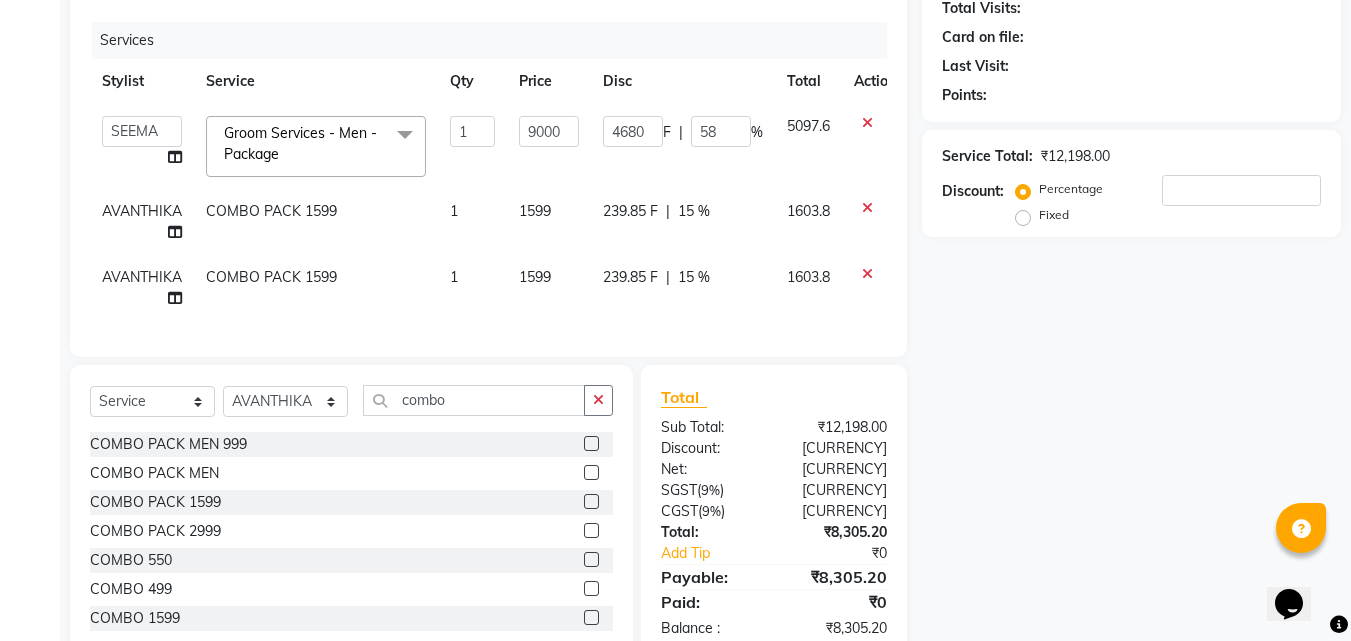 click on "Name: Membership: Total Visits: Card on file: Last Visit:  Points:  Service Total:  ₹12,198.00  Discount:  Percentage   Fixed" 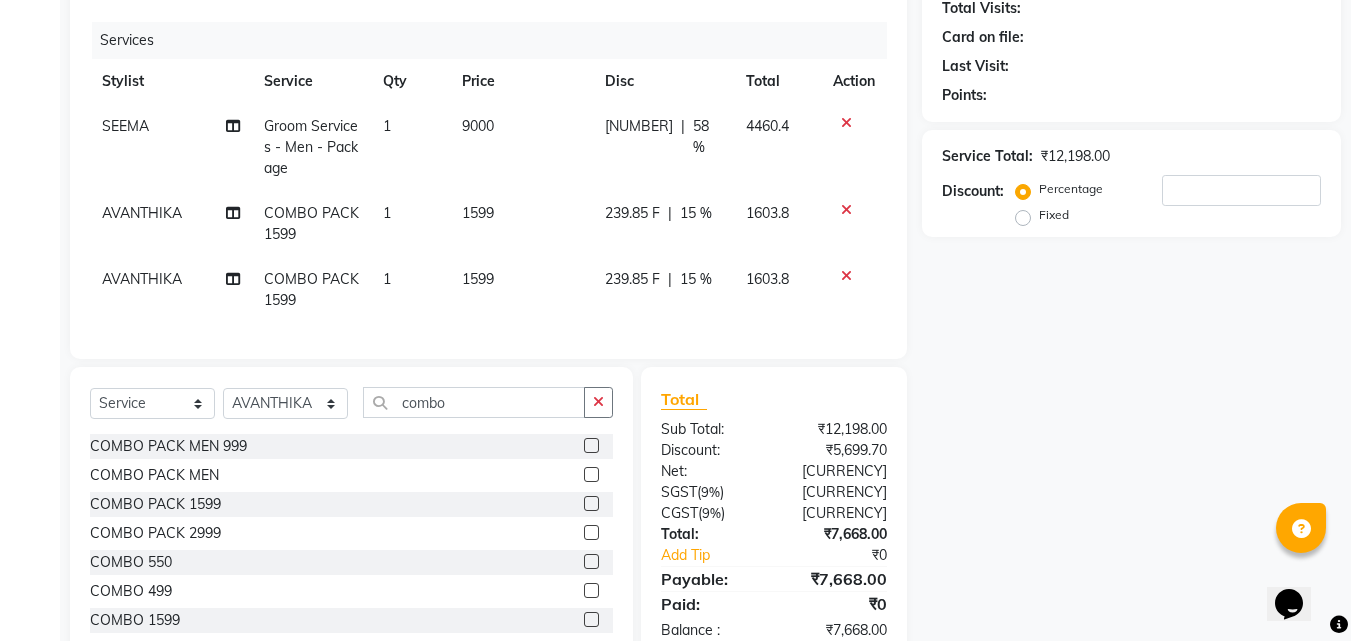 click on "58 %" 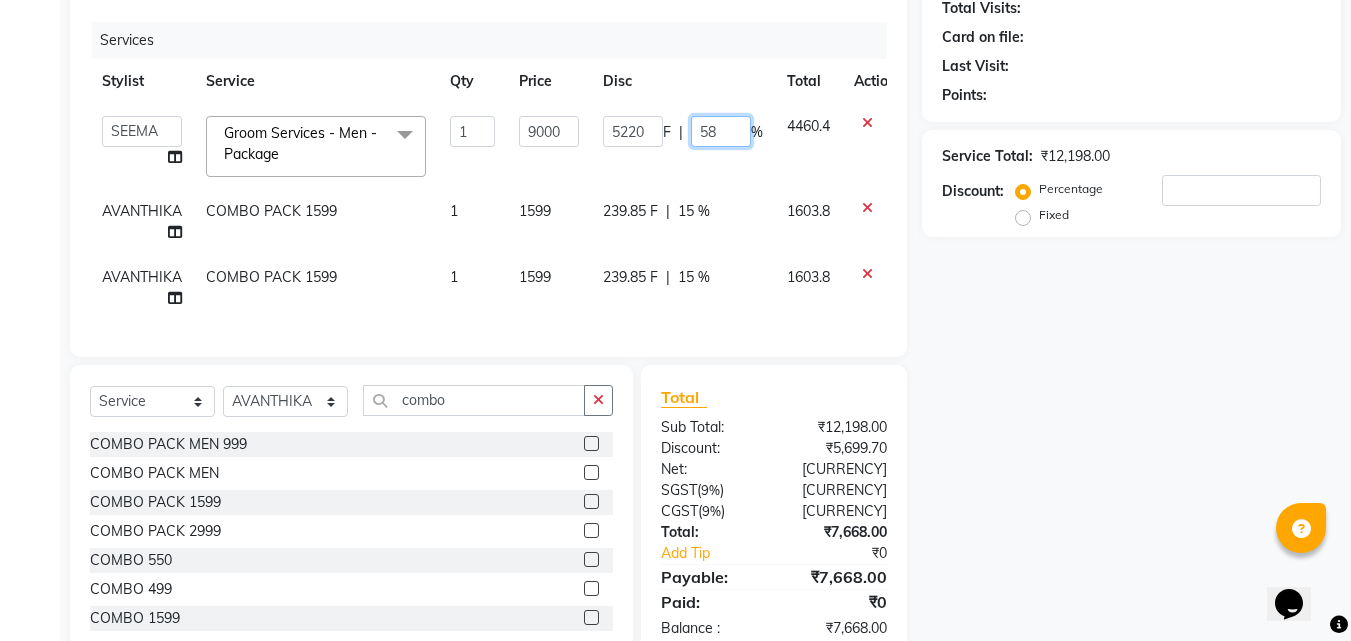 click on "58" 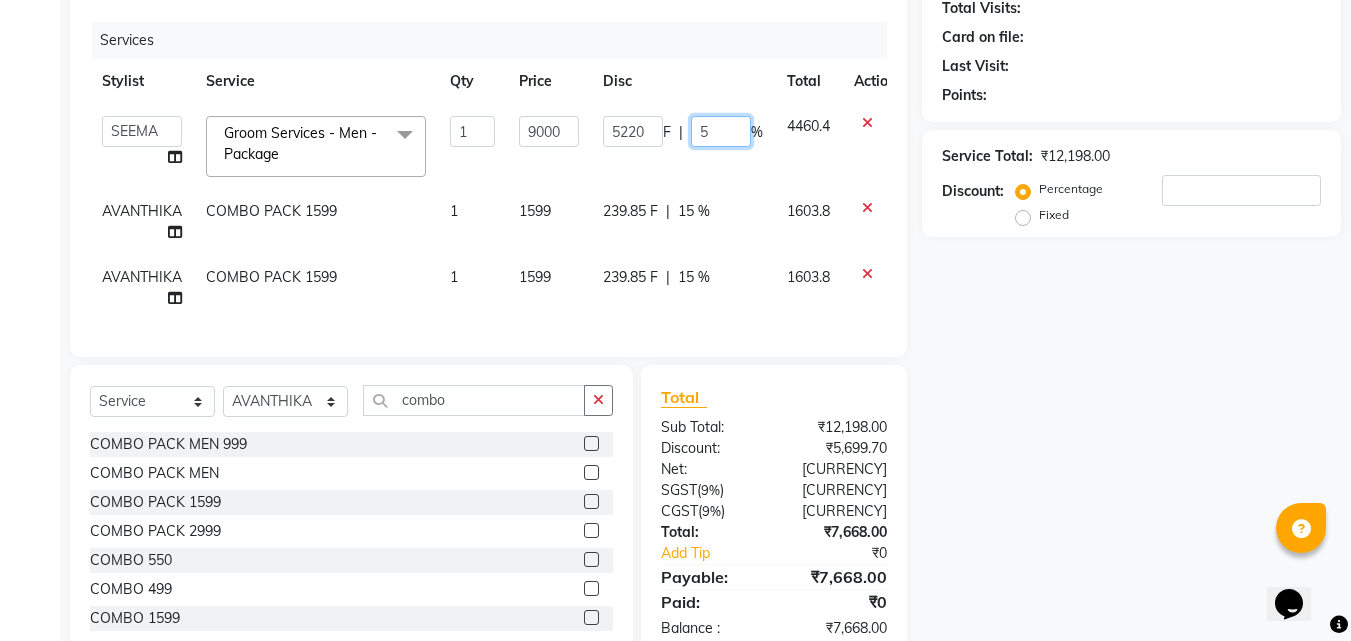 type on "59" 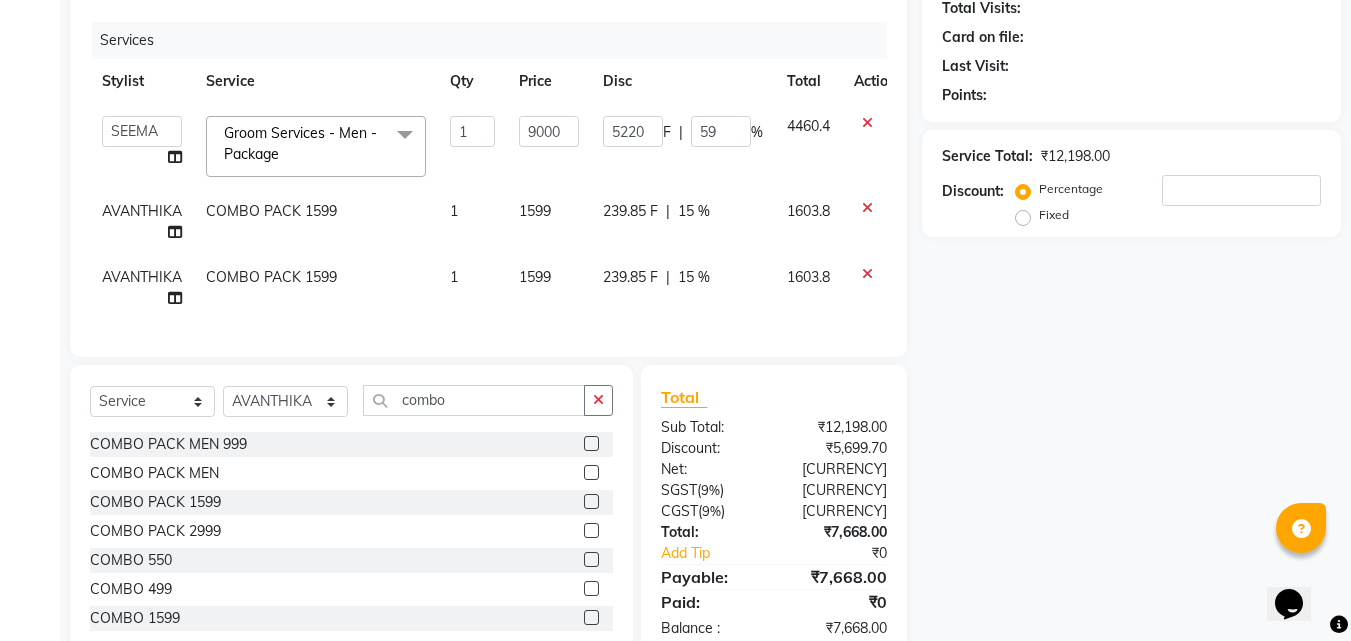 click on "Name: Membership: Total Visits: Card on file: Last Visit:  Points:  Service Total:  ₹12,198.00  Discount:  Percentage   Fixed" 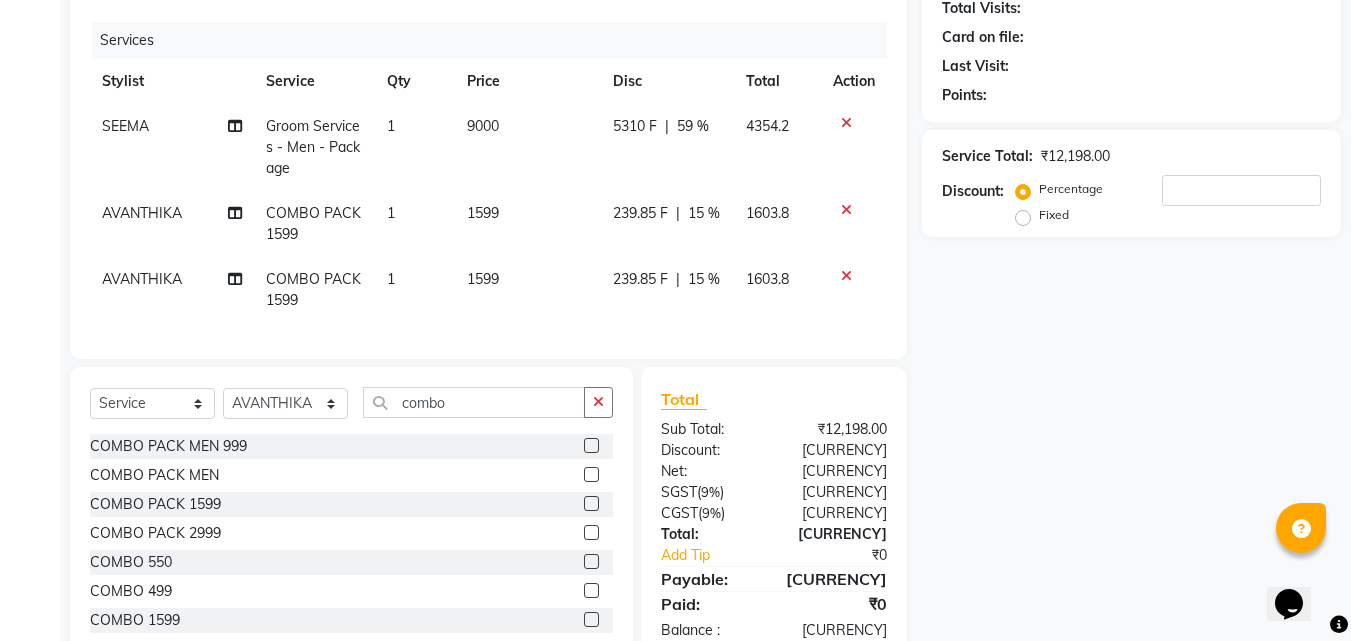 click on "5310 F | 59 %" 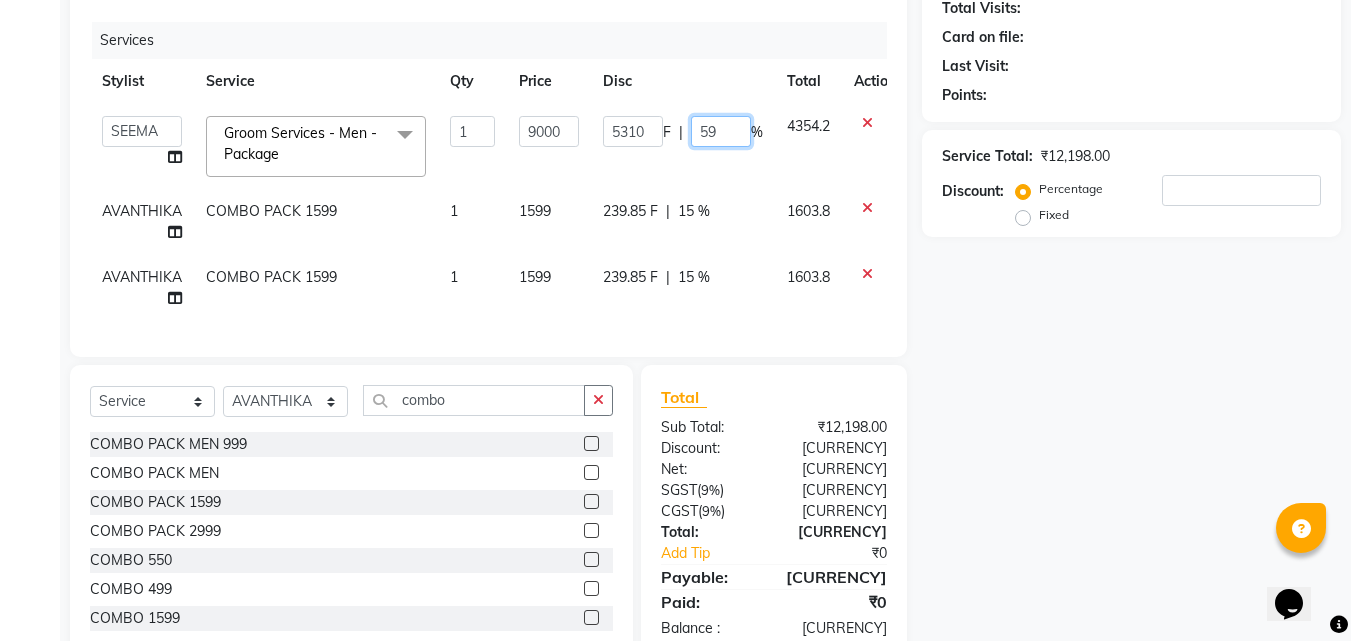 click on "59" 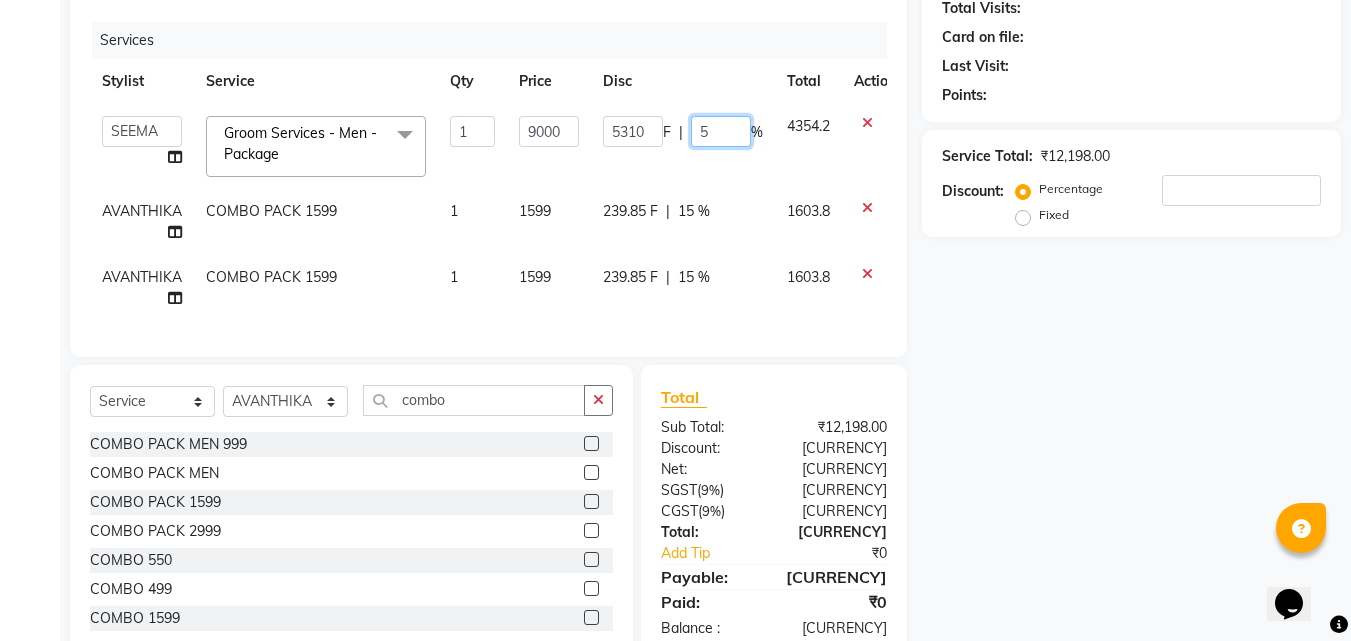 type on "57" 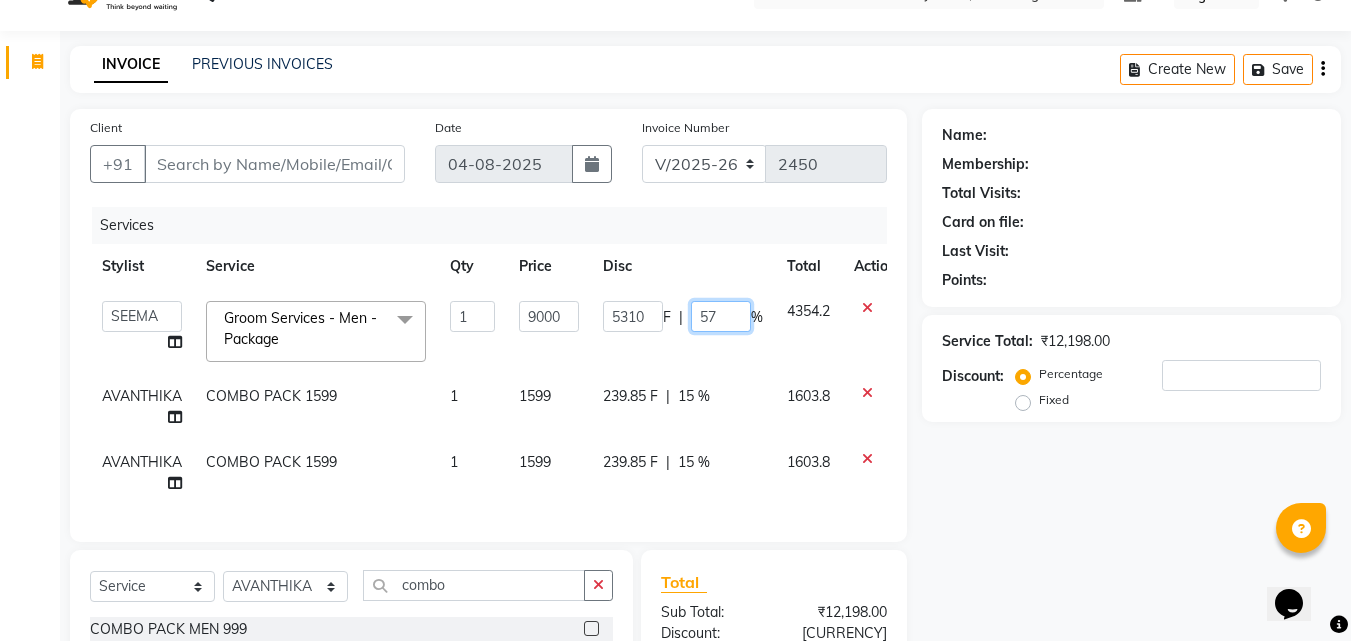 scroll, scrollTop: 0, scrollLeft: 0, axis: both 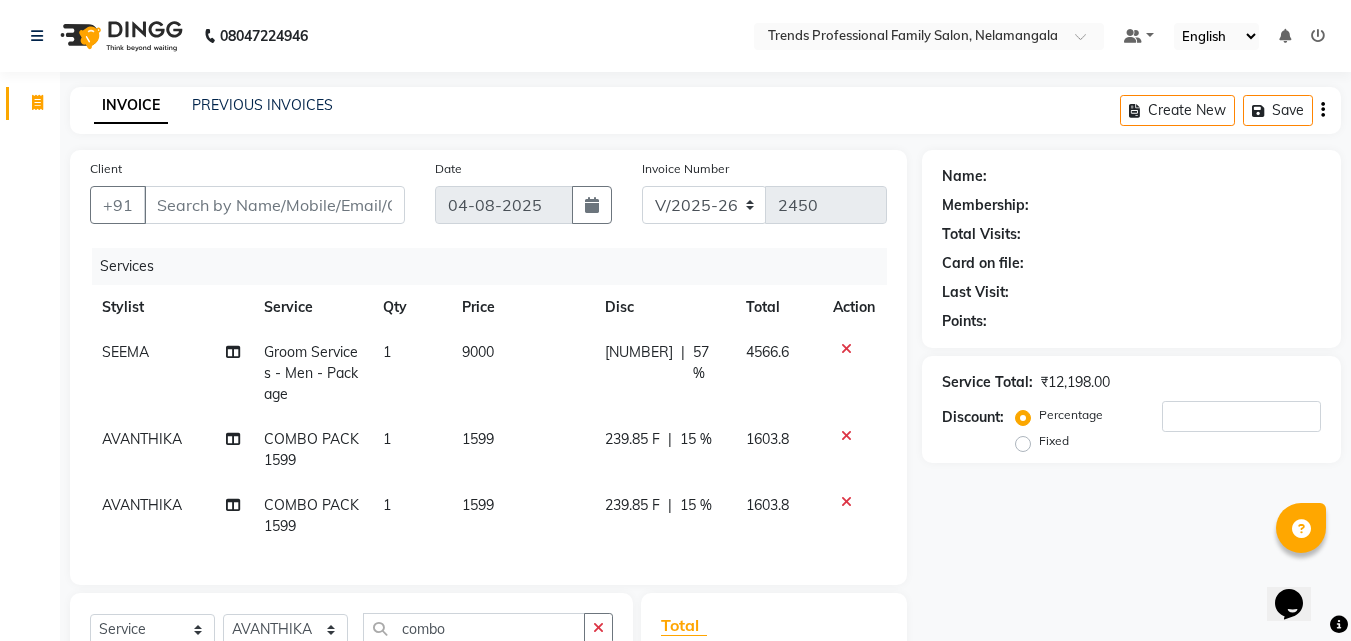 click on "Name: Membership: Total Visits: Card on file: Last Visit:  Points:  Service Total:  ₹12,198.00  Discount:  Percentage   Fixed" 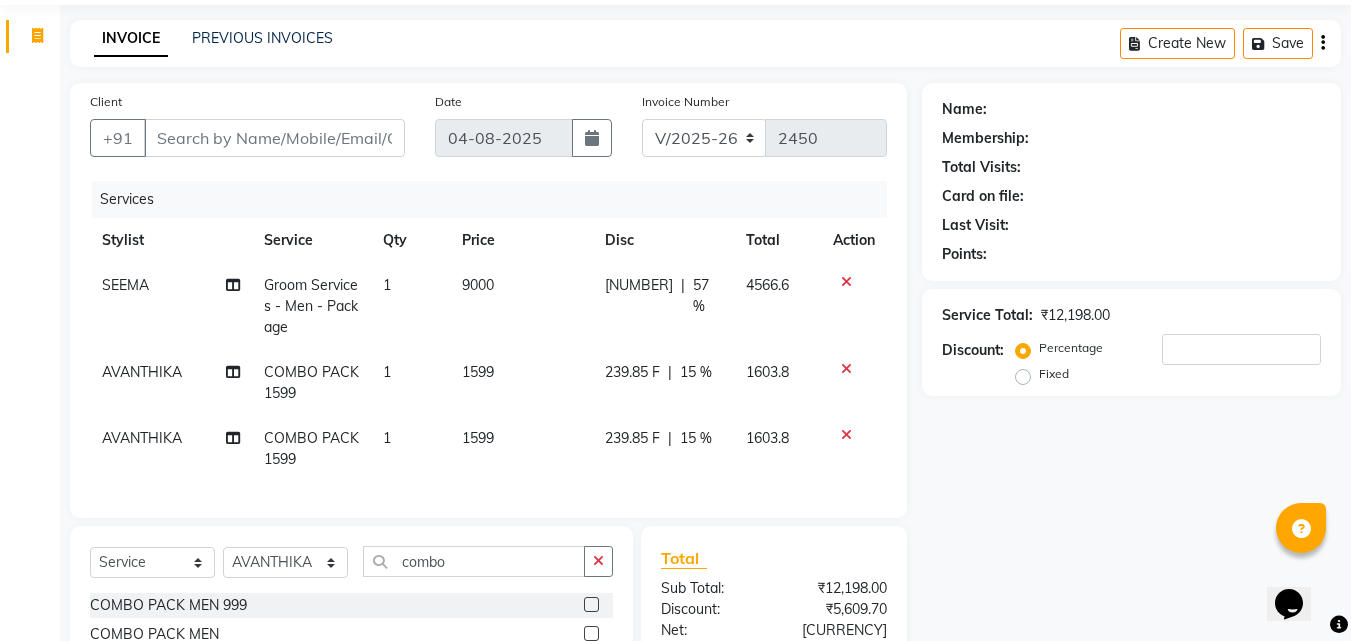 scroll, scrollTop: 0, scrollLeft: 0, axis: both 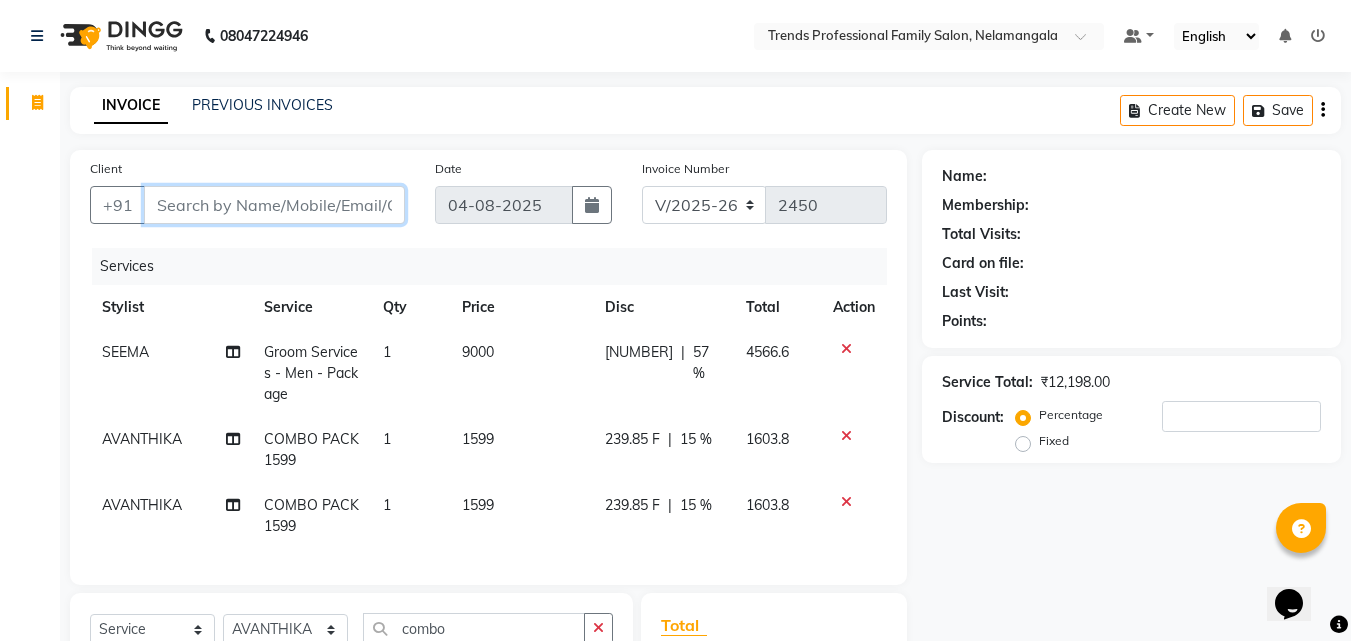 click on "Client" at bounding box center [274, 205] 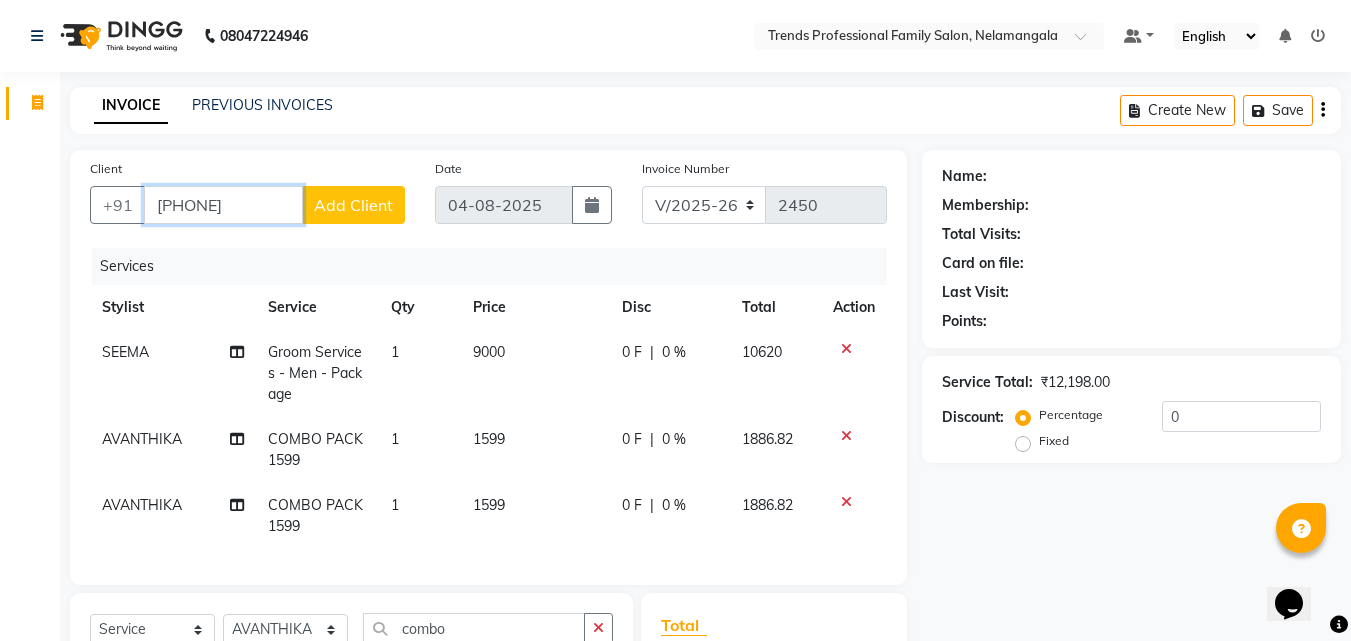 type on "[PHONE]" 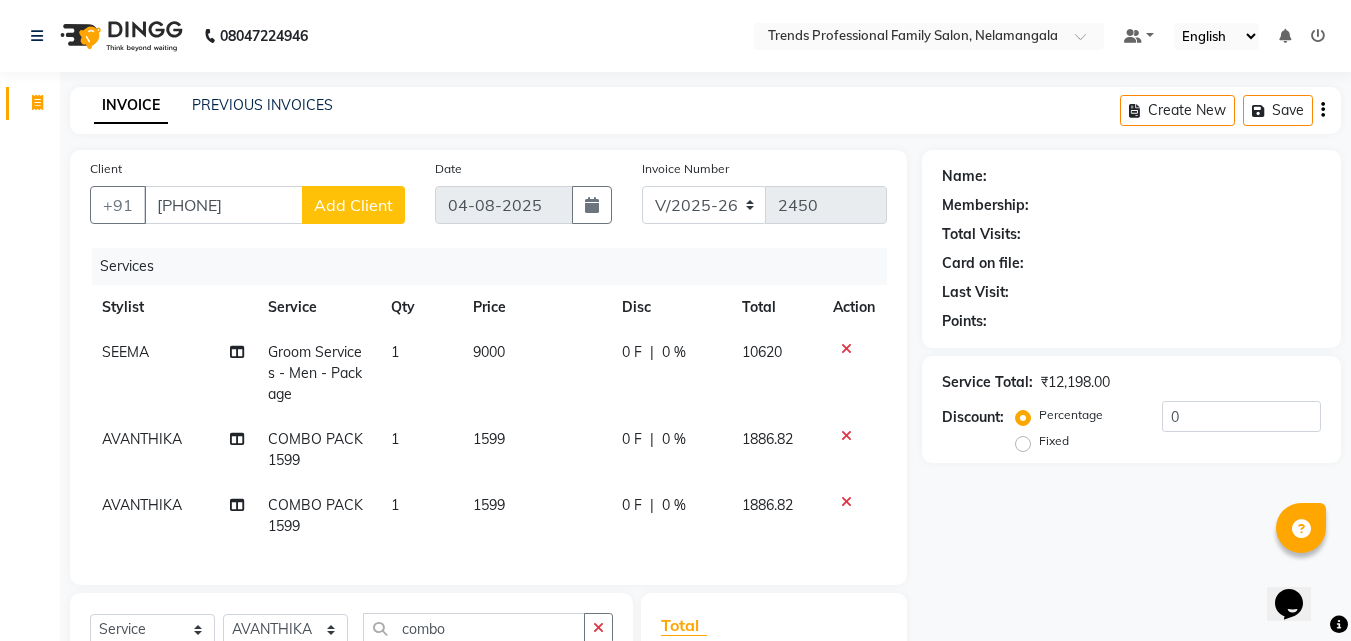 click on "0 F | 0 %" 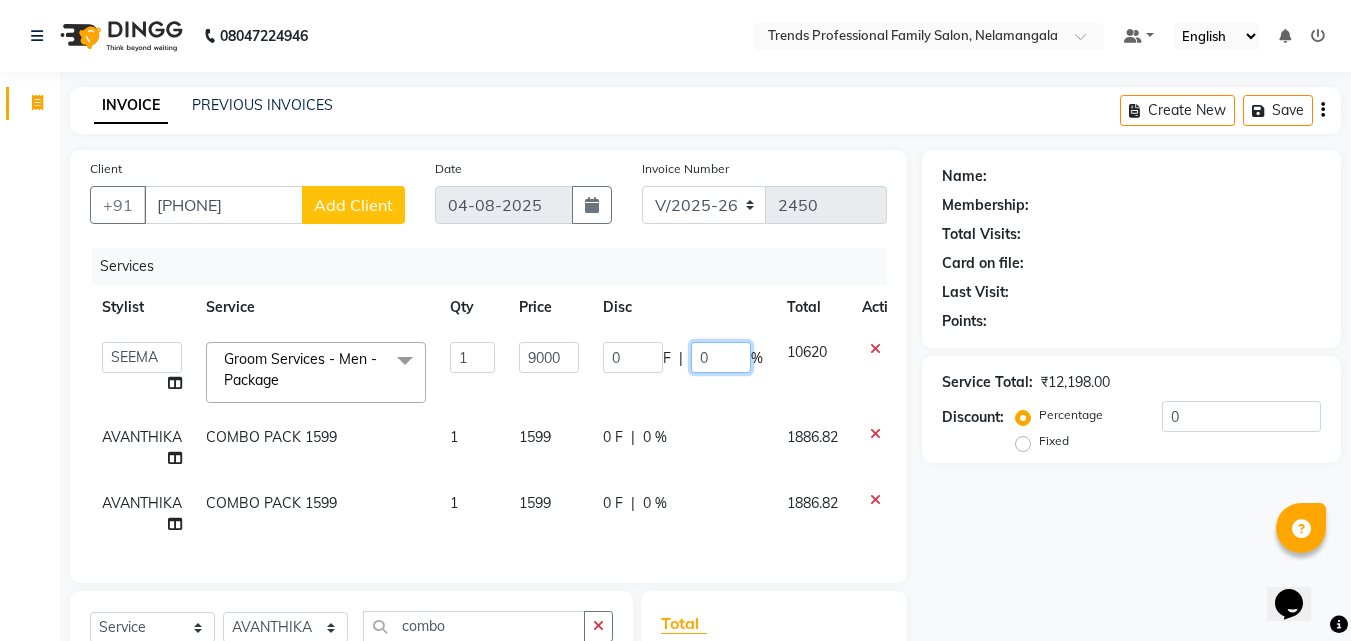 click on "0" 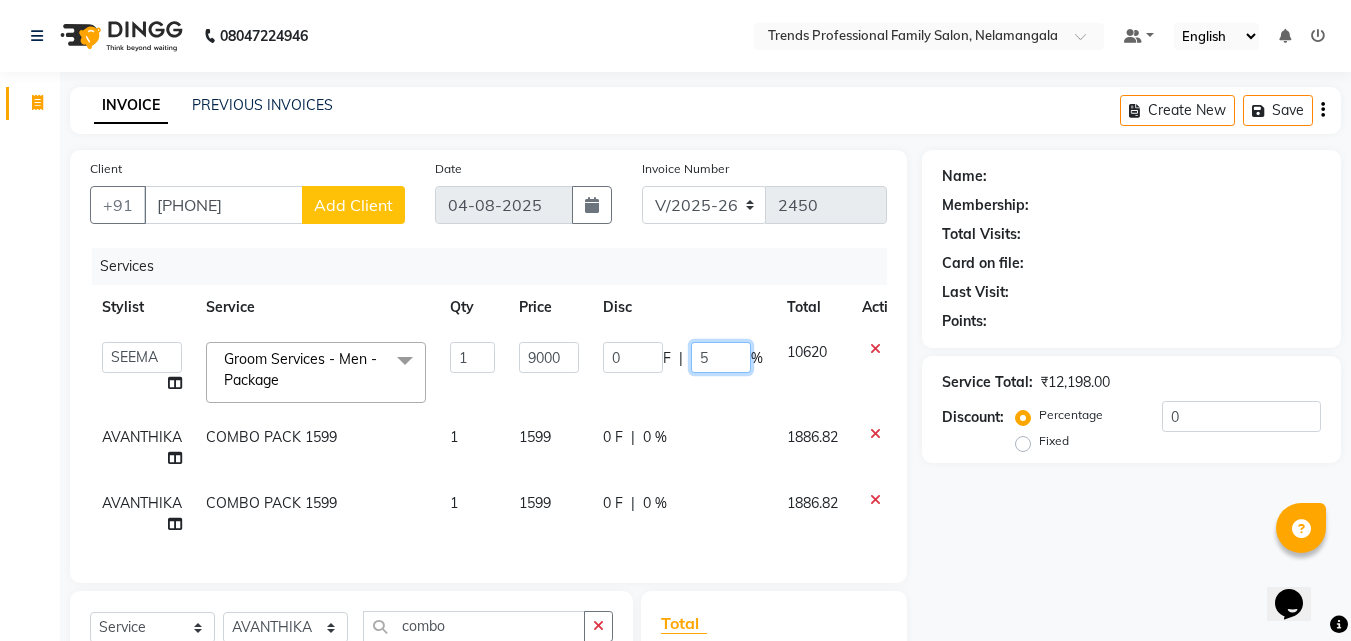 type on "57" 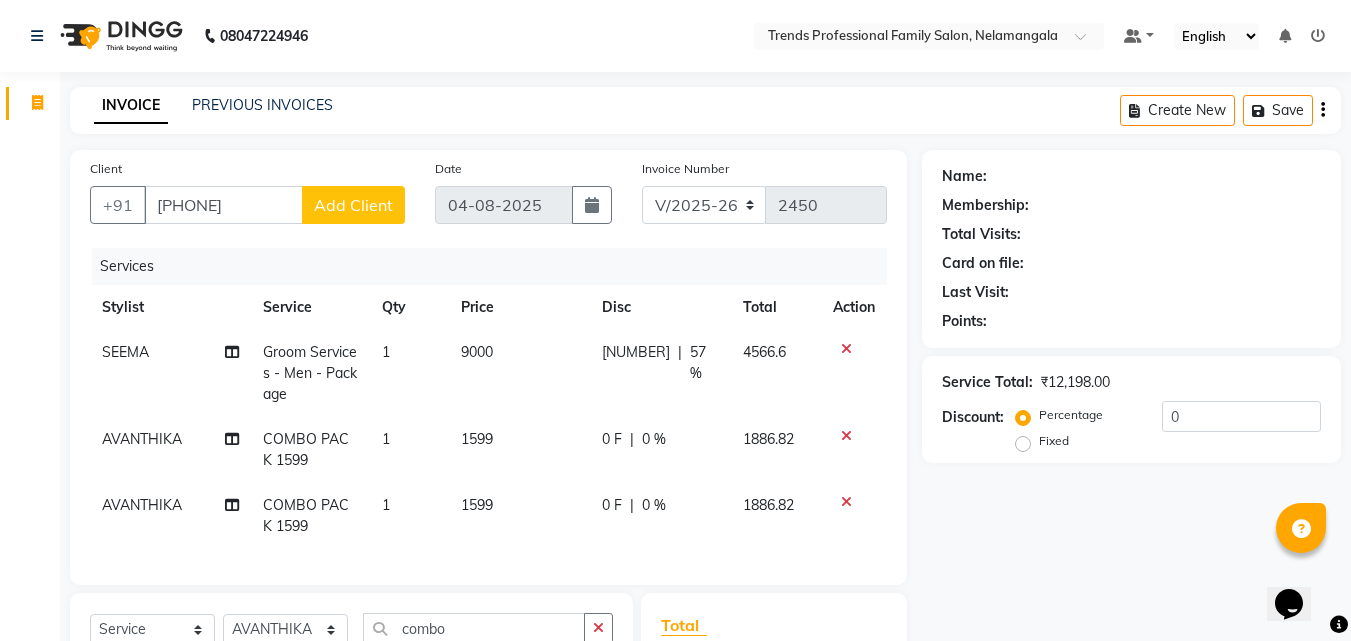 click on "[POSTAL_CODE] Select Location × Trends Professional Family Salon, [CITY] Default Panel My Panel English ENGLISH Español العربية मराठी हिंदी ગુજરાતી தமிழ் 中文 Notifications nothing to show ☀ Trends Professional Family Salon, [CITY]  Invoice Segments Page Builder INVOICE PREVIOUS INVOICES Create New   Save  Client +[COUNTRY_CODE] [PHONE] Add Client Date [DATE] Invoice Number V/2025 V/2025-26 2450 Services Stylist Service Qty Price Disc Total Action SEEMA Groom Services - Men - Package 1 9000 5130 F | 57 % 4566.6 AVANTHIKA COMBO PACK 1599 1 1599 0 F | 0 % 1886.82 AVANTHIKA COMBO PACK 1599 1 1599 0 F | 0 % 1886.82 Select  Service  Product  Membership  Package Voucher Prepaid Gift Card  Select Stylist ANITHA AVANTHIKA Hithaishi [LAST_NAME] KANCHAN MUSKHAN RUSTHAM SEEMA SHIVA SOURAV Sumika Trends combo COMBO PACK MEN 999  COMBO PACK MEN  COMBO PACK 1599  COMBO PACK 2999  COMBO 550  COMBO 499  COMBO 1599  Combo Pack  Total Sub Total: ₹12,198.00 Net:" at bounding box center (675, 459) 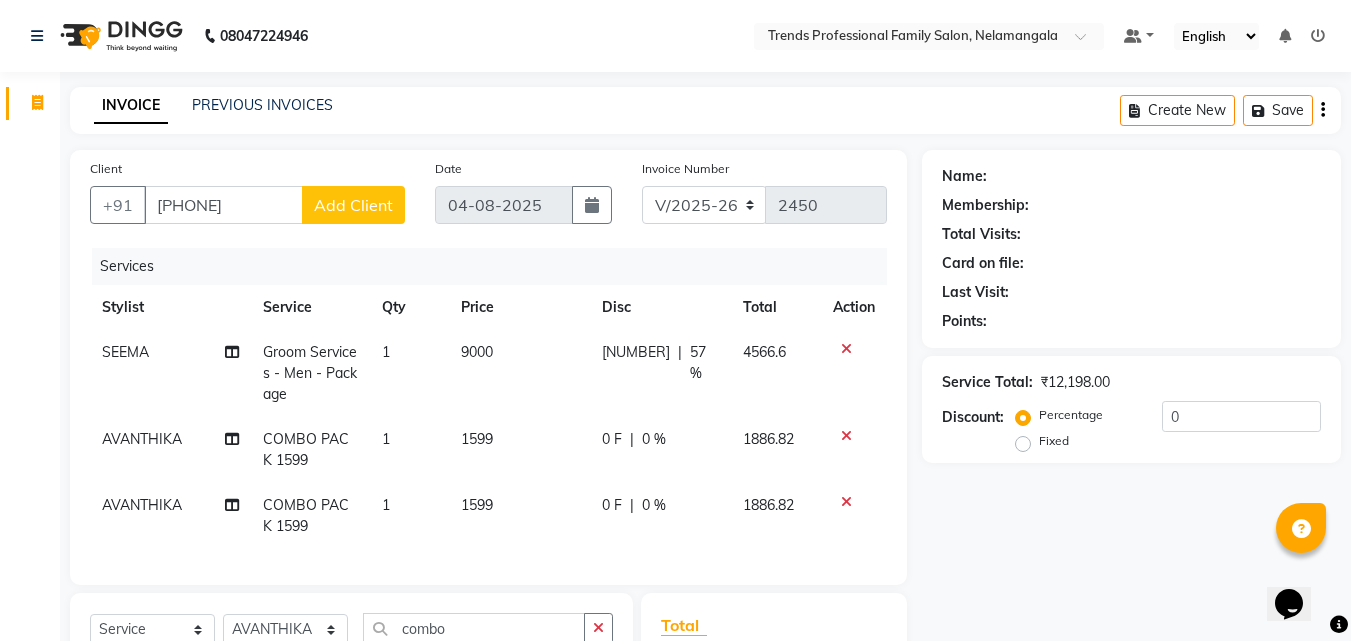 click on "0 F | 0 %" 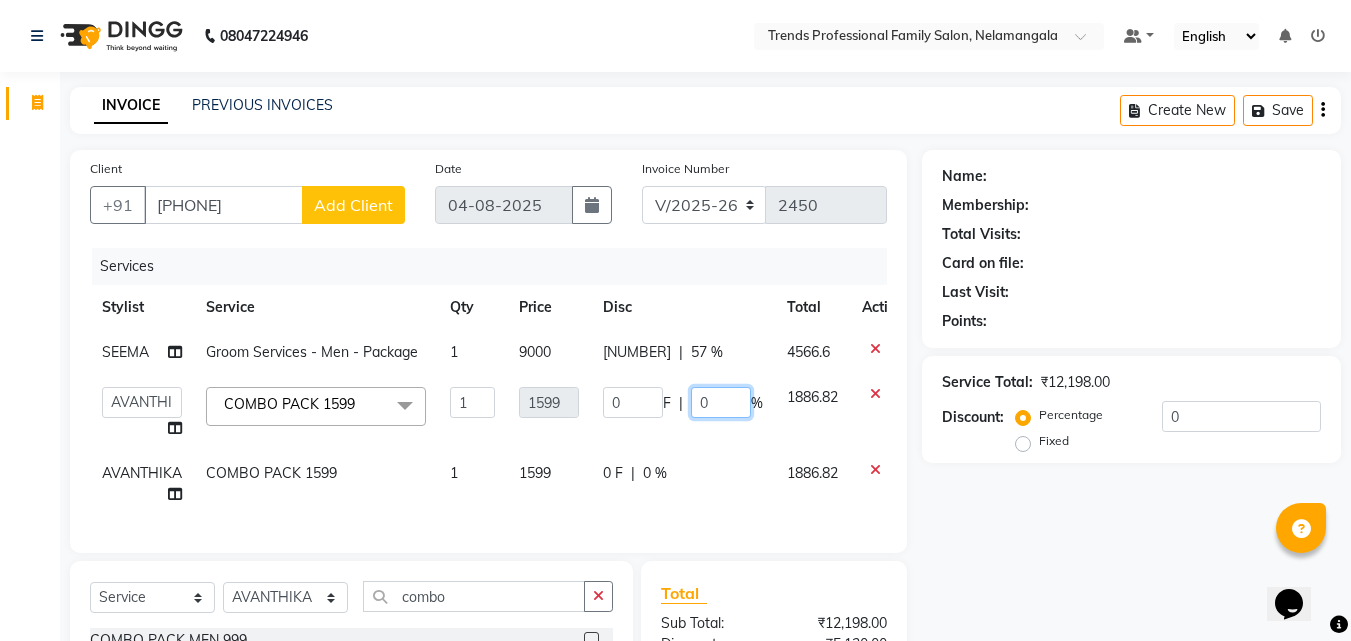 click on "0" 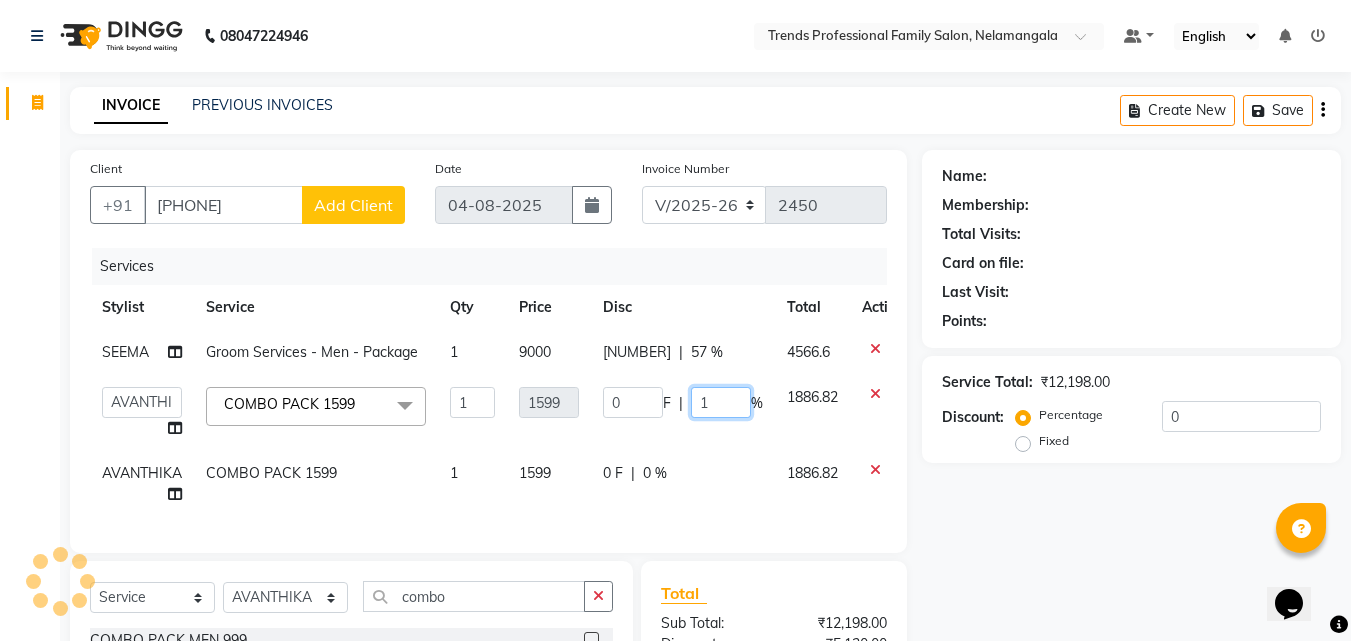 type on "15" 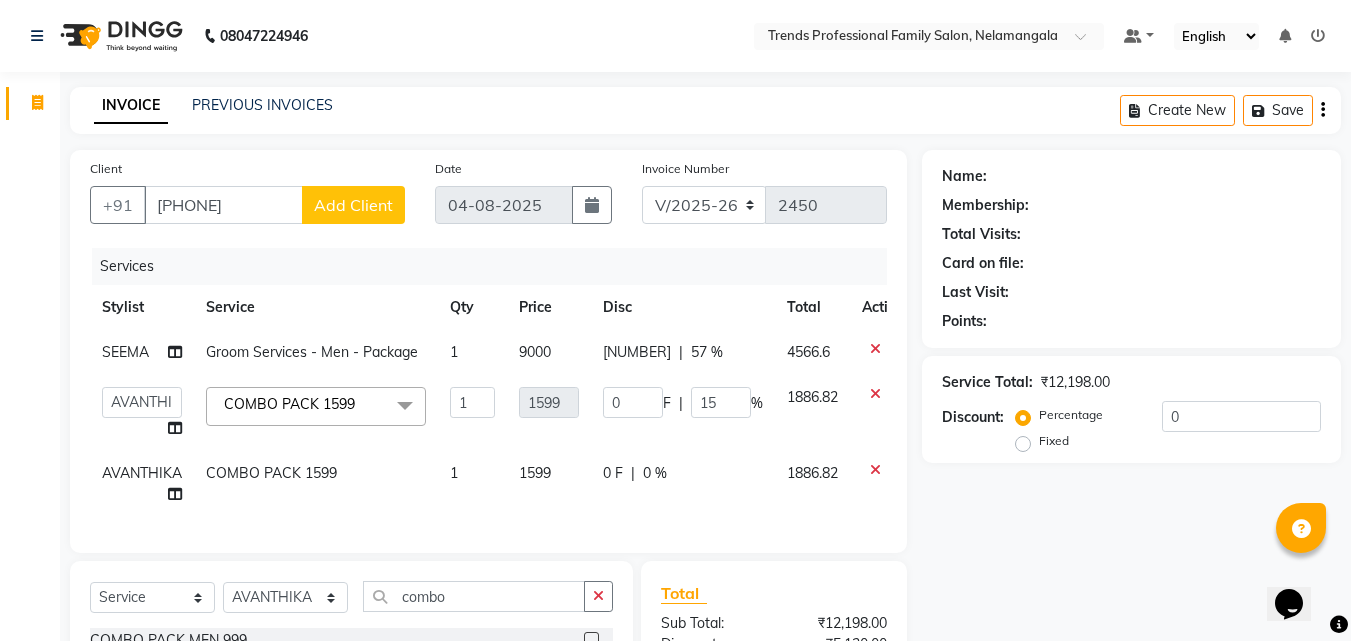 click on "08047224946 Select Location × Trends Professional Family Salon, Nelamangala Default Panel My Panel English ENGLISH Español العربية मराठी हिंदी ગુજરાતી தமிழ் 中文 Notifications nothing to show" 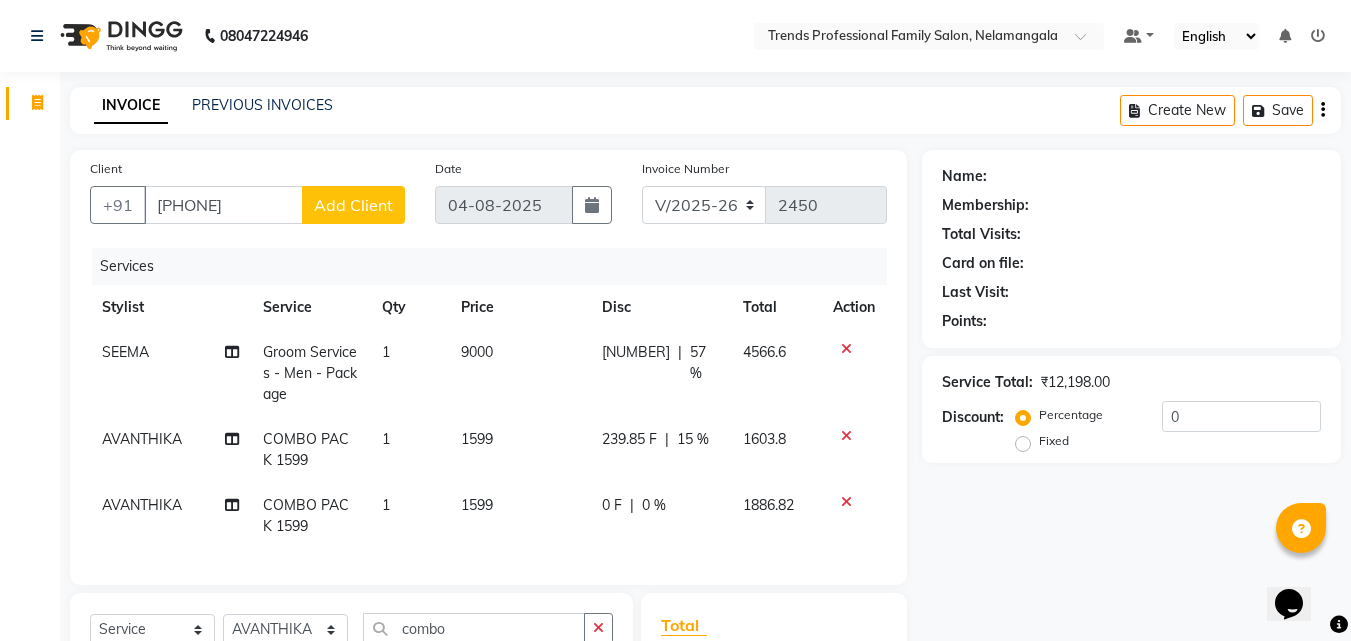 drag, startPoint x: 648, startPoint y: 522, endPoint x: 672, endPoint y: 516, distance: 24.738634 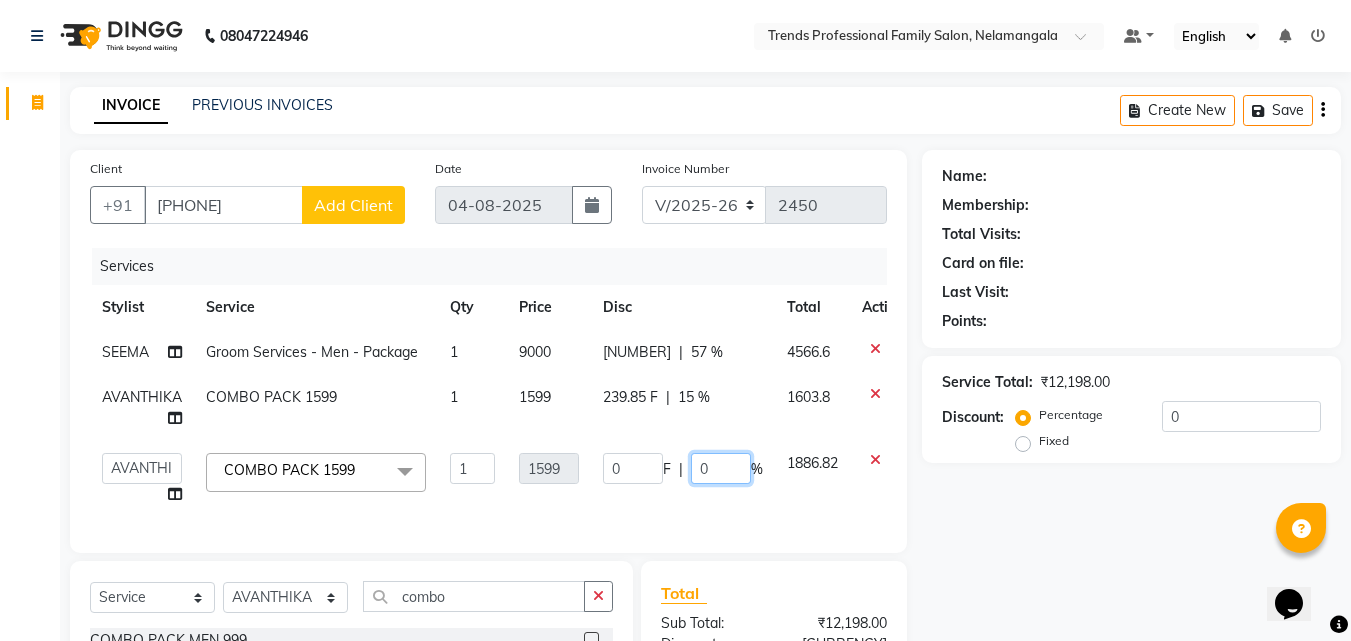 click on "0" 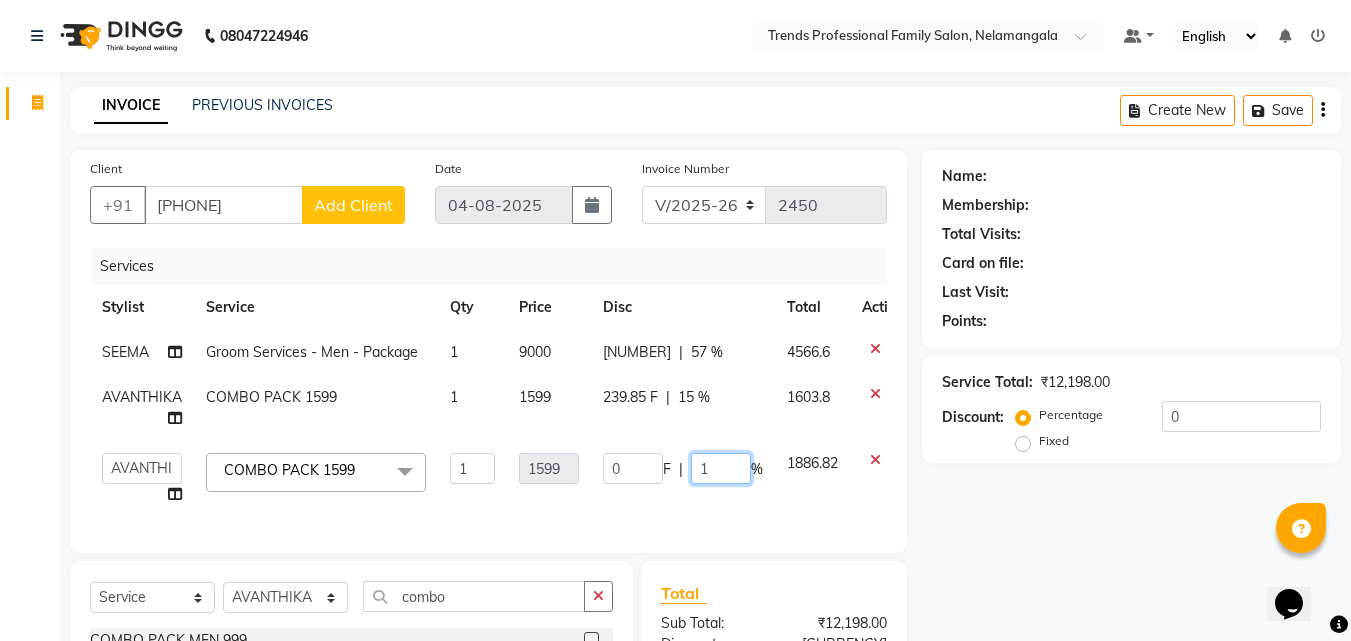type on "15" 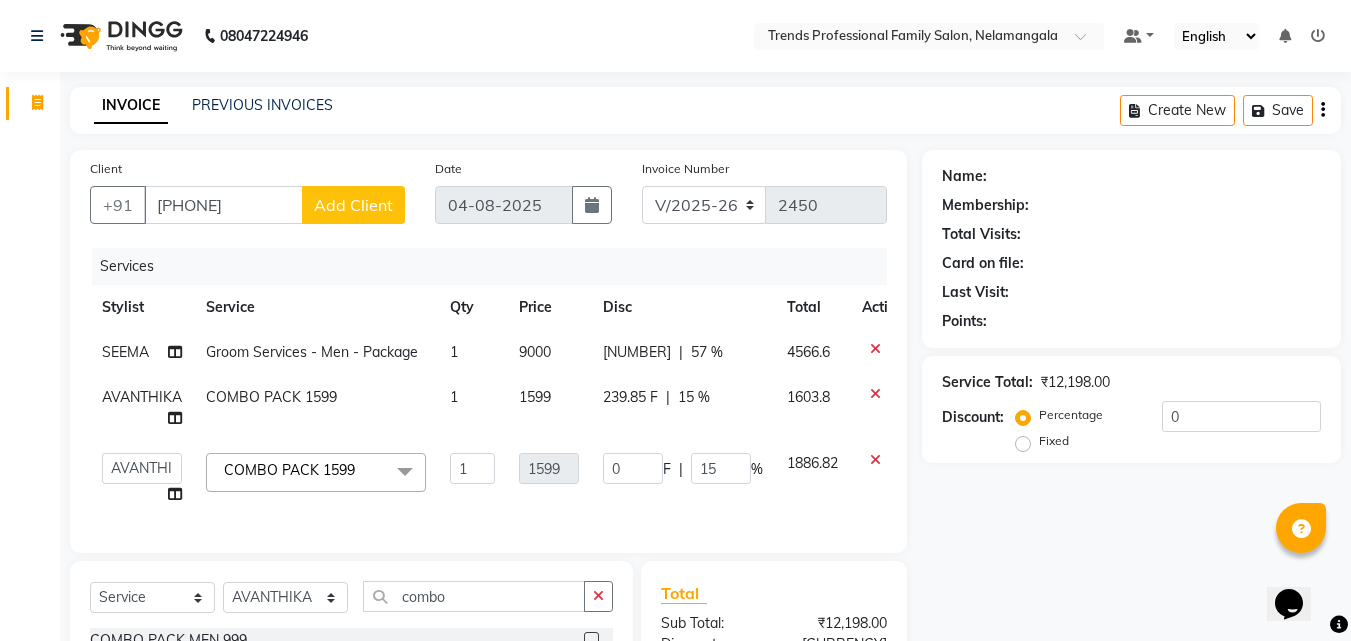 click on "Name: Membership: Total Visits: Card on file: Last Visit:  Points:  Service Total:  ₹12,198.00  Discount:  Percentage   Fixed  0" 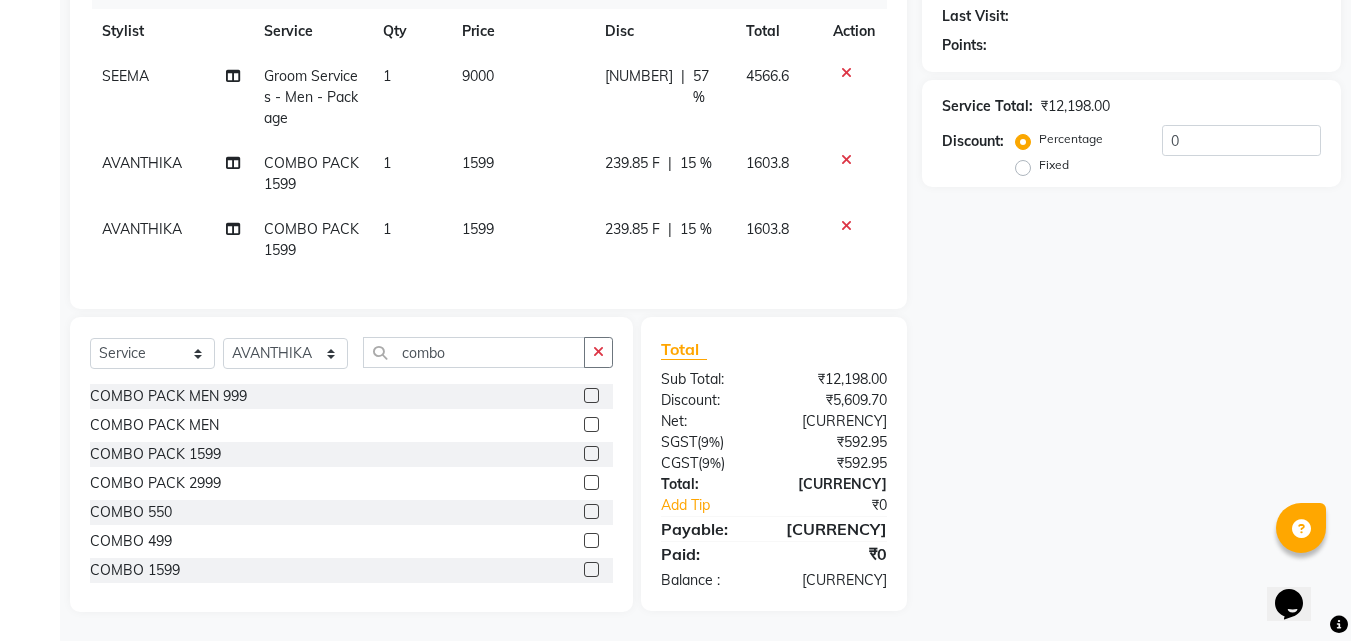 scroll, scrollTop: 292, scrollLeft: 0, axis: vertical 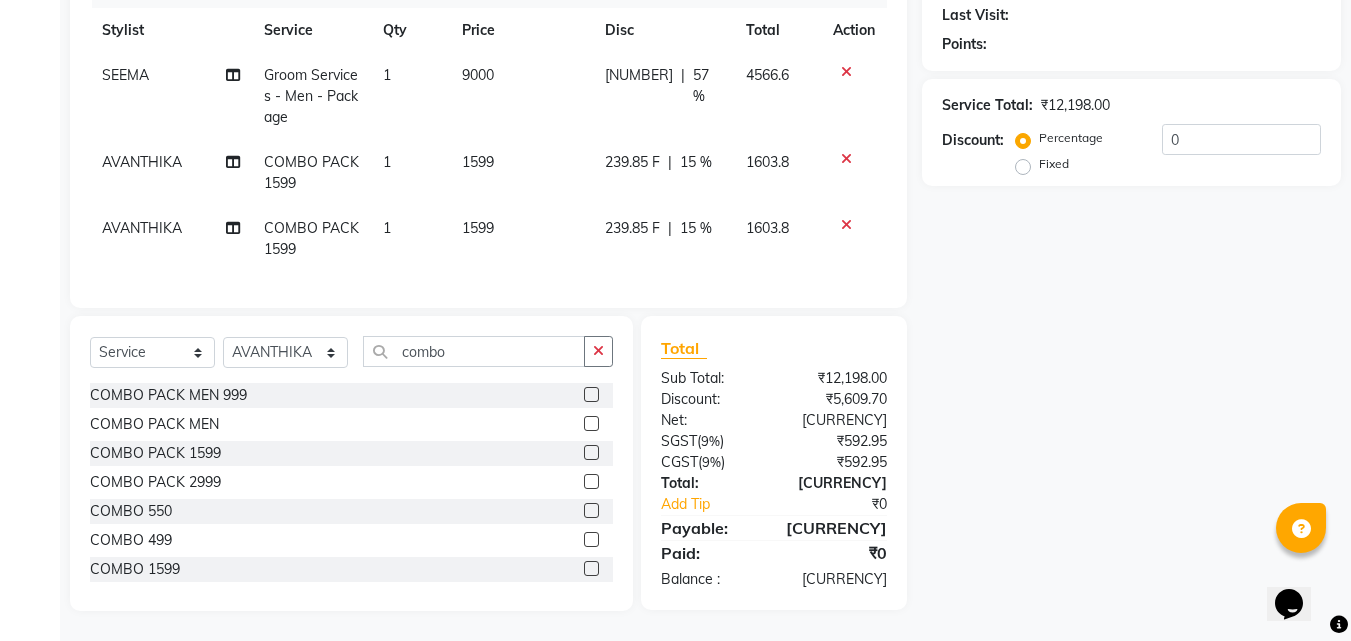 click 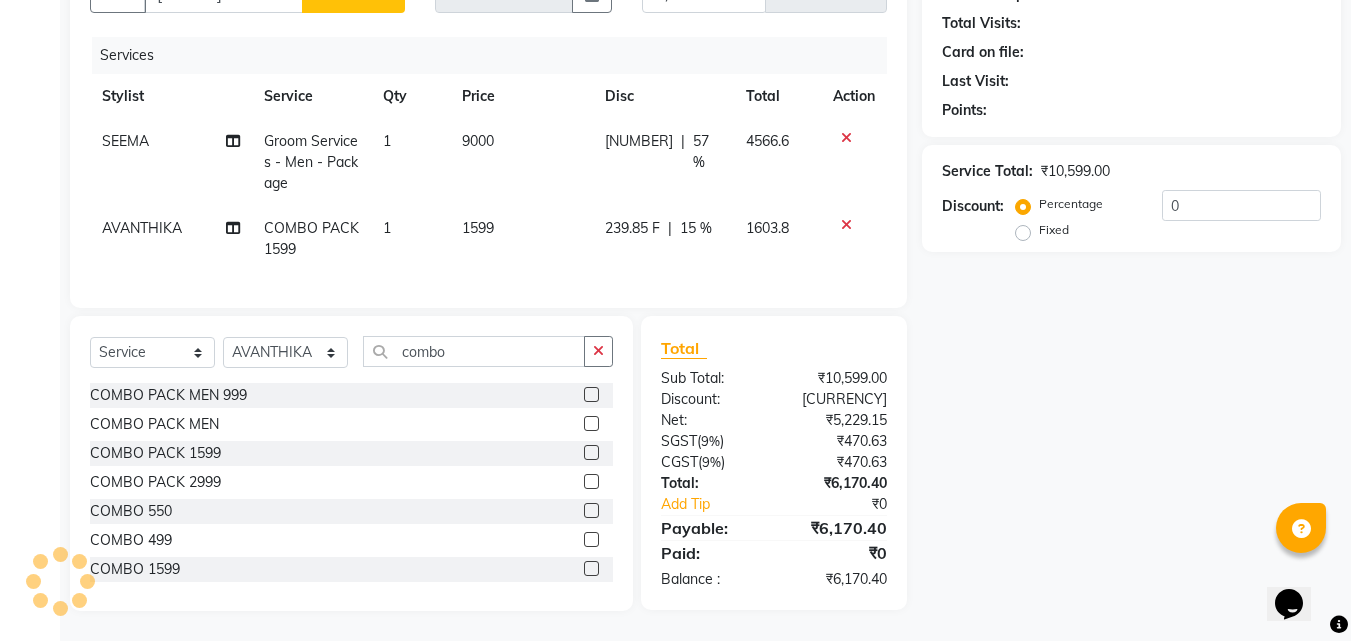 scroll, scrollTop: 226, scrollLeft: 0, axis: vertical 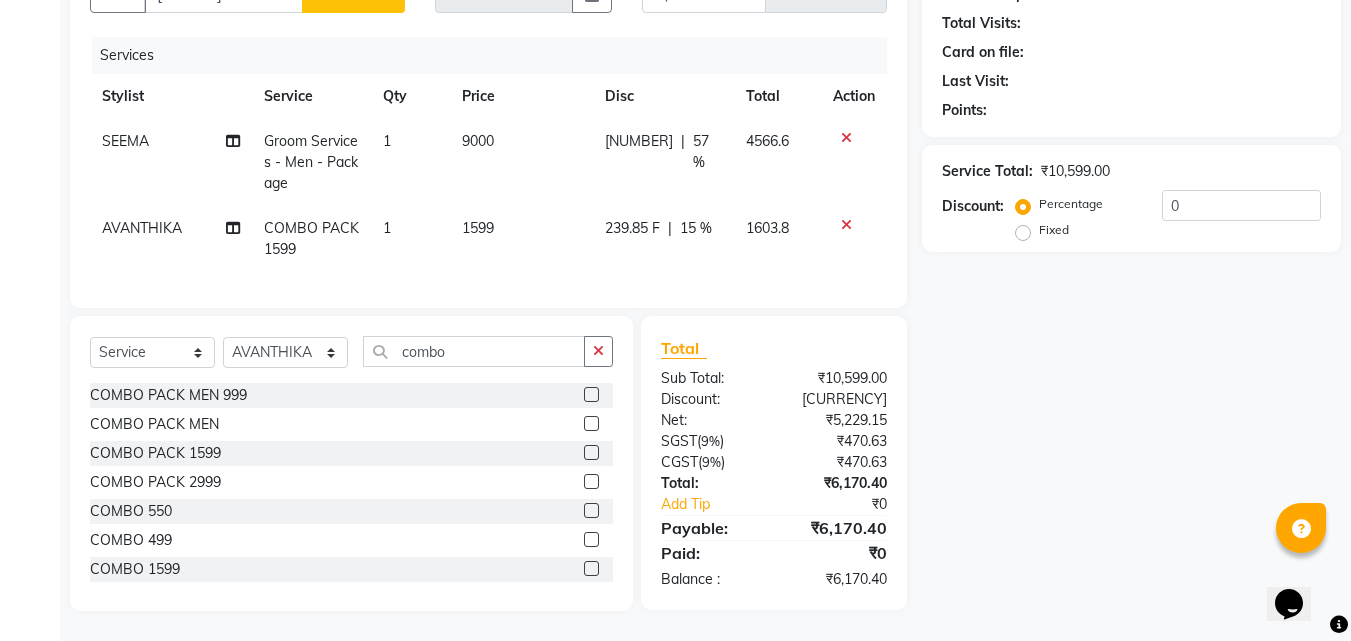 click 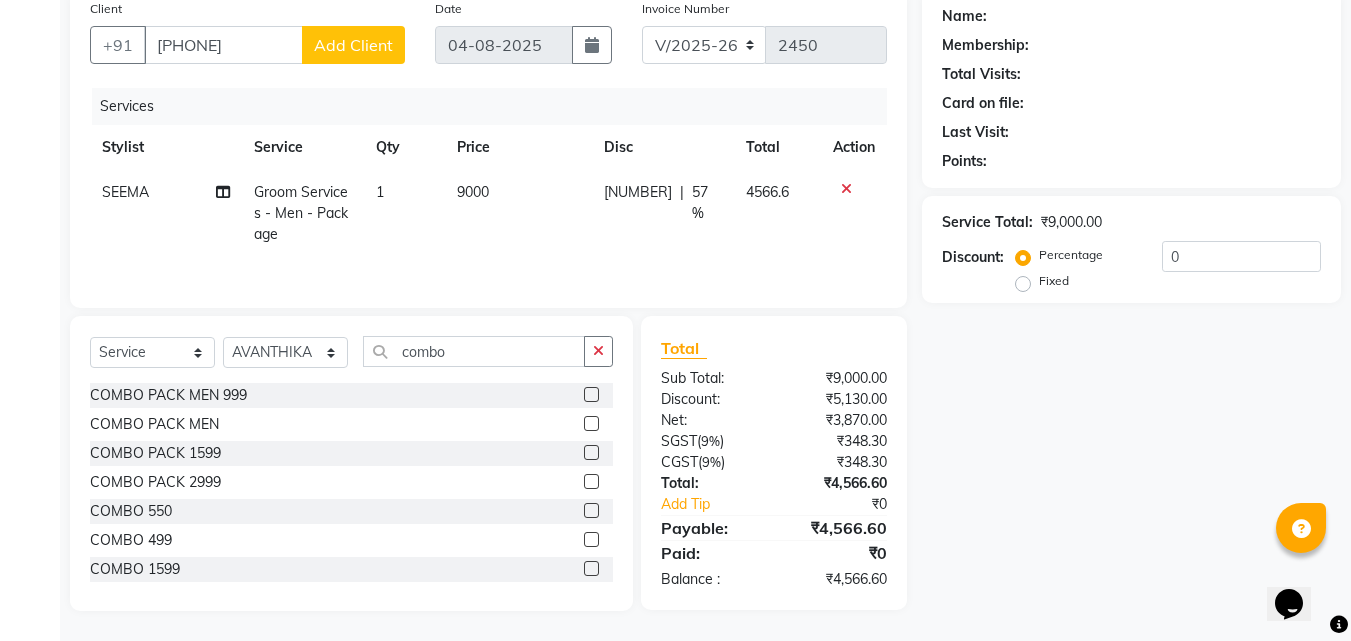 scroll, scrollTop: 160, scrollLeft: 0, axis: vertical 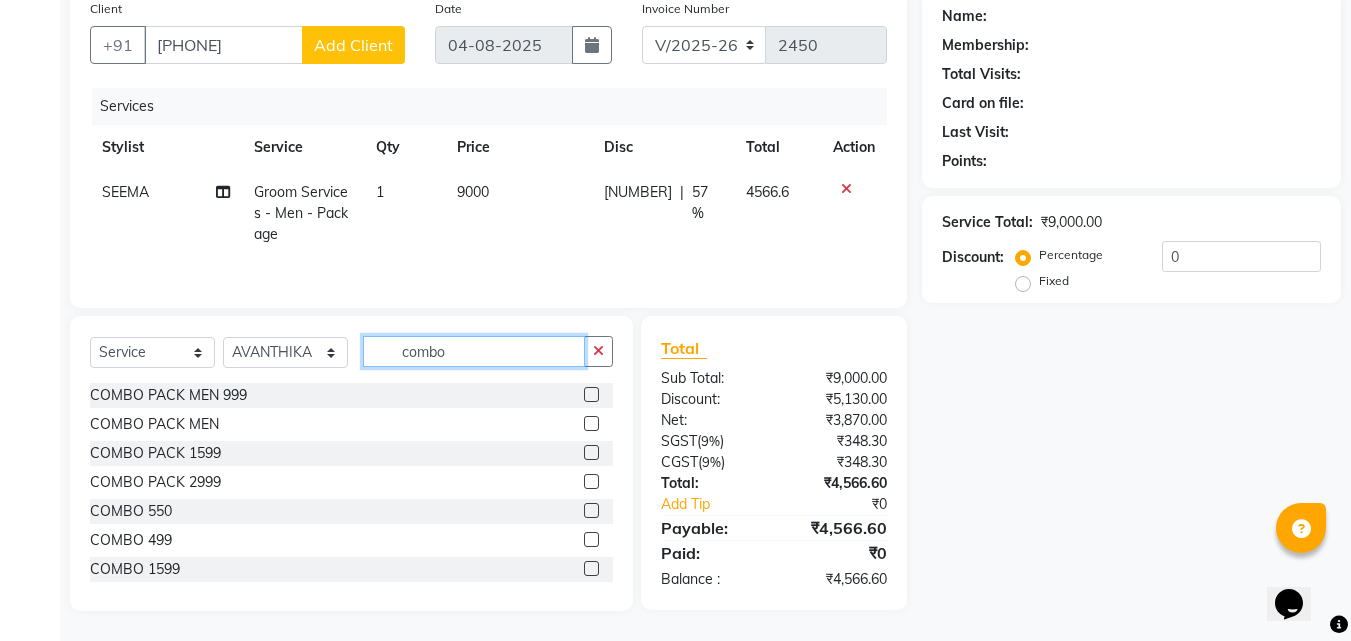 click on "combo" 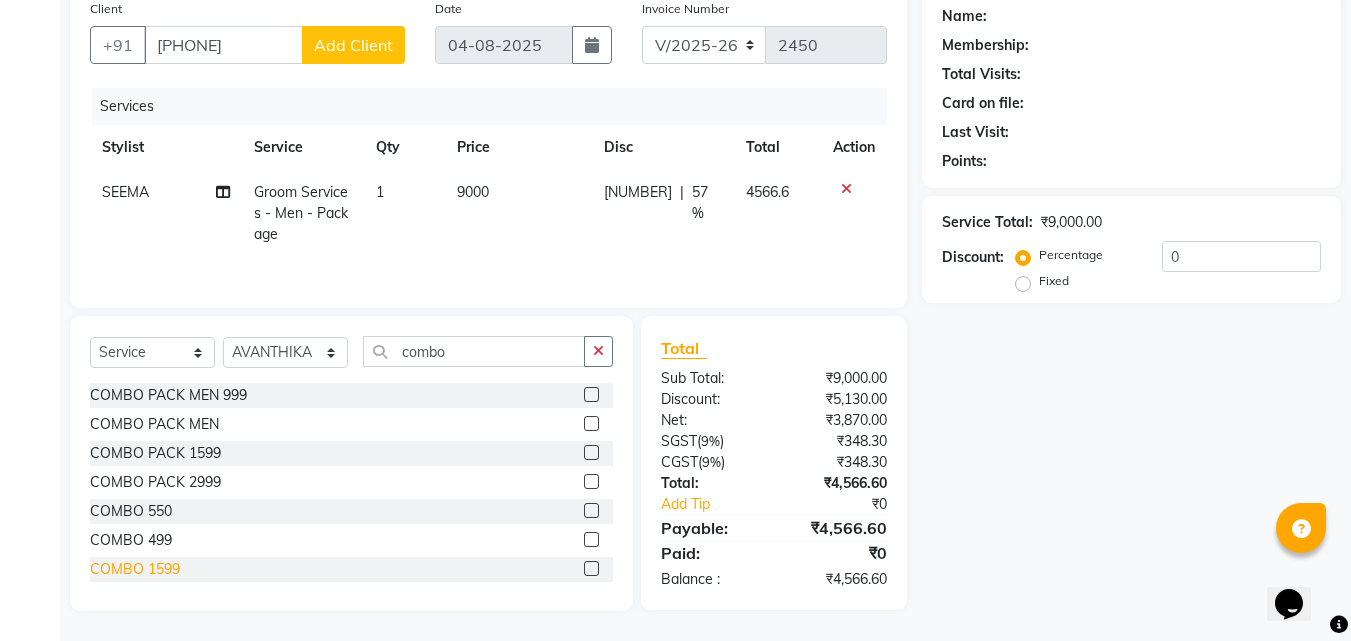 click on "COMBO 1599" 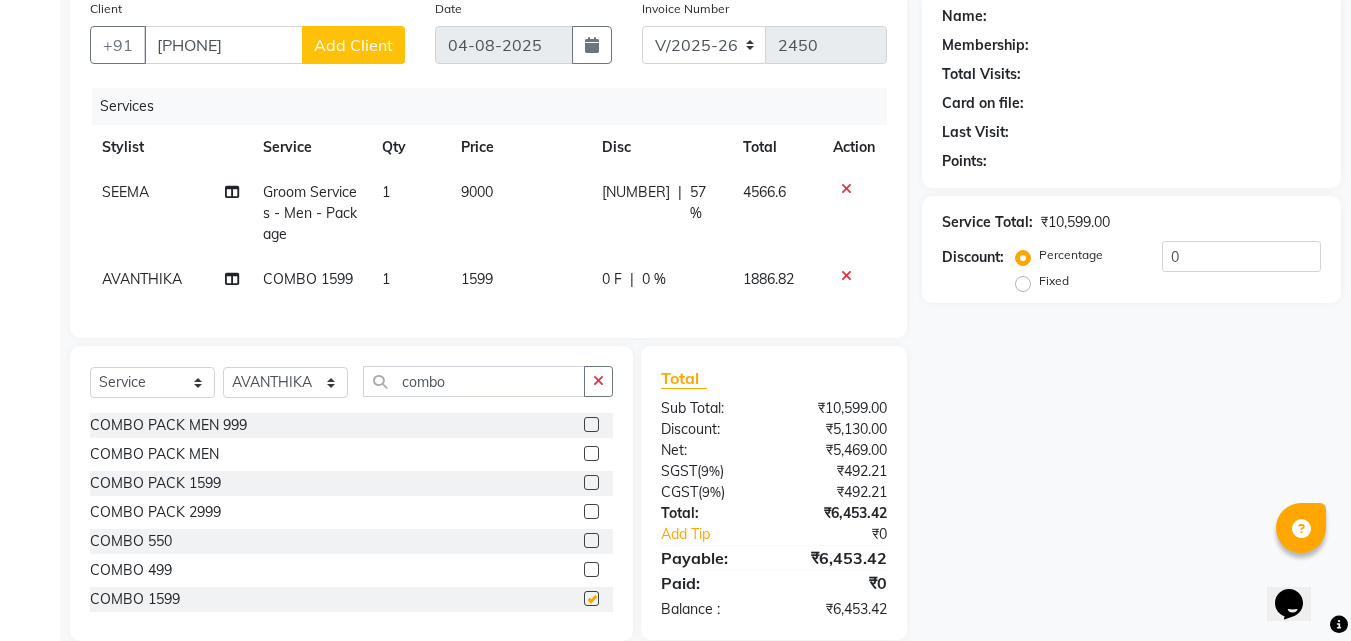 checkbox on "false" 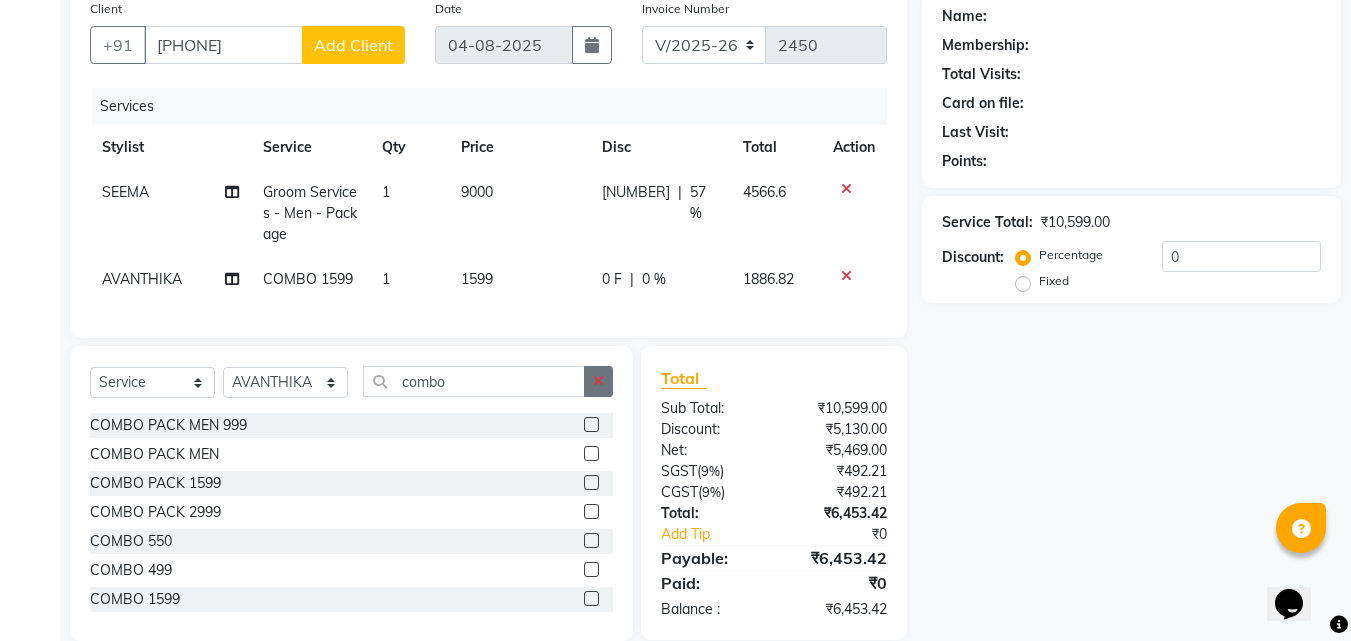 click 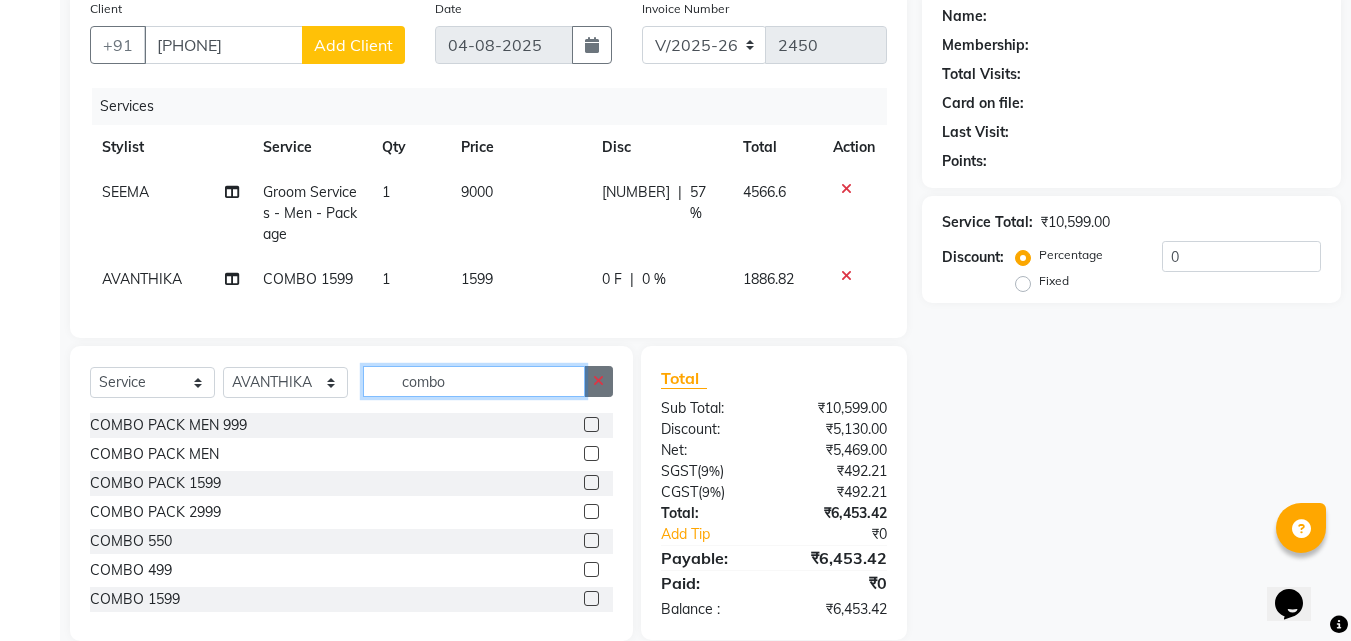 type 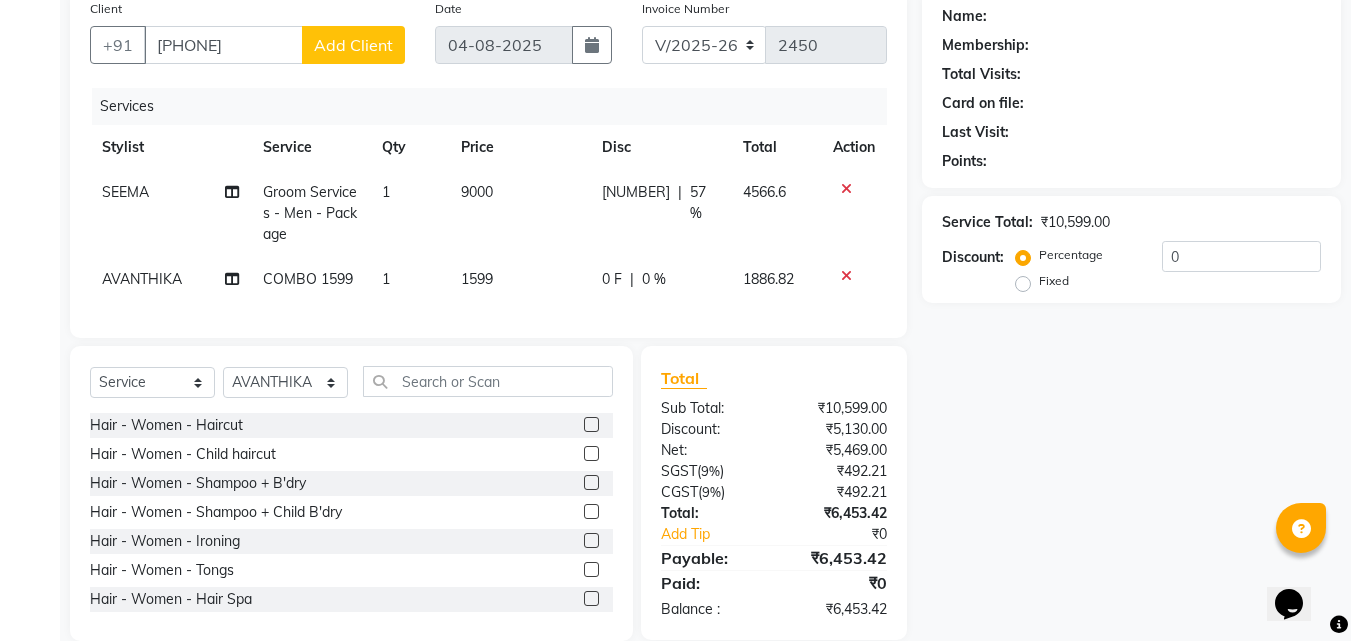 click on "0 F | 0 %" 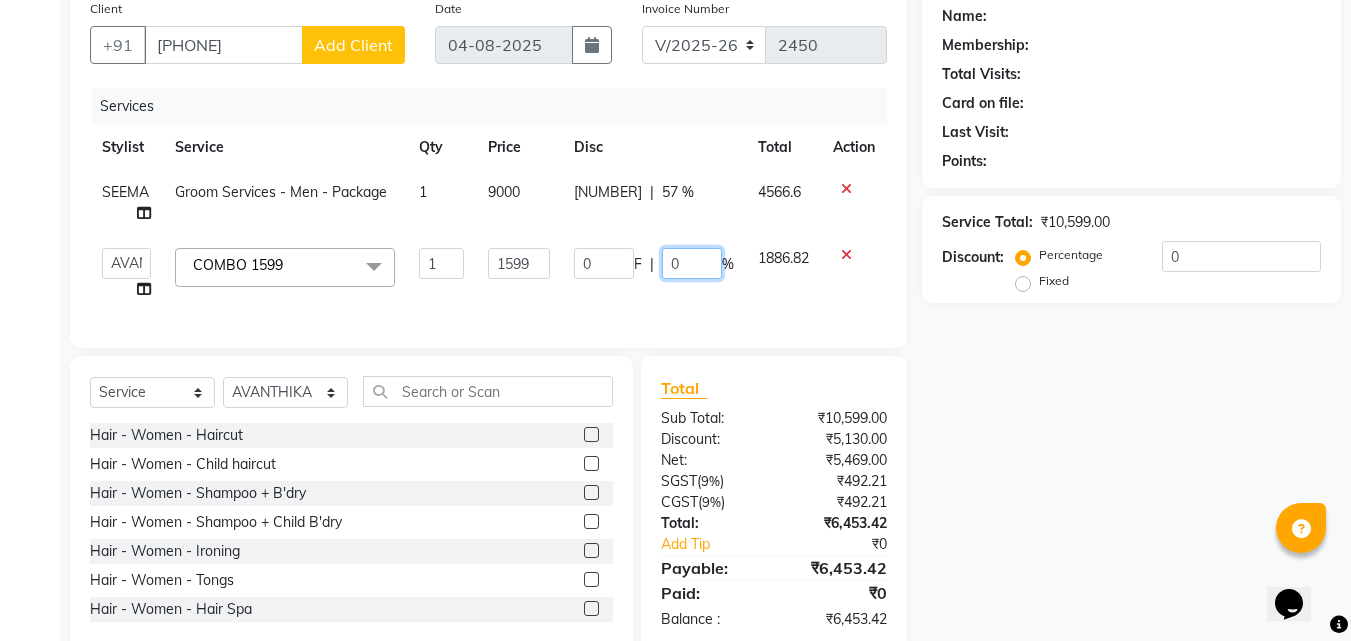 click on "0" 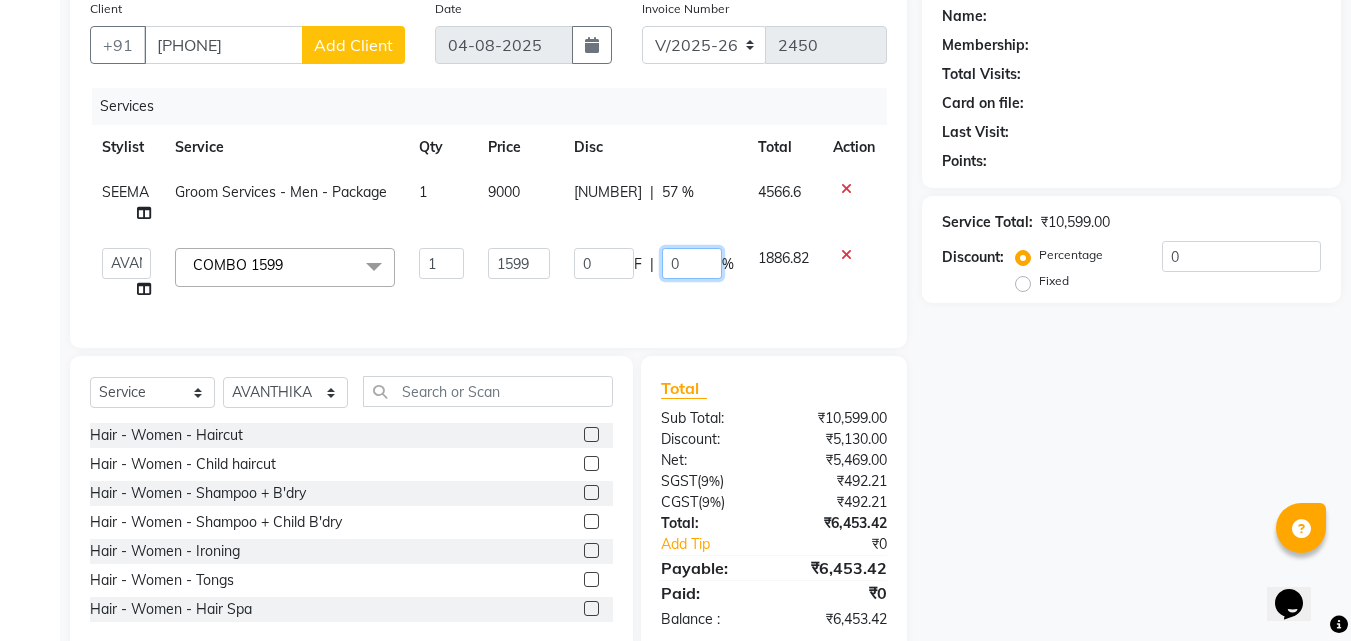 click on "0" 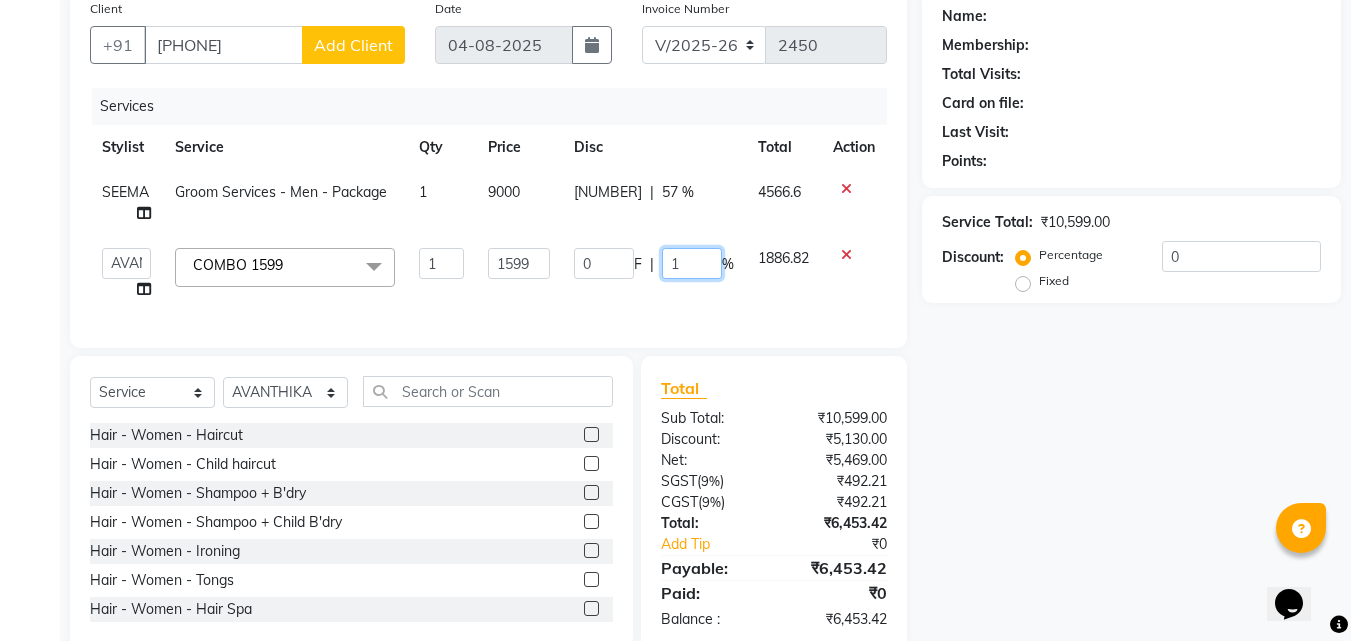 type on "15" 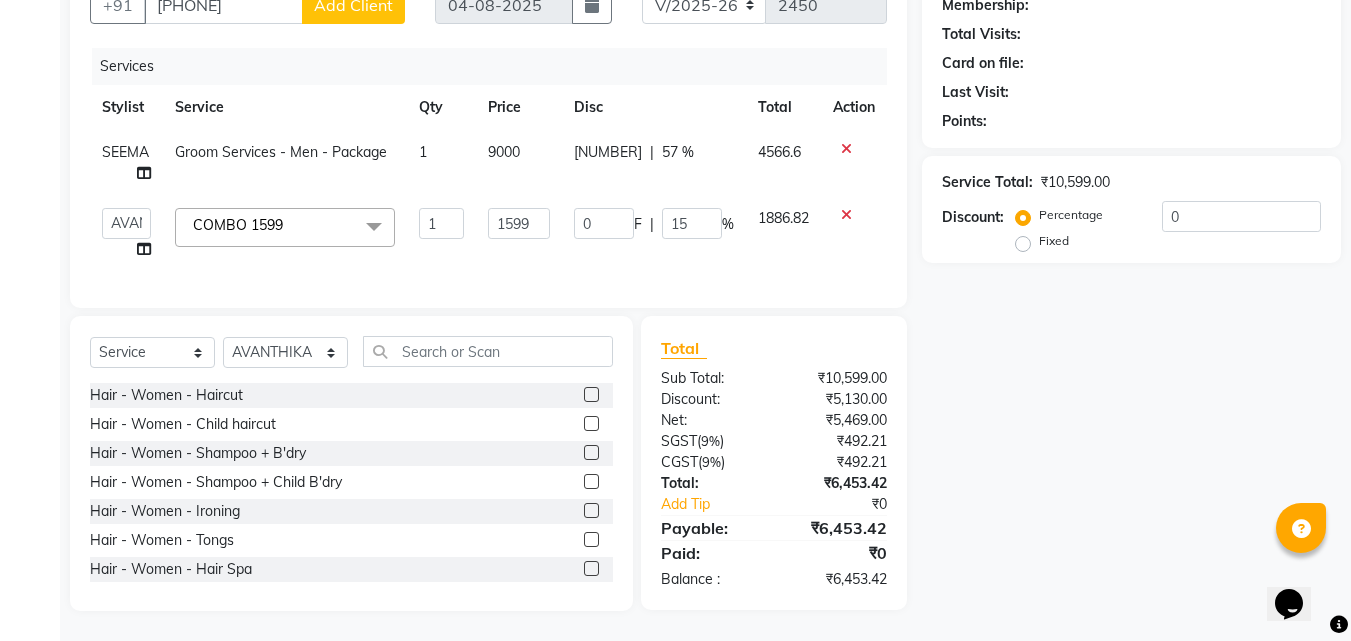 click on "Client +[PHONE] Add Client Date 04-08-2025 Invoice Number V/2025 V/2025-26 2450 Services Stylist Service Qty Price Disc Total Action [NAME] Groom Services - Men - Package 1 9000 5130 F | 57 % 4566.6  [NAME]   [NAME]   [NAME]   [NAME]   [NAME]   [NAME]   [NAME]   [NAME]   [NAME]   [NAME]   [NAME]   Trends  COMBO 1599  x Hair - Women - Haircut Hair - Women - Child haircut Hair - Women - Shampoo + B'dry Hair - Women - Shampoo + Child B'dry Hair - Women - Ironing Hair - Women - Tongs Hair - Women - Hair Spa Hair - Women - Mythic Oil Hair Spa Hair - Women - Aroma Oil Head Massage Hair - Women - Almond Oil Head Massage Hair - Women - Olive Oil Head Massage Hair - Women - Coconut Oil Head Massage Hair - Women - Dandruff / Hair Loss Treatment Hair Colour (Global Colour) - Women - Root Touch Up Hair Colour (Global Colour) - Women - Inoa Roots Hair Colour (Global Colour) - Women - Short Hair Colour (Global Colour) - Women - Medium Hair Colour (Global Colour) - Women - Long Keratin - Women - Short 1 0 F" 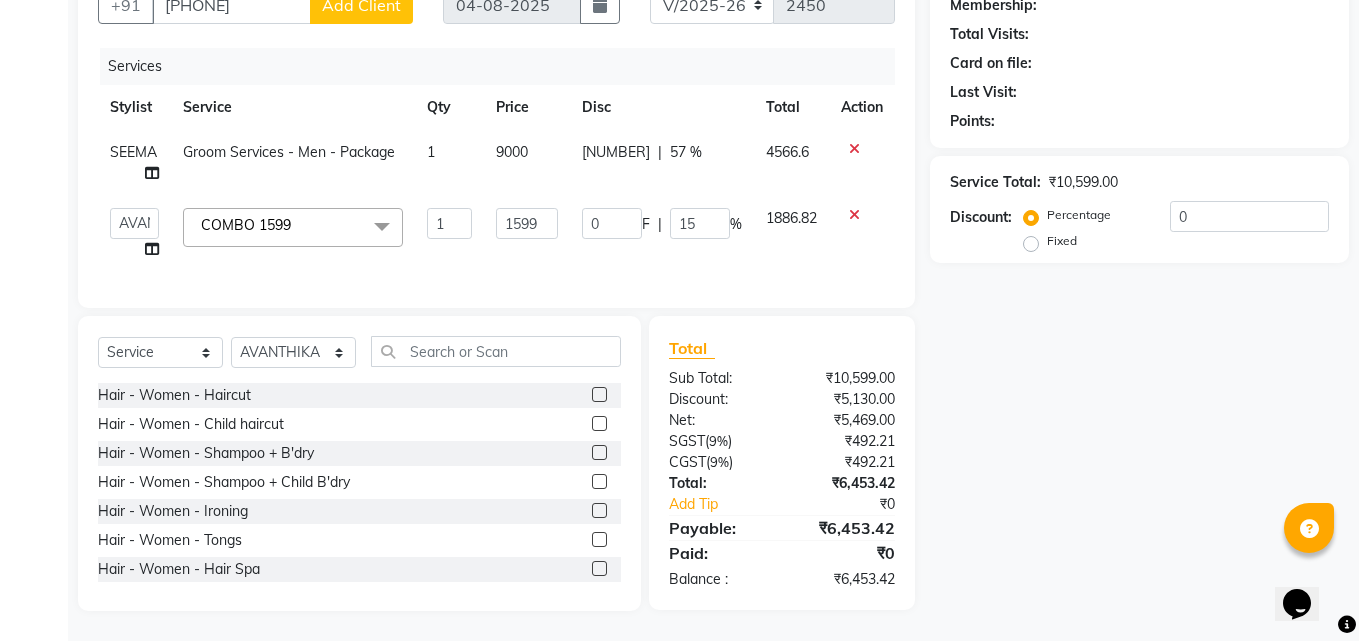 scroll, scrollTop: 205, scrollLeft: 0, axis: vertical 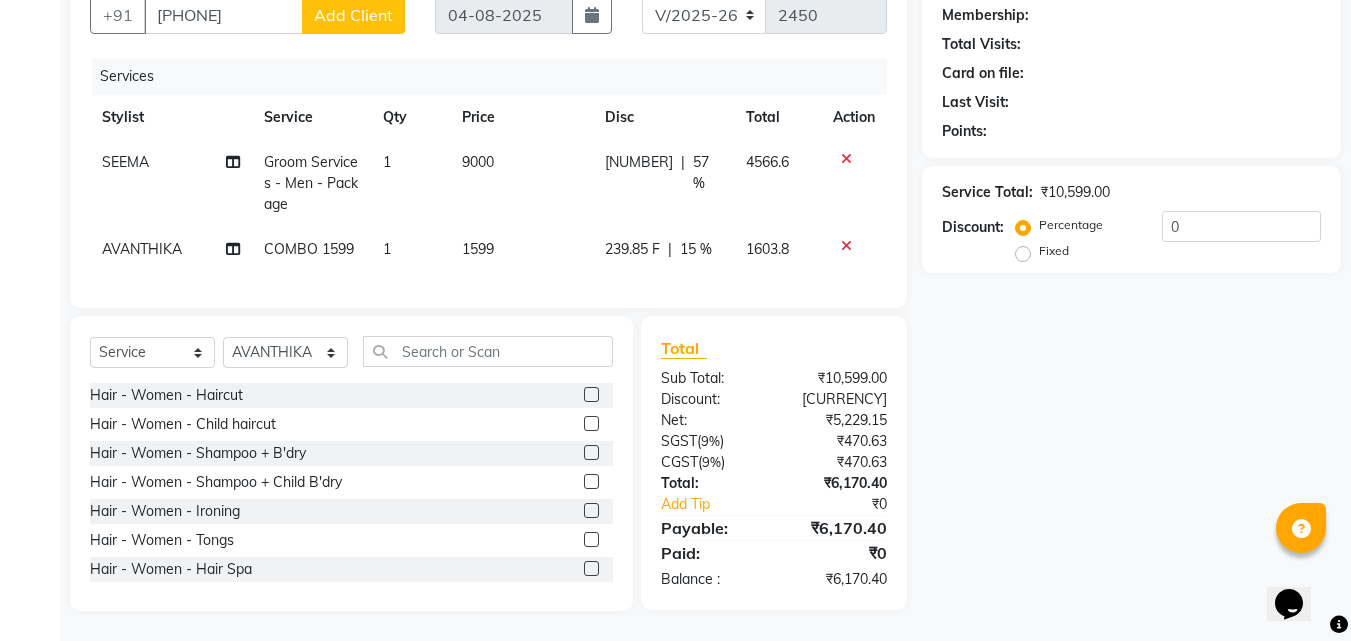 click on "Name: Membership: Total Visits: Card on file: Last Visit:  Points:  Service Total:  ₹10,599.00  Discount:  Percentage   Fixed  0" 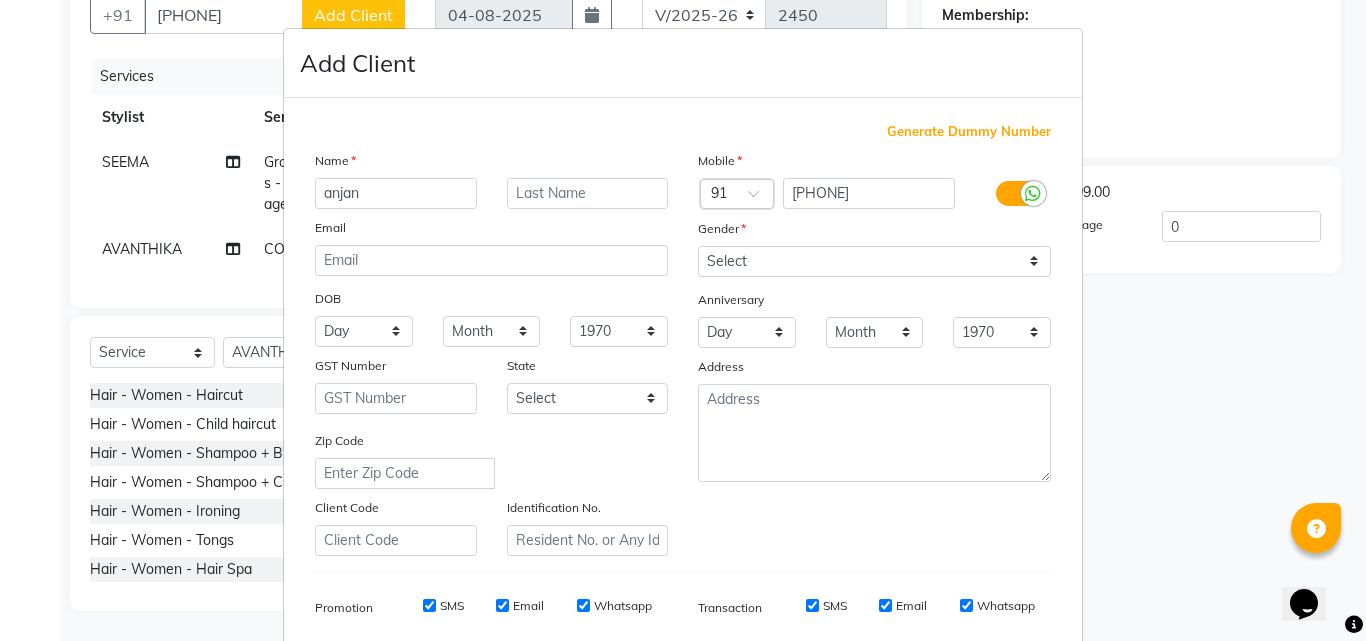 type on "anjan" 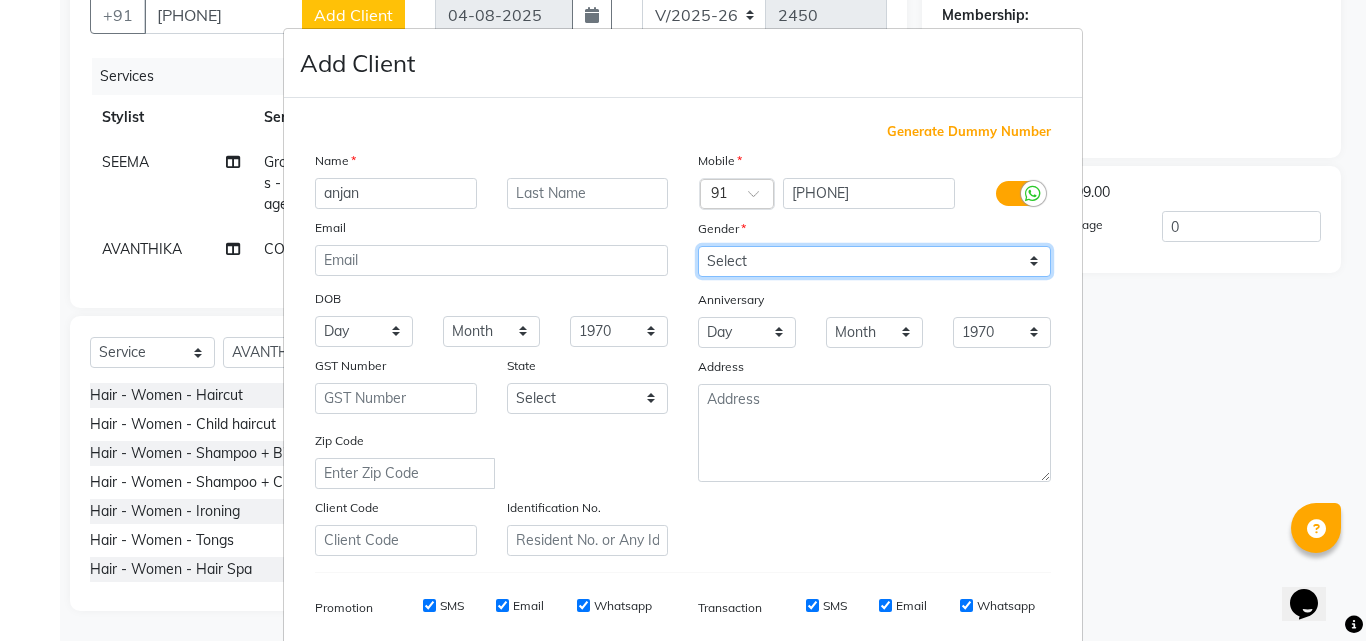 click on "Select Male Female Other Prefer Not To Say" at bounding box center [874, 261] 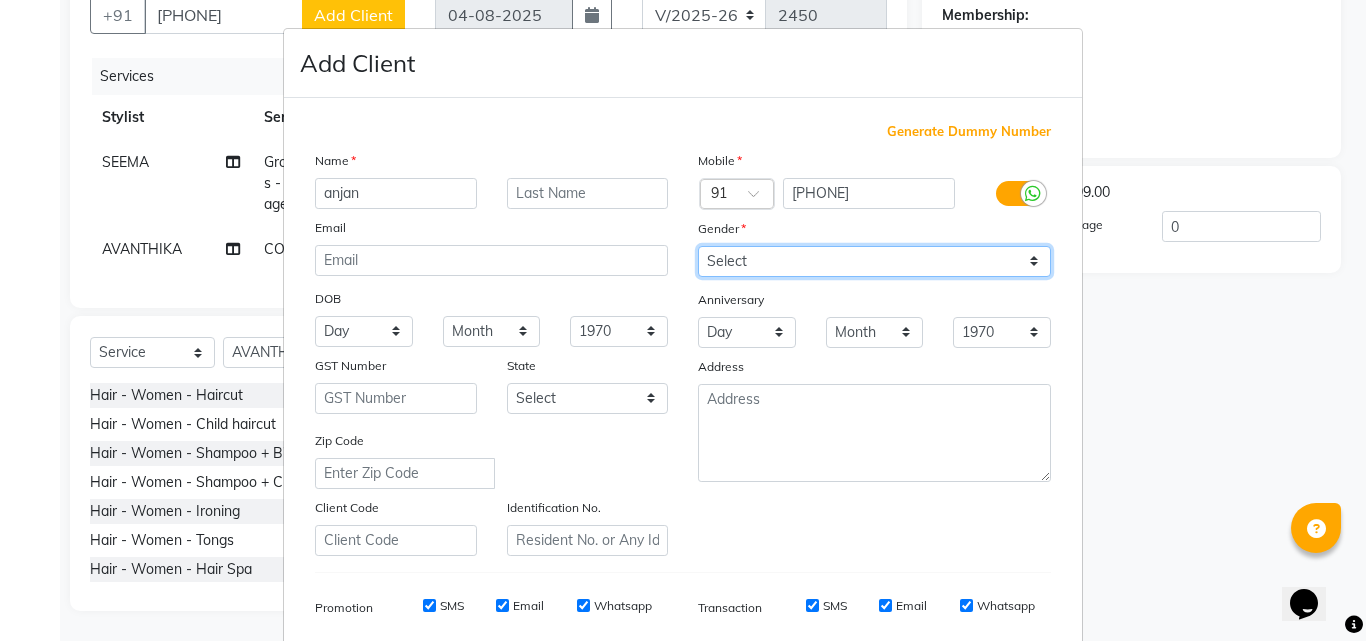 select on "male" 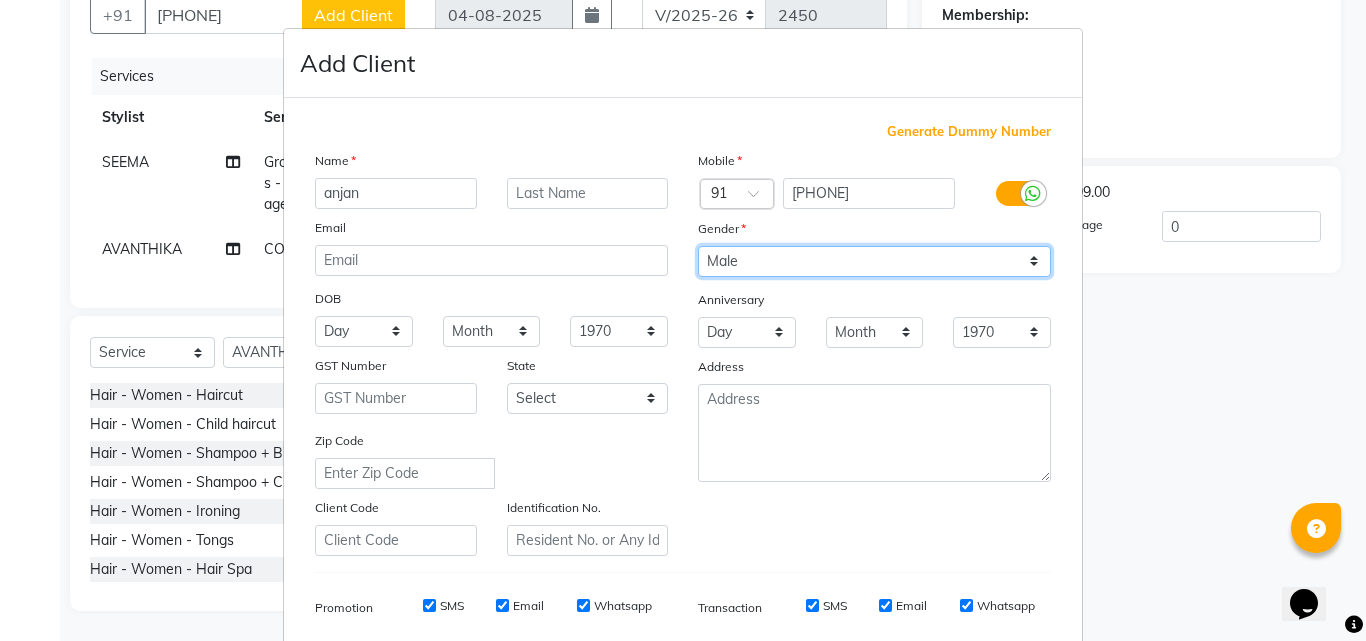 click on "Select Male Female Other Prefer Not To Say" at bounding box center (874, 261) 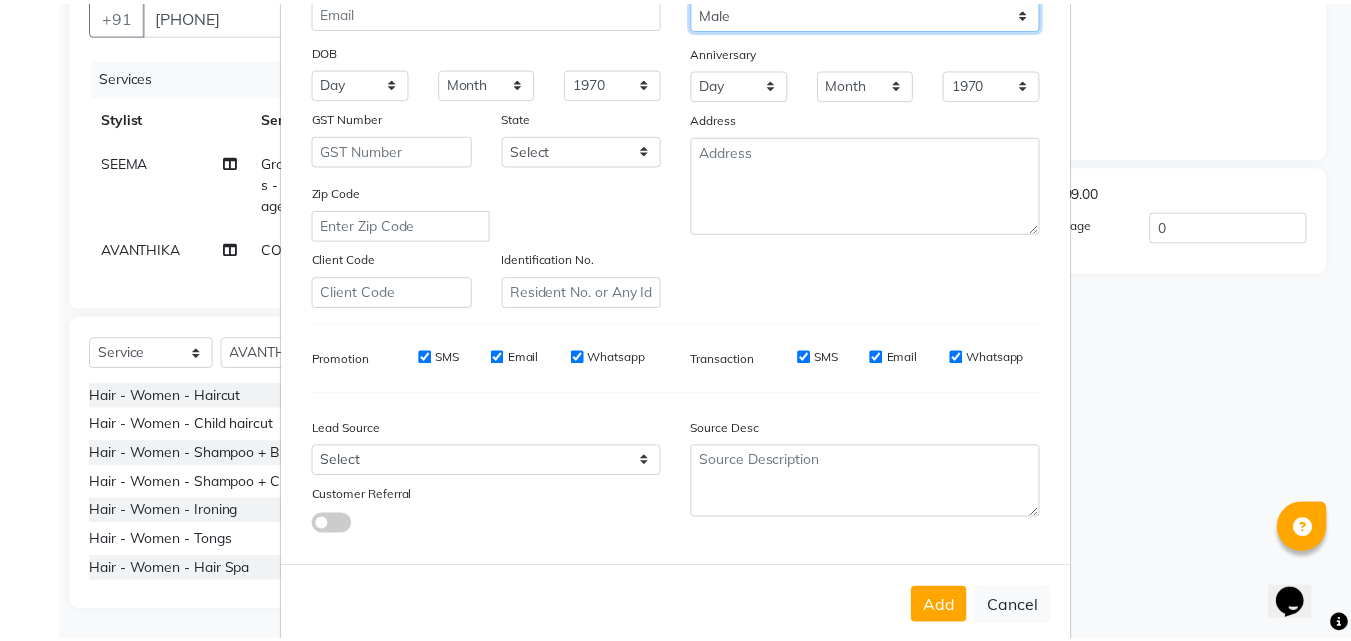 scroll, scrollTop: 282, scrollLeft: 0, axis: vertical 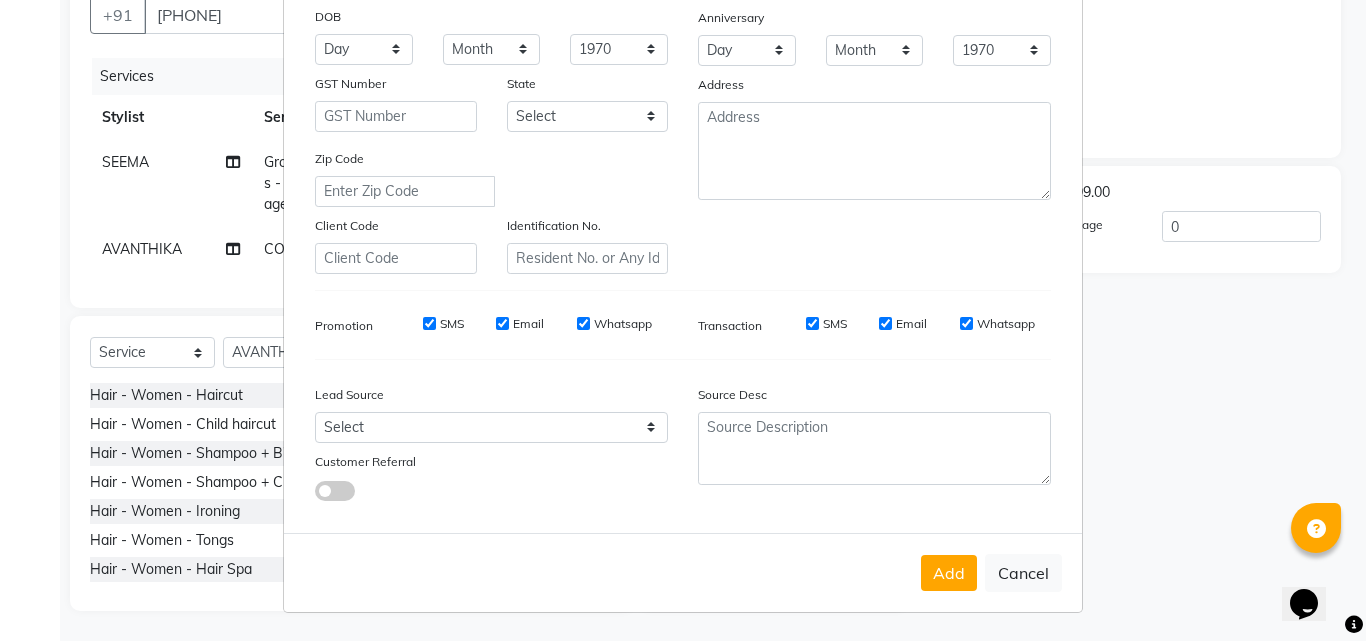 click on "Add" at bounding box center [949, 573] 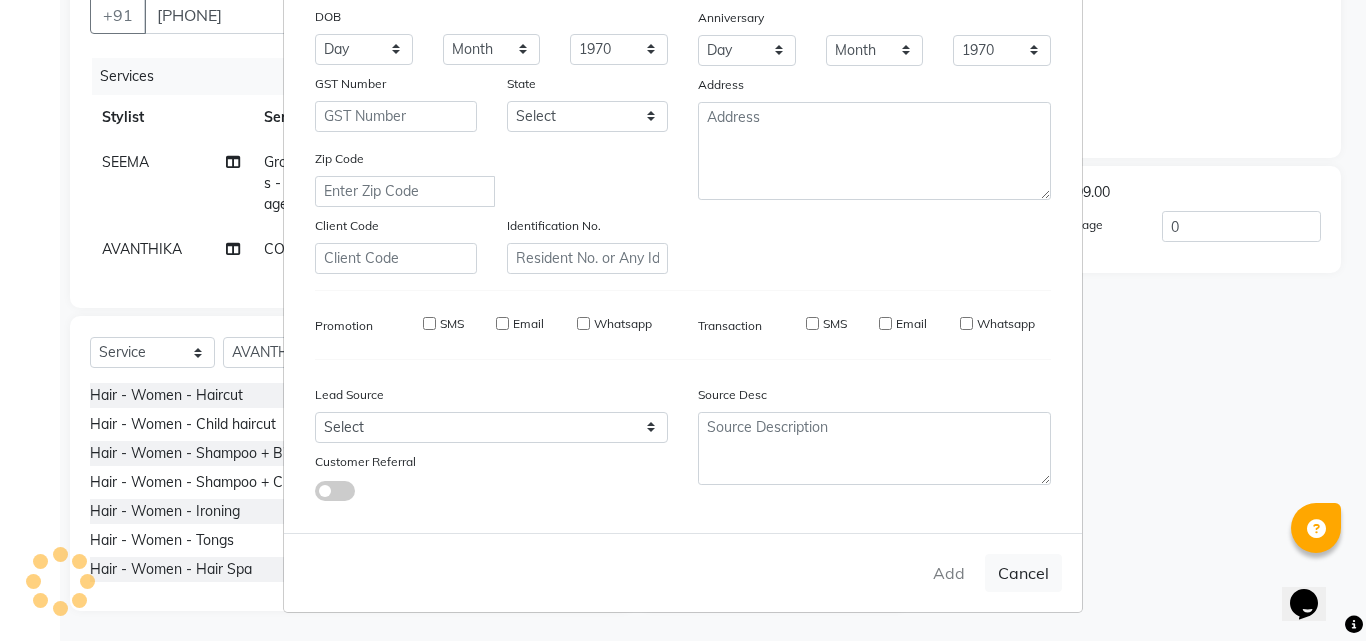 type 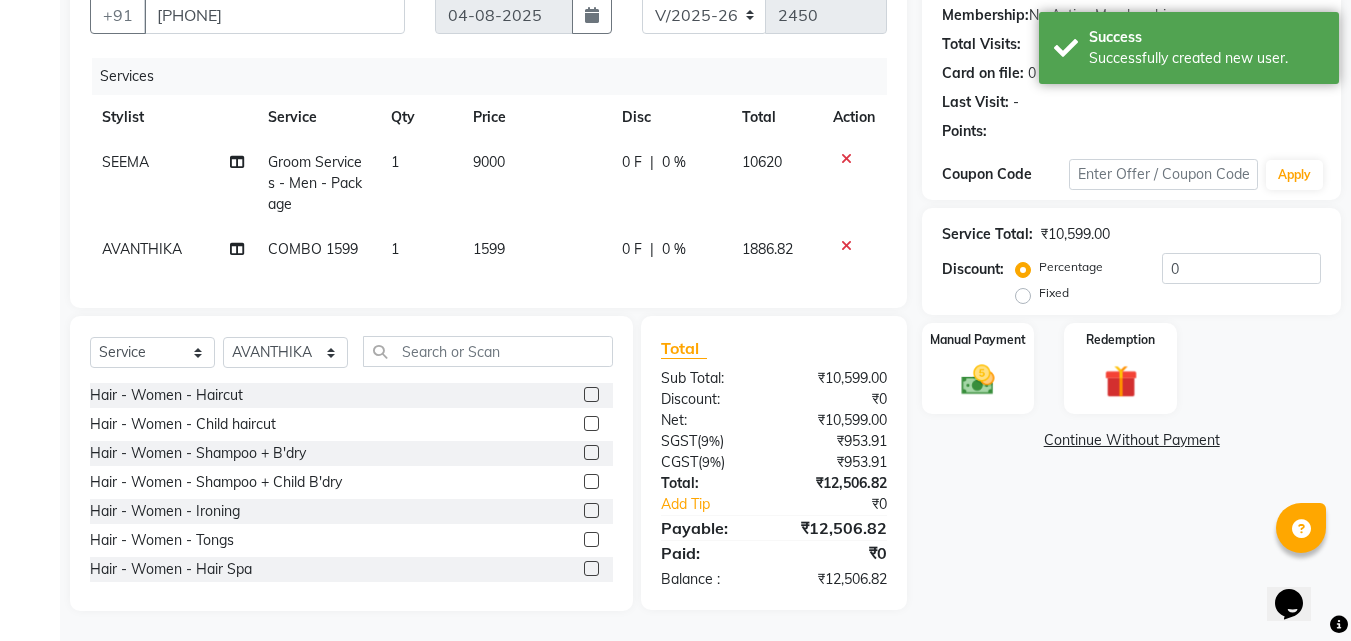click on "0 F | 0 %" 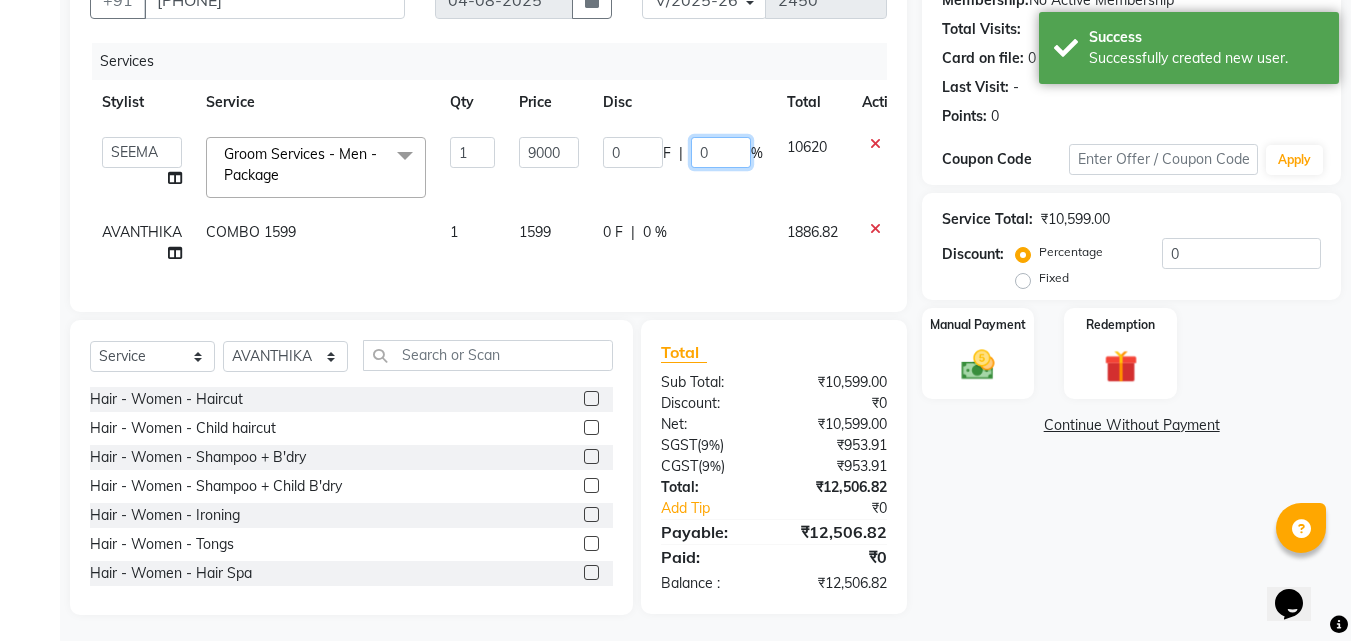 click on "0" 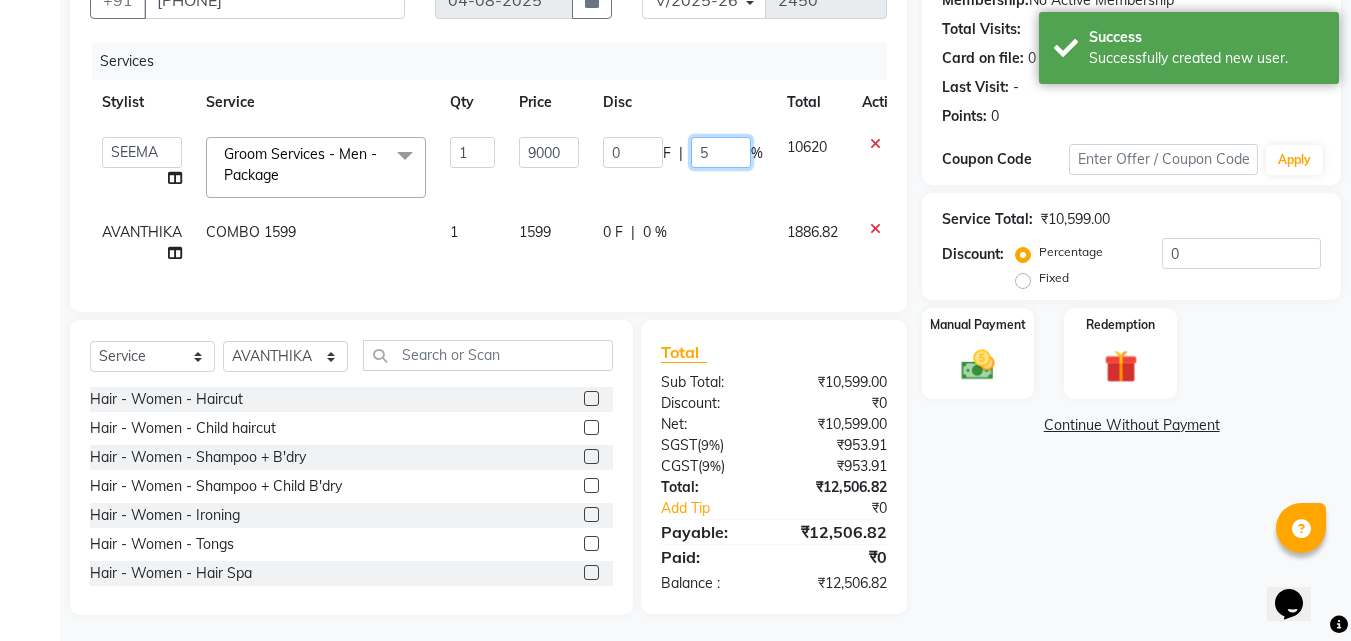 type on "57" 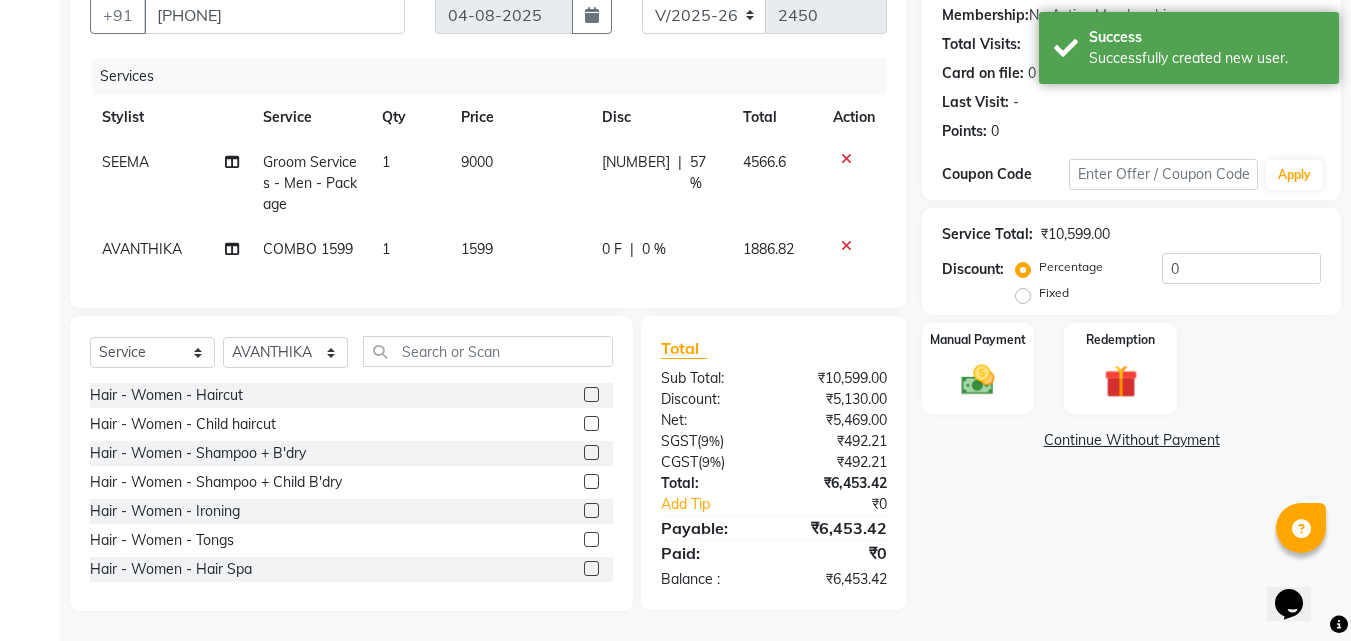 click on "0 F | 0 %" 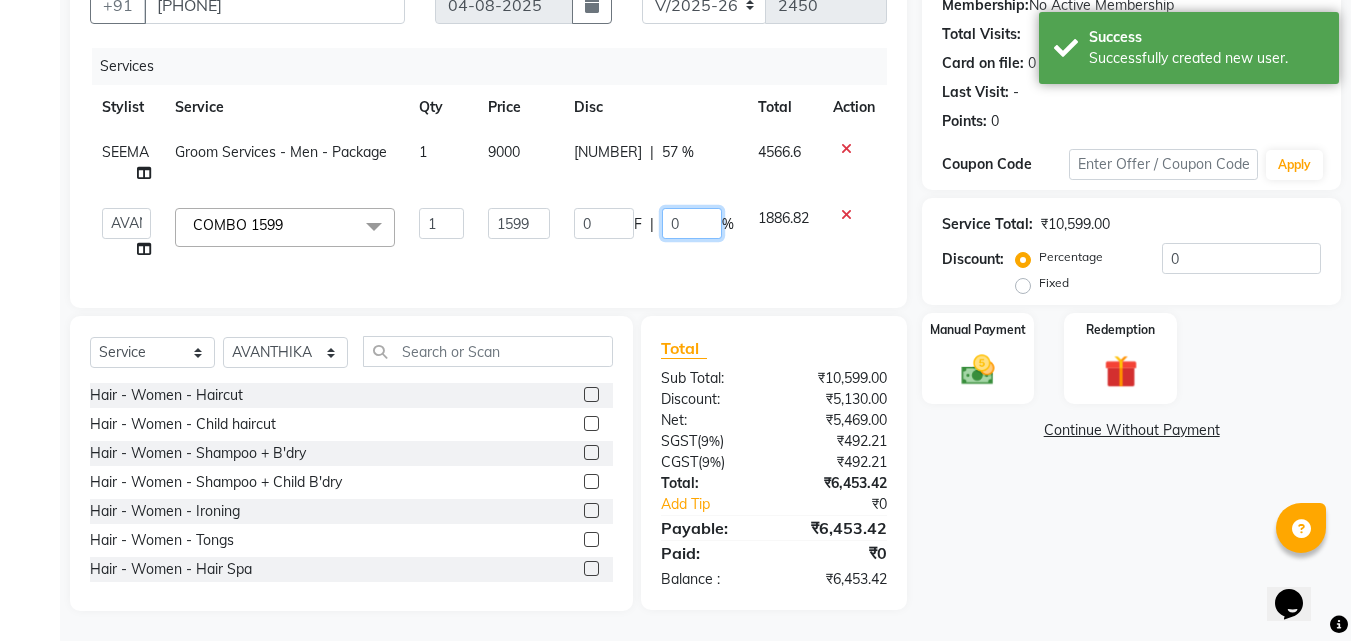 click on "0" 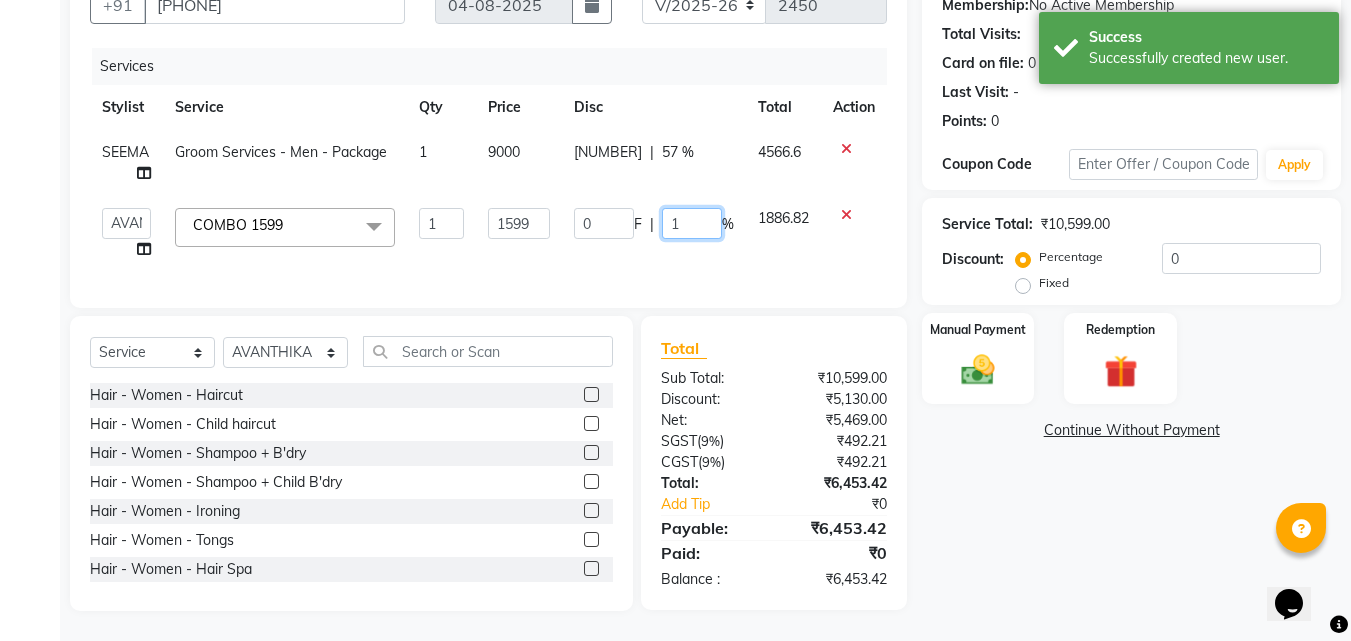 type on "15" 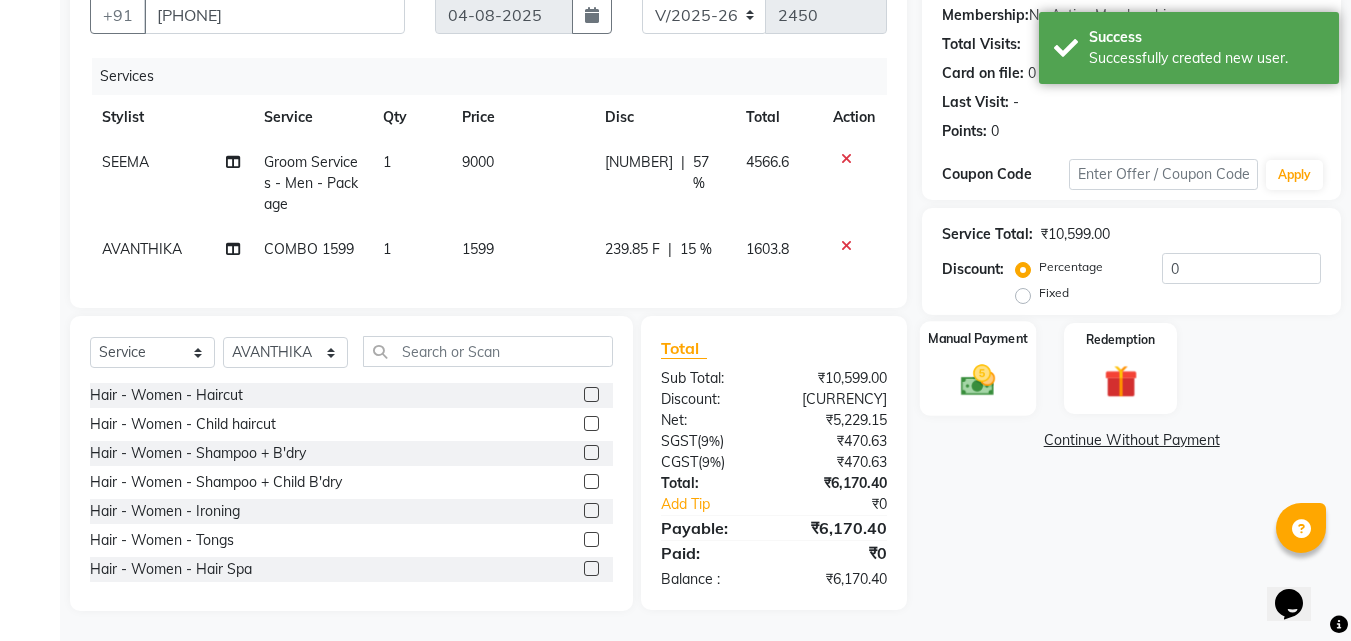 click 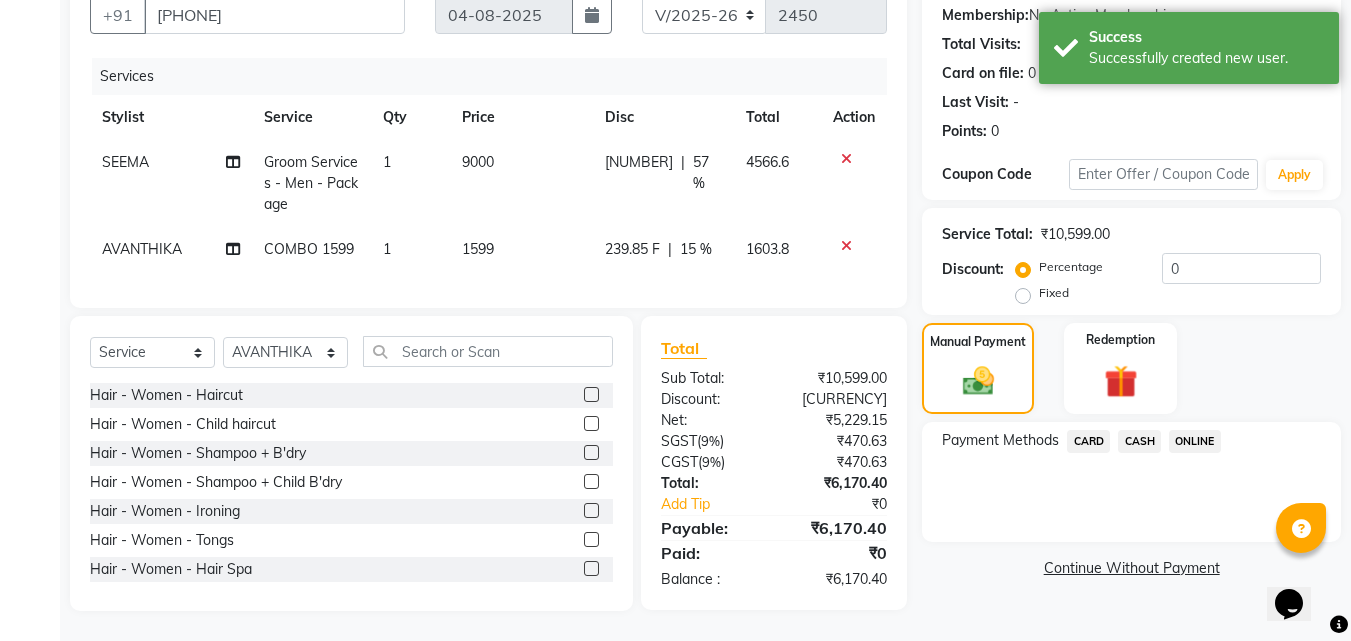 click on "ONLINE" 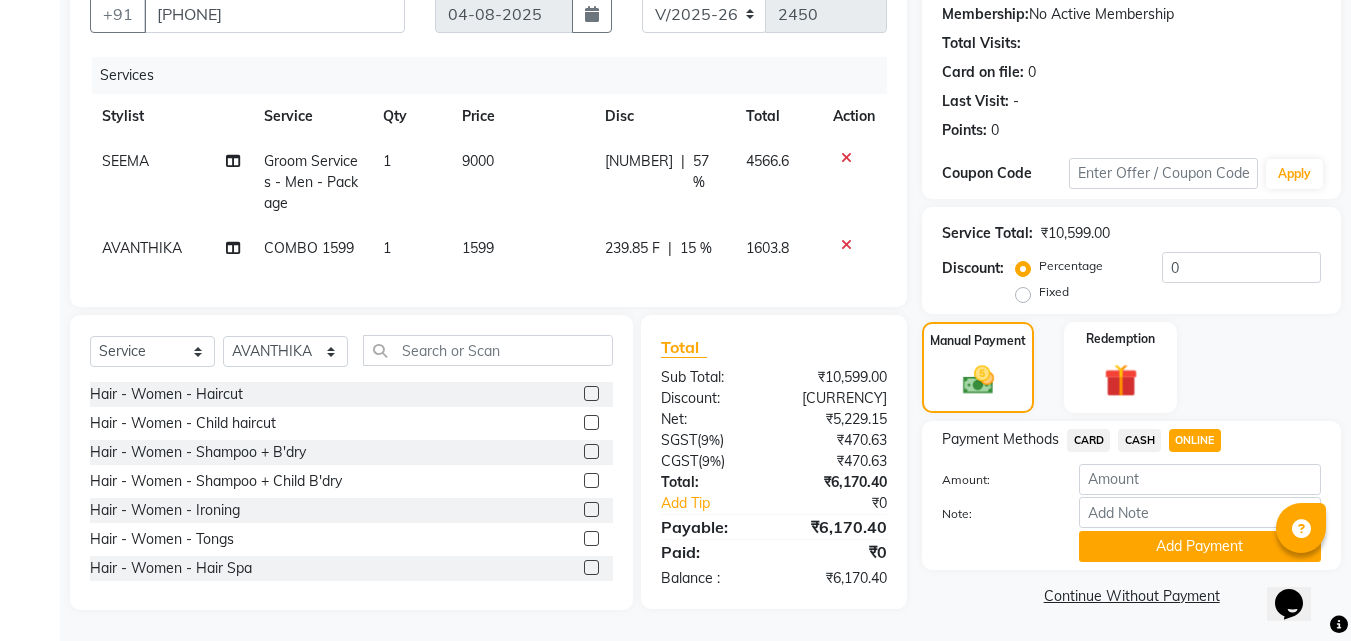 click on "CASH" 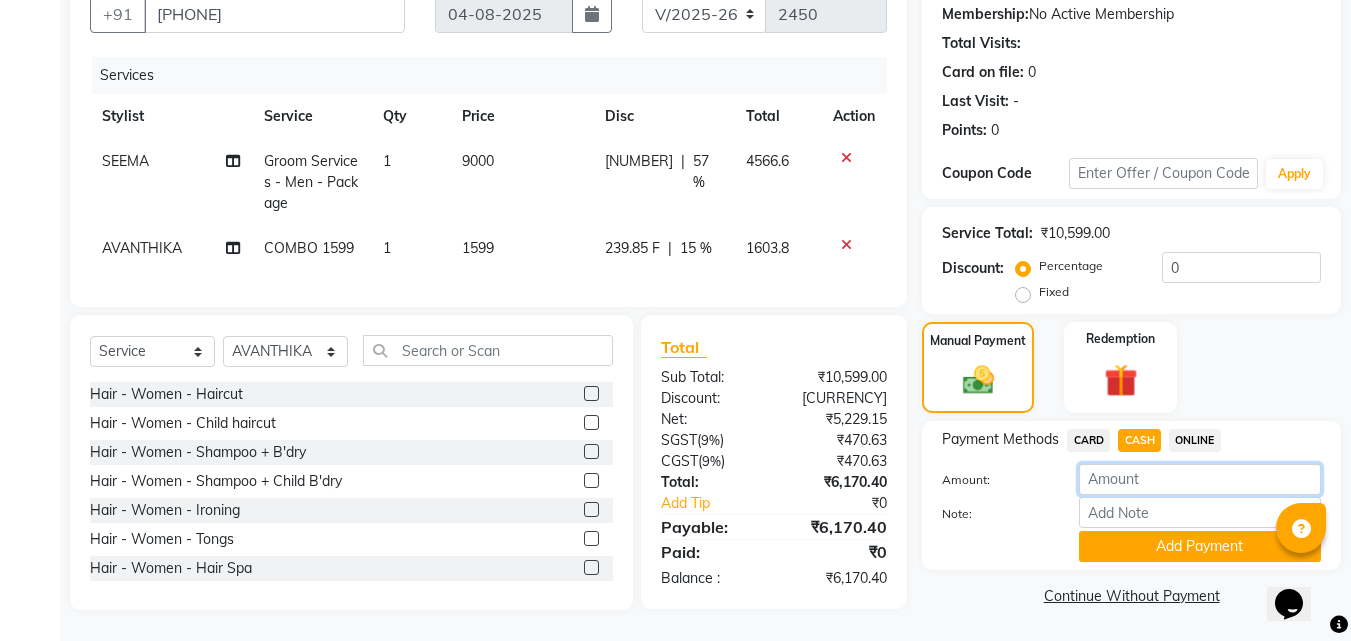 drag, startPoint x: 1151, startPoint y: 467, endPoint x: 982, endPoint y: 483, distance: 169.7557 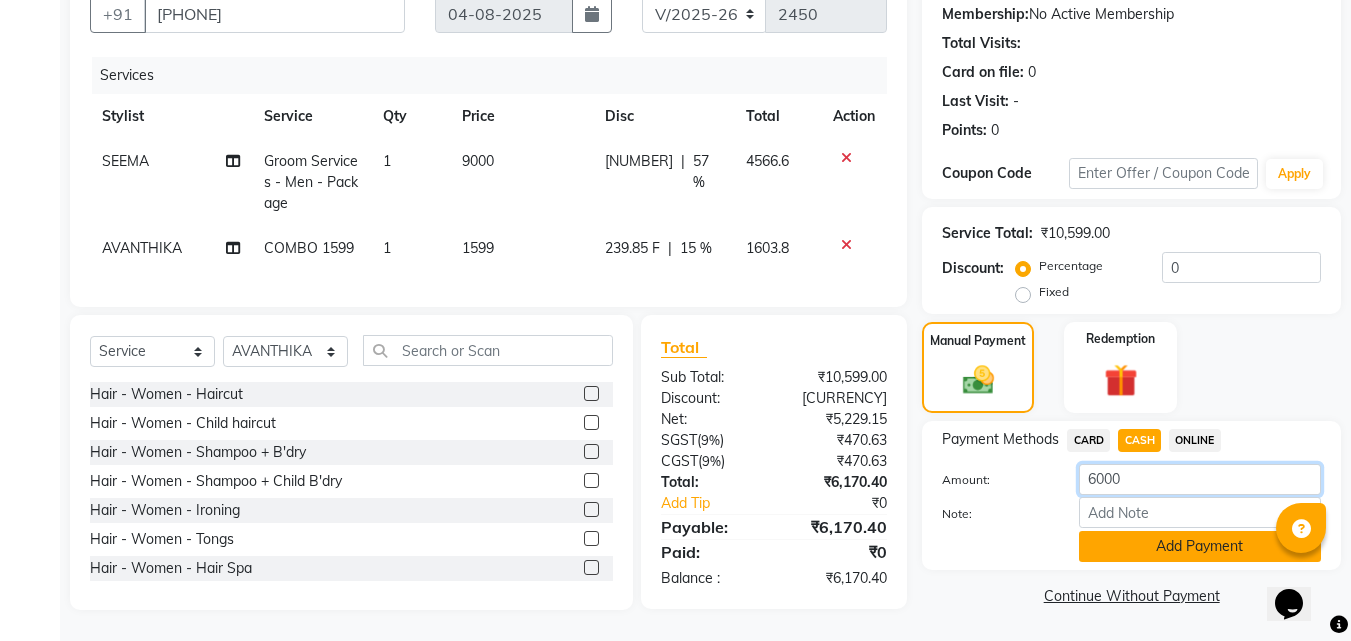 type on "6000" 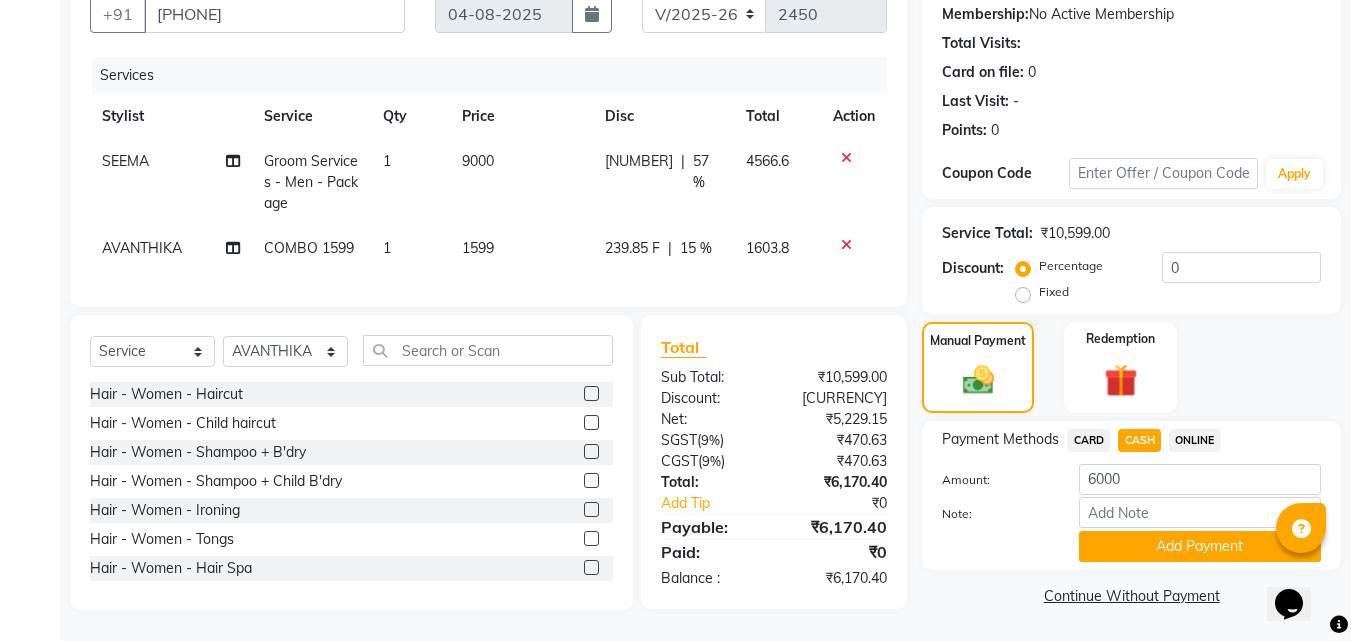 drag, startPoint x: 1170, startPoint y: 520, endPoint x: 1181, endPoint y: 385, distance: 135.4474 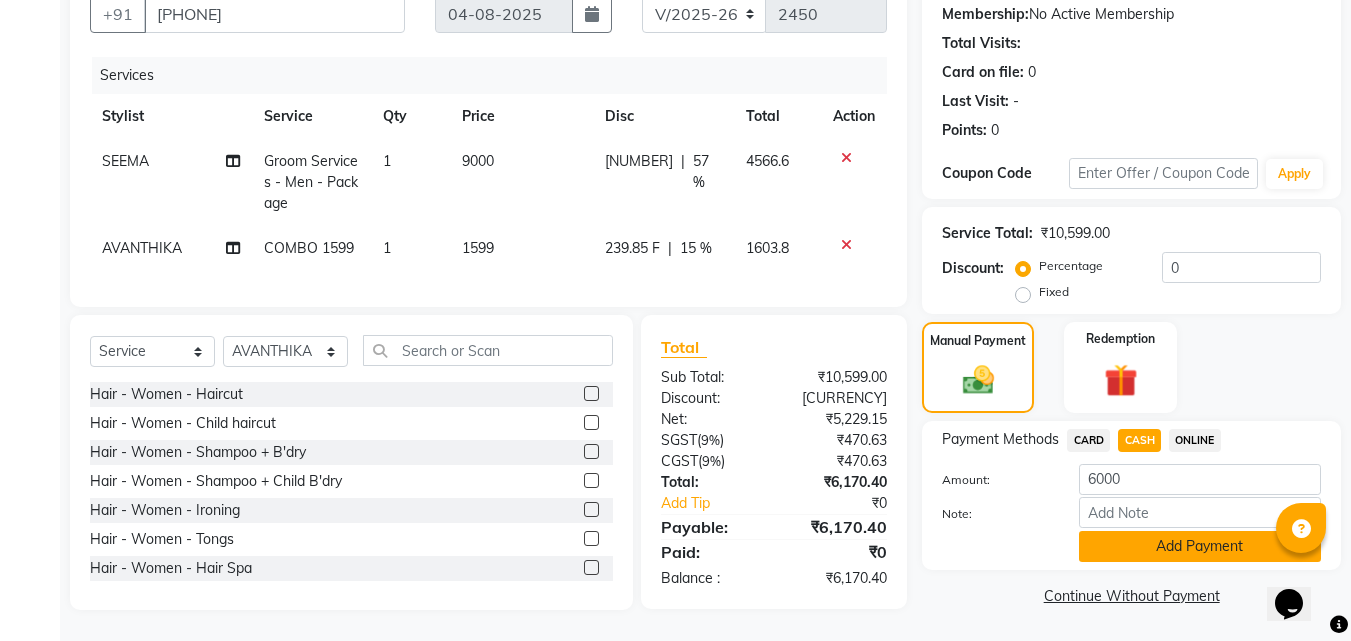 click on "Add Payment" 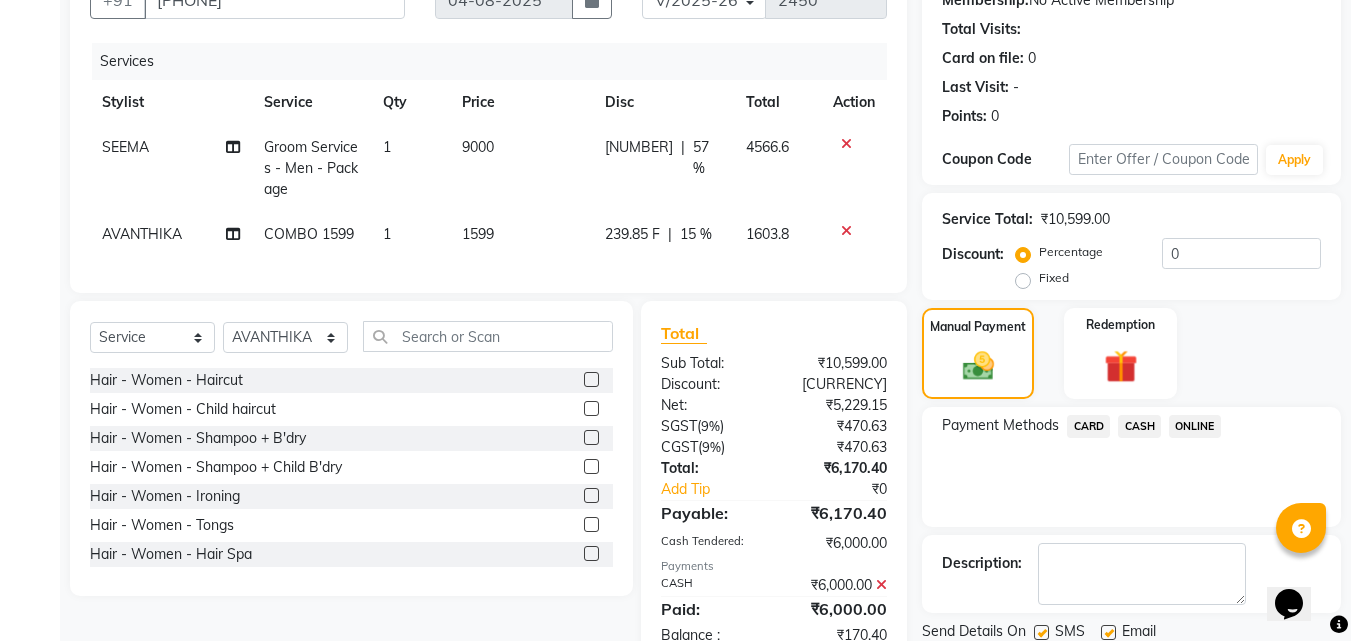 click on "ONLINE" 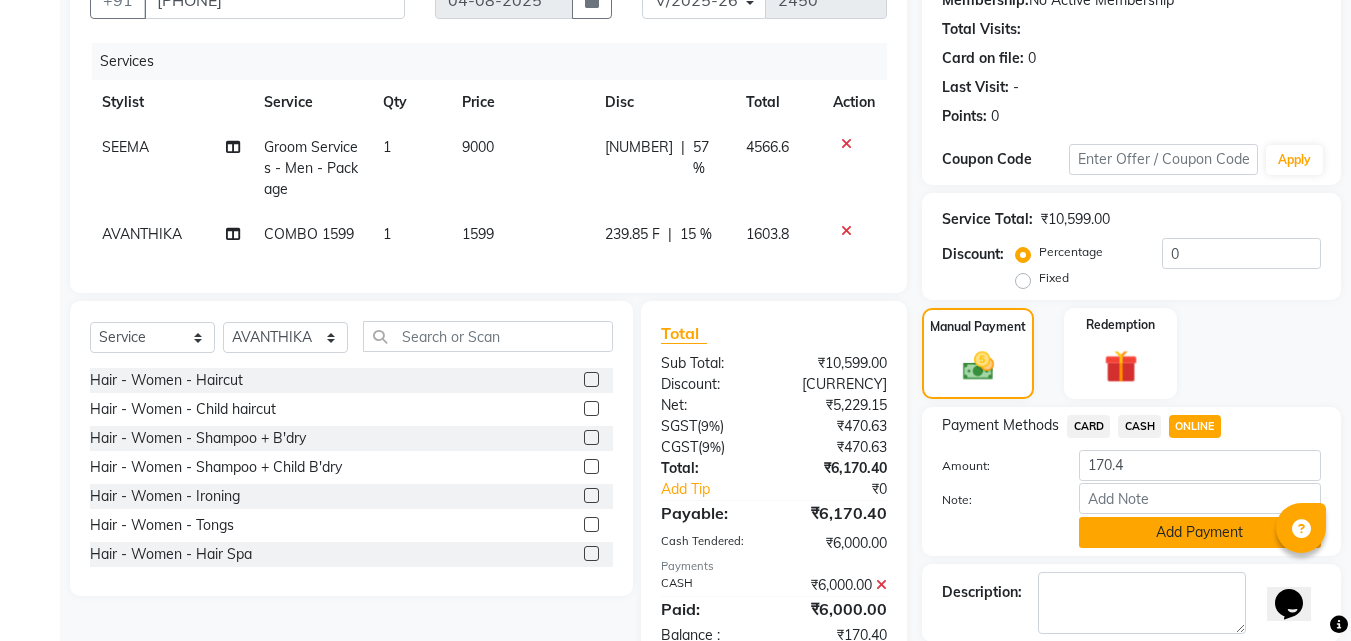 click on "Add Payment" 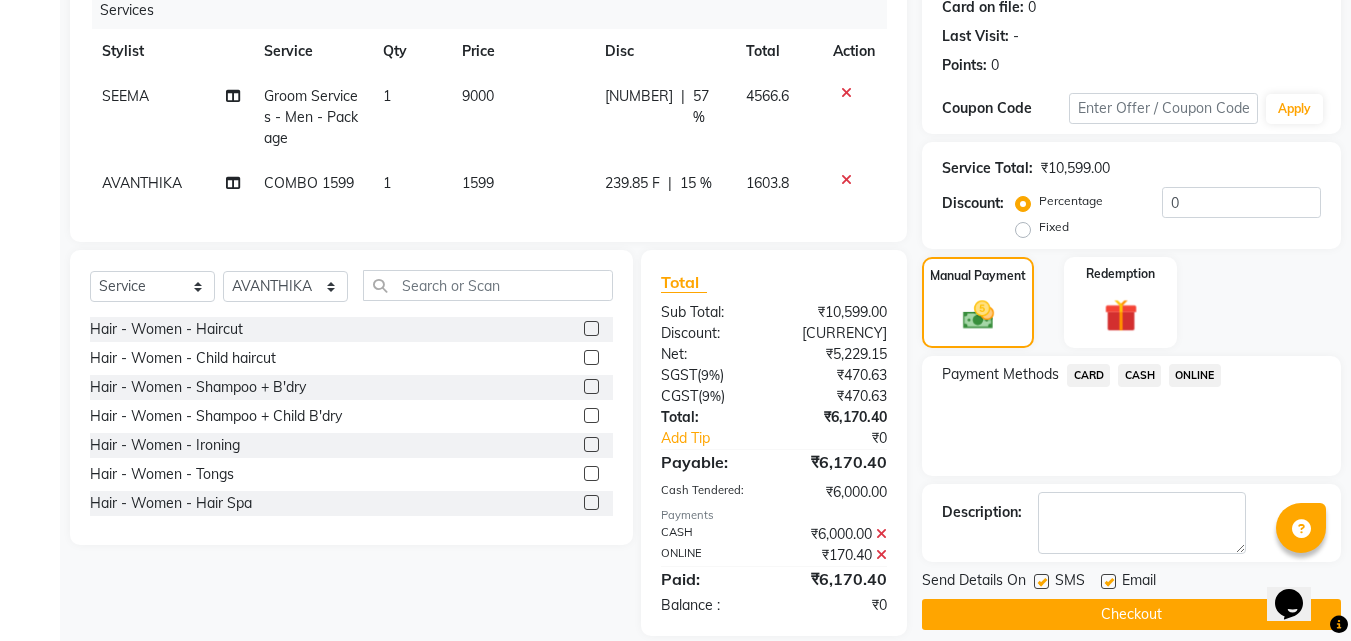 scroll, scrollTop: 296, scrollLeft: 0, axis: vertical 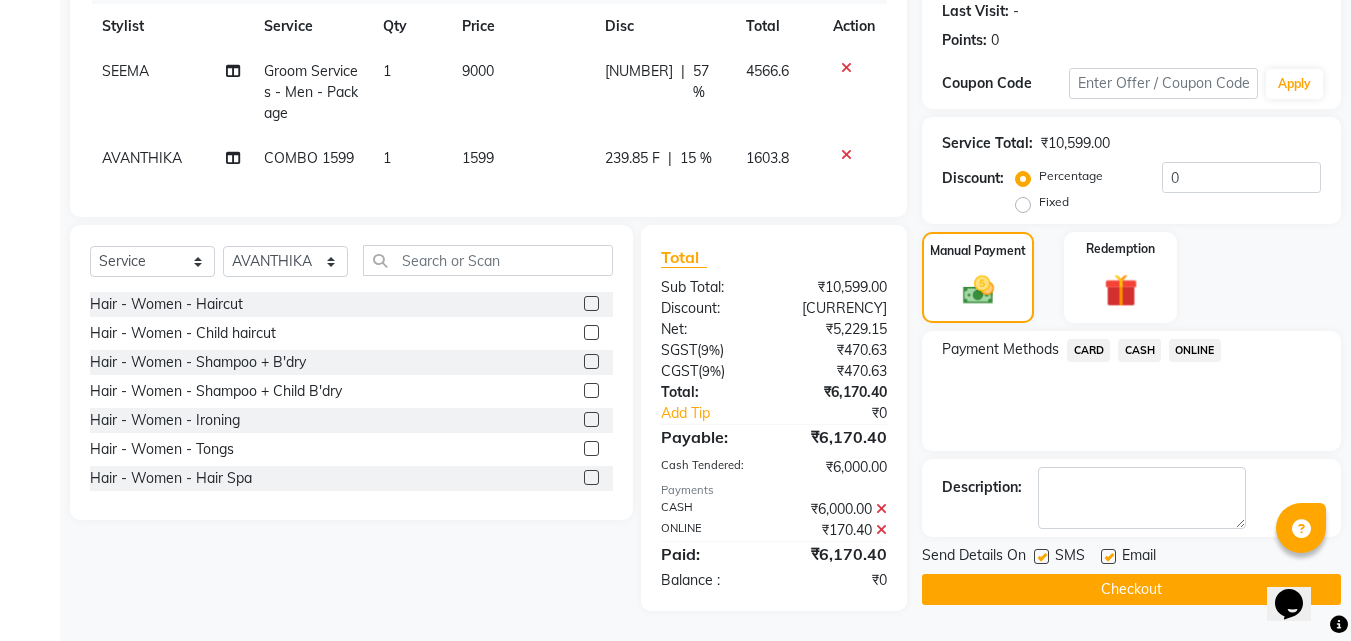 click on "Checkout" 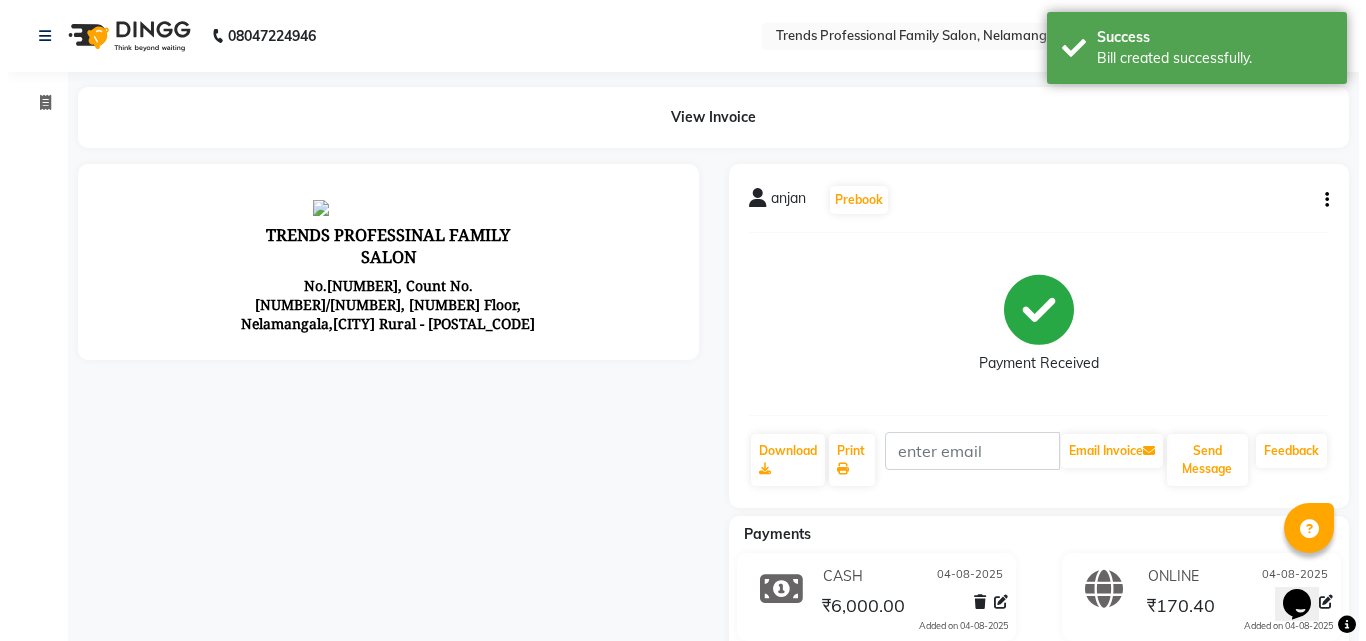 scroll, scrollTop: 0, scrollLeft: 0, axis: both 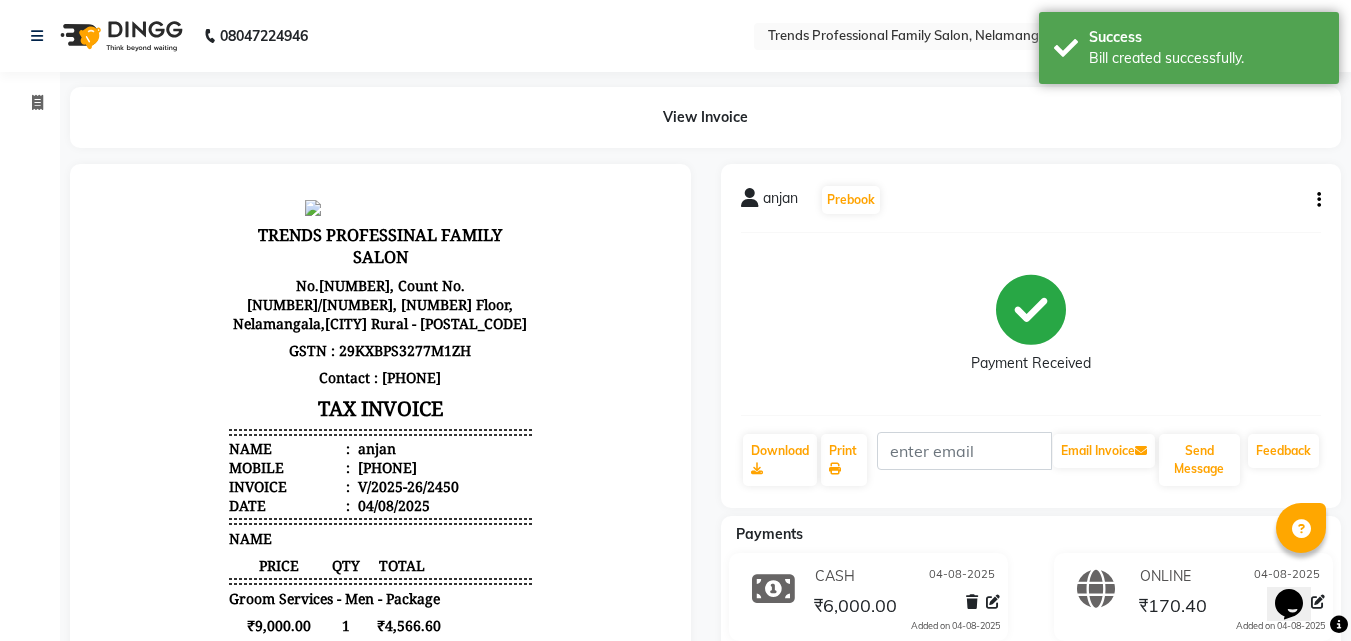 select on "service" 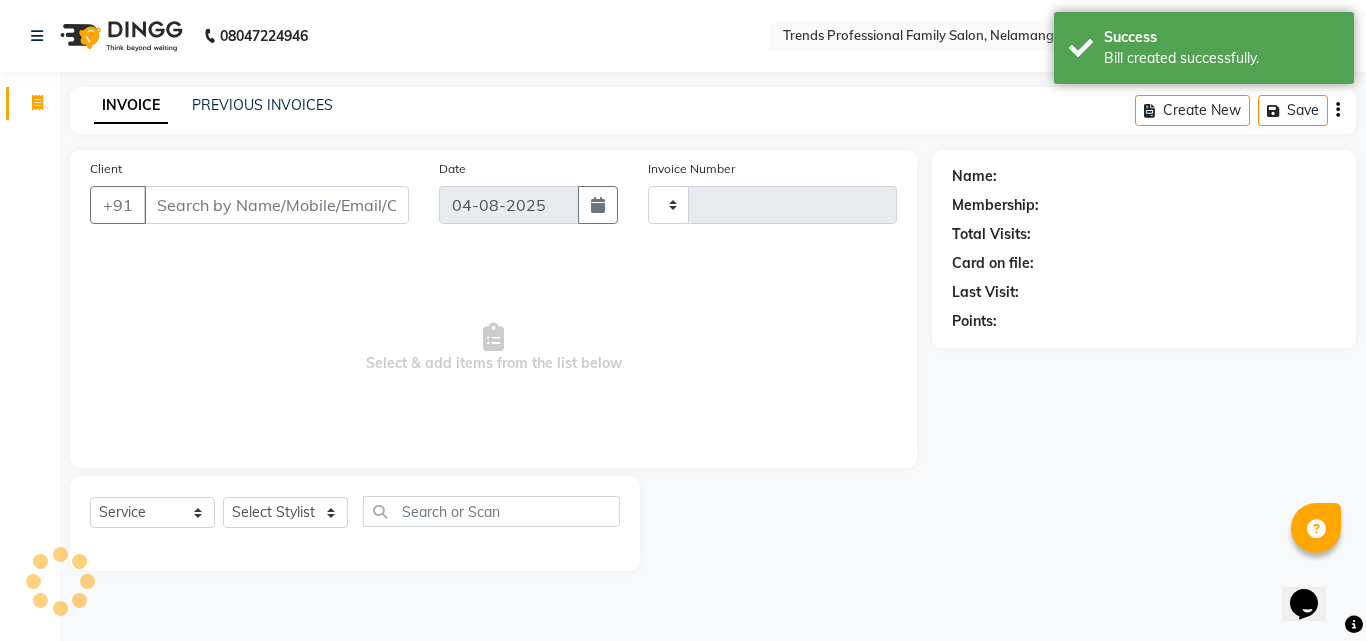 type on "2451" 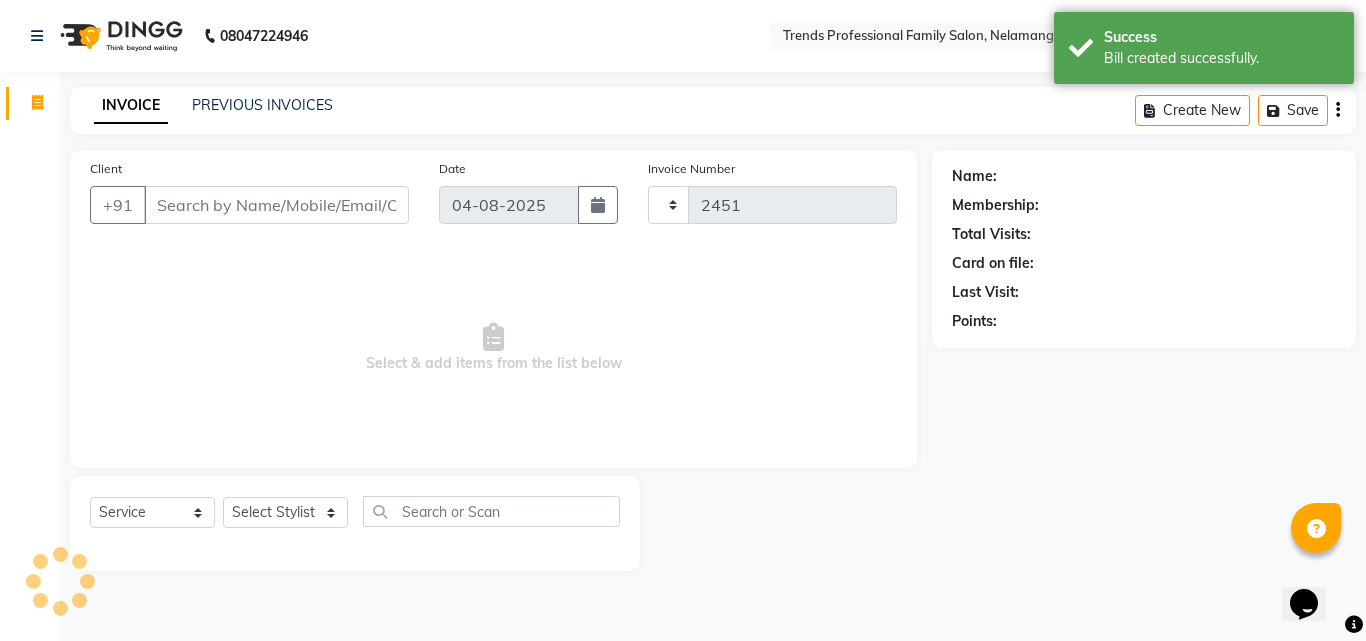 select on "7345" 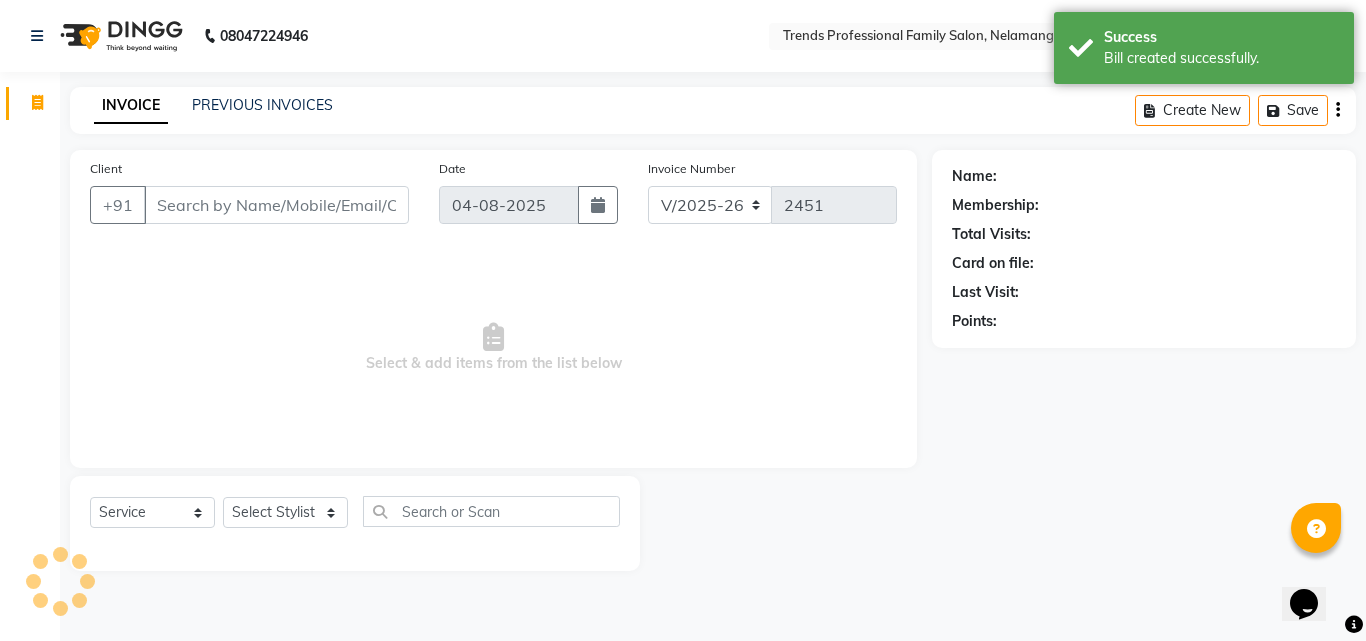 click on "Client" at bounding box center [276, 205] 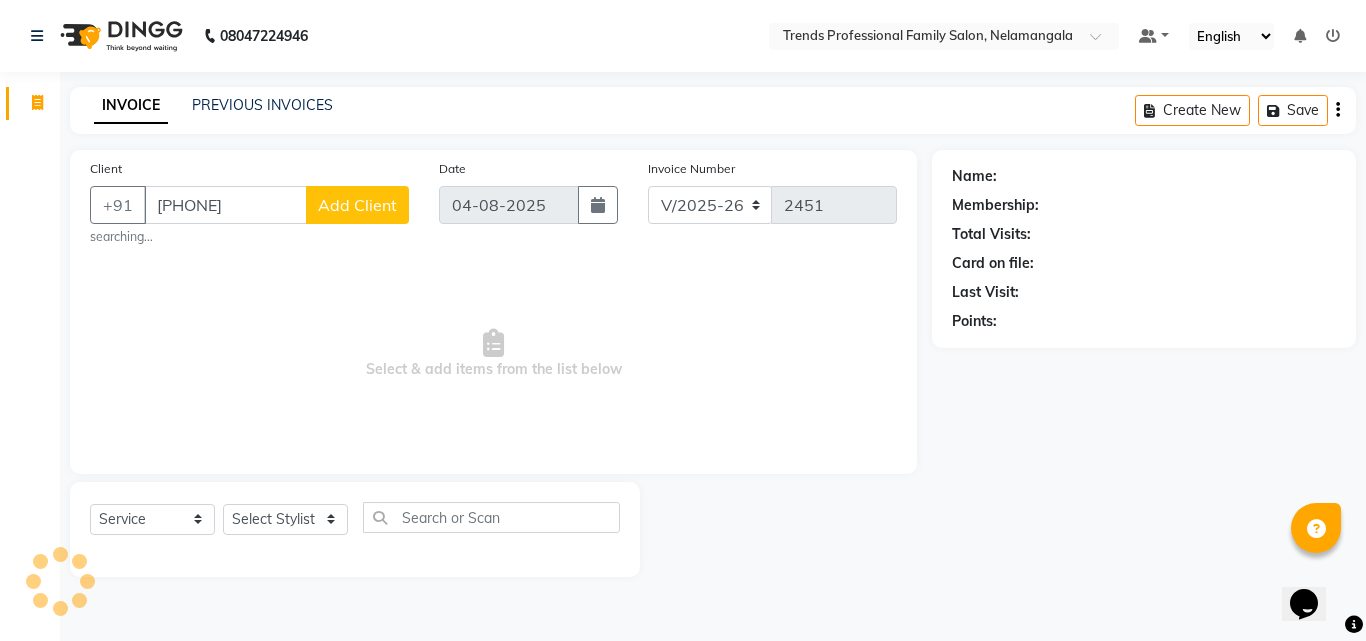 type on "[PHONE]" 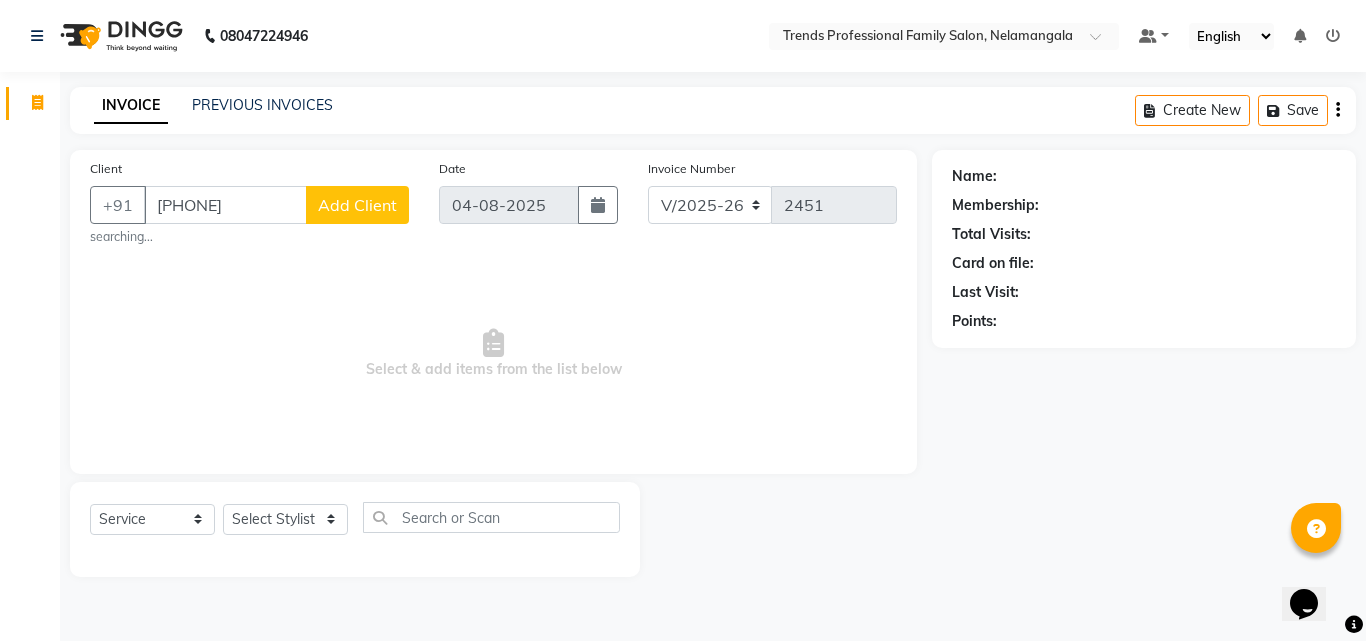 click on "Add Client" 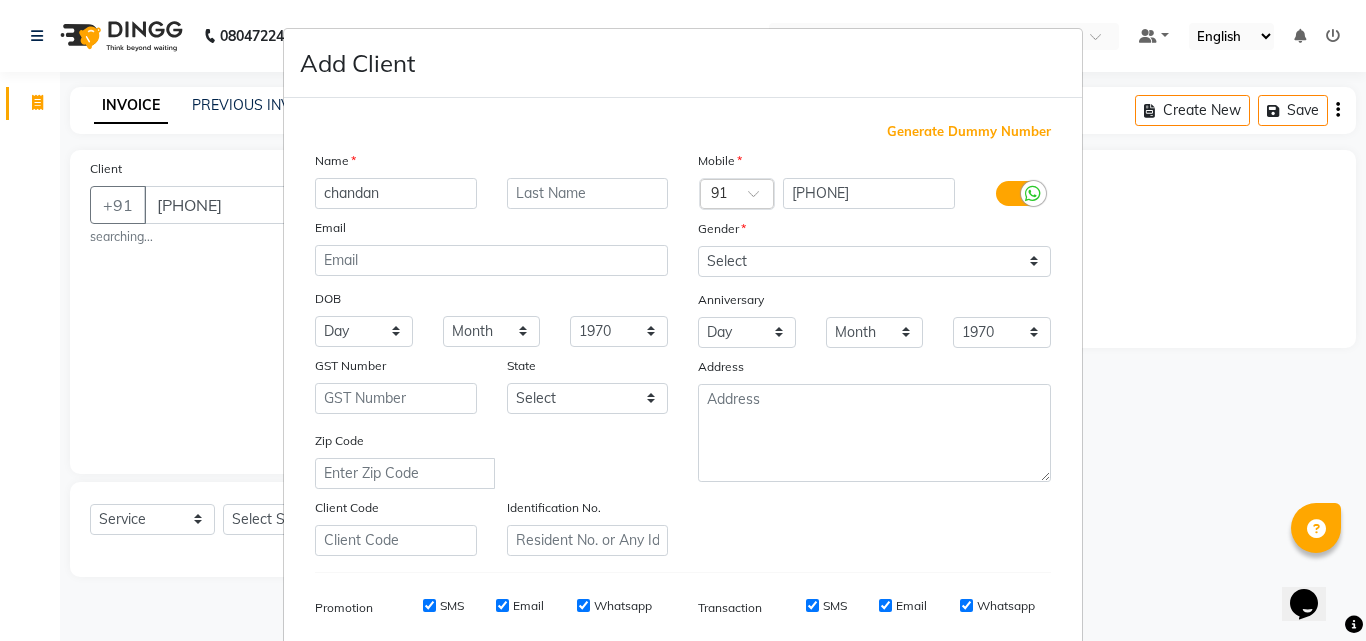 type on "chandan" 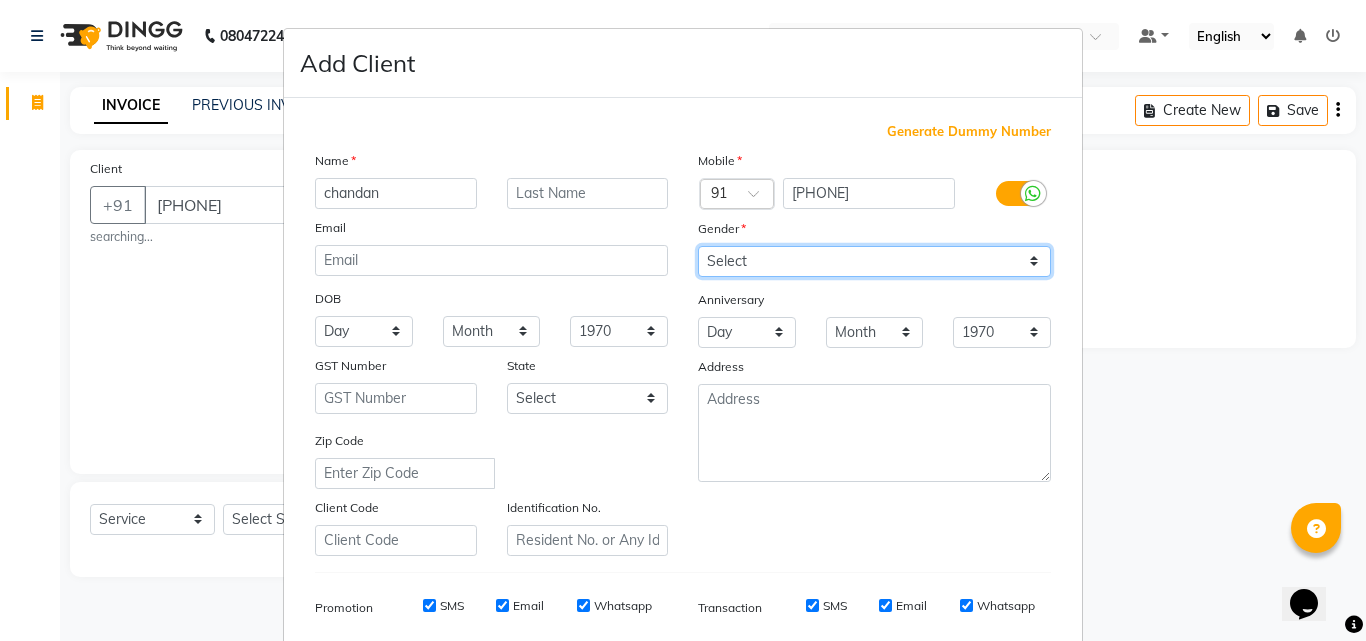 click on "Select Male Female Other Prefer Not To Say" at bounding box center (874, 261) 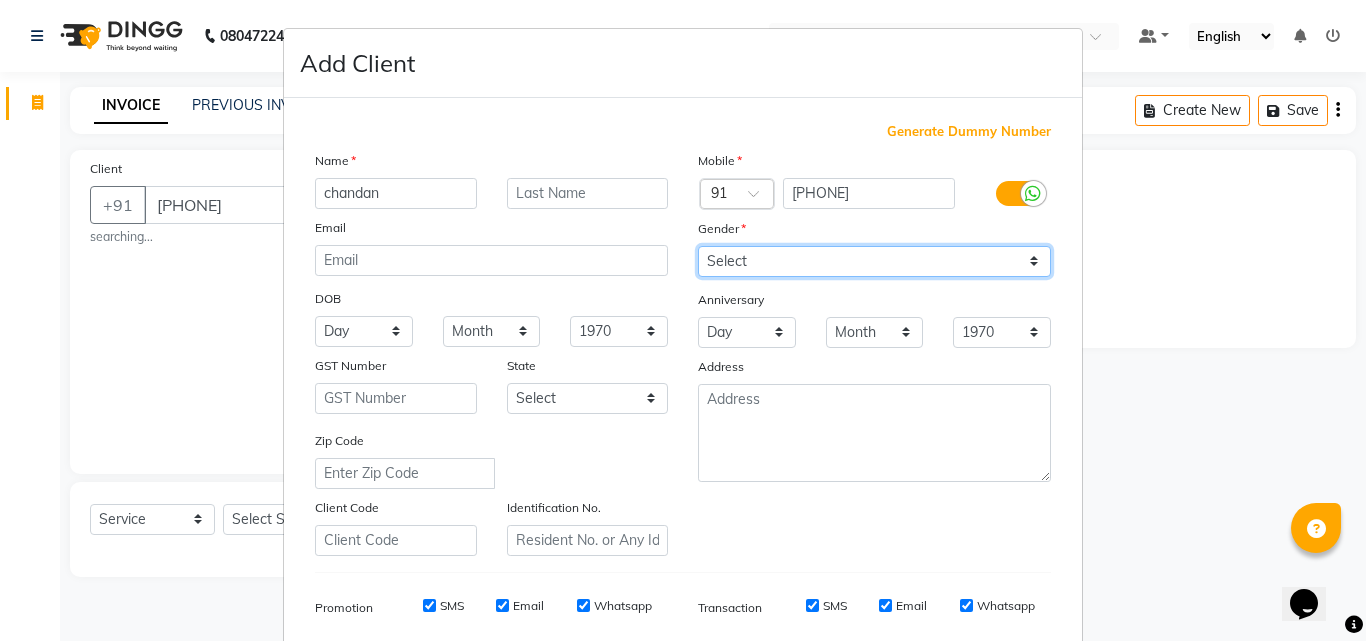select on "male" 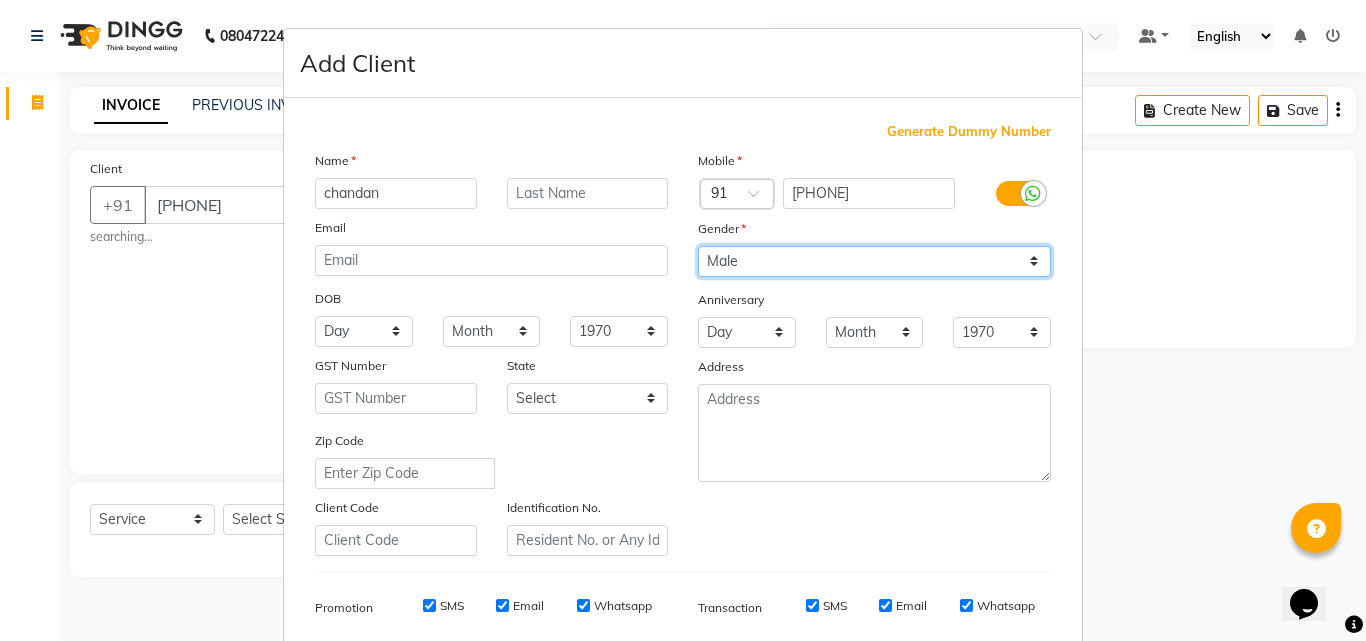 click on "Select Male Female Other Prefer Not To Say" at bounding box center (874, 261) 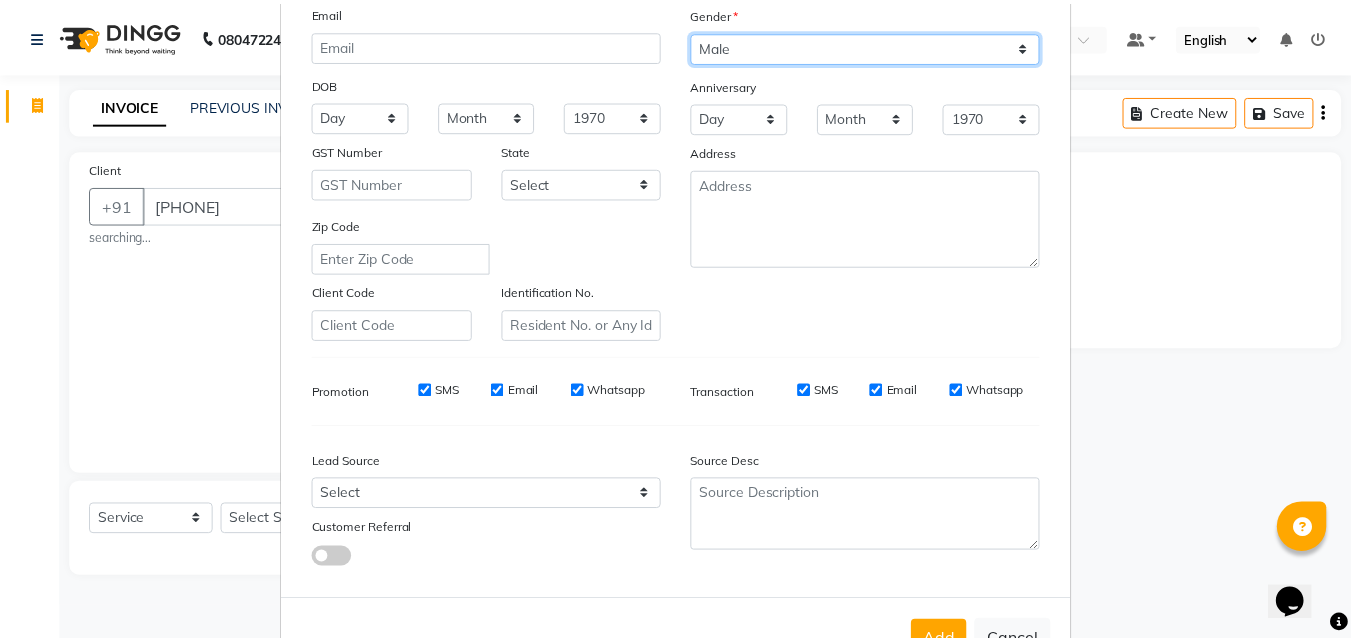scroll, scrollTop: 282, scrollLeft: 0, axis: vertical 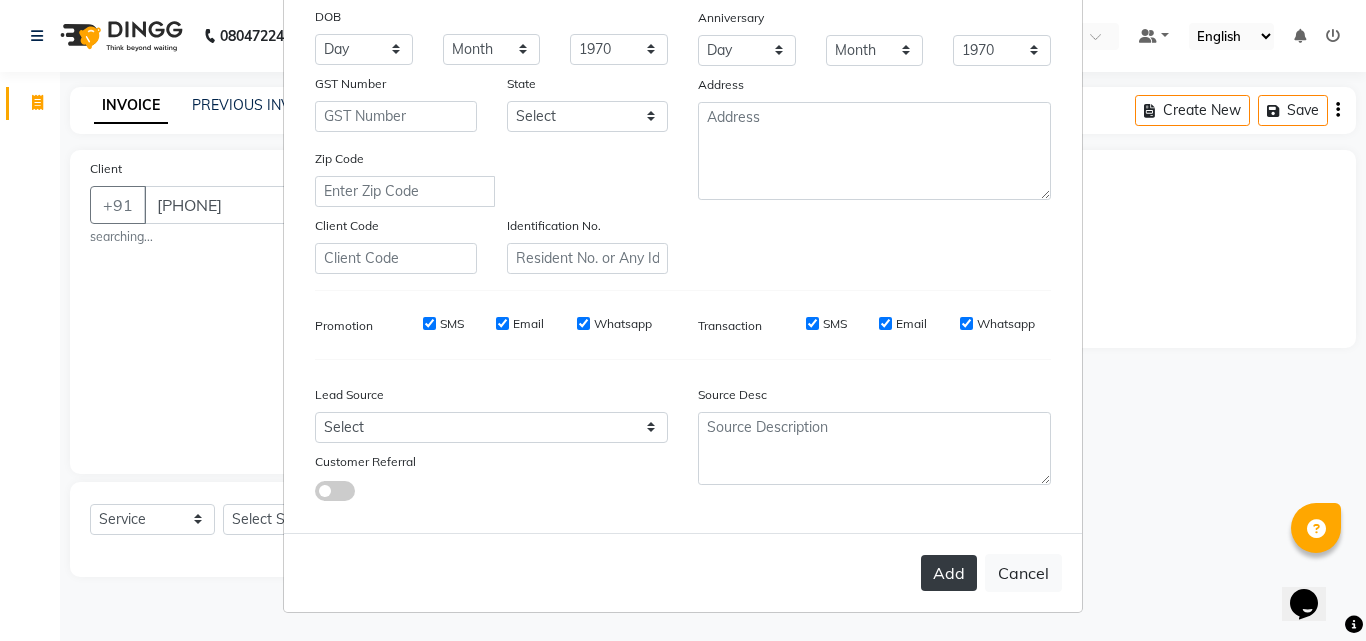 click on "Add" at bounding box center (949, 573) 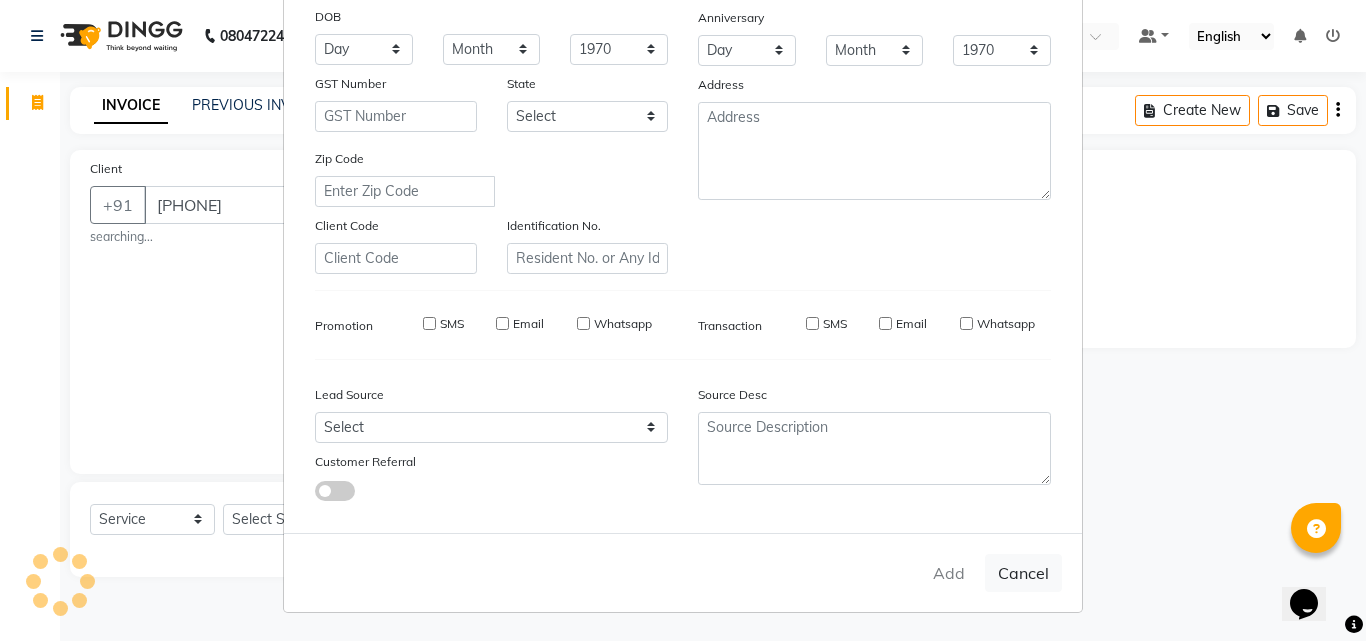 type 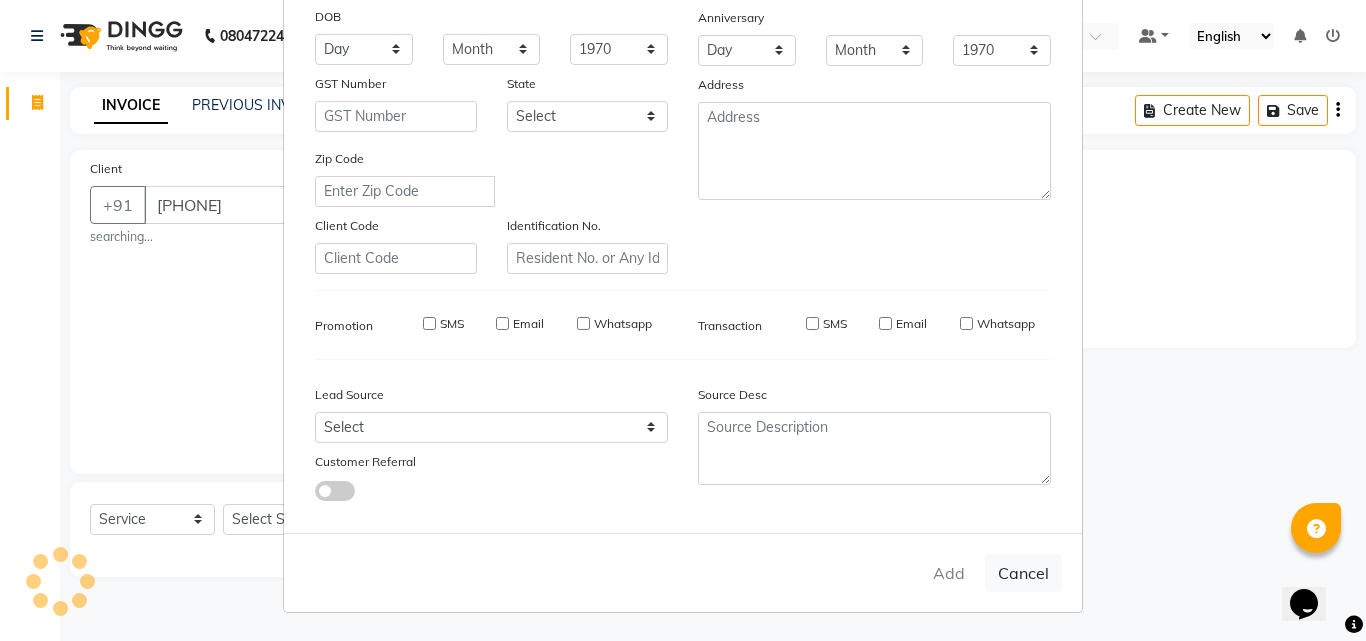 select 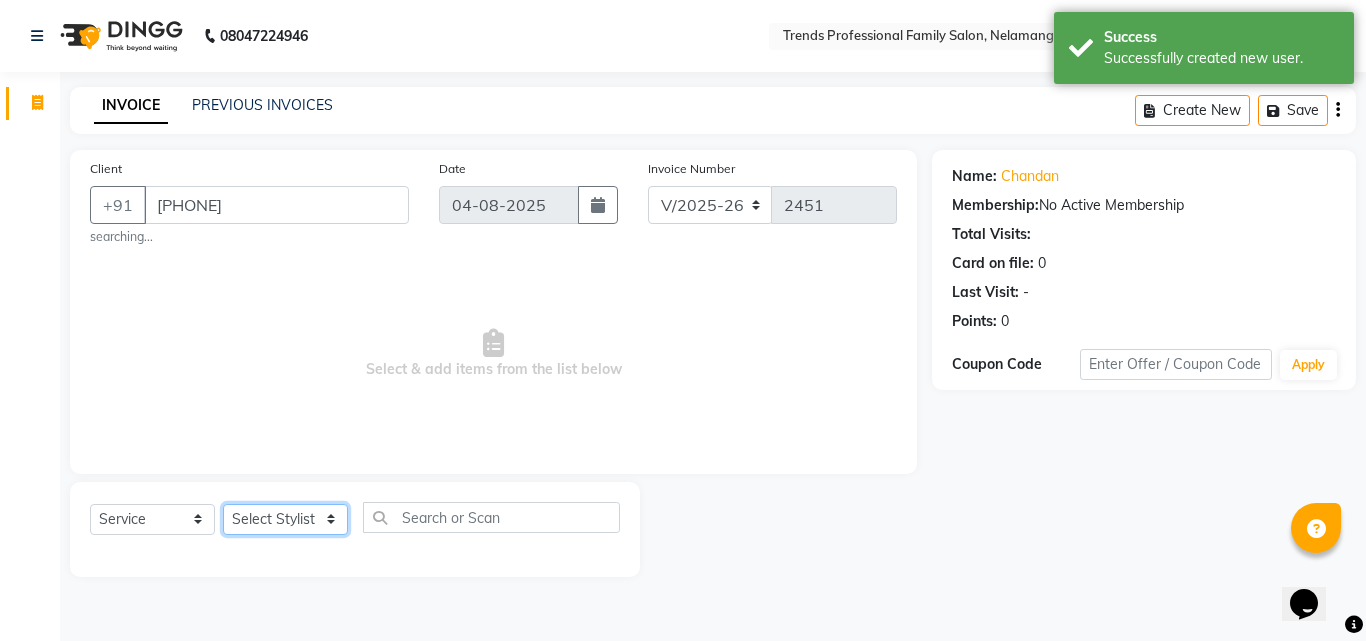 click on "Select Stylist ANITHA AVANTHIKA Hithaishi IMRAN KHAN KANCHAN MUSKHAN RUSTHAM SEEMA SHIVA SOURAV Sumika Trends" 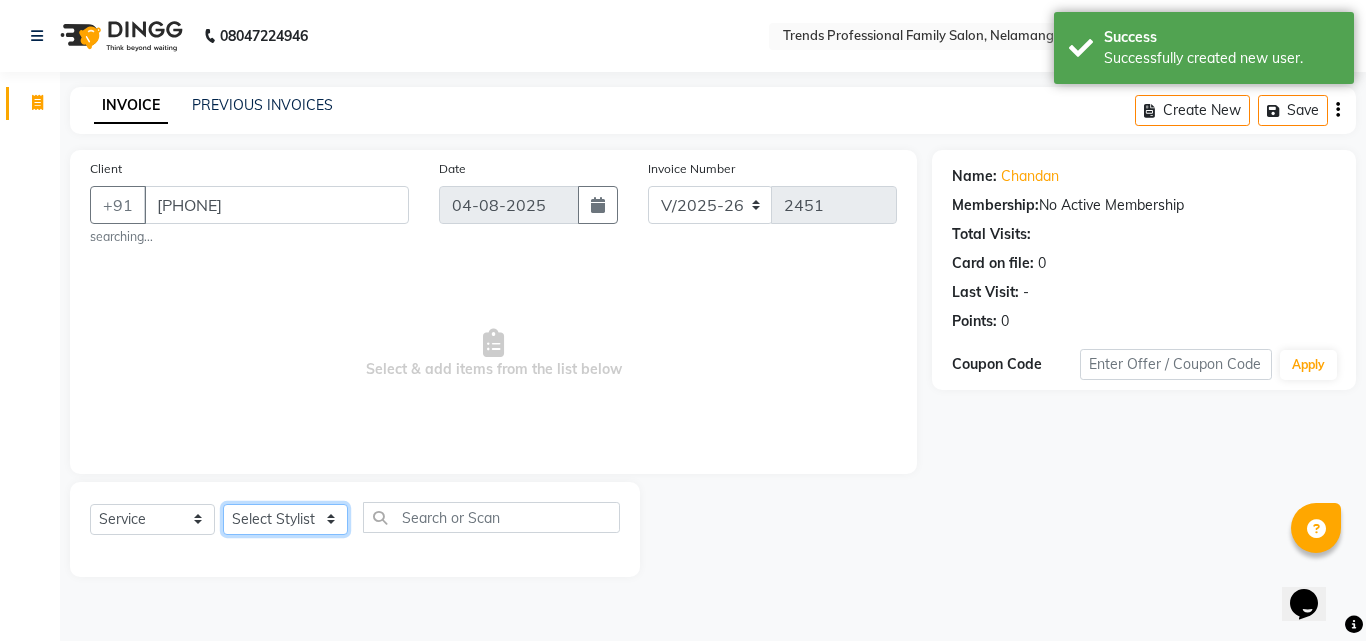 select on "63521" 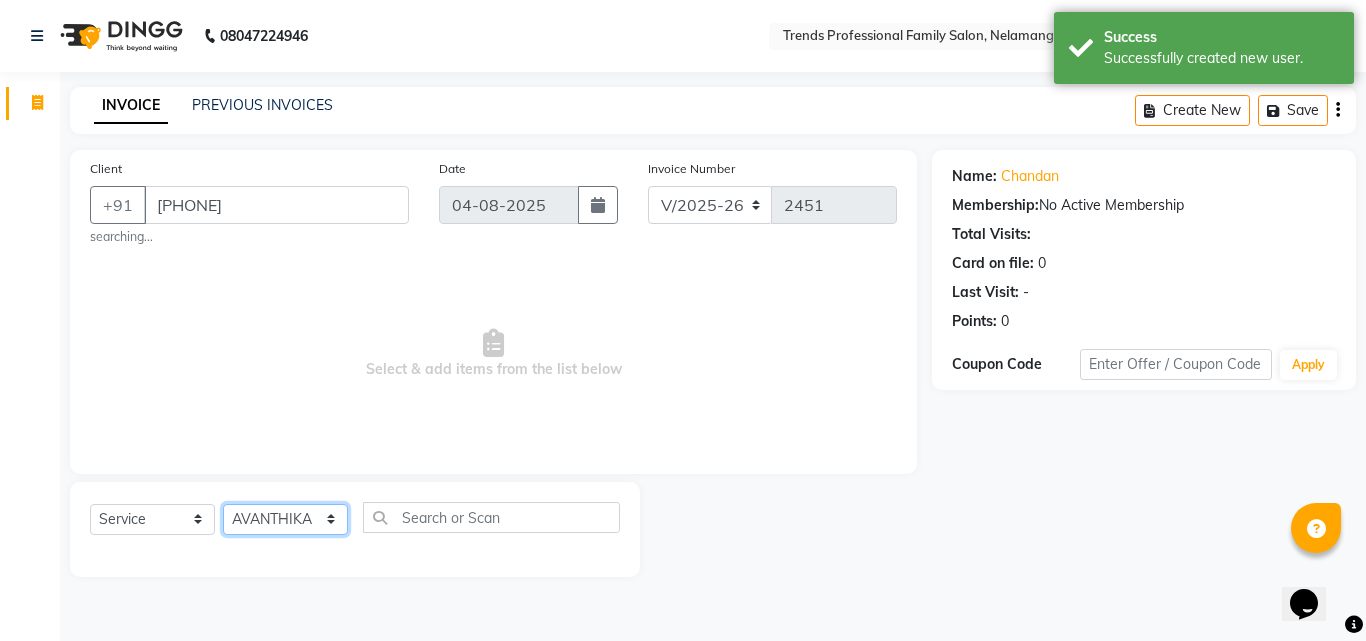 click on "Select Stylist ANITHA AVANTHIKA Hithaishi IMRAN KHAN KANCHAN MUSKHAN RUSTHAM SEEMA SHIVA SOURAV Sumika Trends" 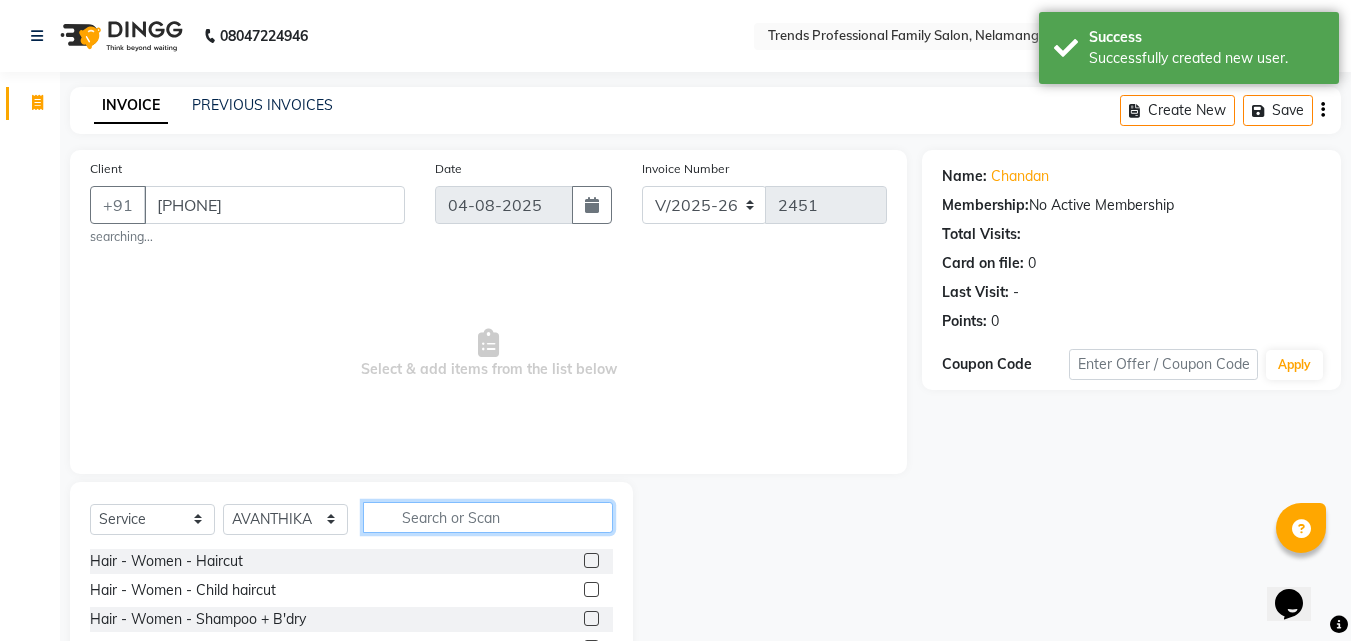 click 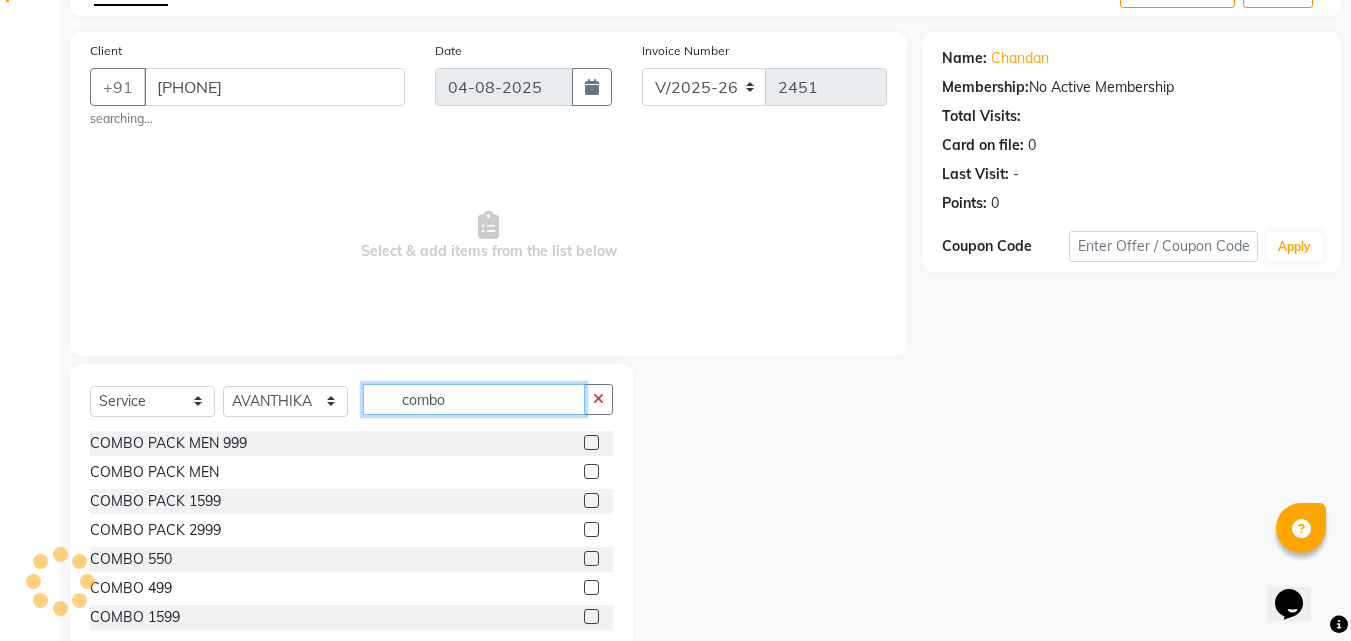 scroll, scrollTop: 166, scrollLeft: 0, axis: vertical 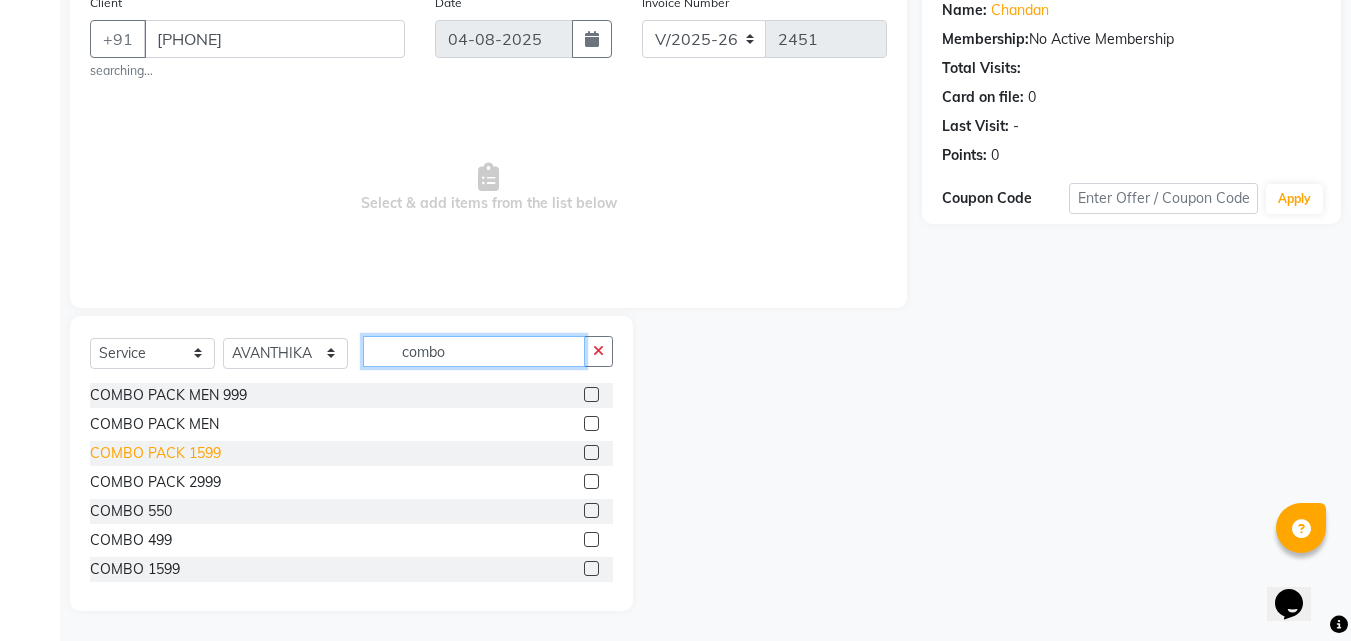 type on "combo" 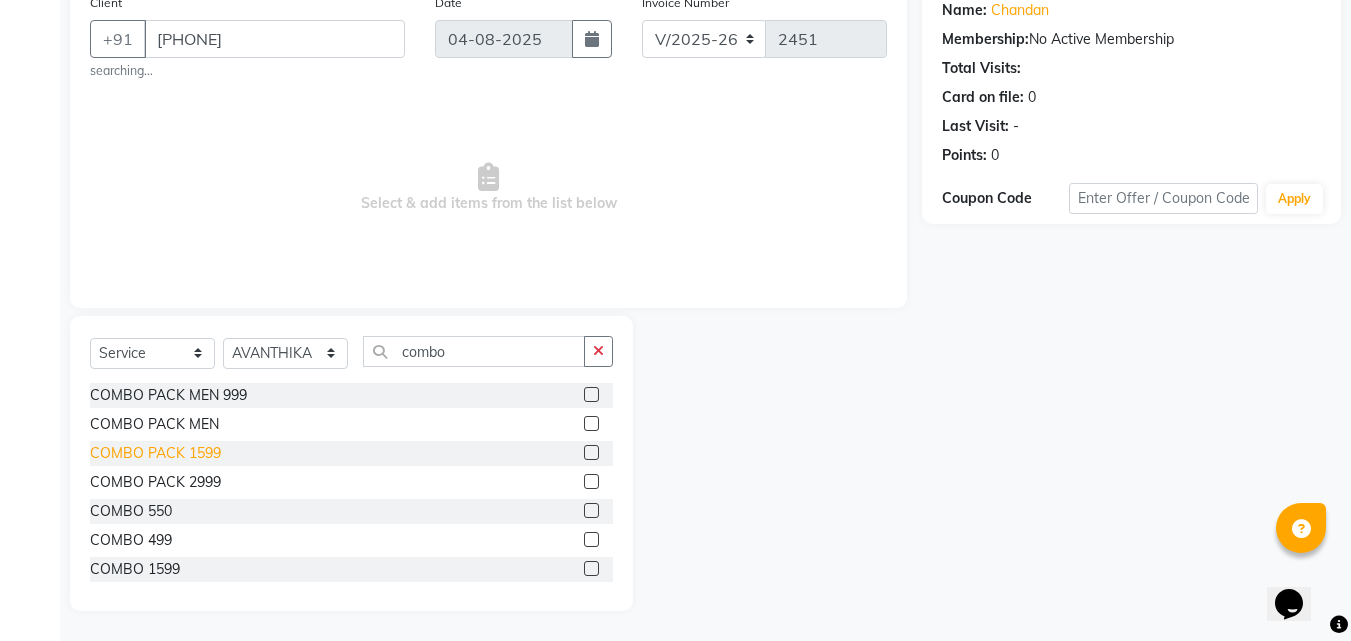 click on "COMBO PACK 1599" 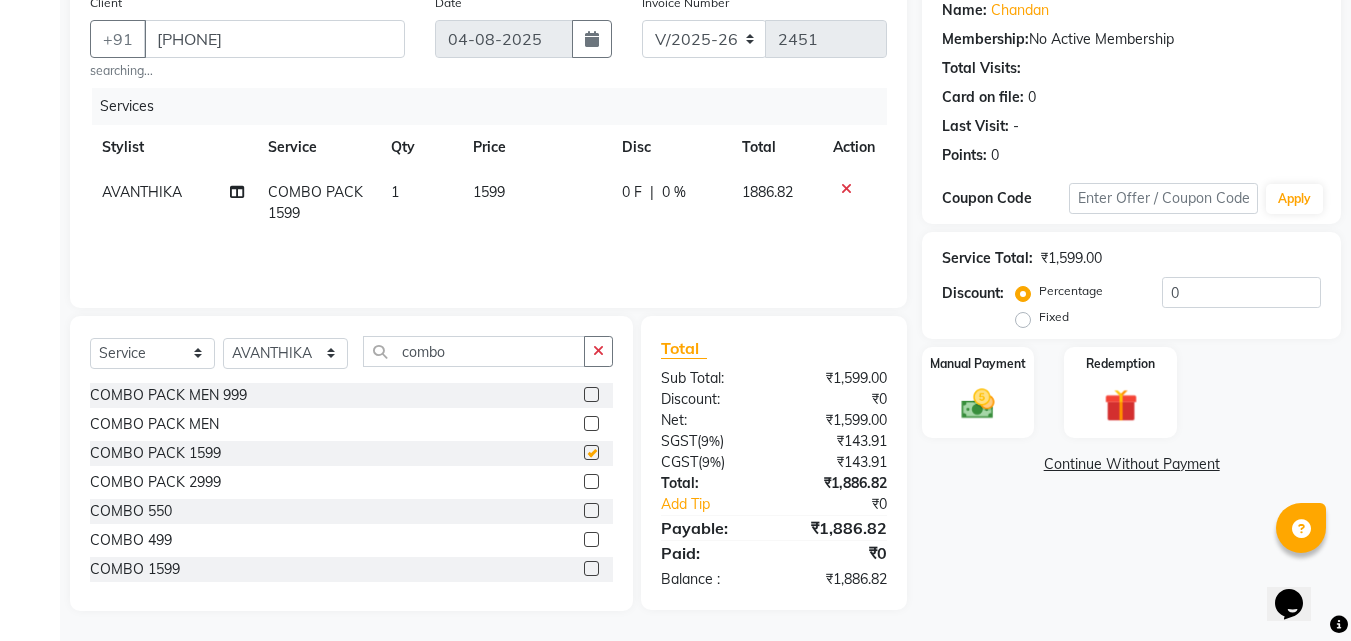 checkbox on "false" 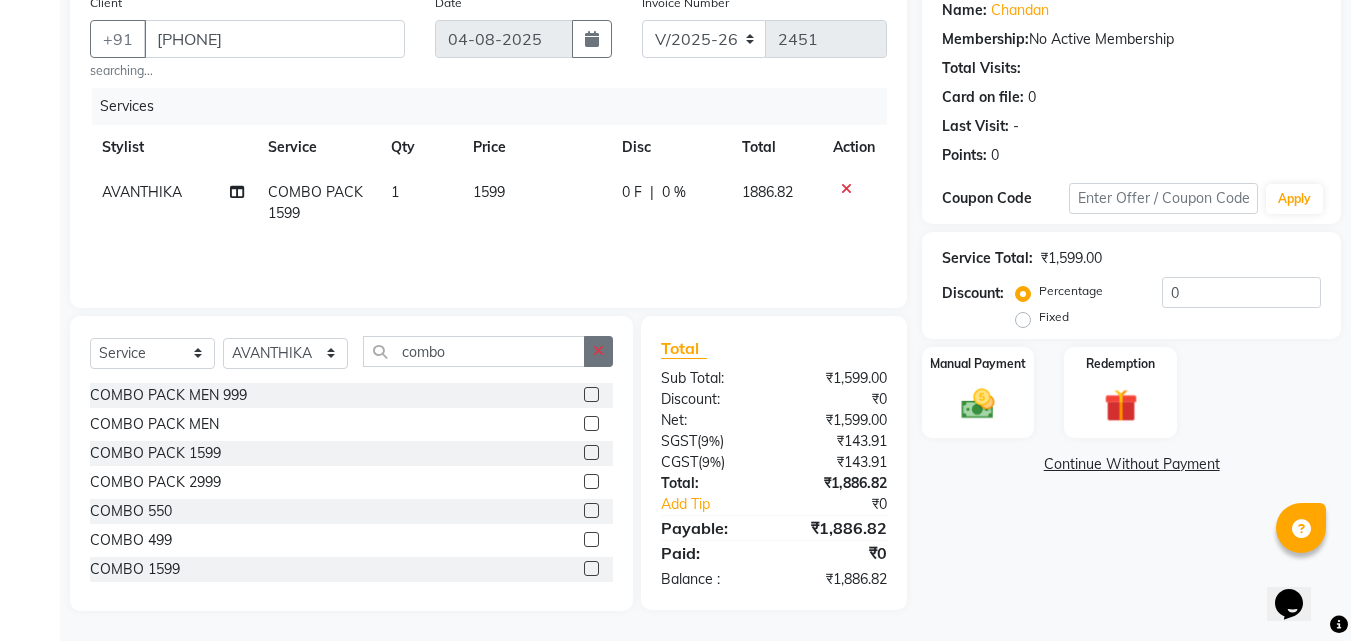 click 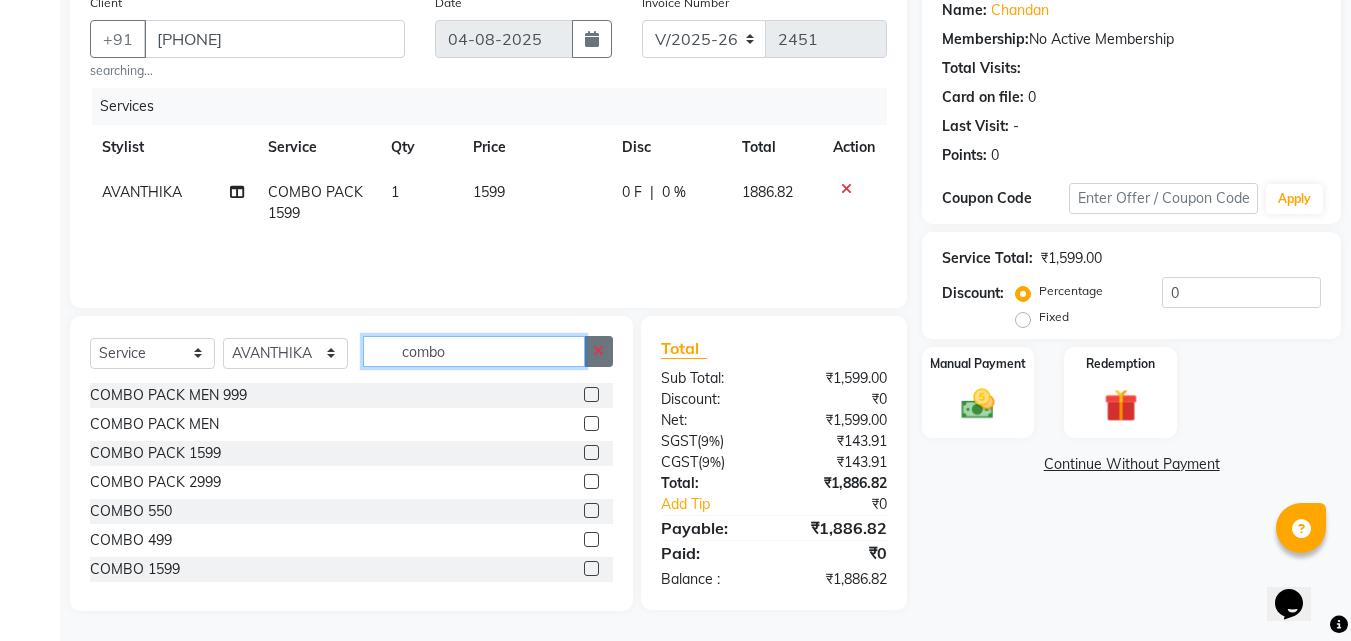 type 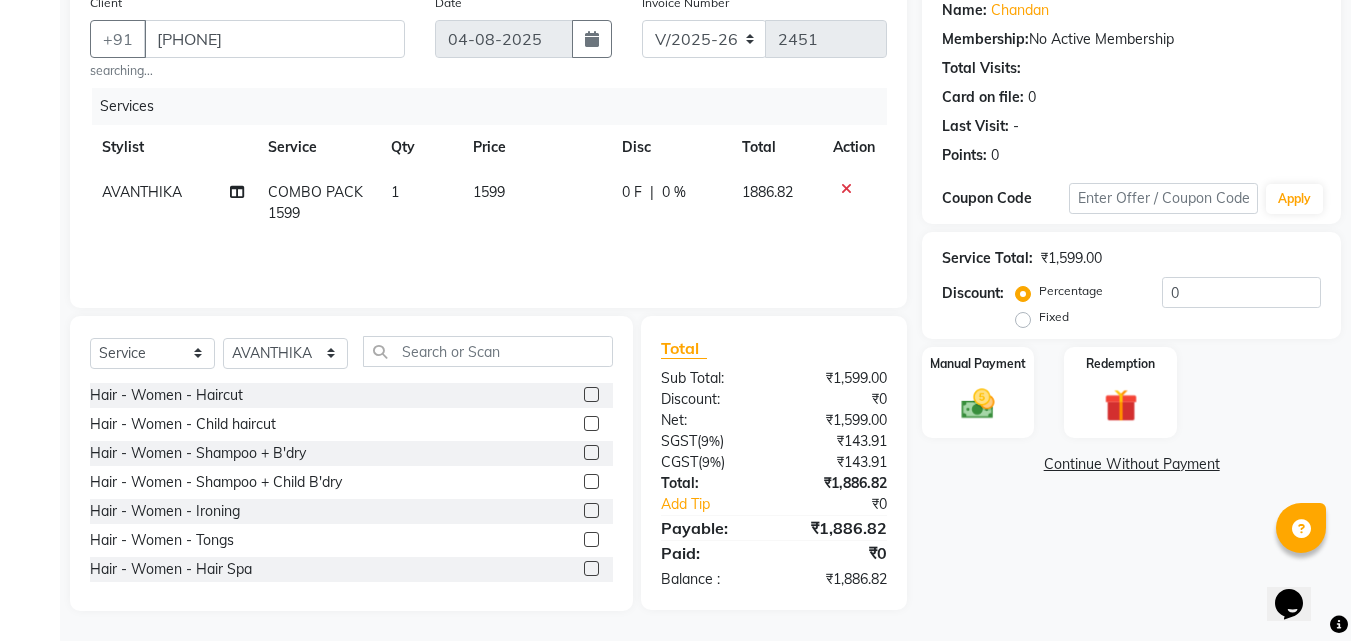 click on "0 F | 0 %" 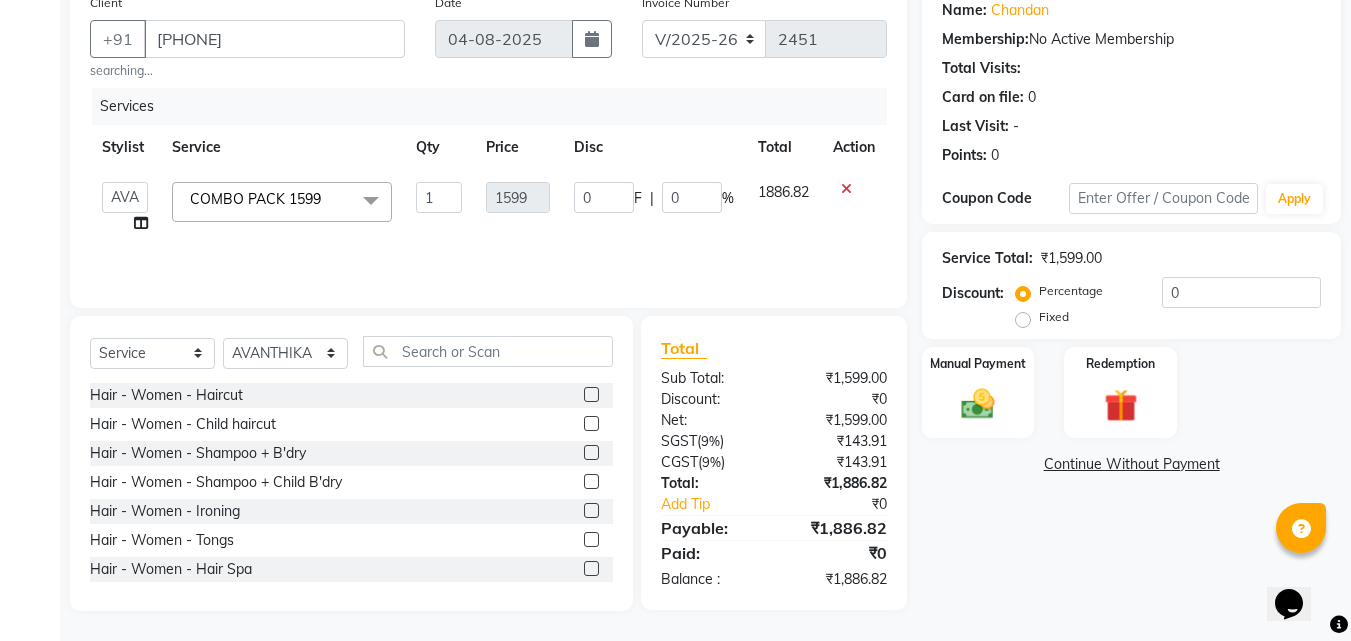click on "0" 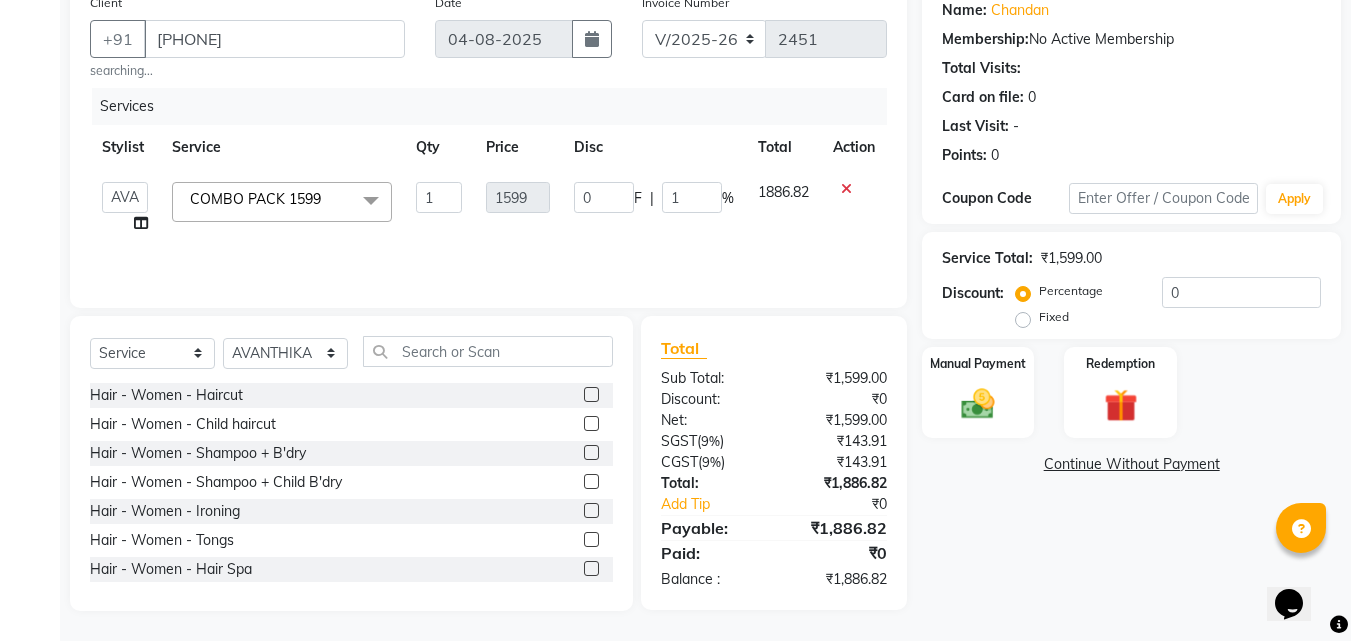type on "15" 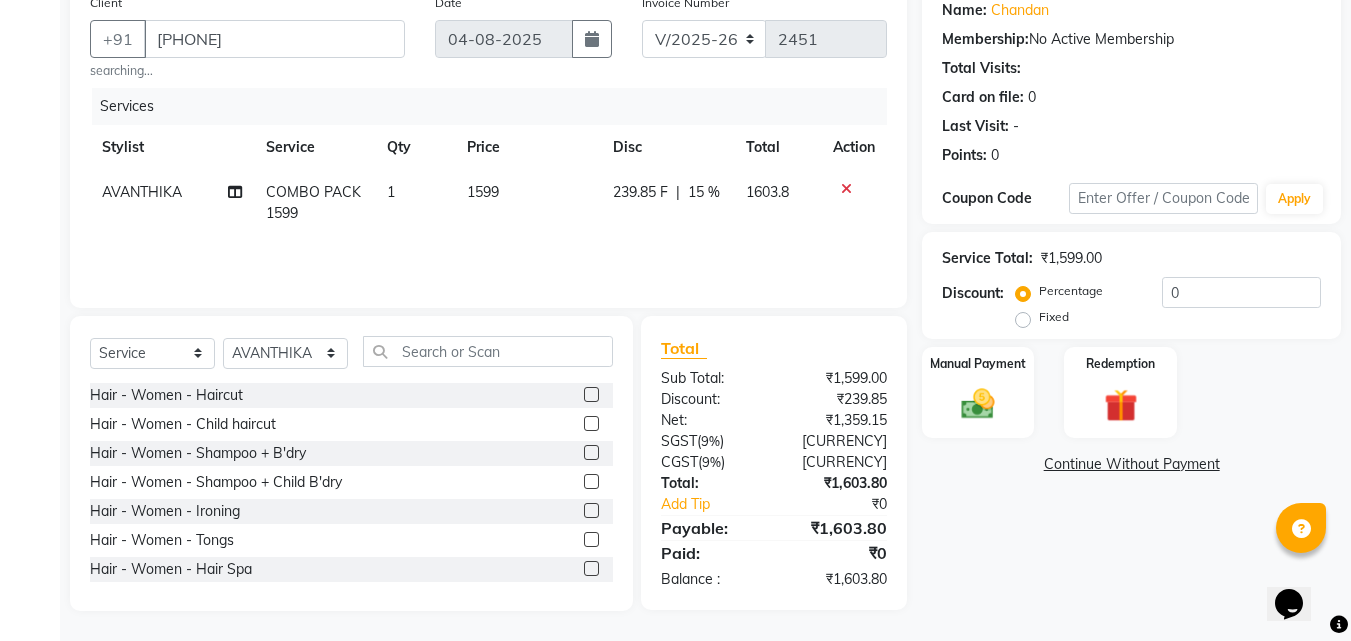 click on "Total Visits:" 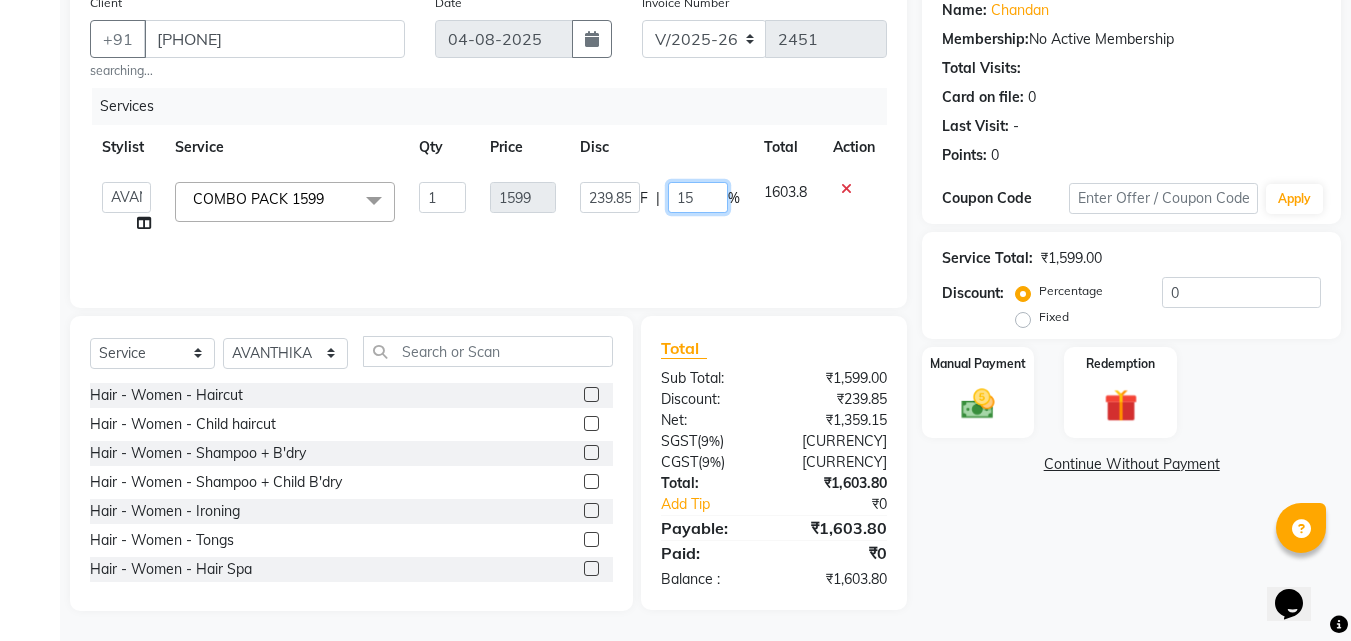 click on "15" 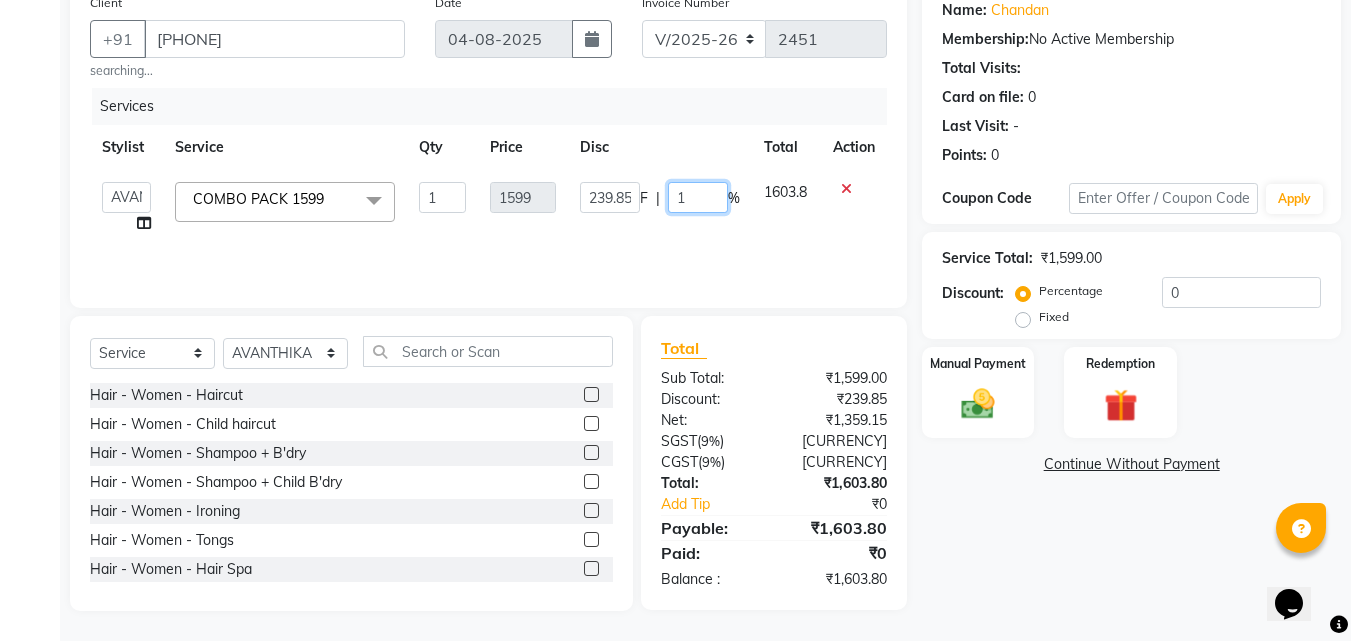 type 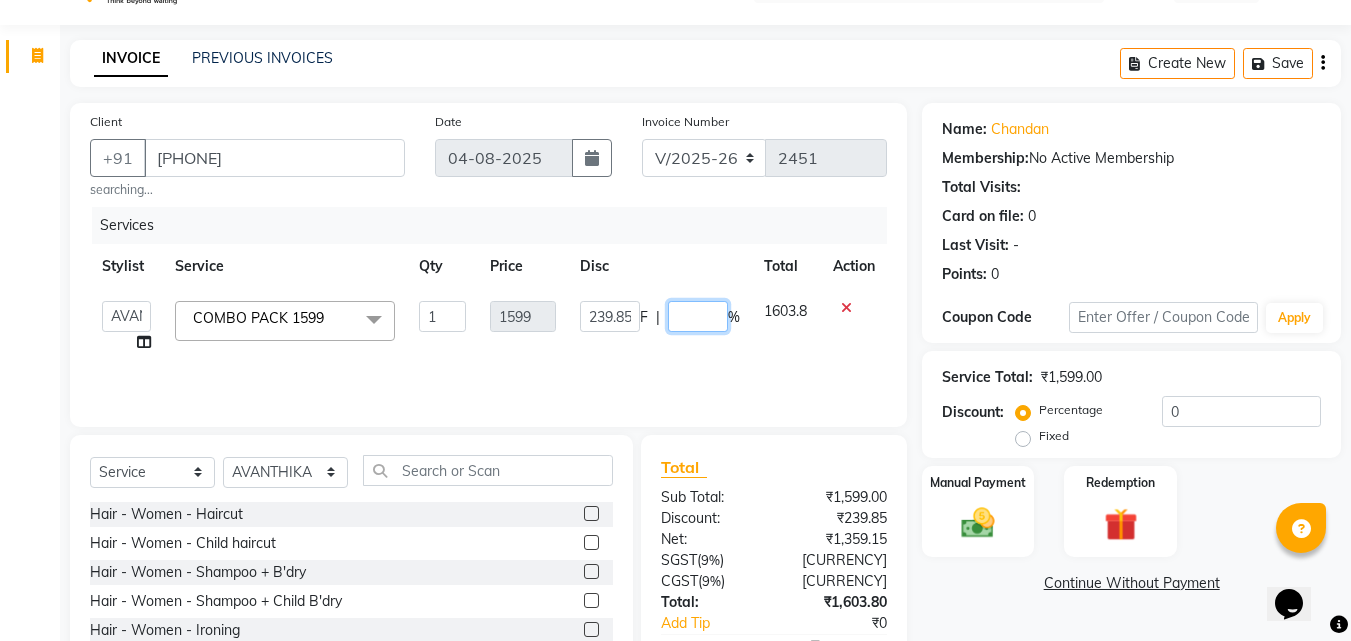 scroll, scrollTop: 0, scrollLeft: 0, axis: both 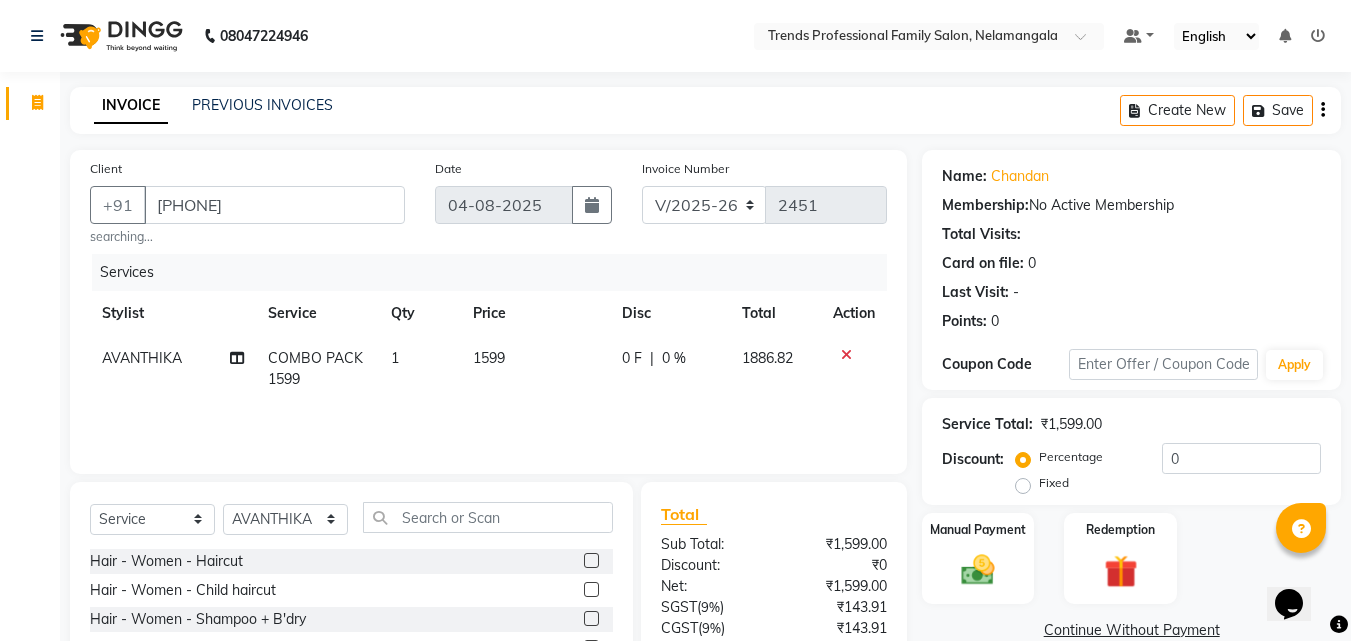click 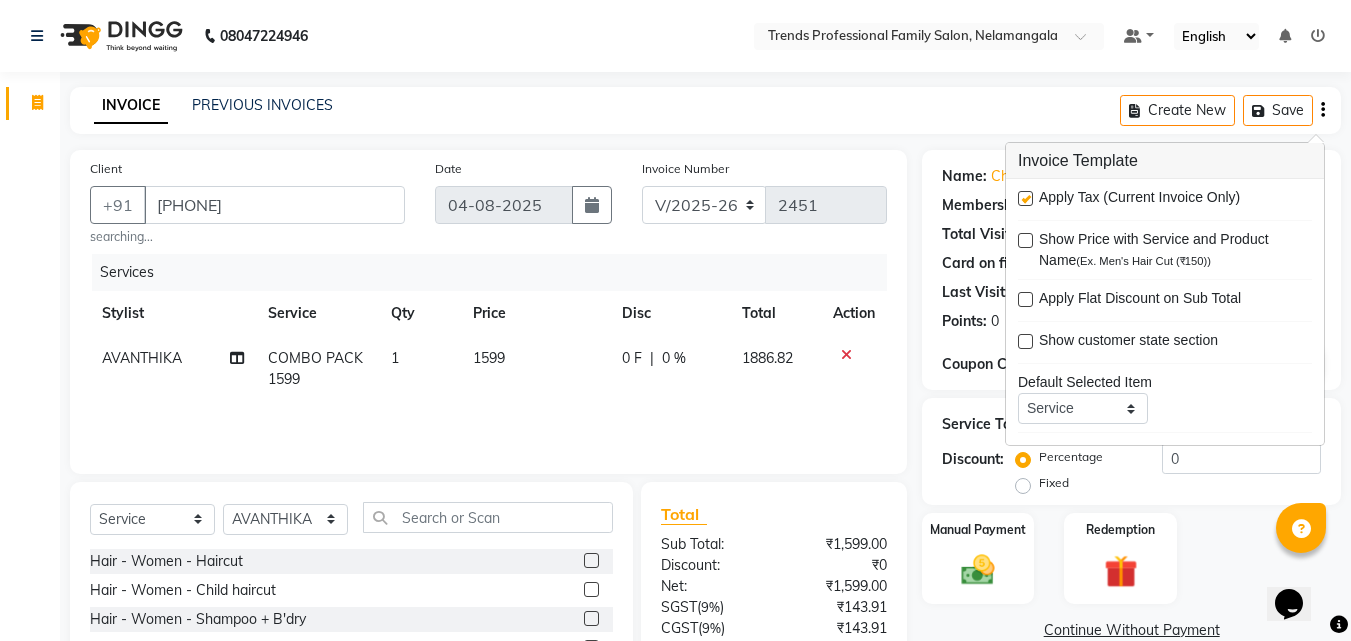 drag, startPoint x: 1021, startPoint y: 195, endPoint x: 982, endPoint y: 159, distance: 53.075417 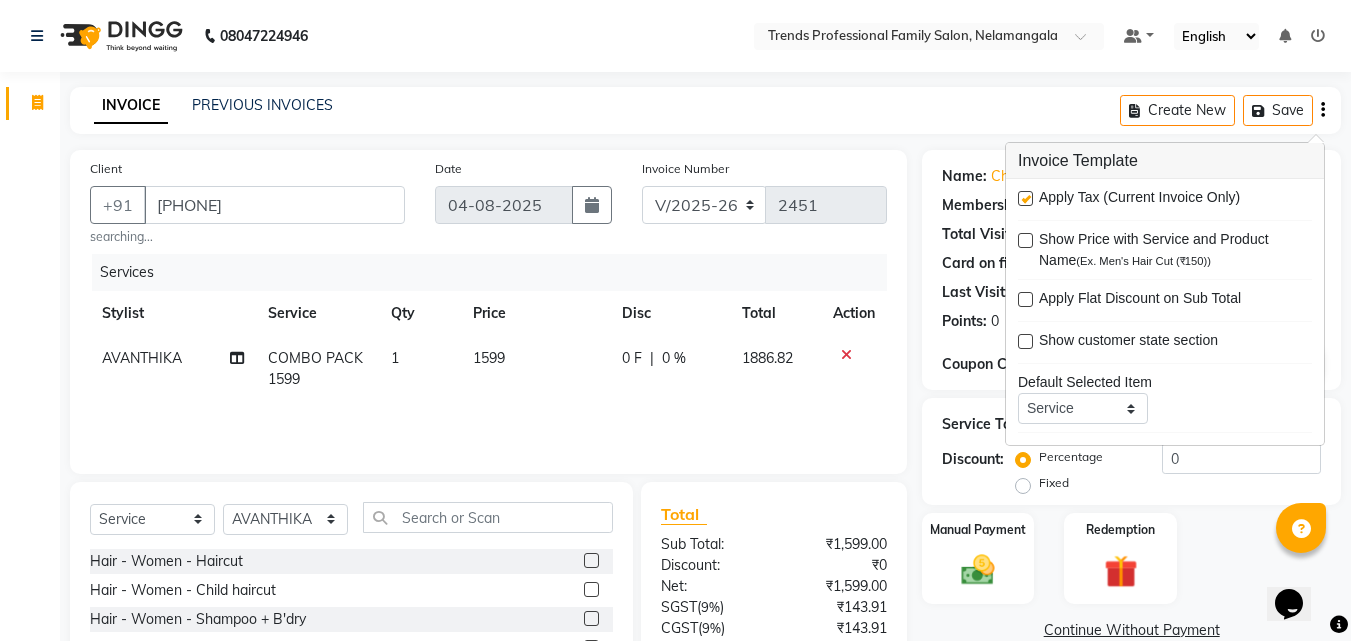 click on "INVOICE PREVIOUS INVOICES Create New   Save  Client +[PHONE] searching... Date 04-08-2025 Invoice Number V/2025 V/2025-26 2451 Services Stylist Service Qty Price Disc Total Action [NAME] COMBO PACK 1599 1 1599 0 F | 0 % 1886.82 Select  Service  Product  Membership  Package Voucher Prepaid Gift Card  Select Stylist [NAME] [NAME] [NAME] [NAME] [NAME] [NAME] [NAME] [NAME] [NAME] [NAME] [NAME] Hair - Women - Haircut  Hair - Women - Child haircut  Hair - Women - Shampoo + B'dry  Hair - Women - Shampoo + Child B'dry  Hair - Women - Ironing  Hair - Women - Tongs  Hair - Women - Hair Spa  Hair - Women - Mythic Oil Hair Spa  Hair - Women - Aroma Oil Head Massage  Total Sub Total:  (" 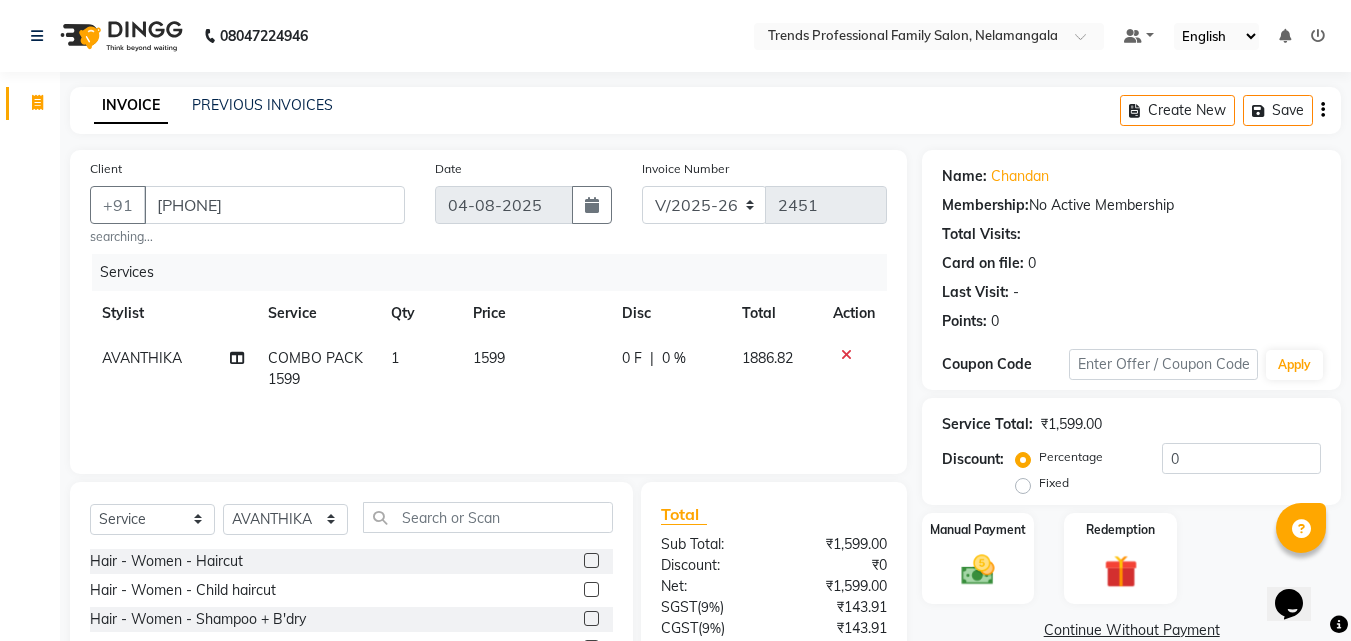 click 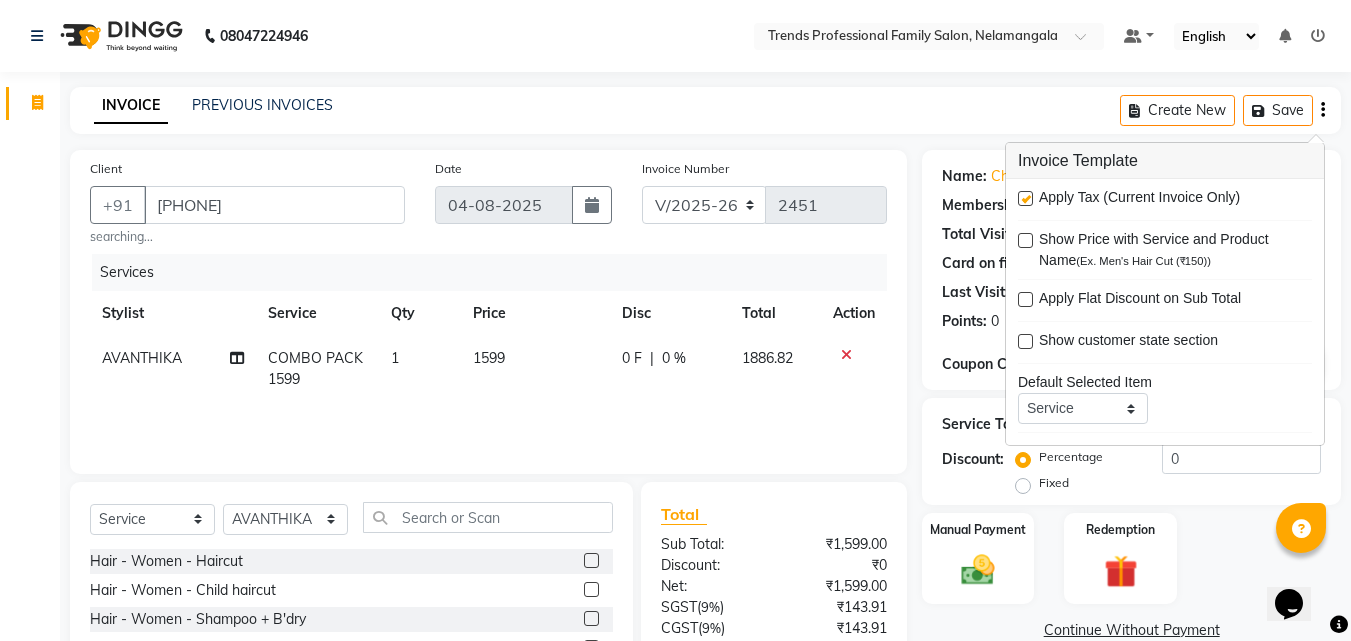 click on "Apply Tax (Current Invoice Only)" at bounding box center (1165, 199) 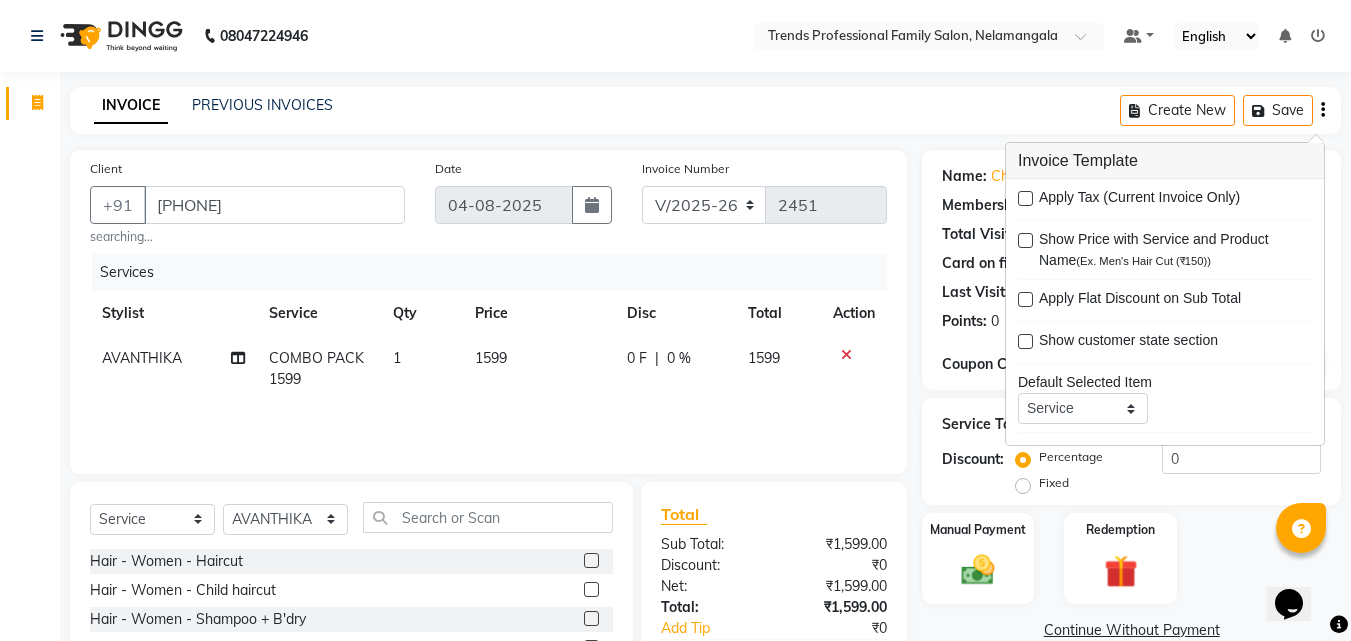 click on "INVOICE PREVIOUS INVOICES Create New   Save  Client +[PHONE] searching... Date 04-08-2025 Invoice Number V/2025 V/2025-26 2451 Services Stylist Service Qty Price Disc Total Action [NAME] COMBO PACK 1599 1 1599 0 F | 0 % 1599 Select  Service  Product  Membership  Package Voucher Prepaid Gift Card  Select Stylist [NAME] [NAME] [NAME] [NAME] [NAME] [NAME] [NAME] [NAME] [NAME] [NAME] [NAME] Hair - Women - Haircut  Hair - Women - Child haircut  Hair - Women - Shampoo + B'dry  Hair - Women - Shampoo + Child B'dry  Hair - Women - Ironing  Hair - Women - Tongs  Hair - Women - Hair Spa  Hair - Women - Mythic Oil Hair Spa  Hair - Women - Aroma Oil Head Massage  Hair - Women - Almond Oil Head Massage  Hair - Women - Olive Oil Head Massage  Hair - Women - Coconut Oil Head Massage  Hair - Women - Dandruff / Hair Loss Treatment  Hair Colour (Global Colour) - Women - Root Touch Up  Hair Colour (Global Colour) - Women - Inoa Roots  Hair Colour (Global Colour) - Women - Short  Botox - Women - Short" 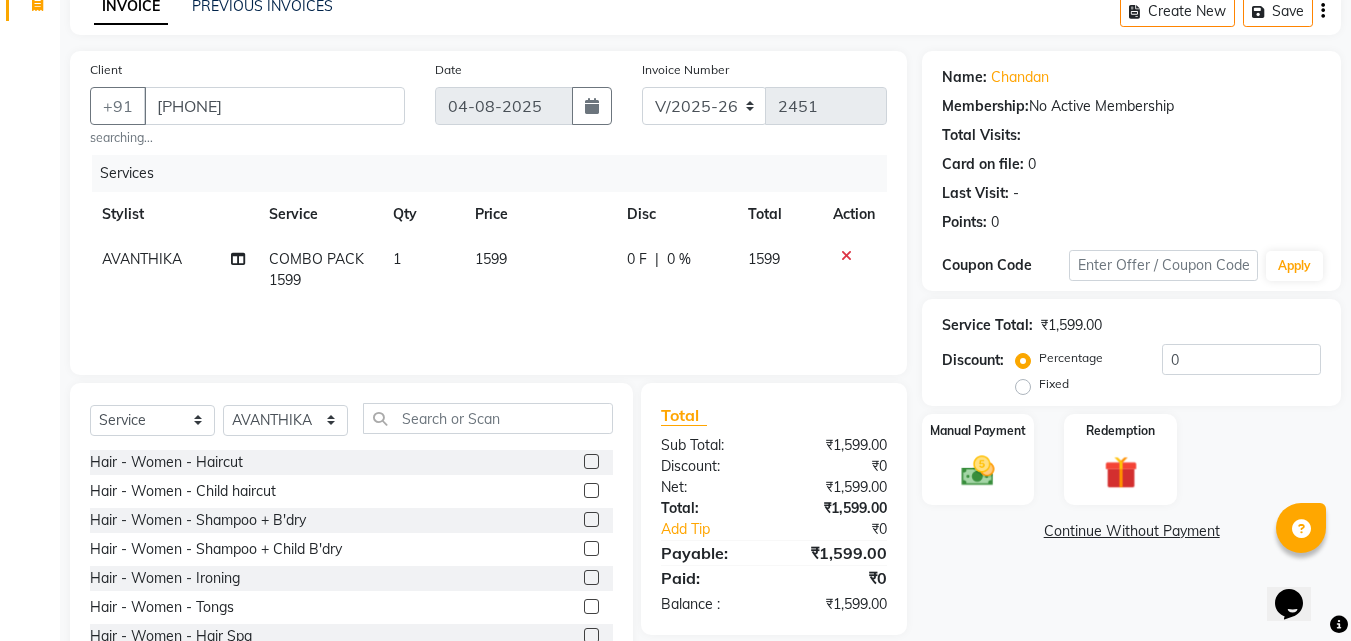 scroll, scrollTop: 166, scrollLeft: 0, axis: vertical 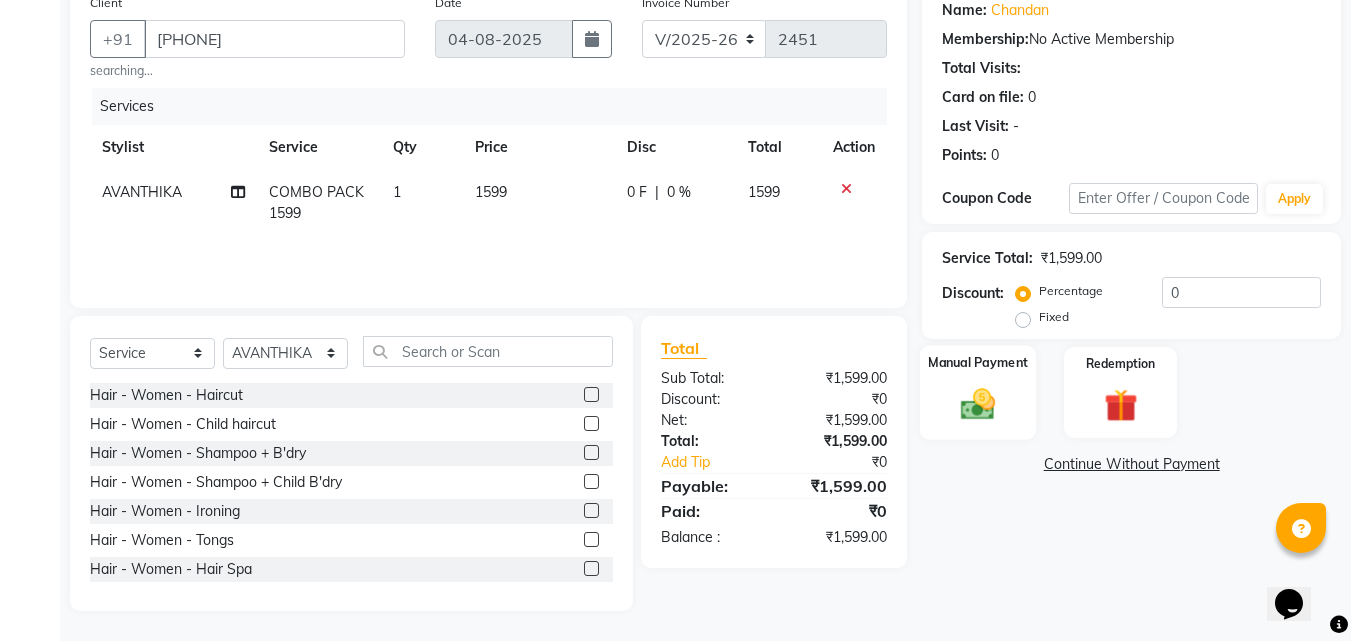 click 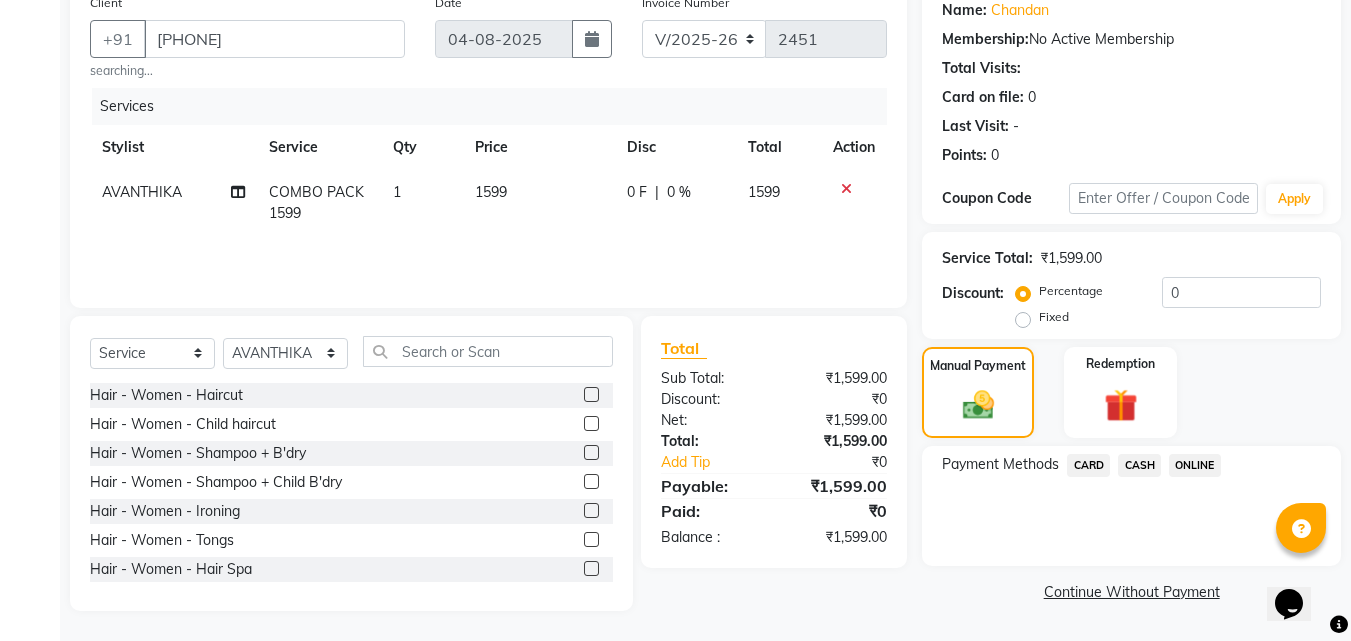 click on "CASH" 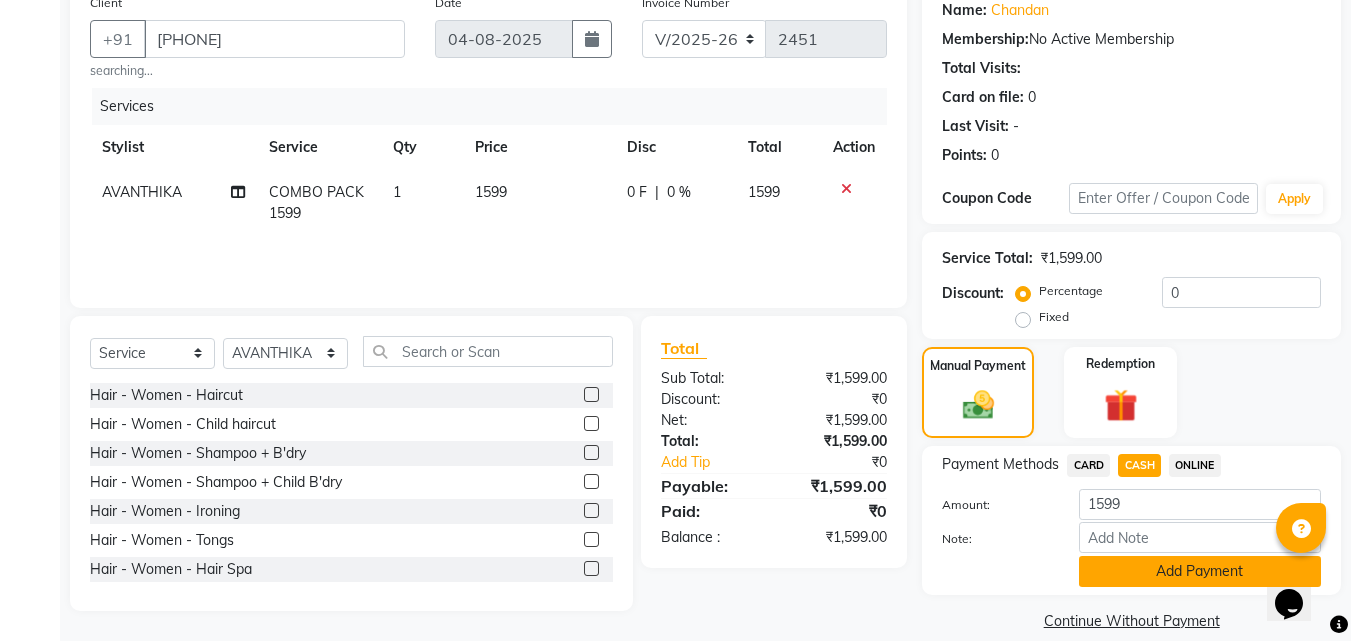 click on "Add Payment" 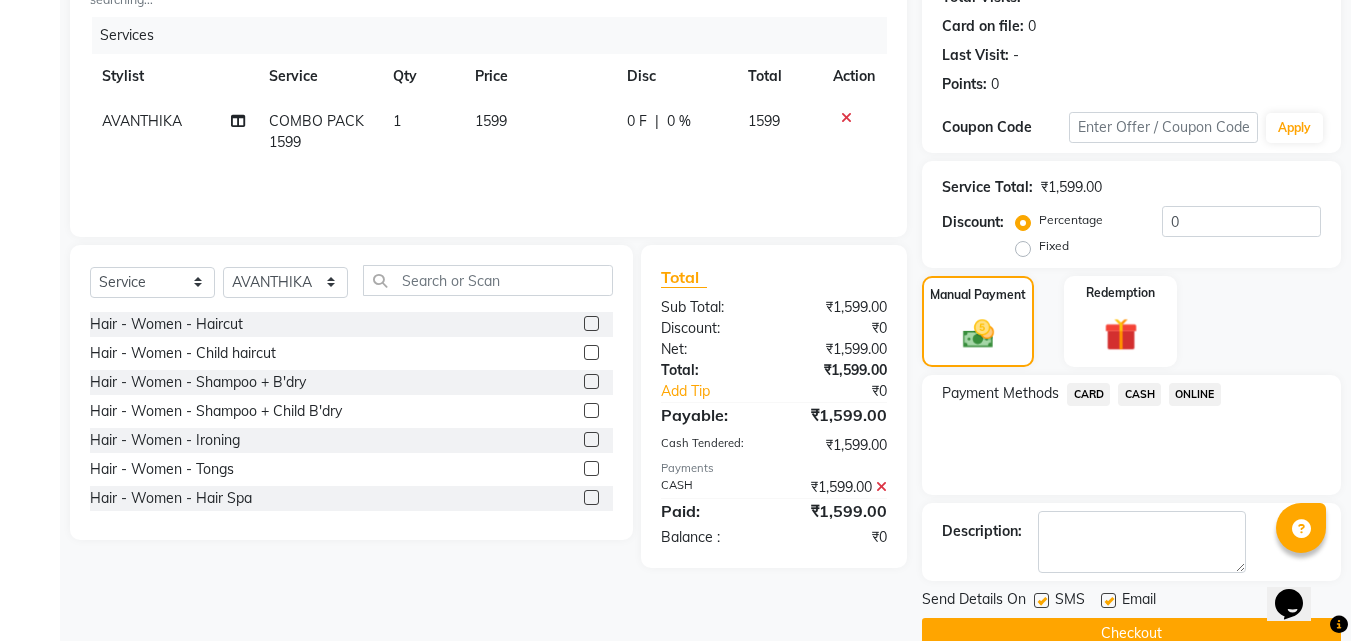 scroll, scrollTop: 275, scrollLeft: 0, axis: vertical 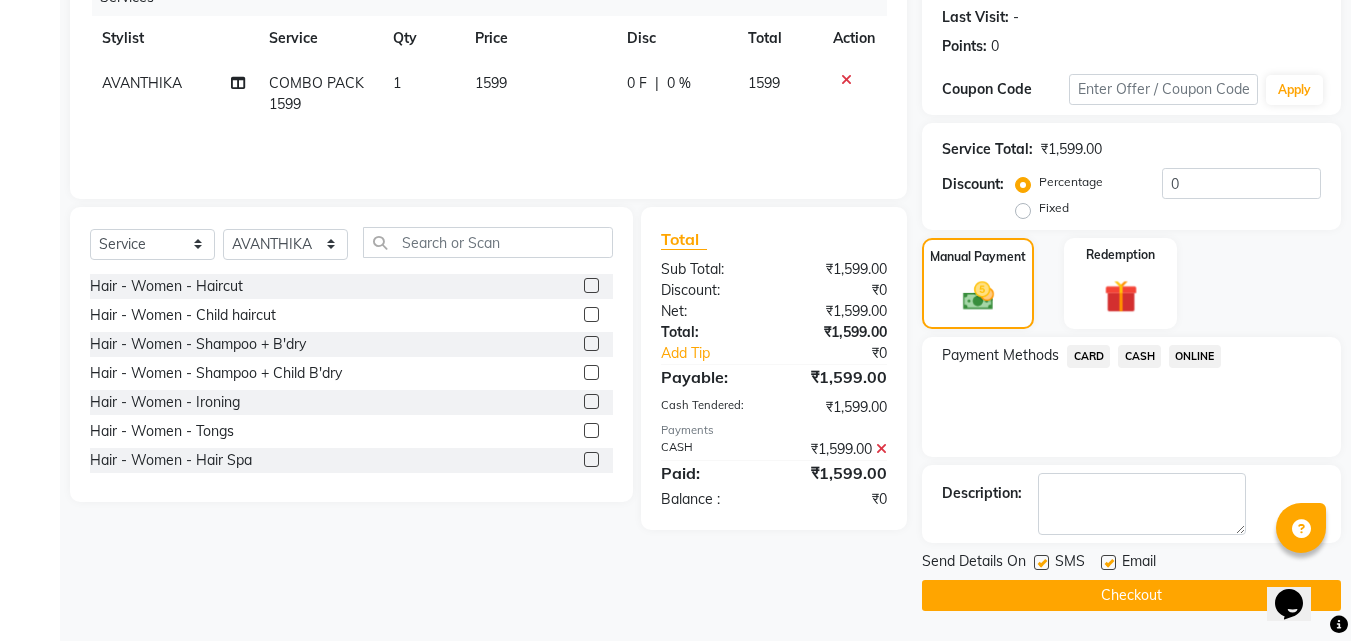 click on "Checkout" 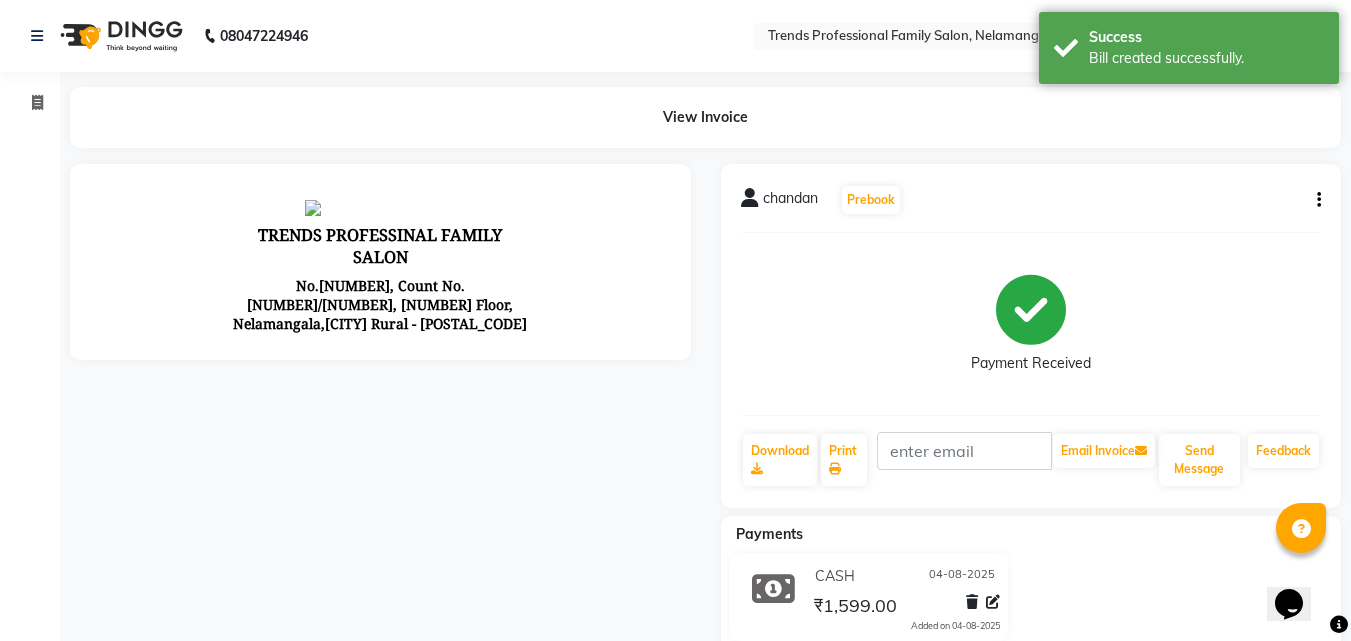 scroll, scrollTop: 0, scrollLeft: 0, axis: both 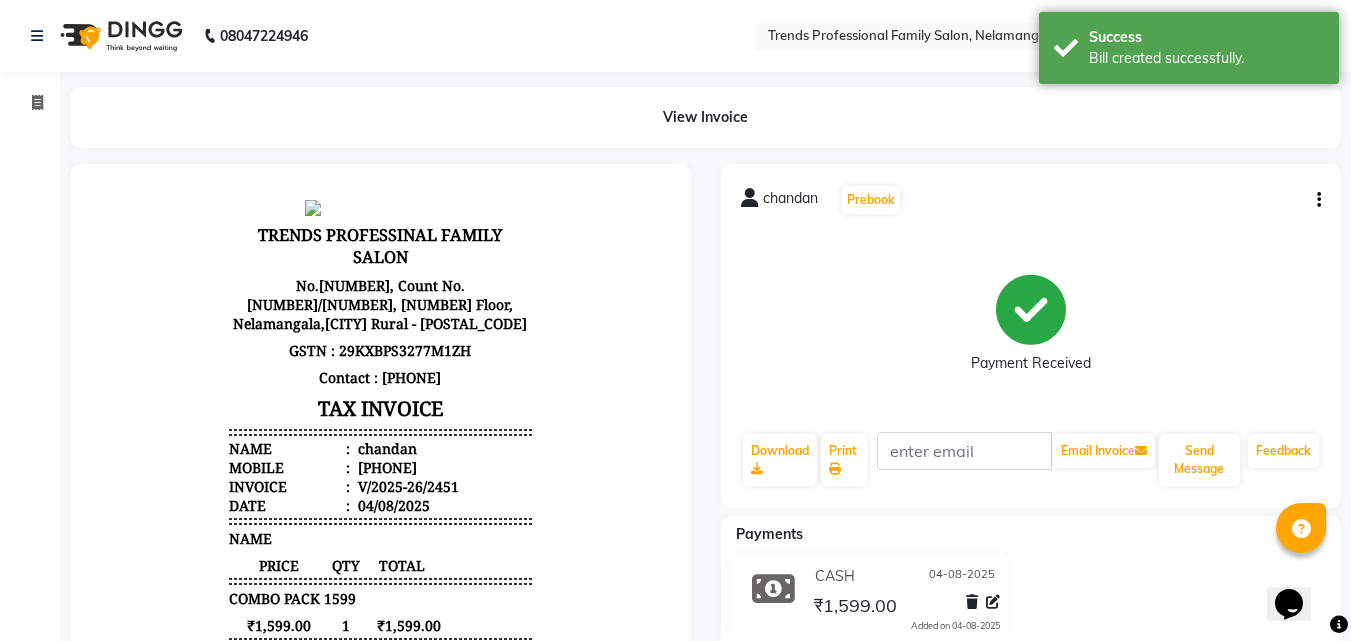 select on "service" 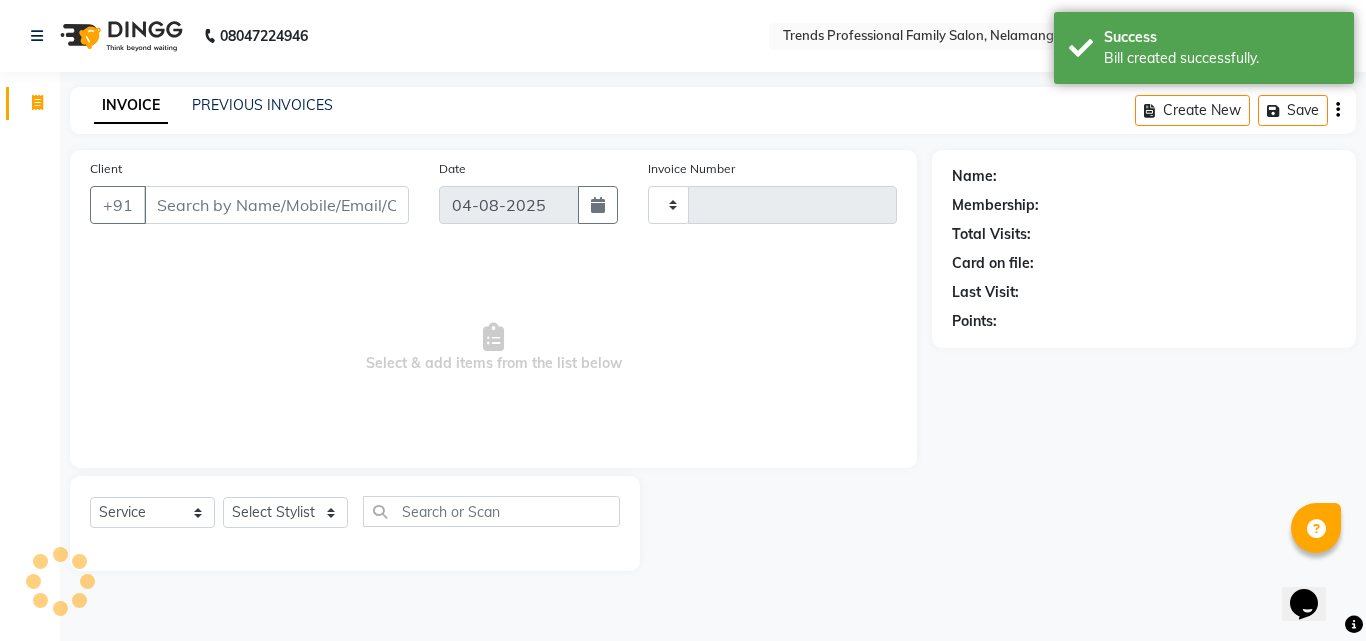 type on "2452" 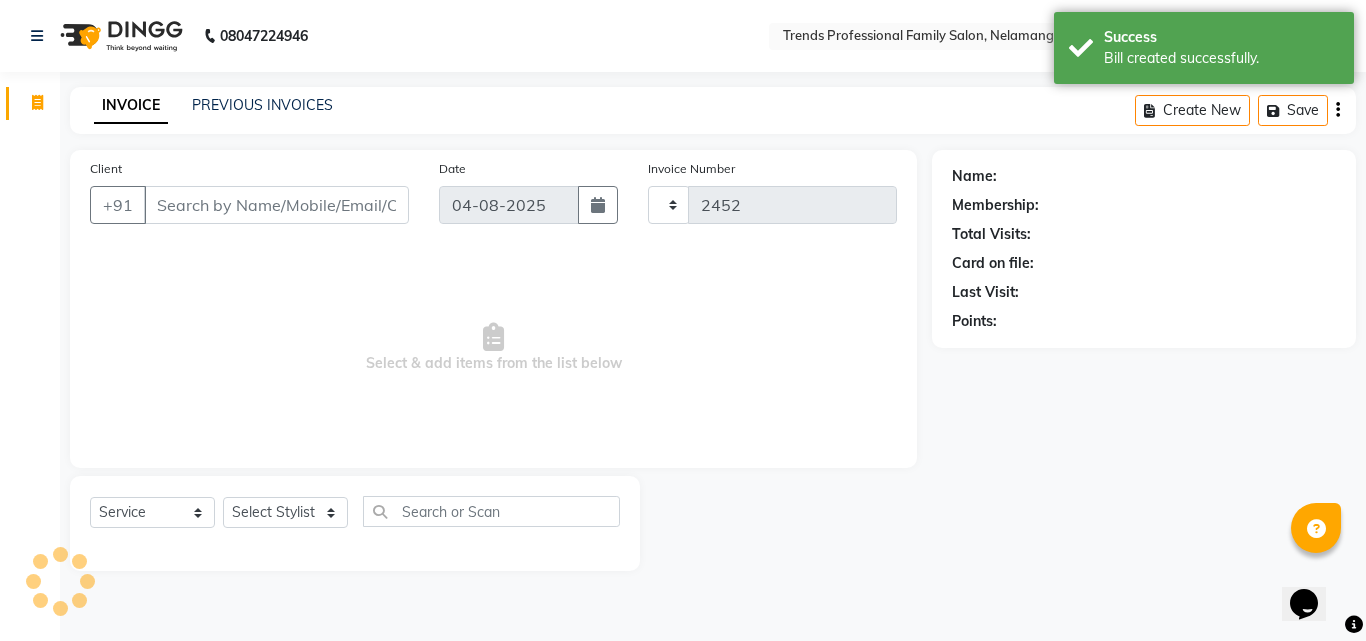 select on "7345" 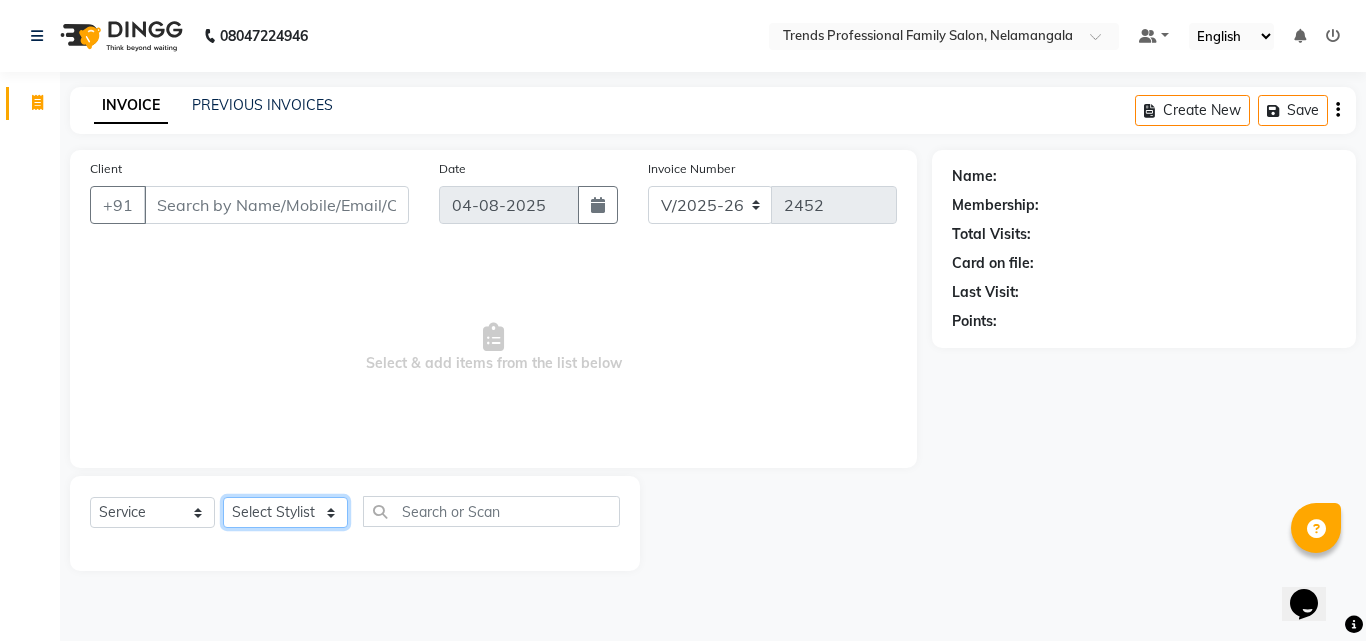 click on "Select Stylist ANITHA AVANTHIKA Hithaishi IMRAN KHAN KANCHAN MUSKHAN RUSTHAM SEEMA SHIVA SOURAV Sumika Trends" 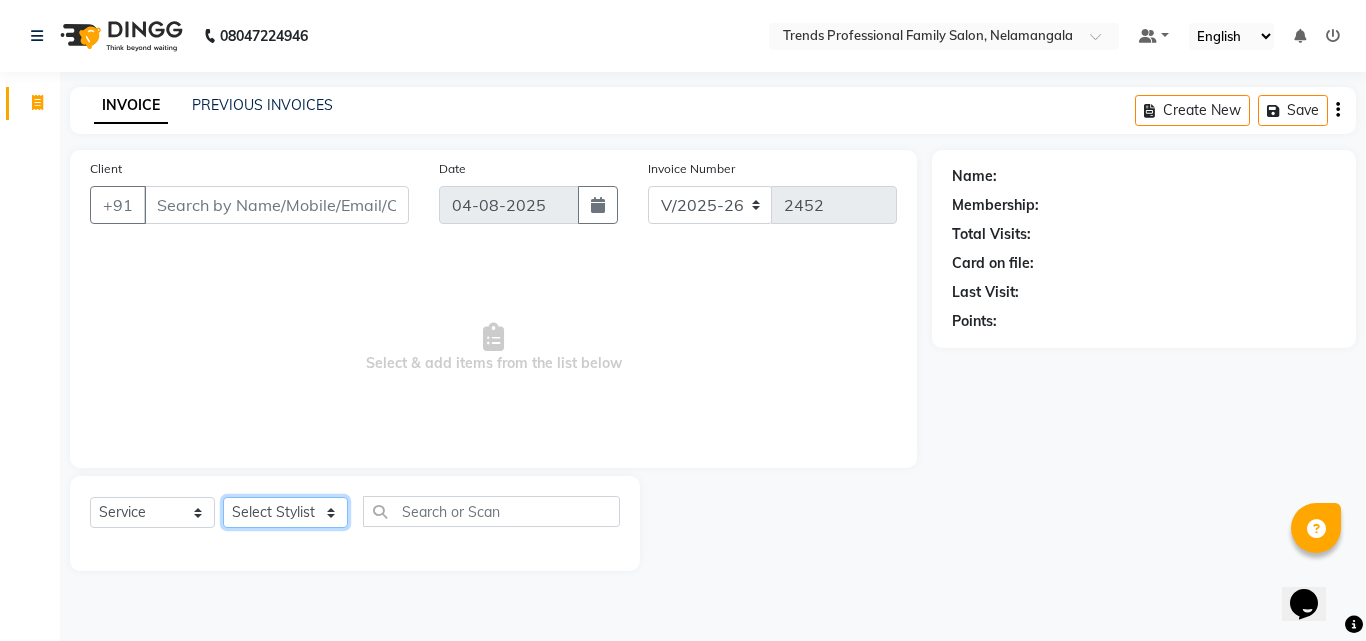 select on "68140" 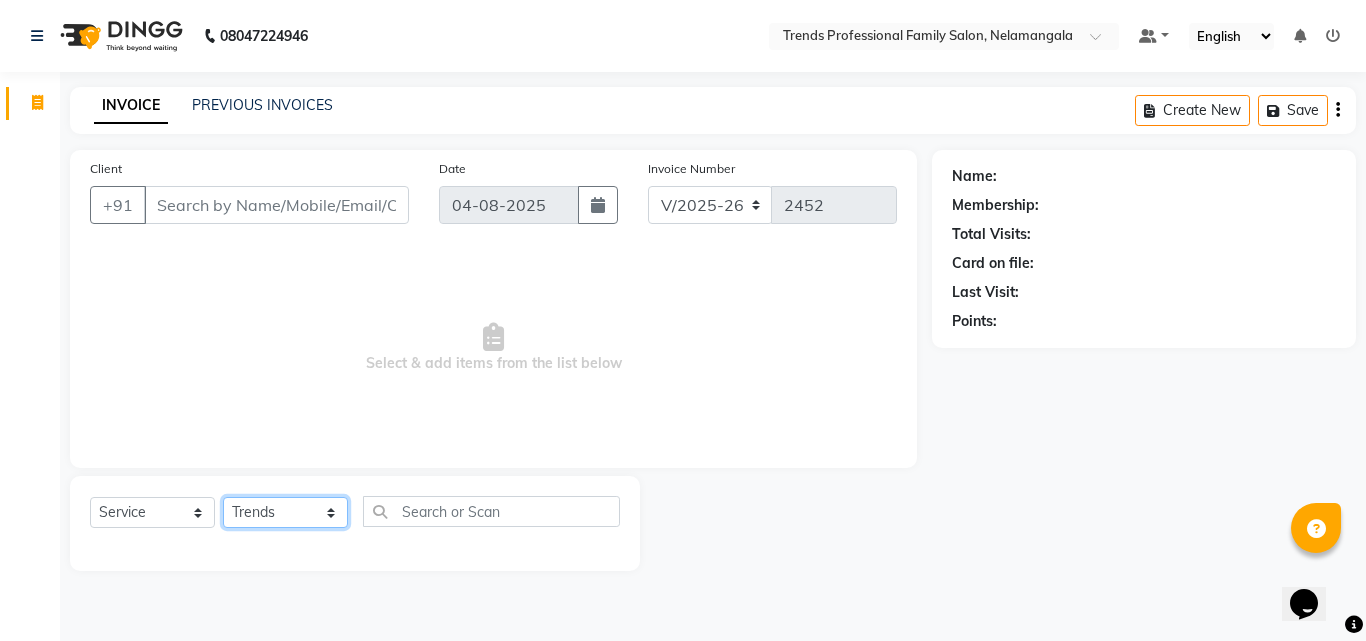 click on "Select Stylist ANITHA AVANTHIKA Hithaishi IMRAN KHAN KANCHAN MUSKHAN RUSTHAM SEEMA SHIVA SOURAV Sumika Trends" 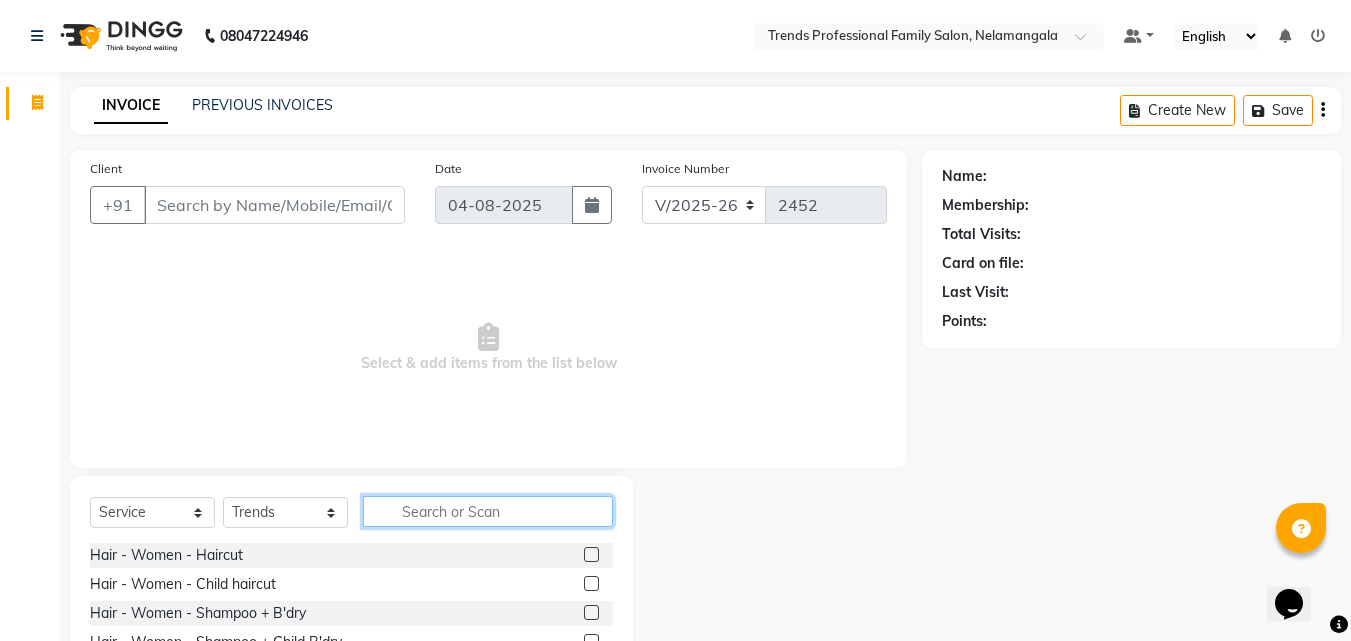 click 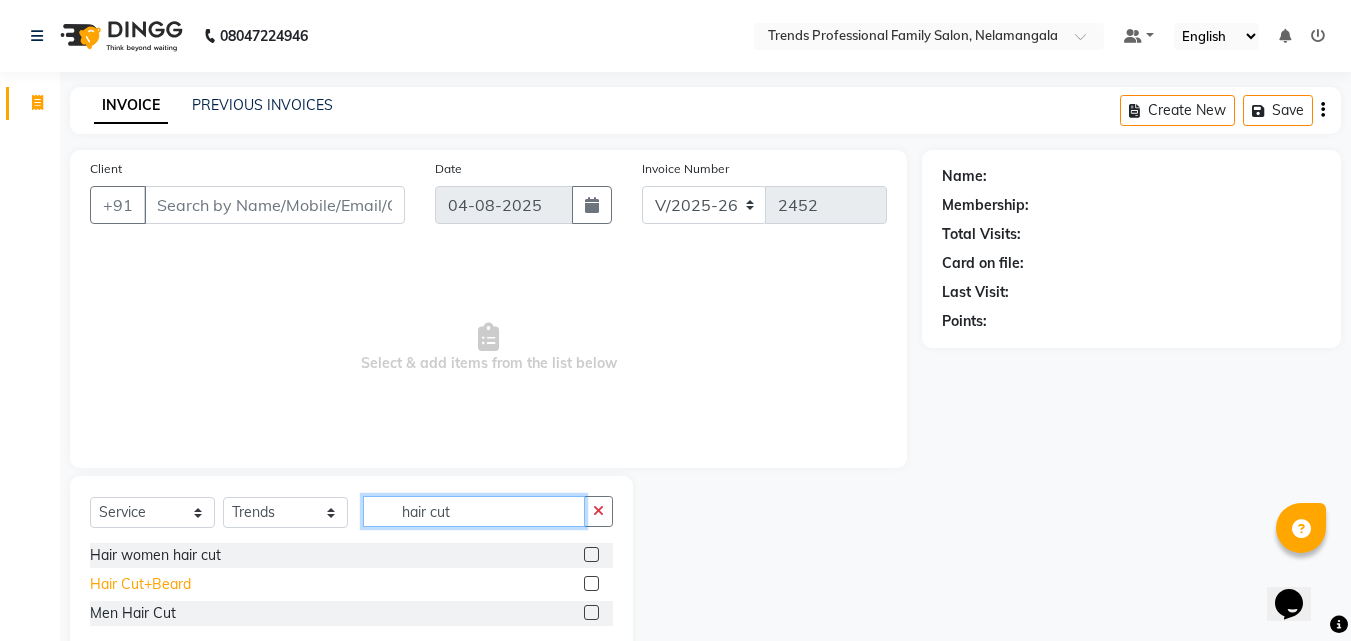 type on "hair cut" 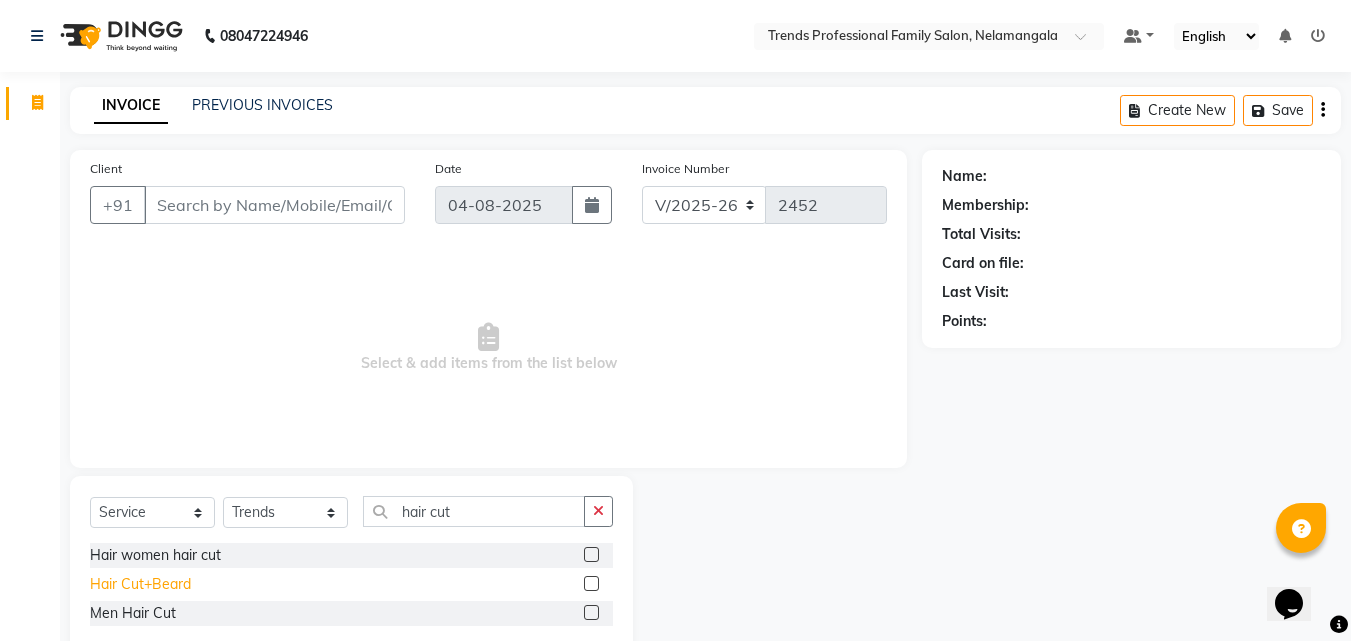 click on "Hair Cut+Beard" 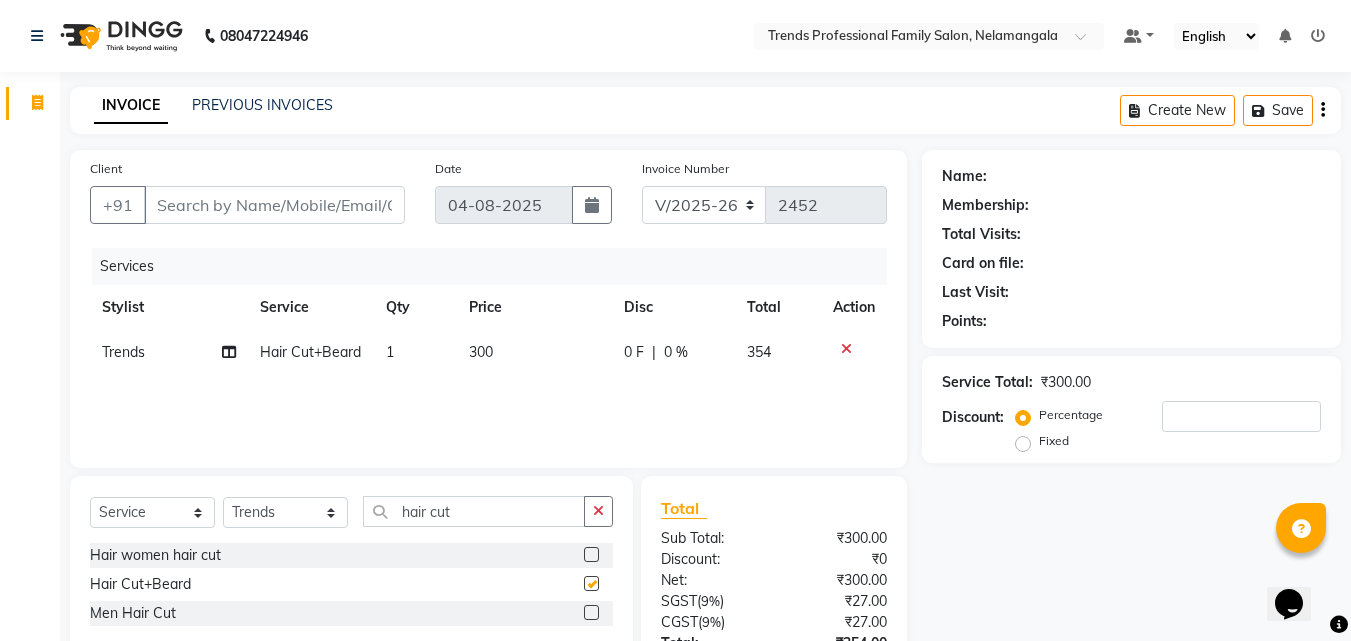 checkbox on "false" 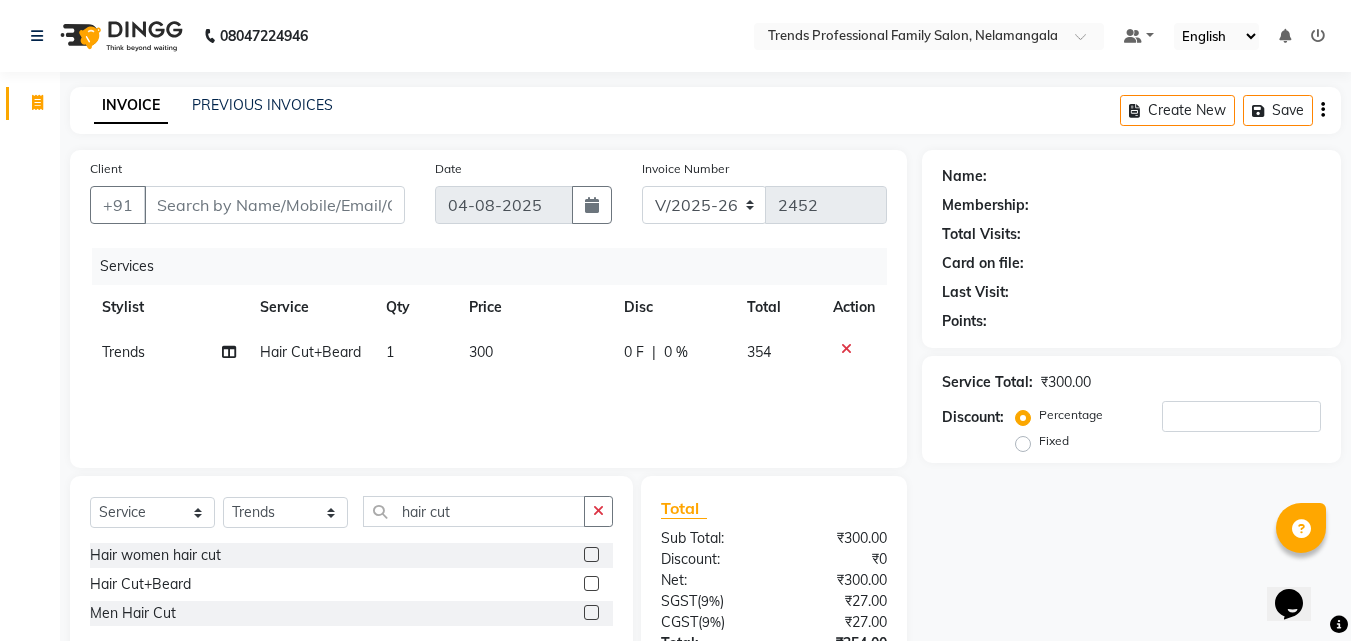 click on "Select  Service  Product  Membership  Package Voucher Prepaid Gift Card  Select Stylist [NAME] [NAME] [NAME] [NAME] [NAME] [NAME] [NAME] [NAME] [NAME] [NAME] [NAME] Trends hair cut" 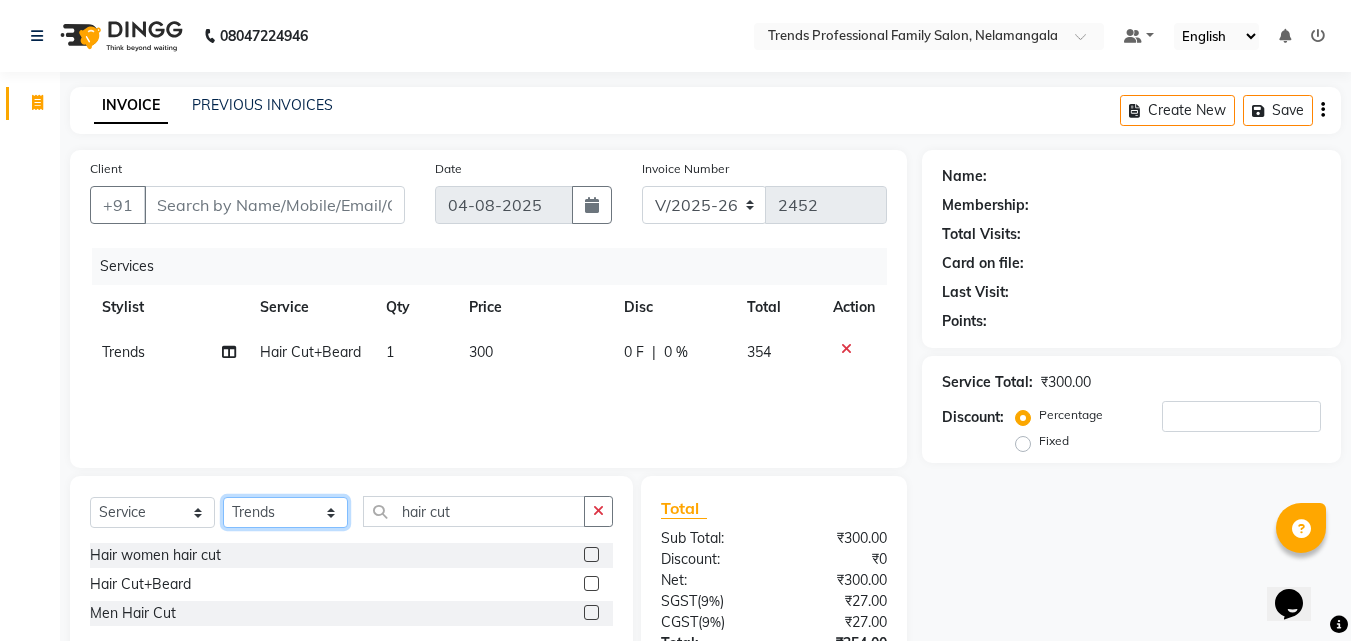 click on "Select Stylist ANITHA AVANTHIKA Hithaishi IMRAN KHAN KANCHAN MUSKHAN RUSTHAM SEEMA SHIVA SOURAV Sumika Trends" 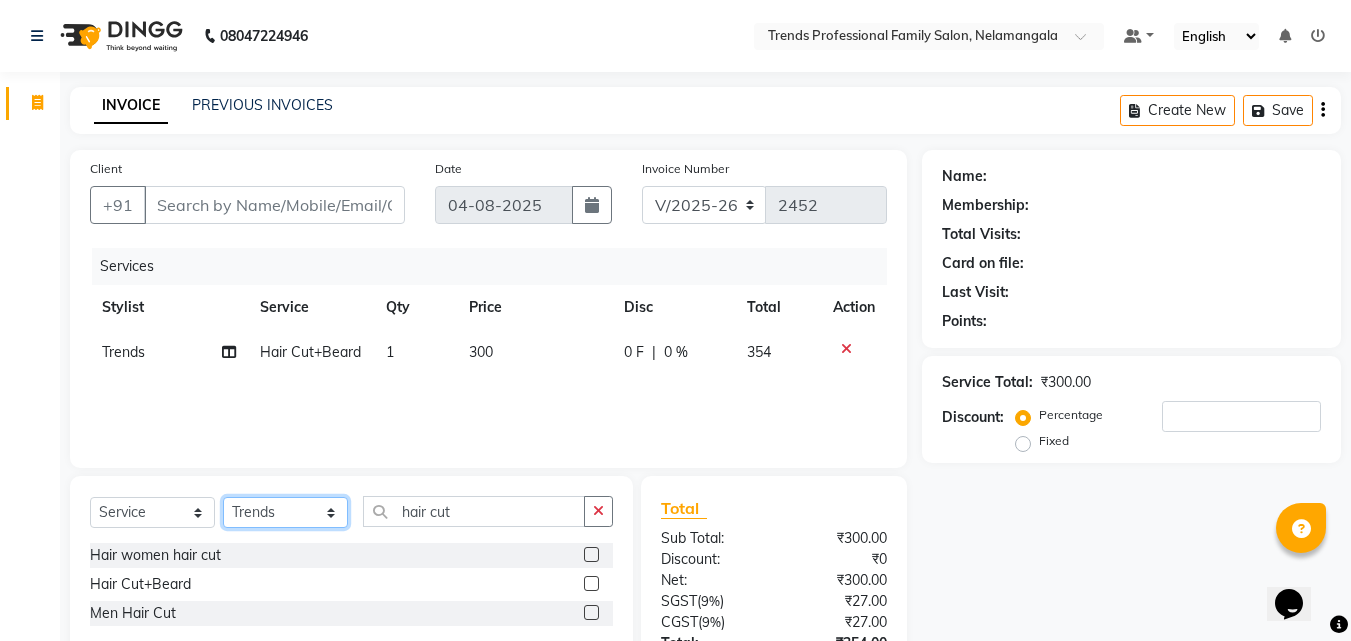 select on "72180" 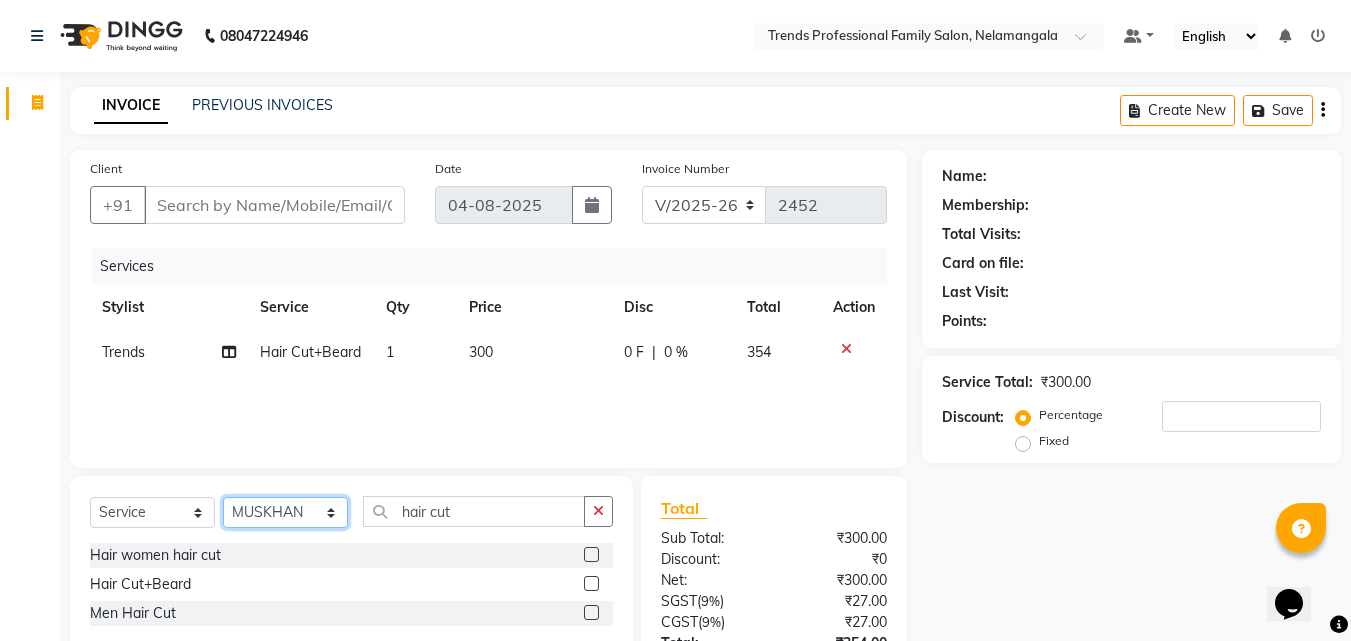click on "Select Stylist ANITHA AVANTHIKA Hithaishi IMRAN KHAN KANCHAN MUSKHAN RUSTHAM SEEMA SHIVA SOURAV Sumika Trends" 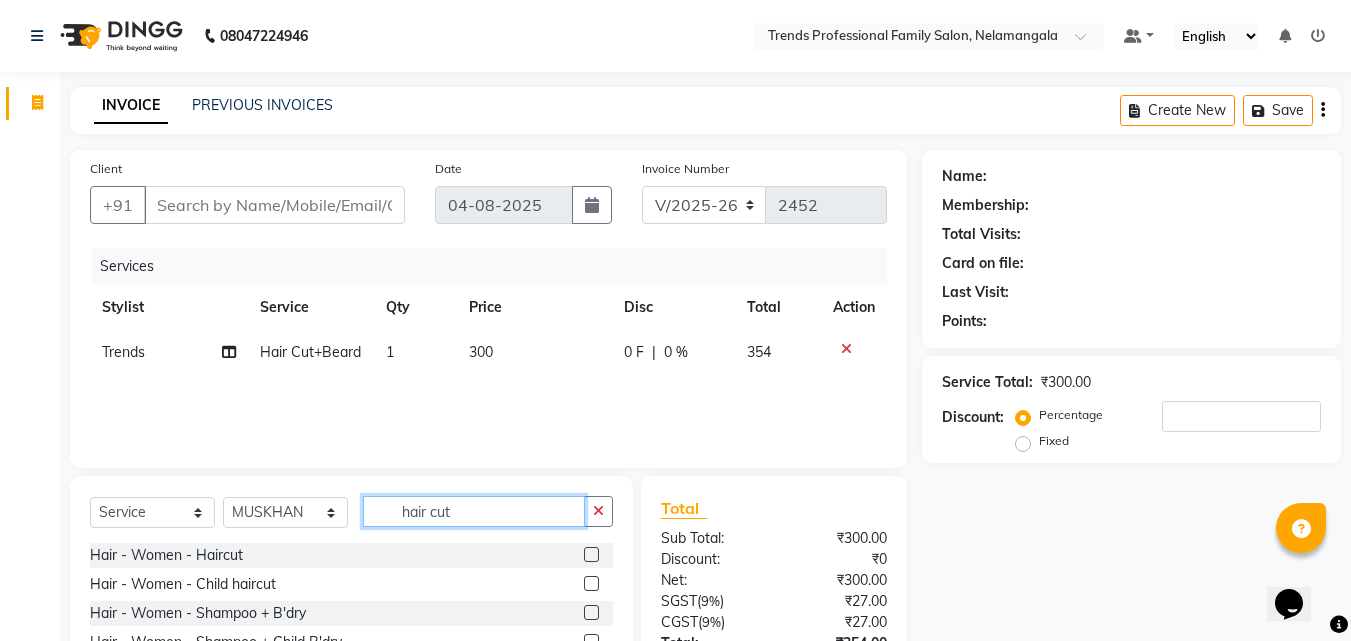 click on "hair cut" 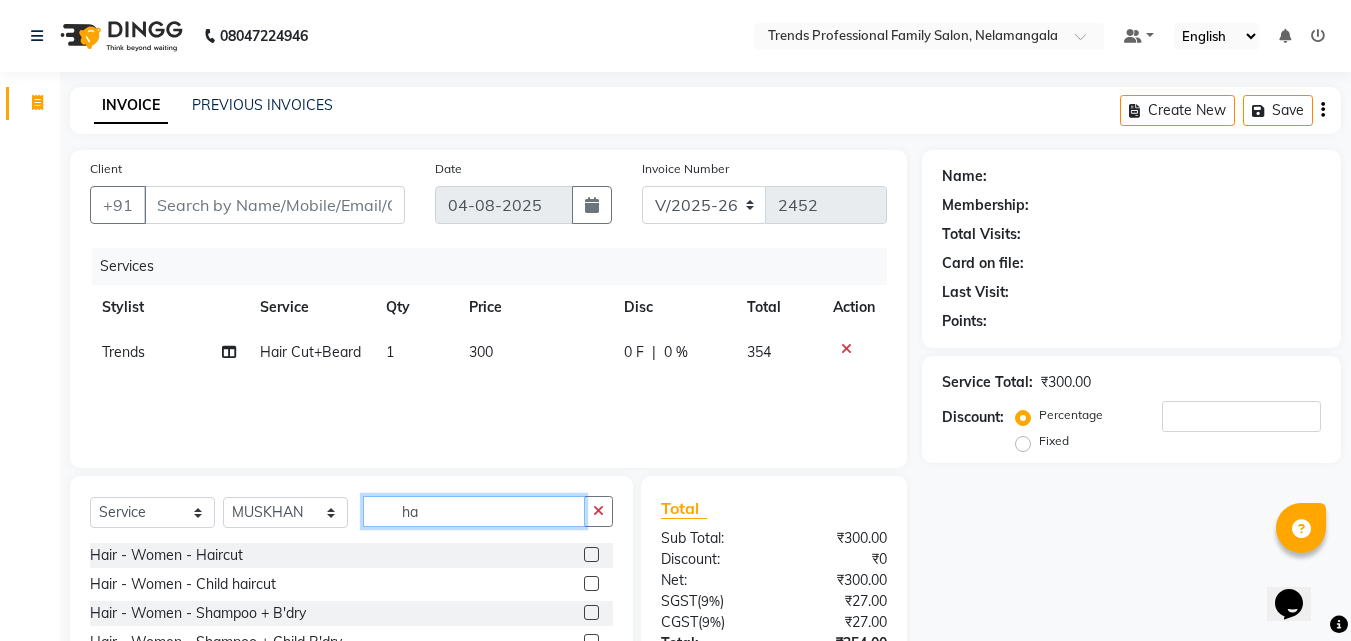 type on "h" 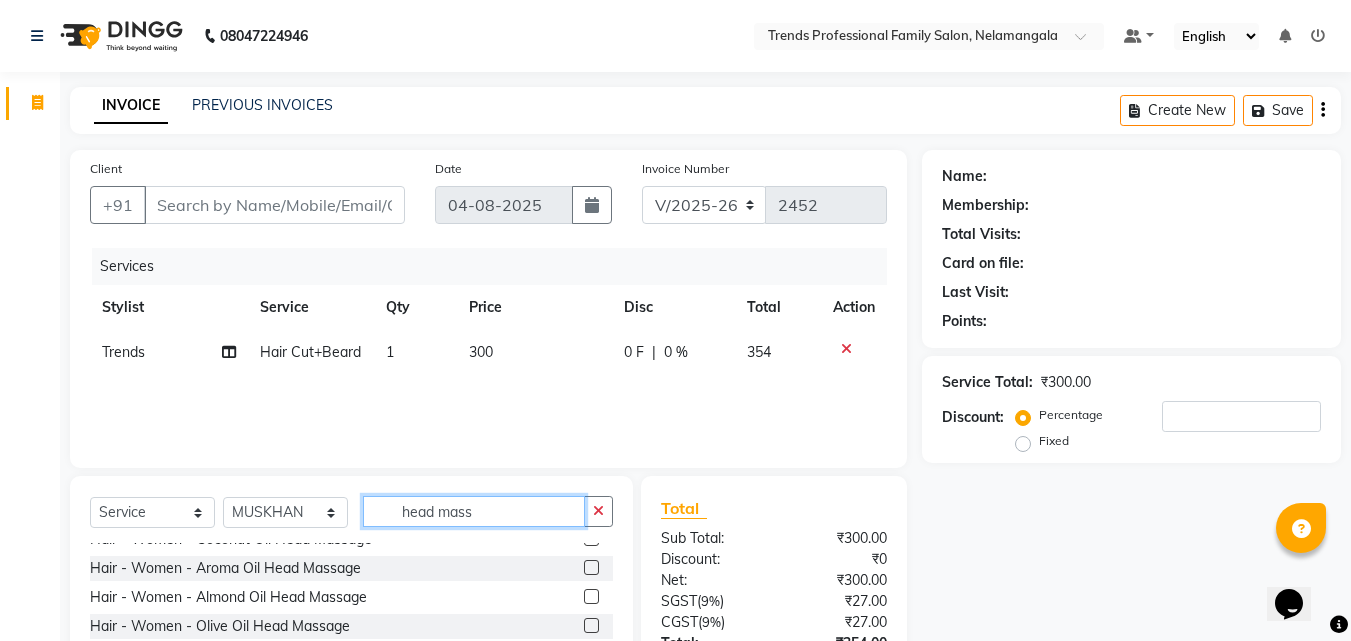 scroll, scrollTop: 148, scrollLeft: 0, axis: vertical 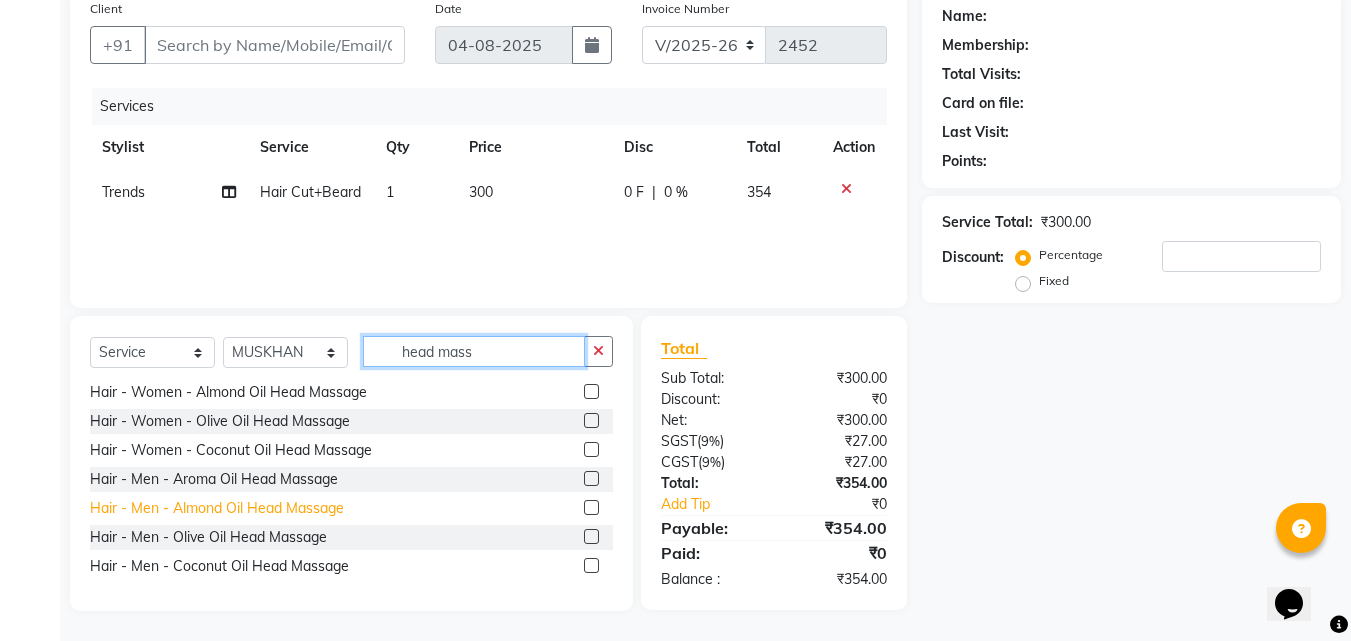 type on "head mass" 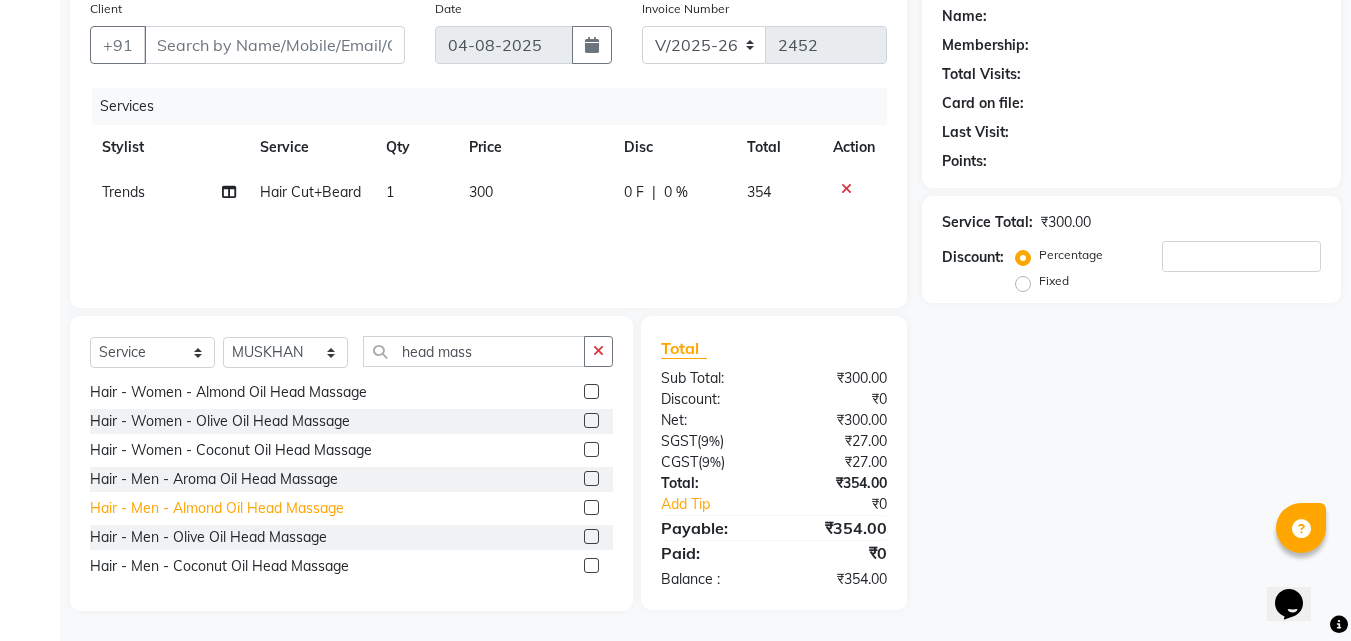 click on "Hair - Men - Almond Oil Head Massage" 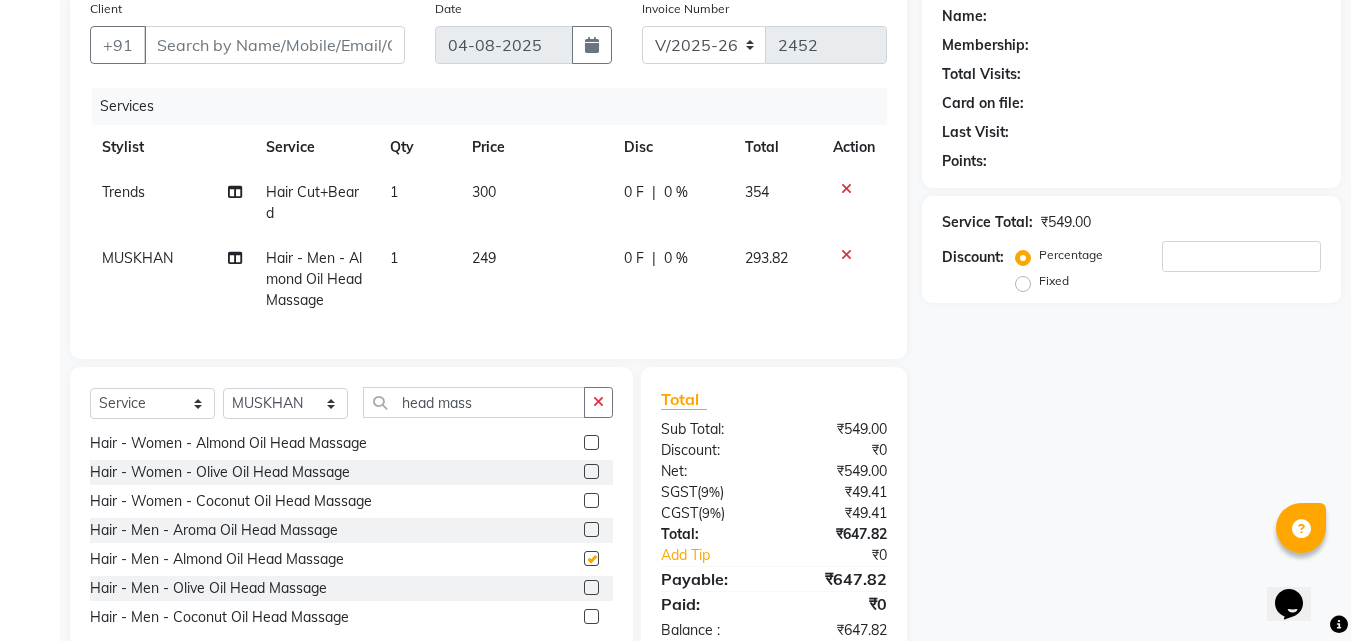 checkbox on "false" 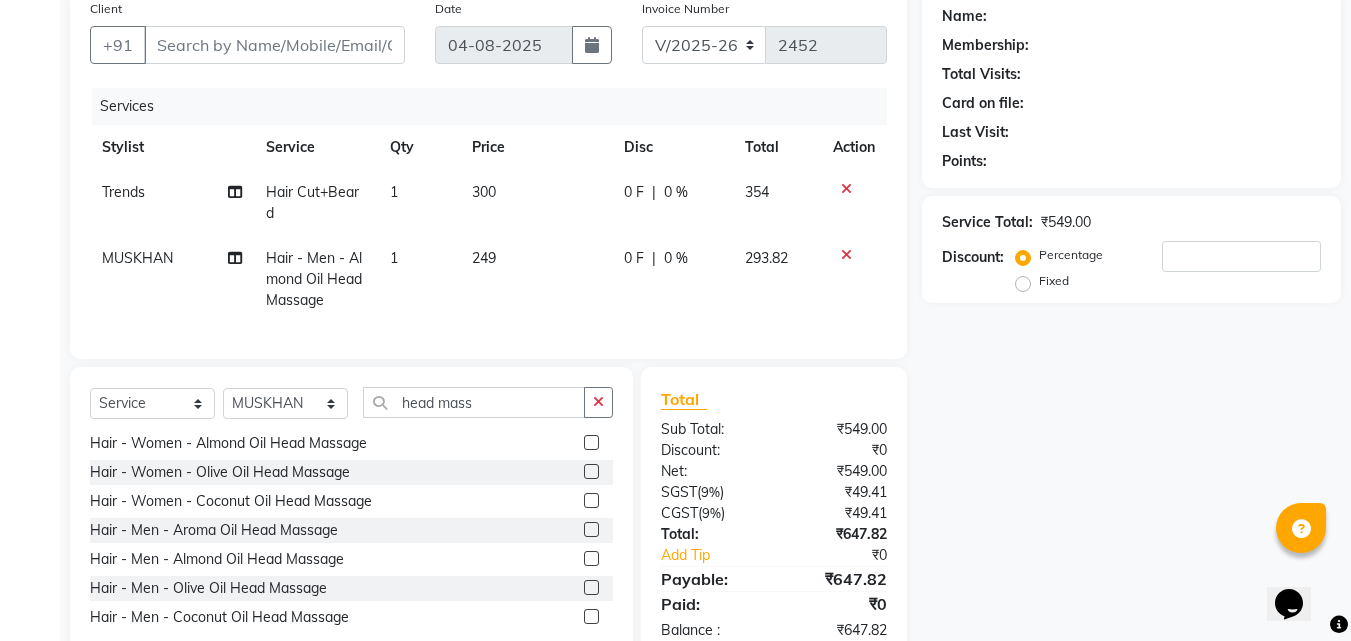 click on "0 %" 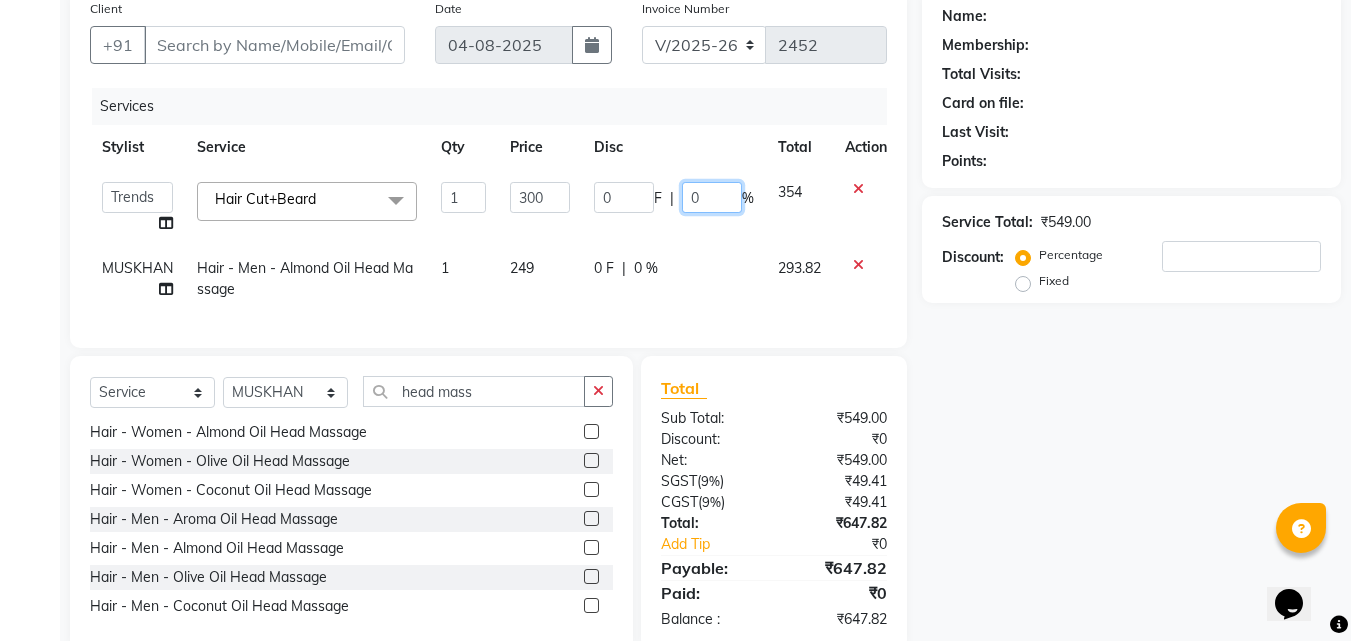 click on "0" 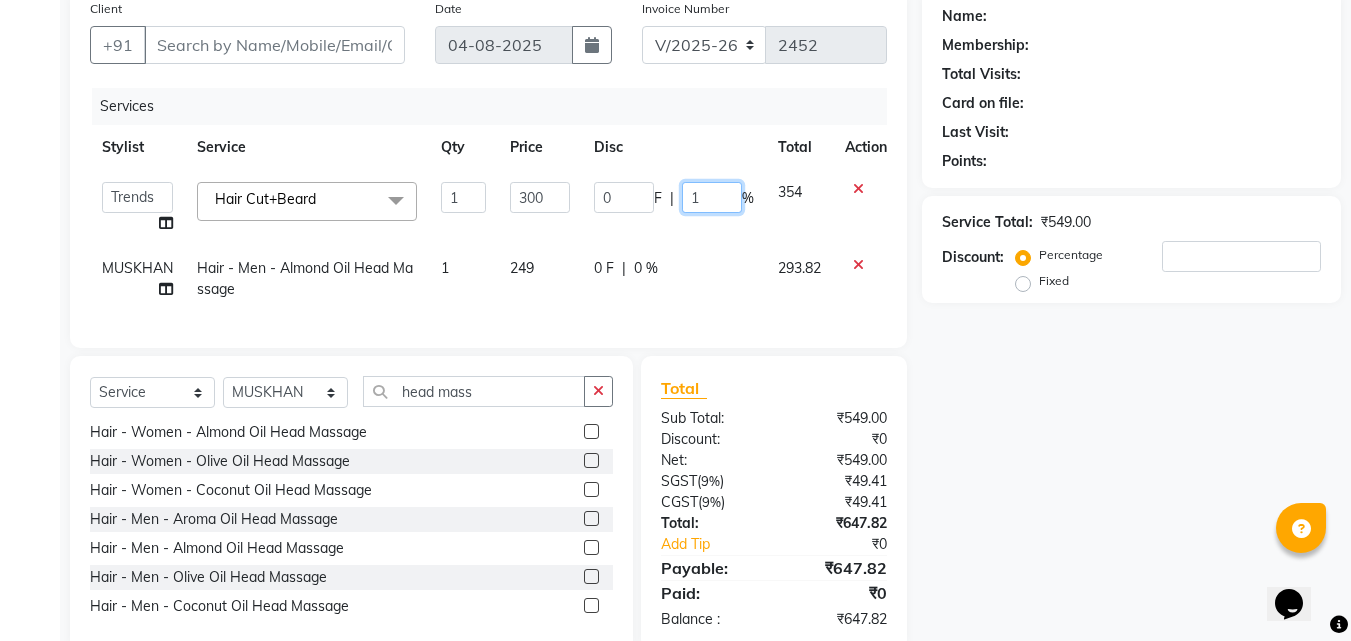 type on "15" 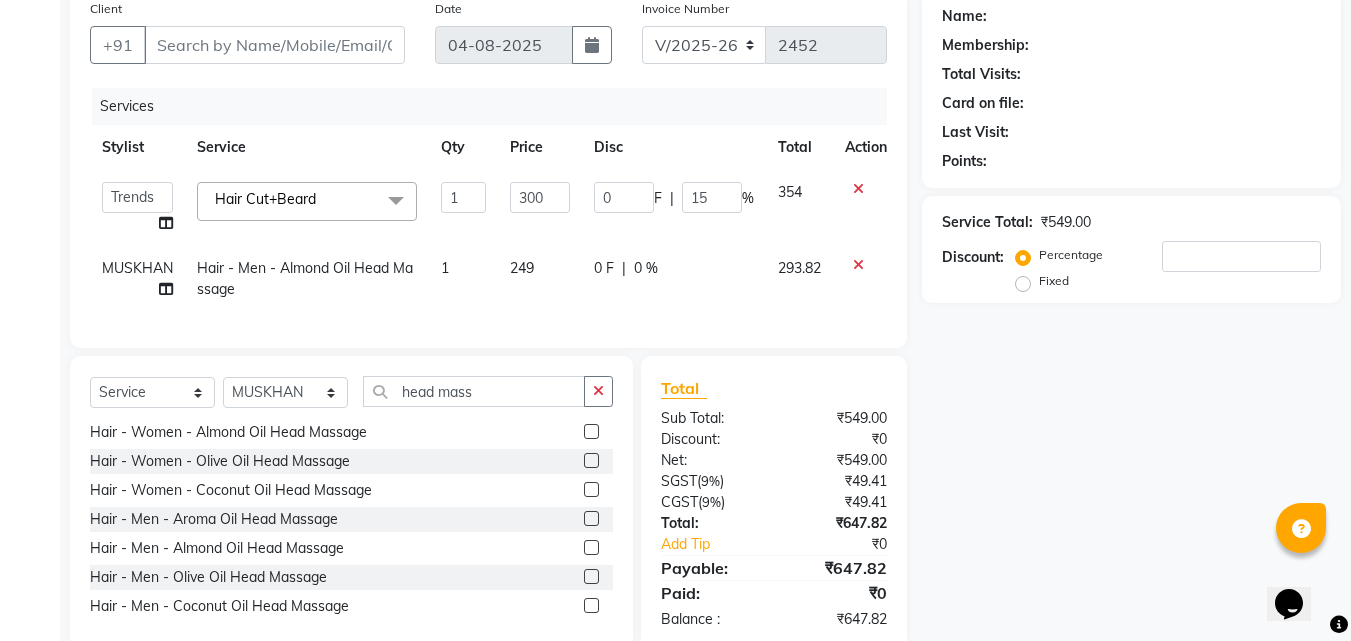 click on "Name: Membership: Total Visits: Card on file: Last Visit:  Points:  Service Total:  ₹549.00  Discount:  Percentage   Fixed" 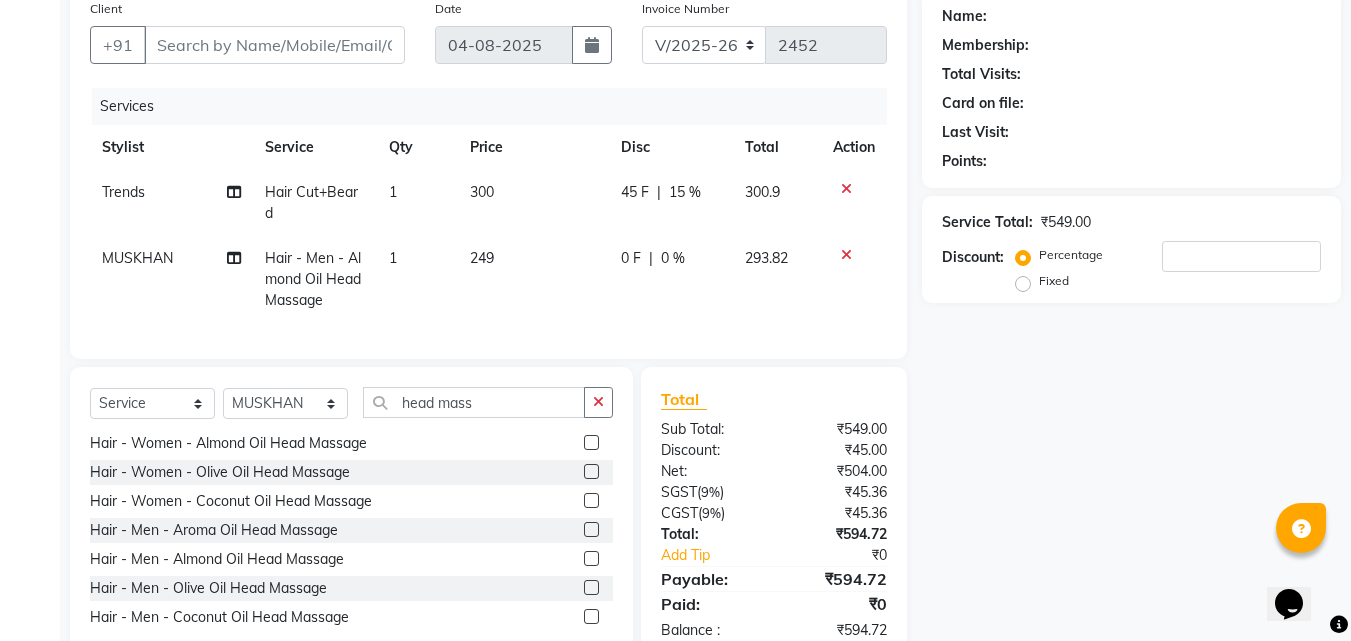 click on "MUSKHAN" 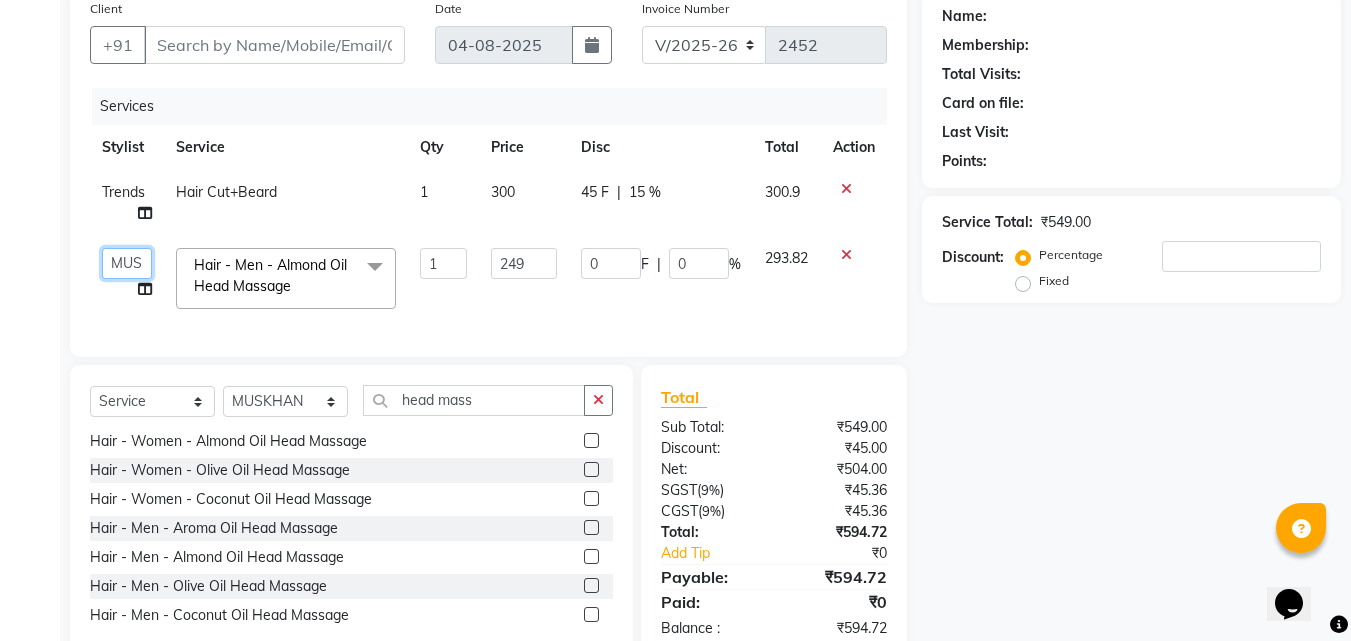 click on "[NAME]   [NAME]   [NAME]   [NAME]   [NAME]   [NAME]   [NAME]   [NAME]   [NAME]   [NAME]   [NAME]   Trends" 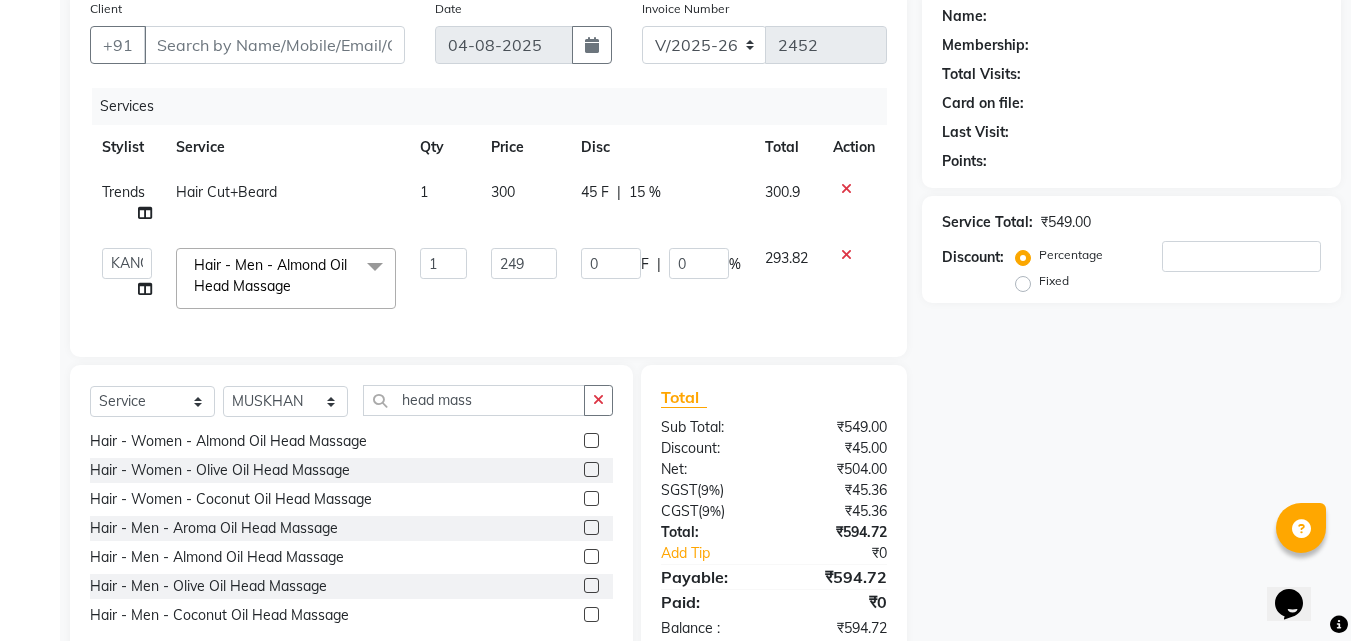 select on "87936" 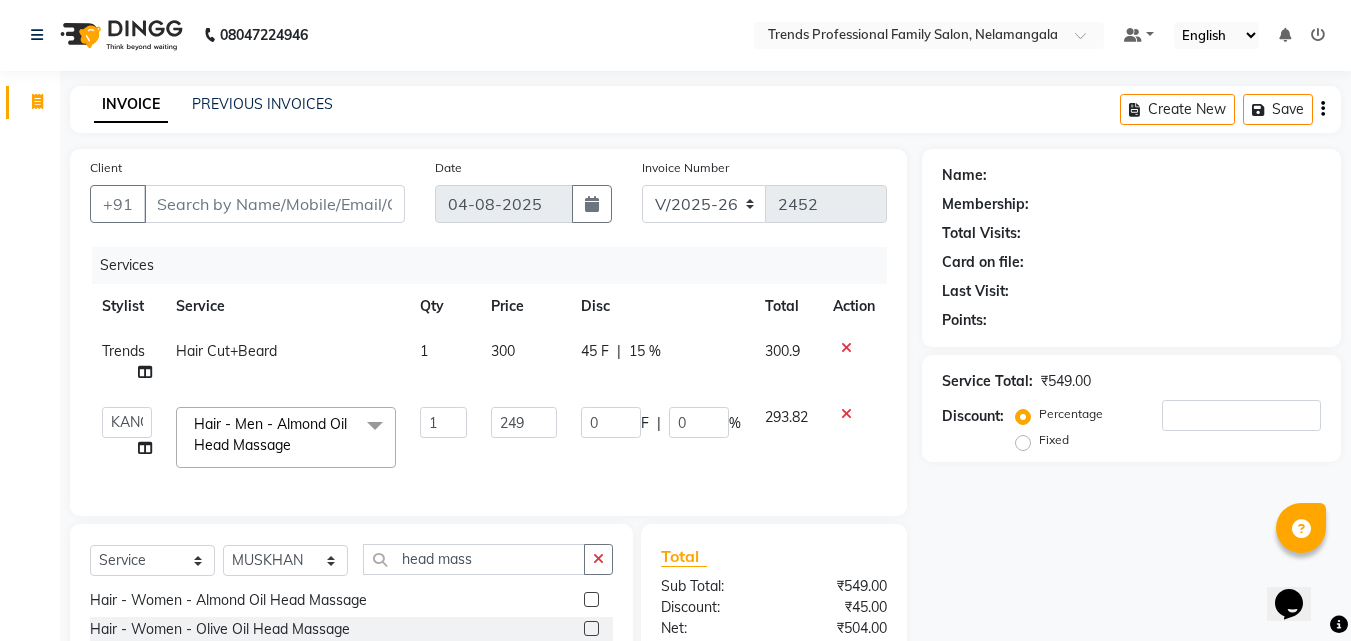 scroll, scrollTop: 0, scrollLeft: 0, axis: both 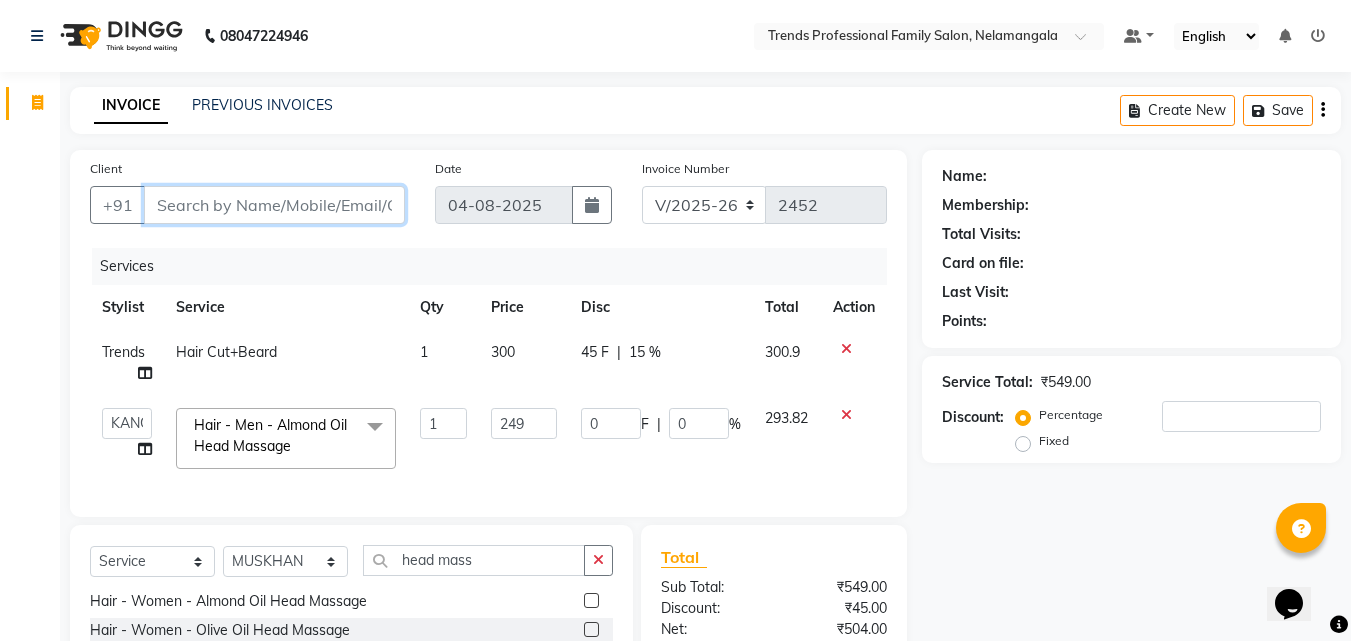 click on "Client" at bounding box center [274, 205] 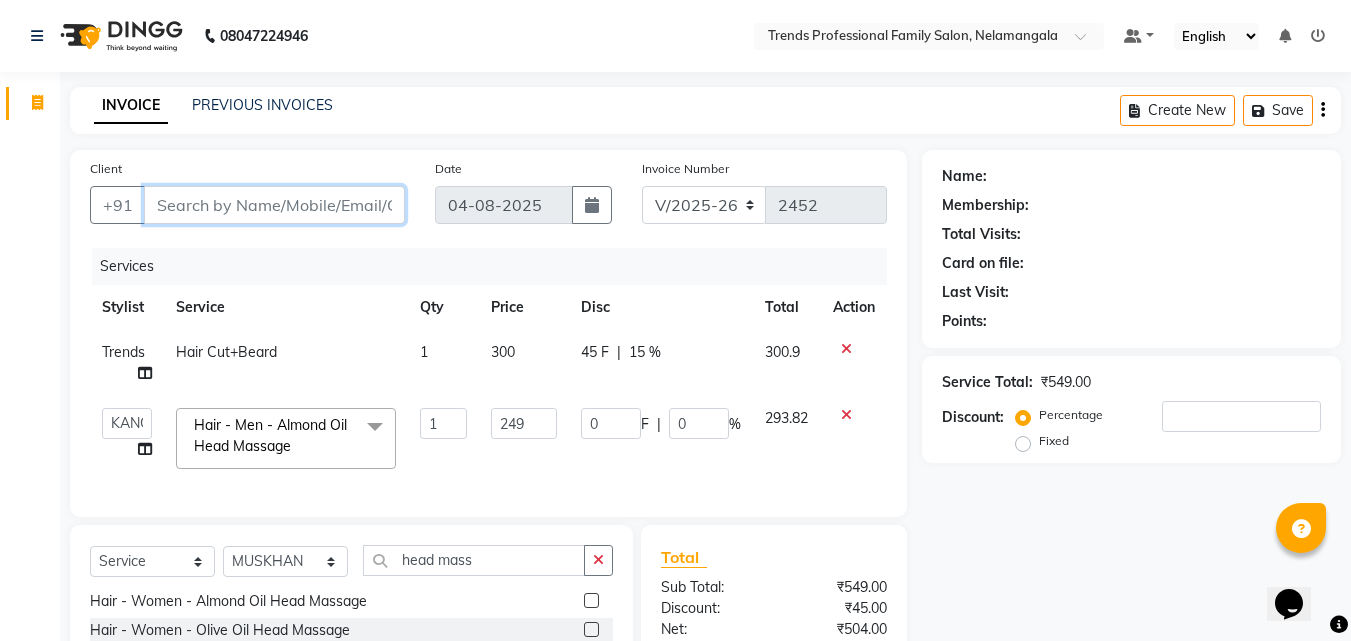 type on "9" 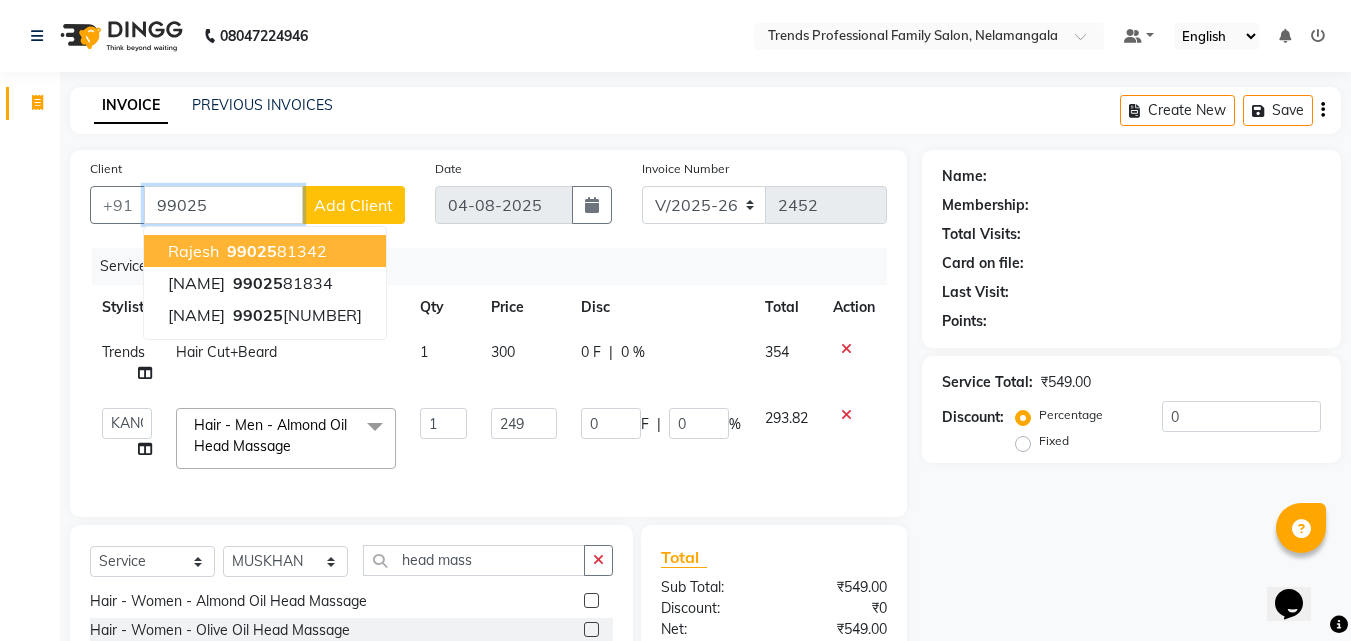 drag, startPoint x: 258, startPoint y: 247, endPoint x: 278, endPoint y: 243, distance: 20.396078 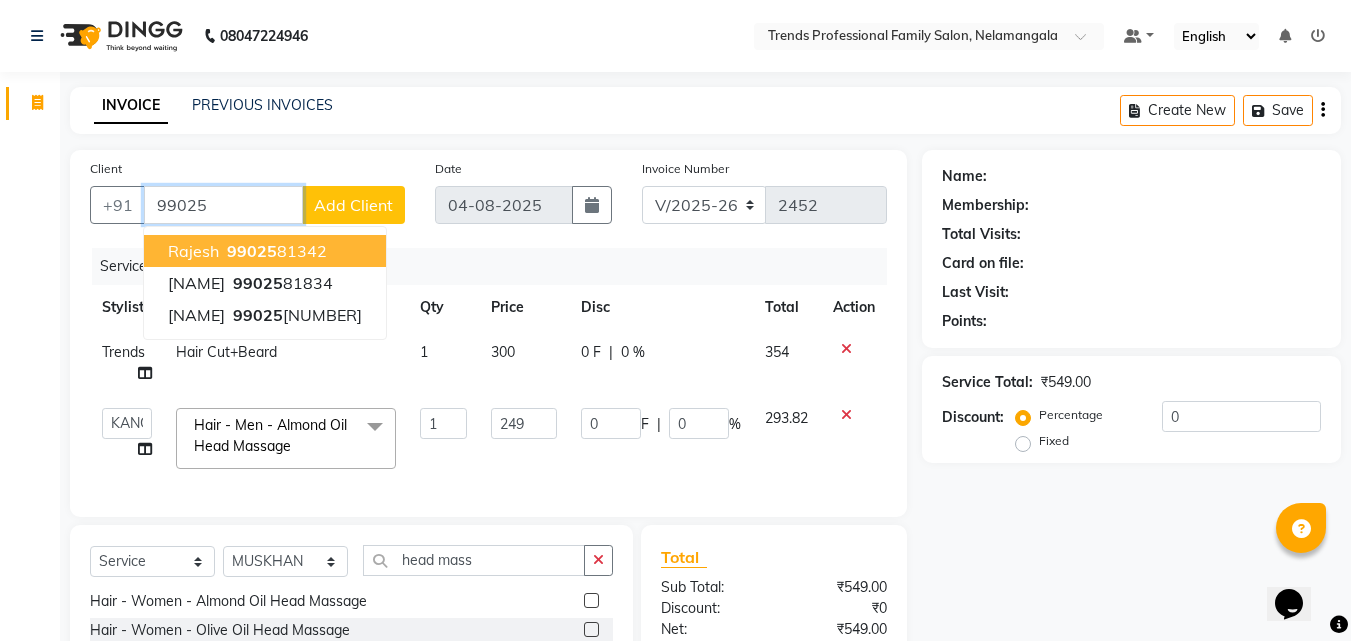click on "99025" at bounding box center [252, 251] 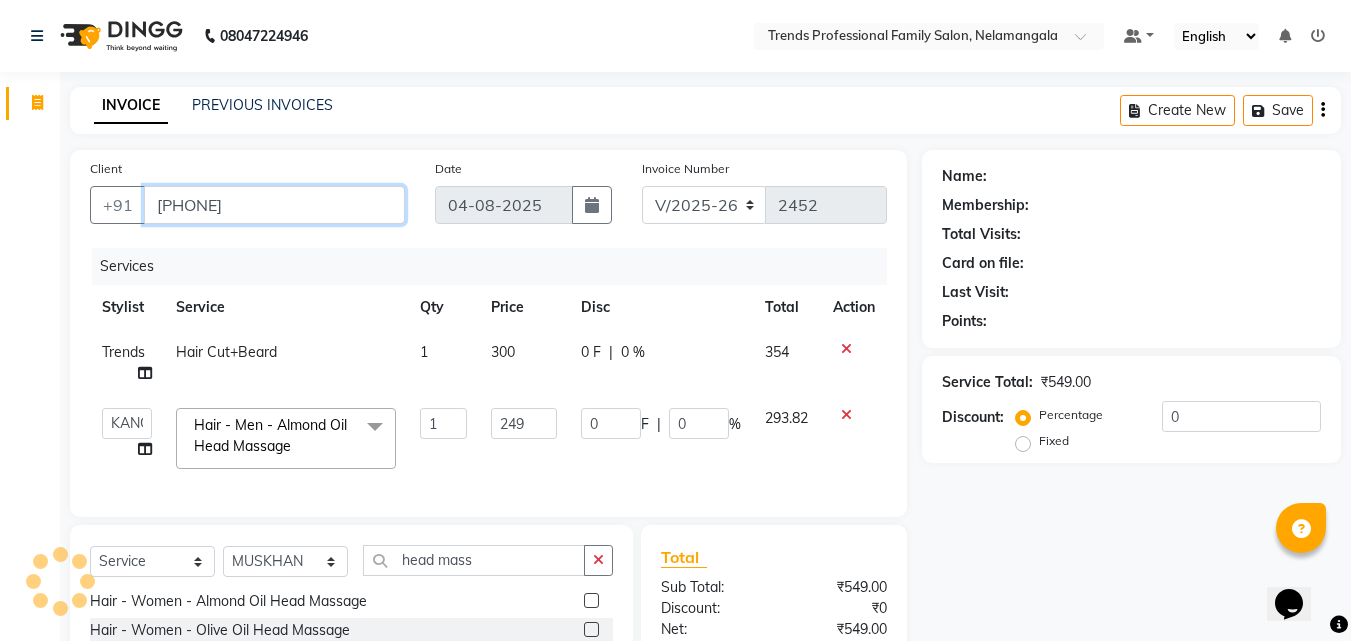 type on "[PHONE]" 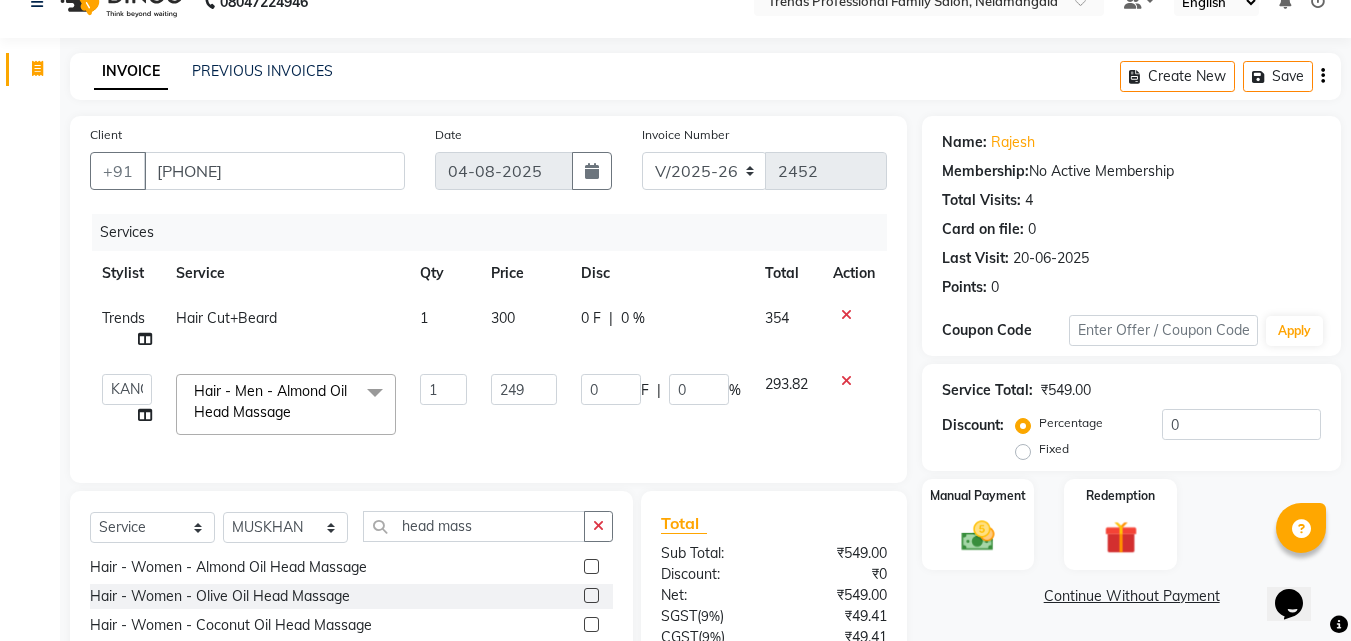 scroll, scrollTop: 0, scrollLeft: 0, axis: both 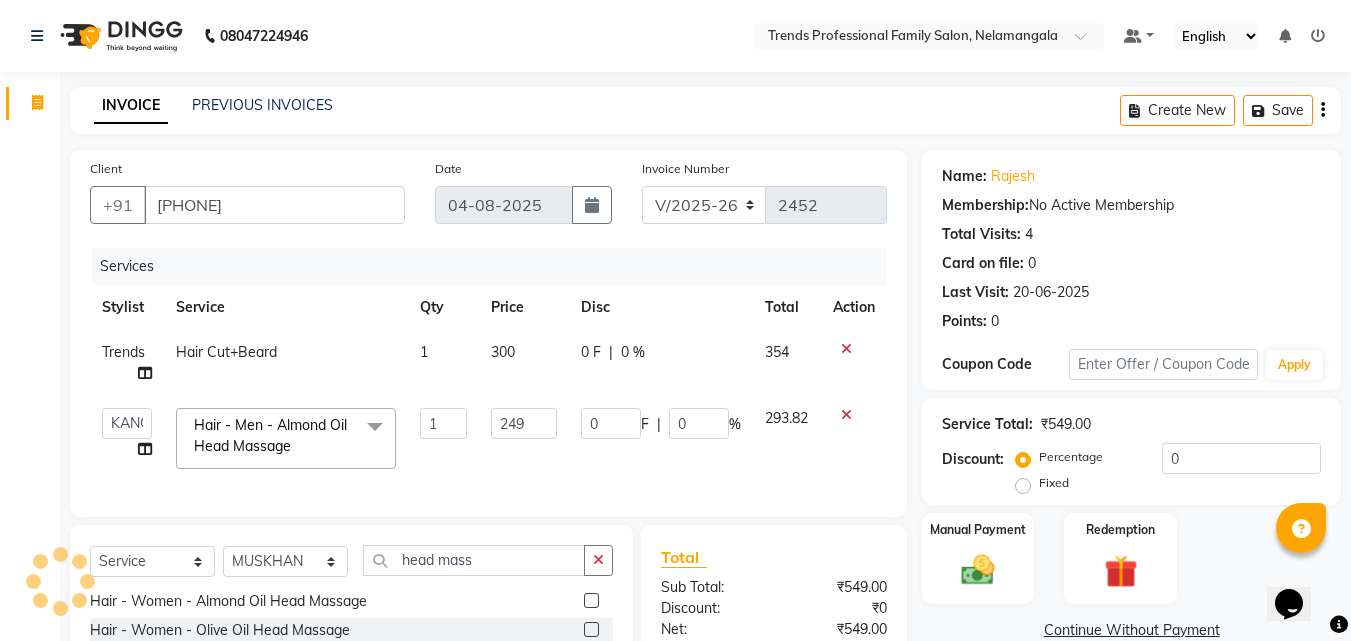 click on "0 F | 0 %" 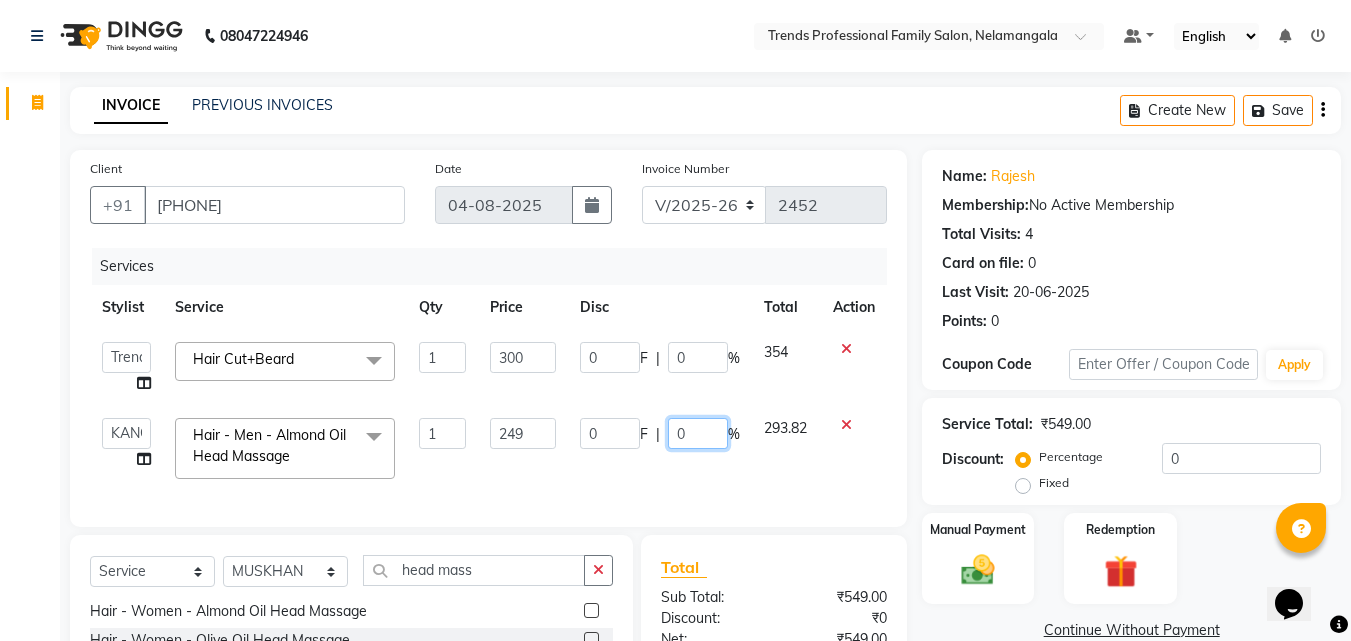 click on "0" 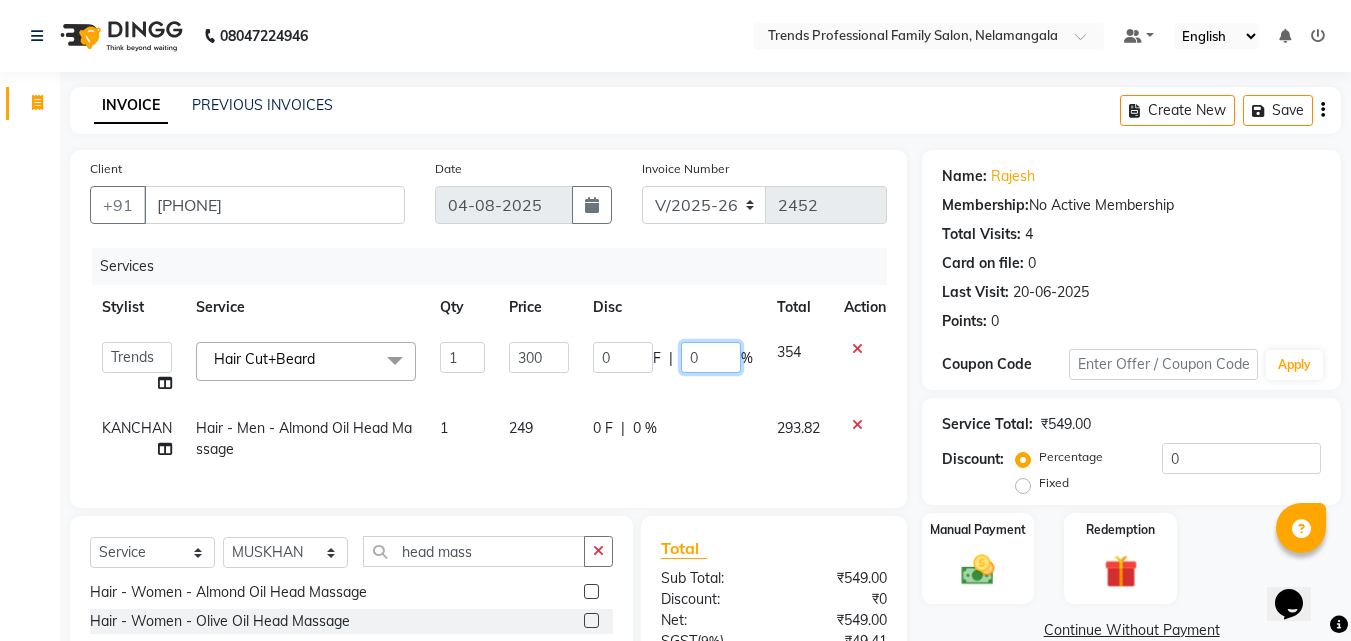 click on "0" 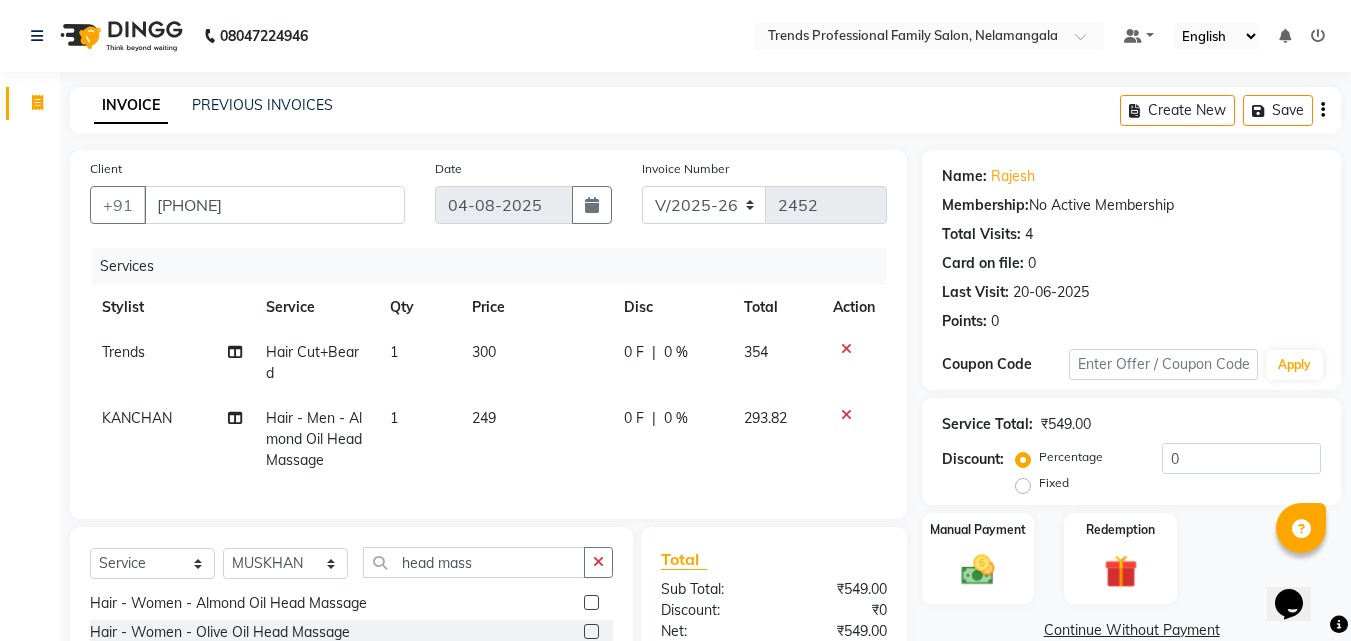 click 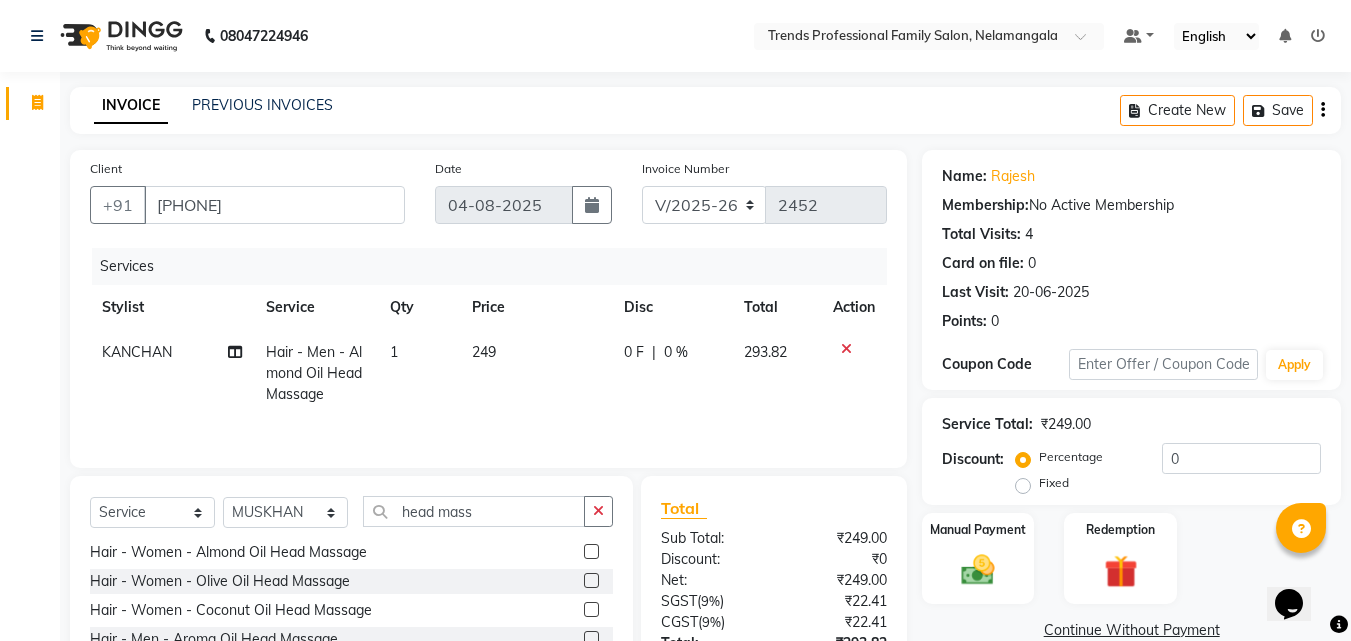 click 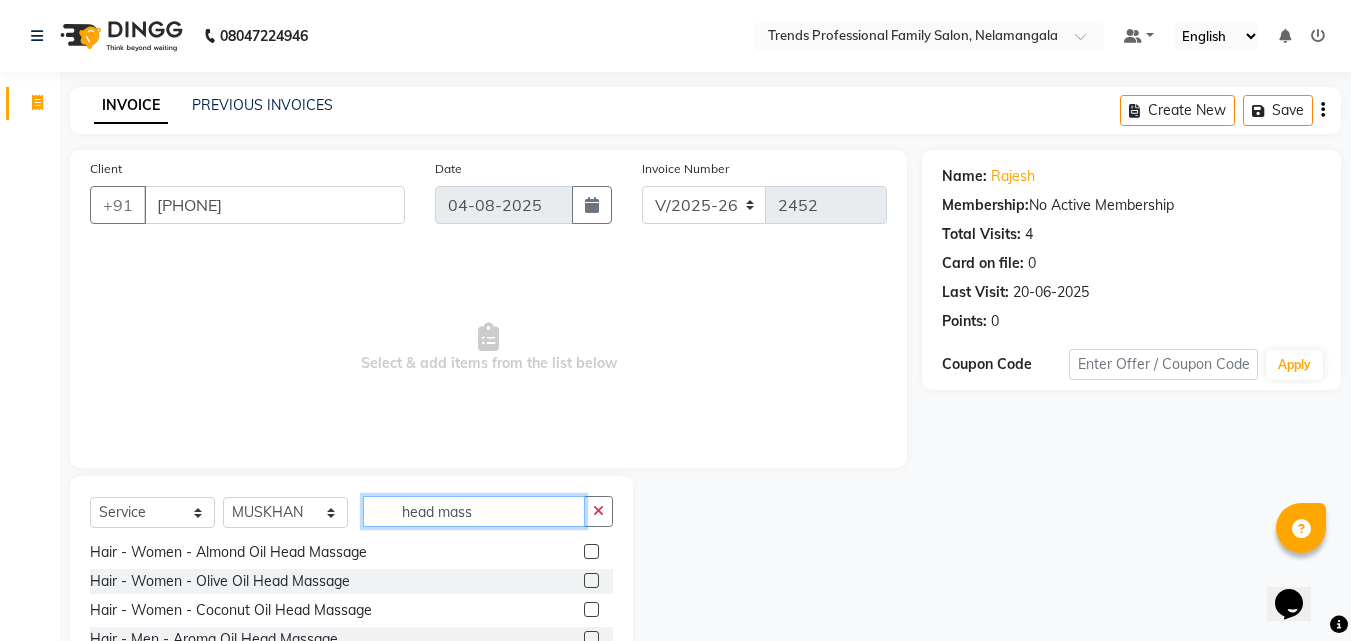 drag, startPoint x: 495, startPoint y: 512, endPoint x: 276, endPoint y: 503, distance: 219.18486 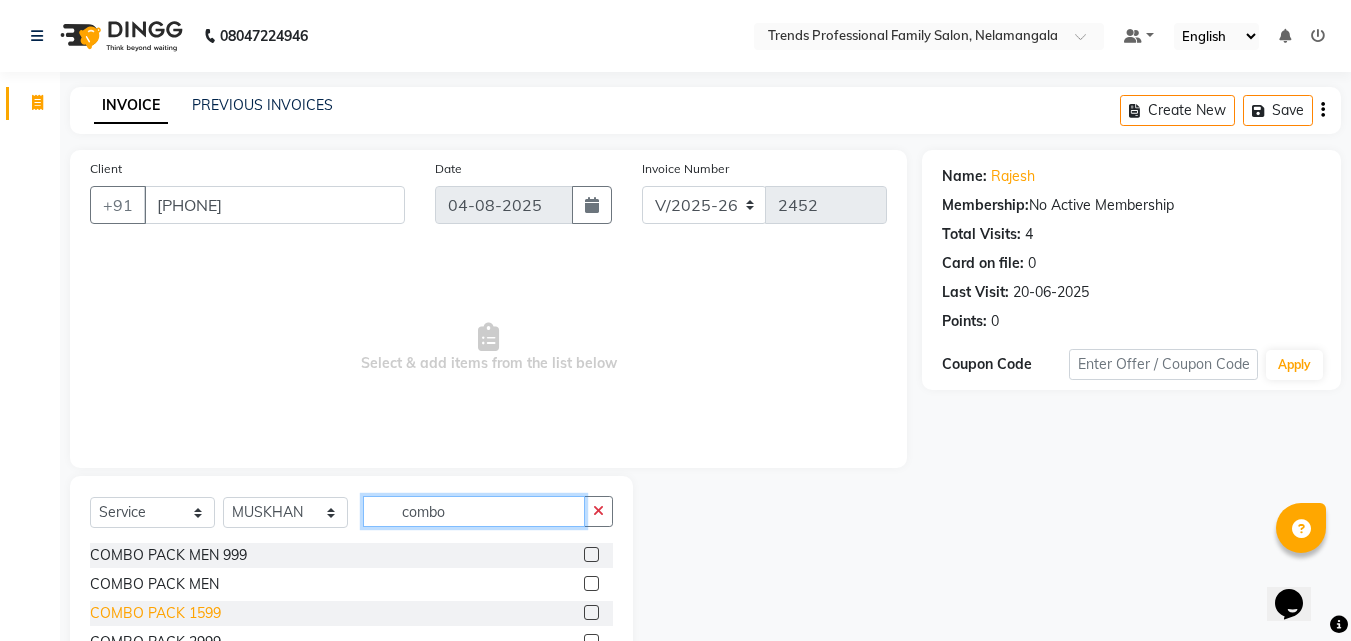 scroll, scrollTop: 32, scrollLeft: 0, axis: vertical 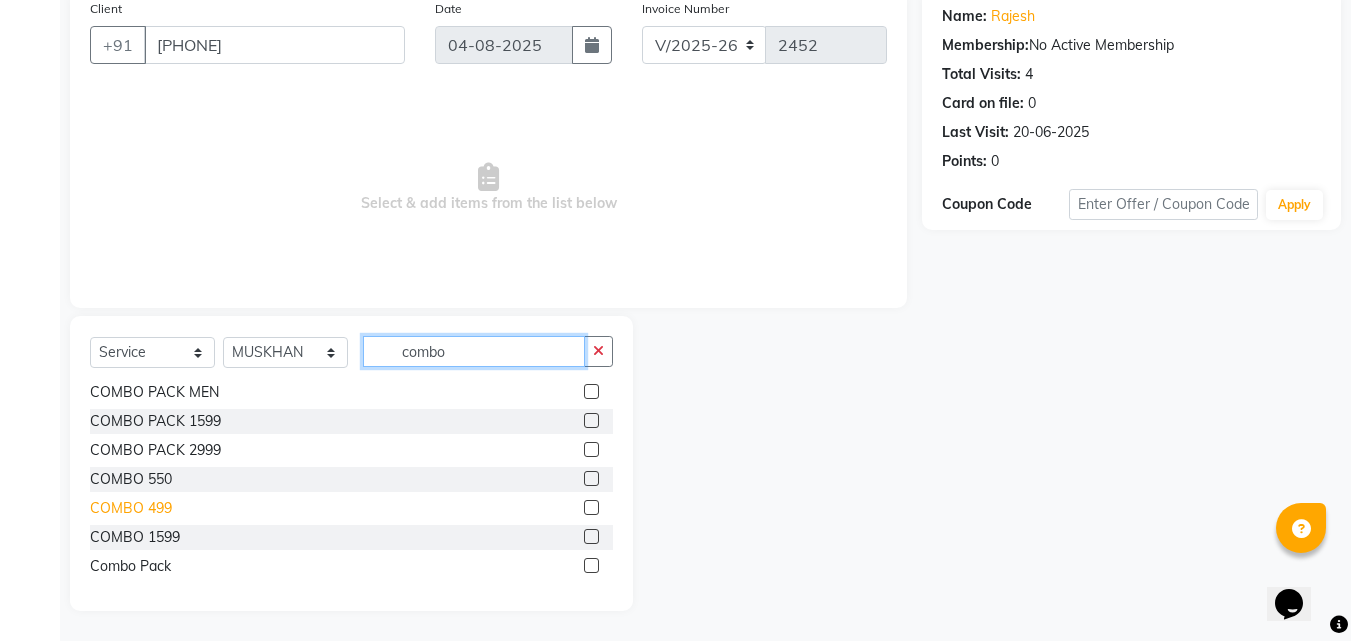 type on "combo" 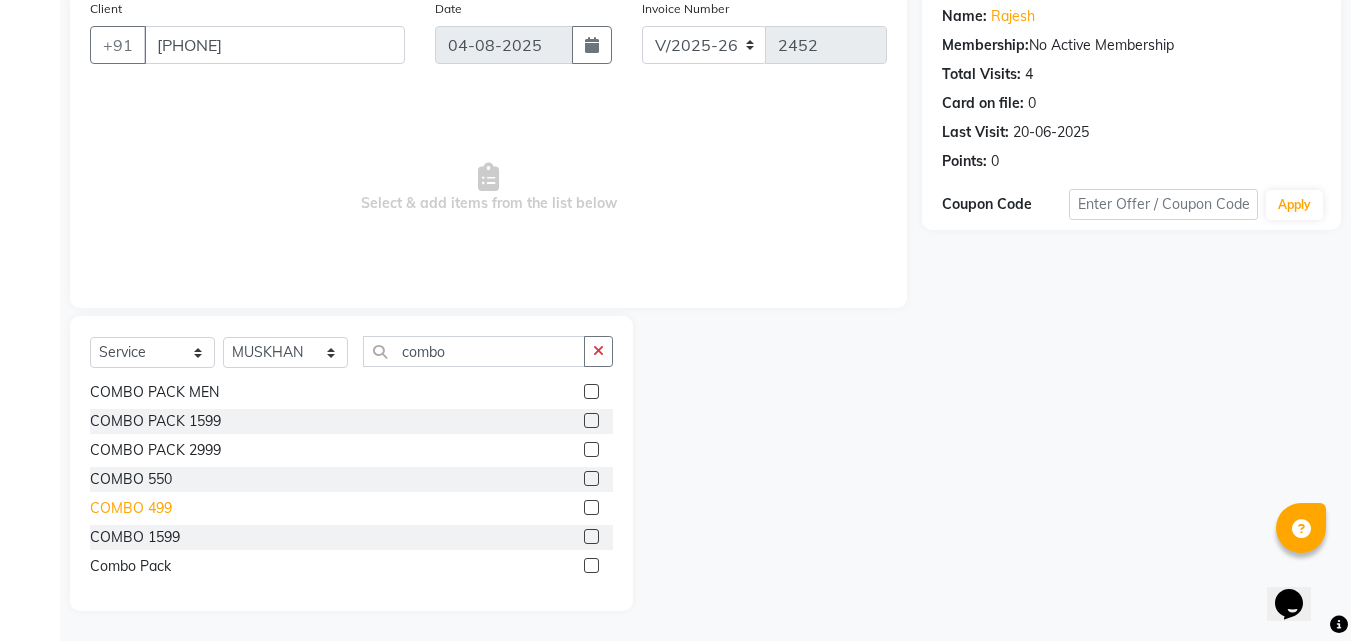 click on "COMBO 499" 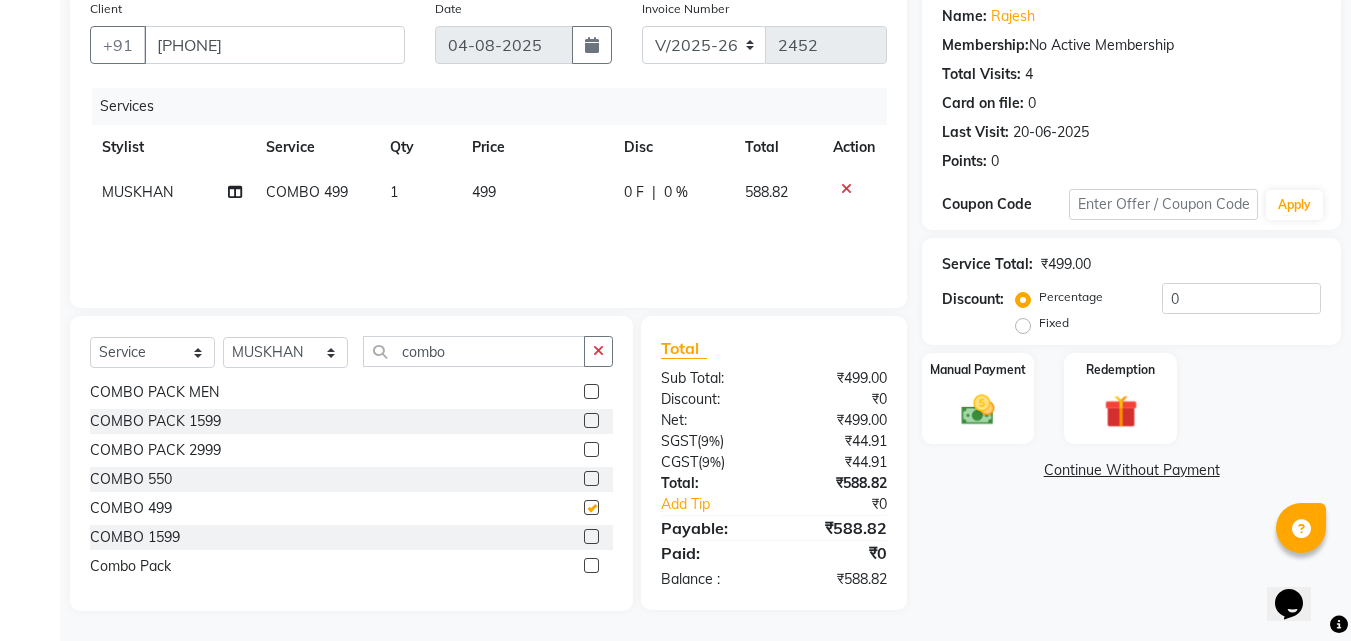 checkbox on "false" 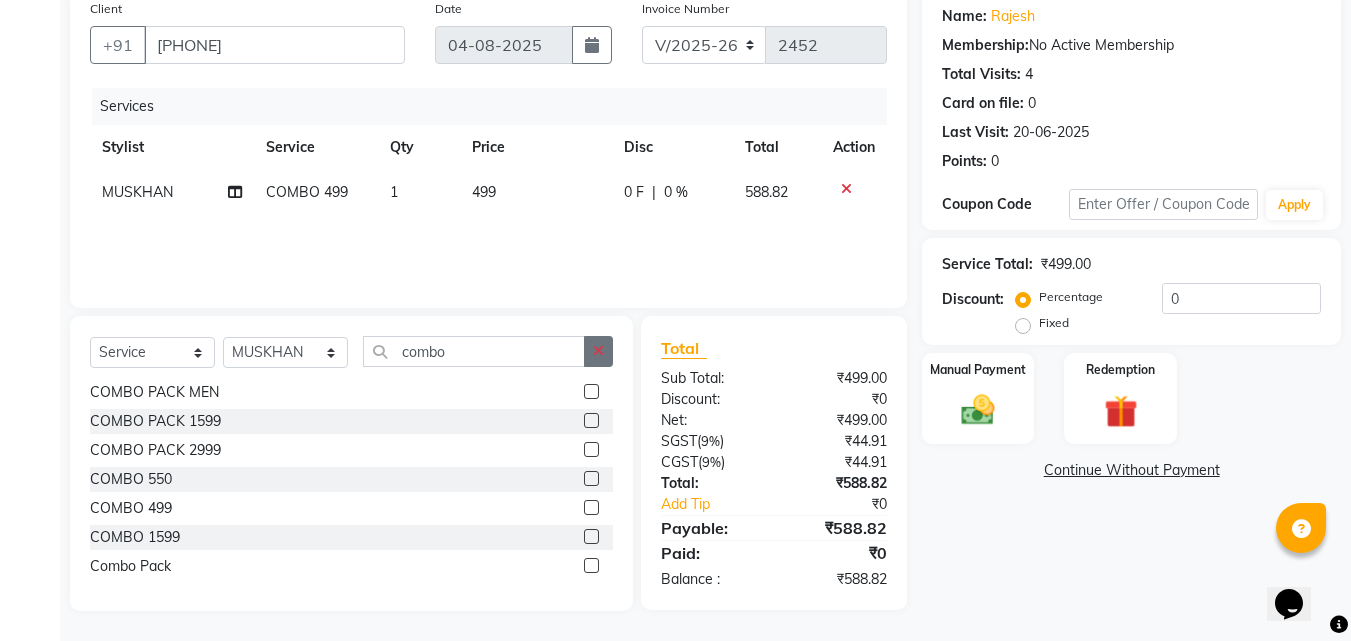 click 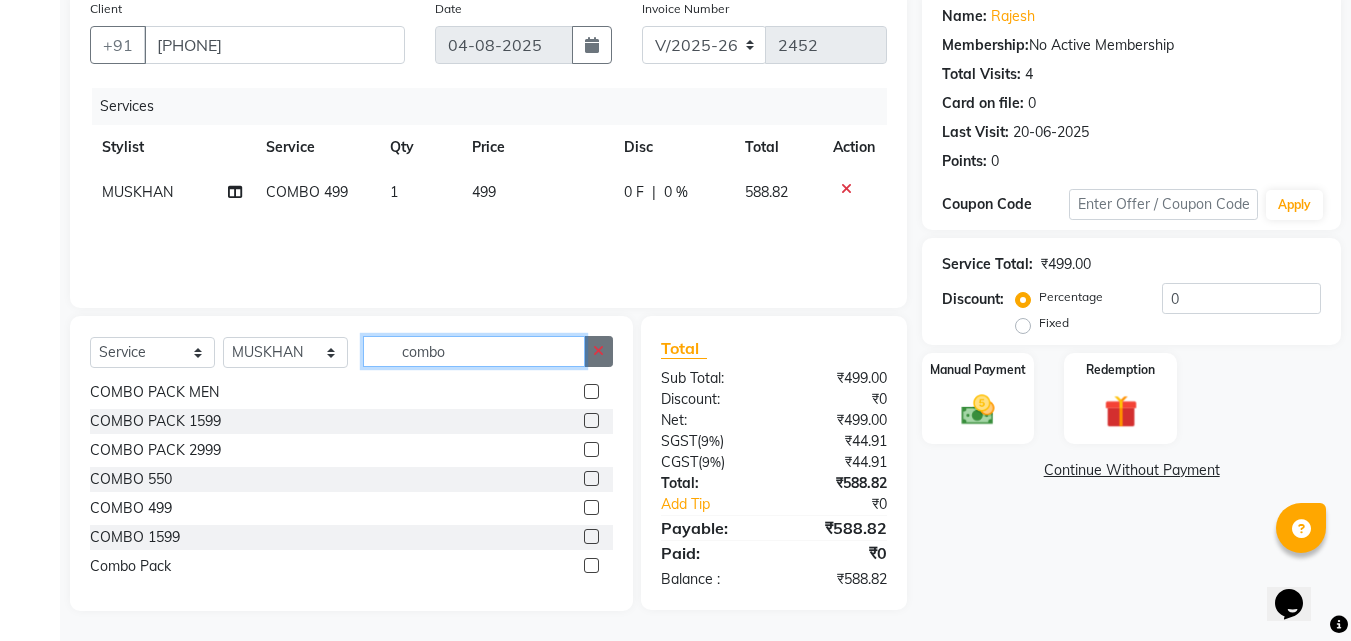 type 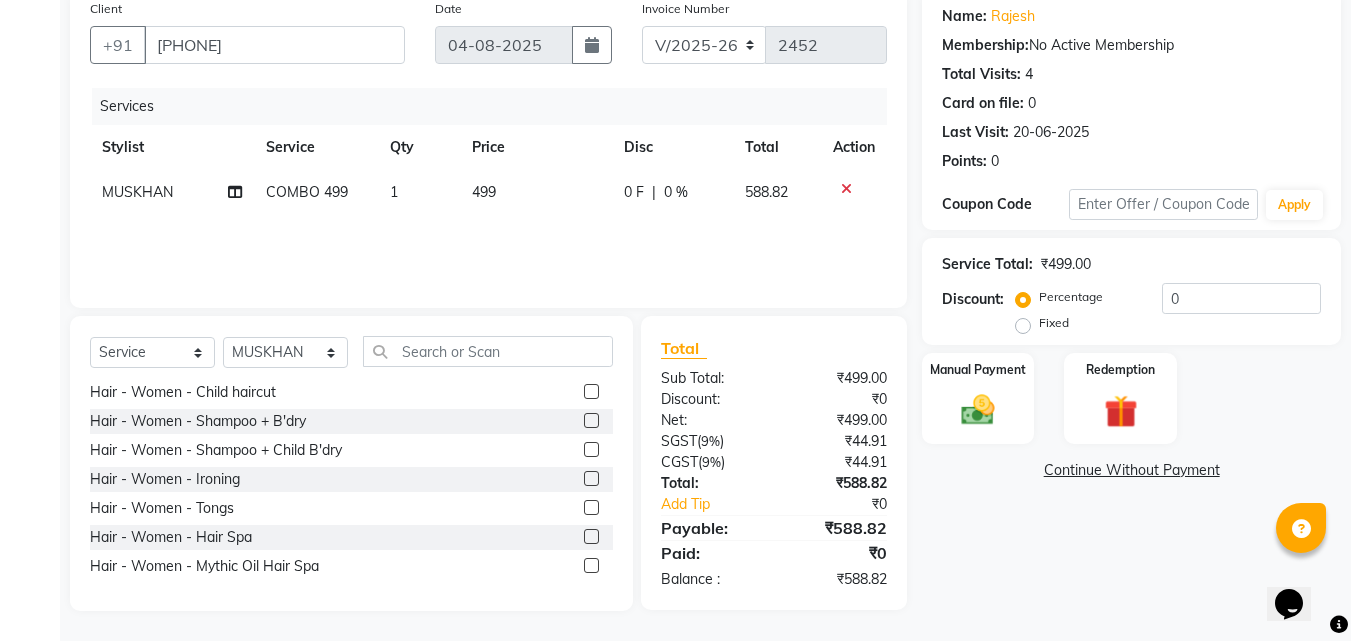 click on "MUSKHAN" 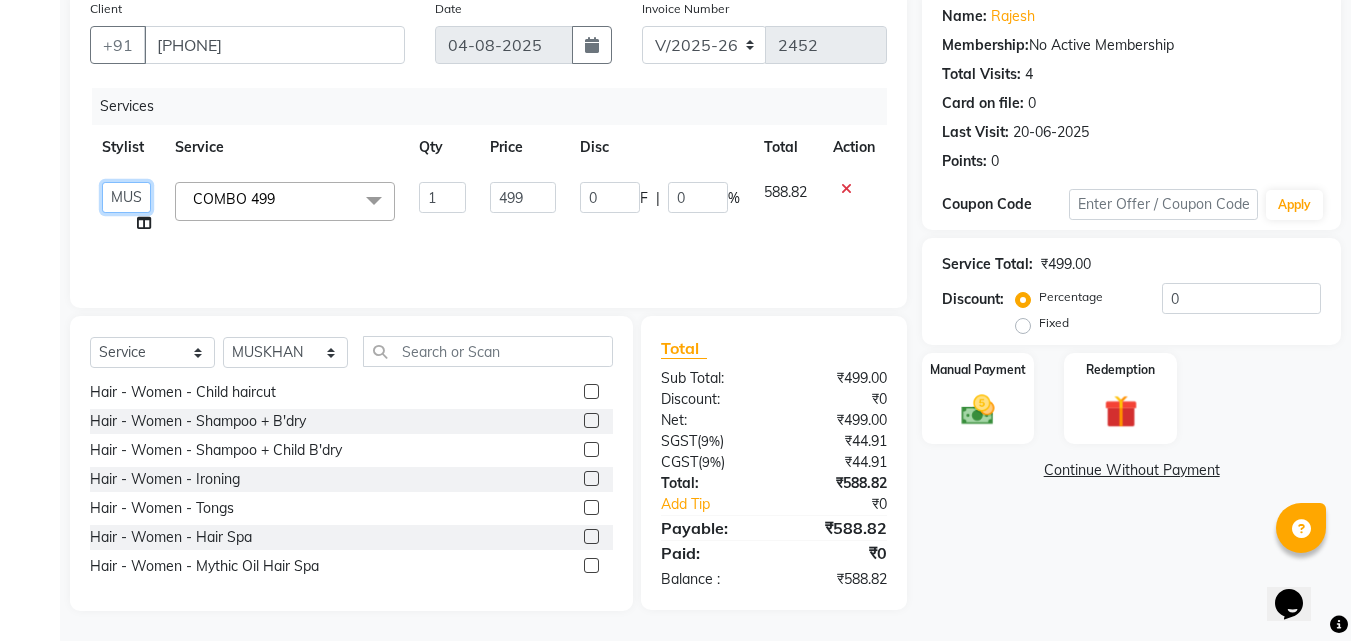 drag, startPoint x: 122, startPoint y: 196, endPoint x: 116, endPoint y: 212, distance: 17.088007 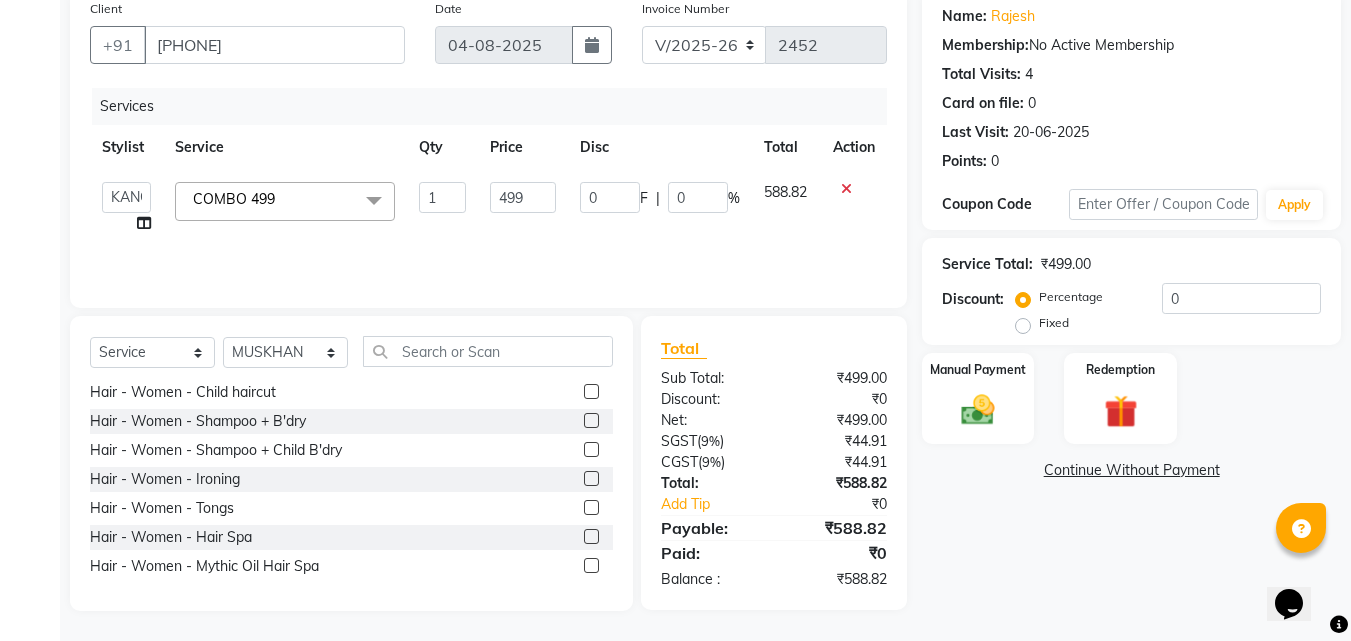 select on "87936" 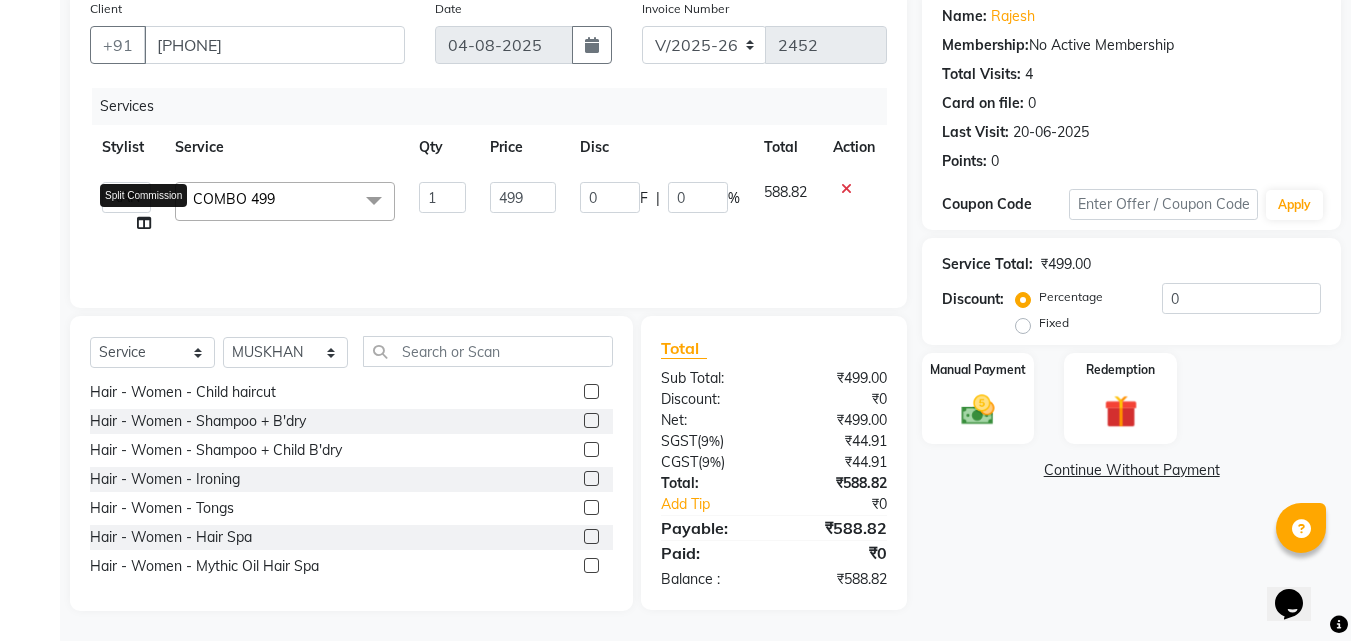 click 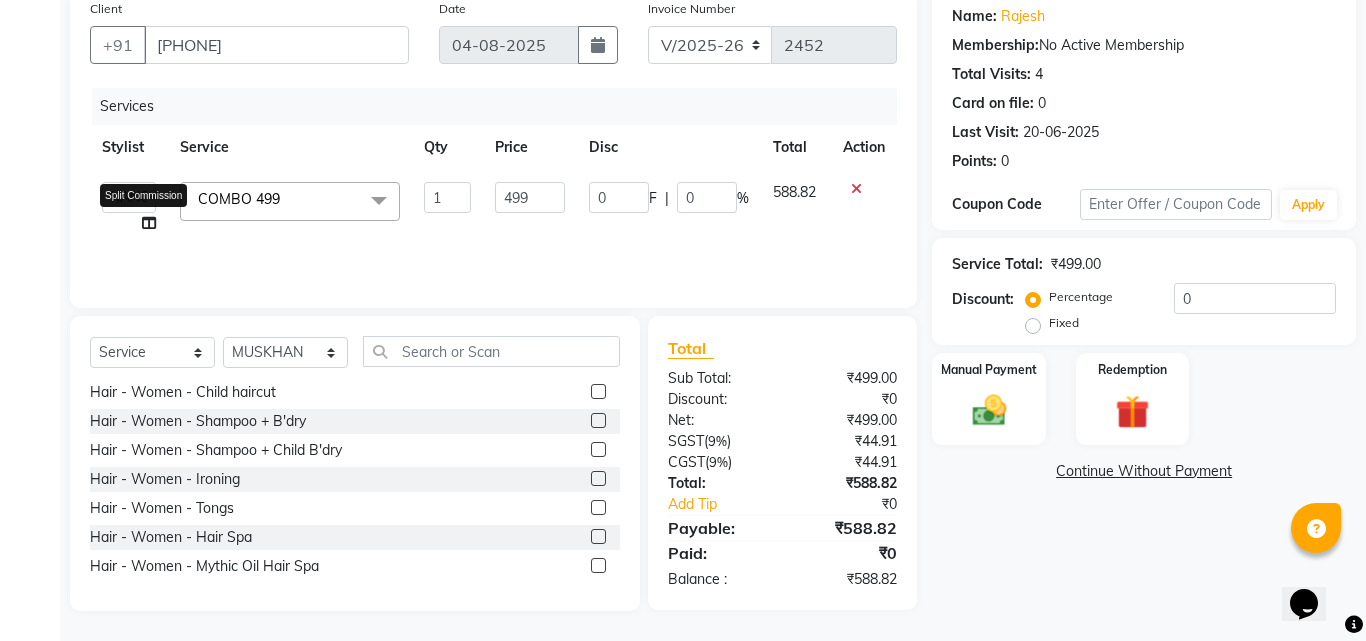 select on "87936" 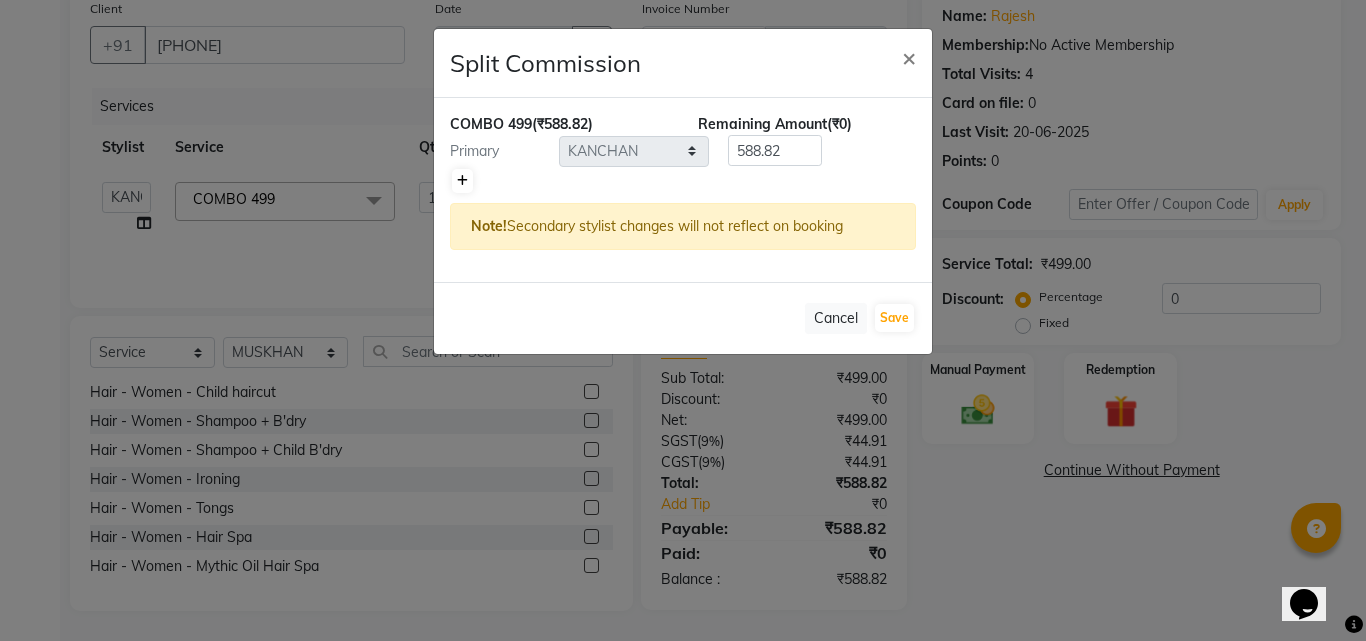 click 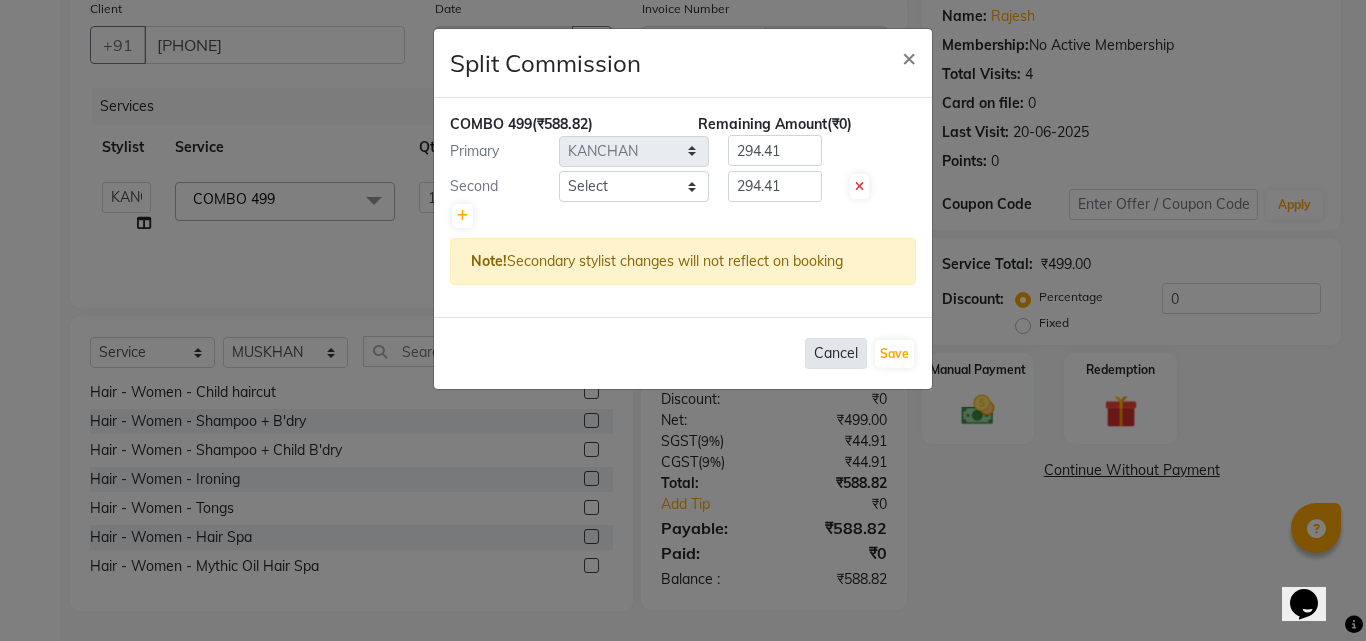 click on "Cancel   Save" 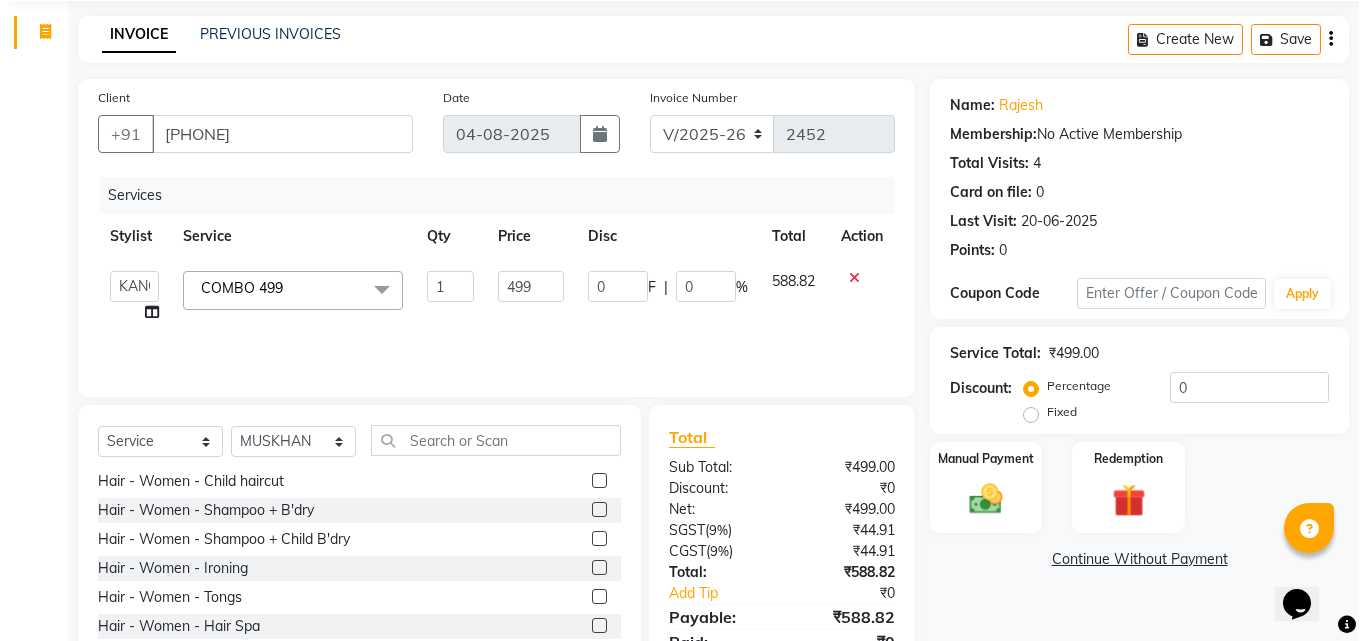 scroll, scrollTop: 0, scrollLeft: 0, axis: both 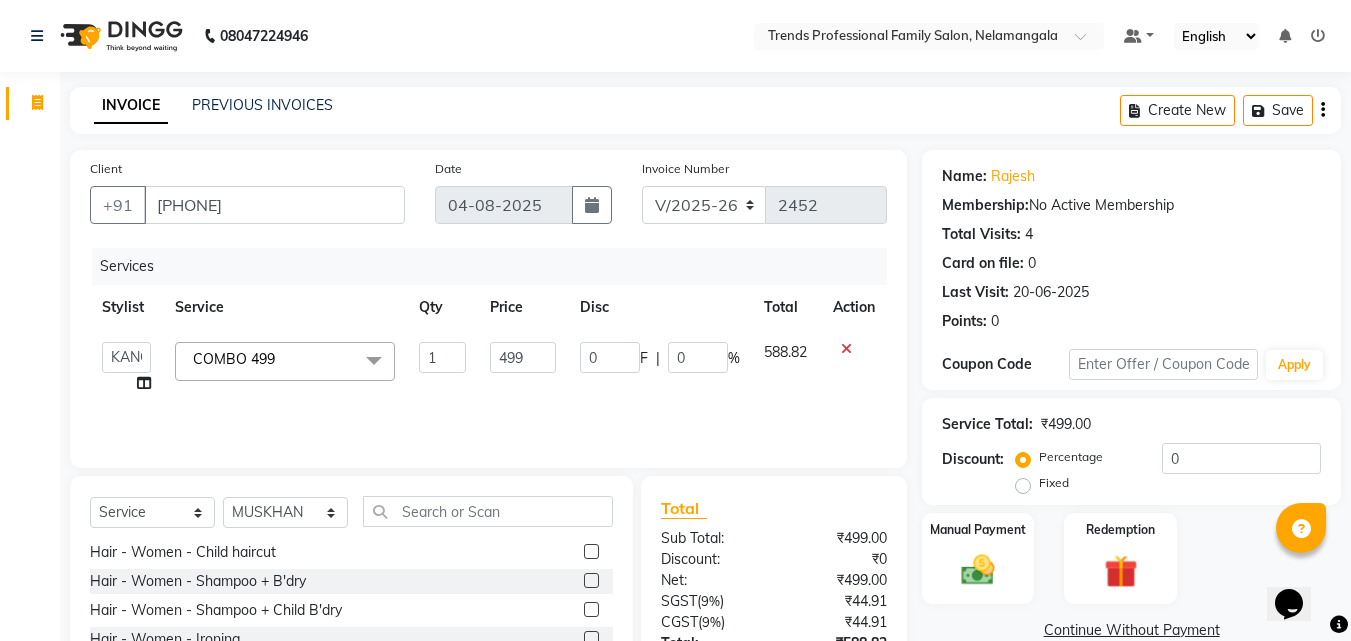 click on "Create New   Save" 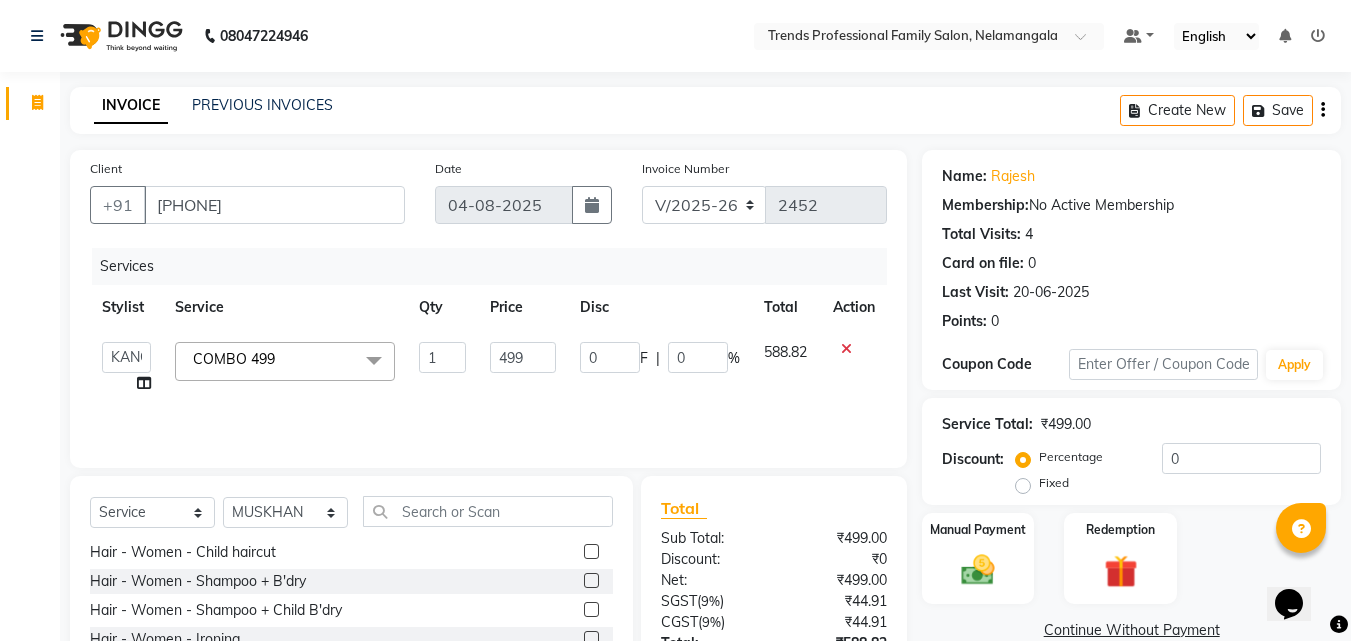 click on "Create New   Save" 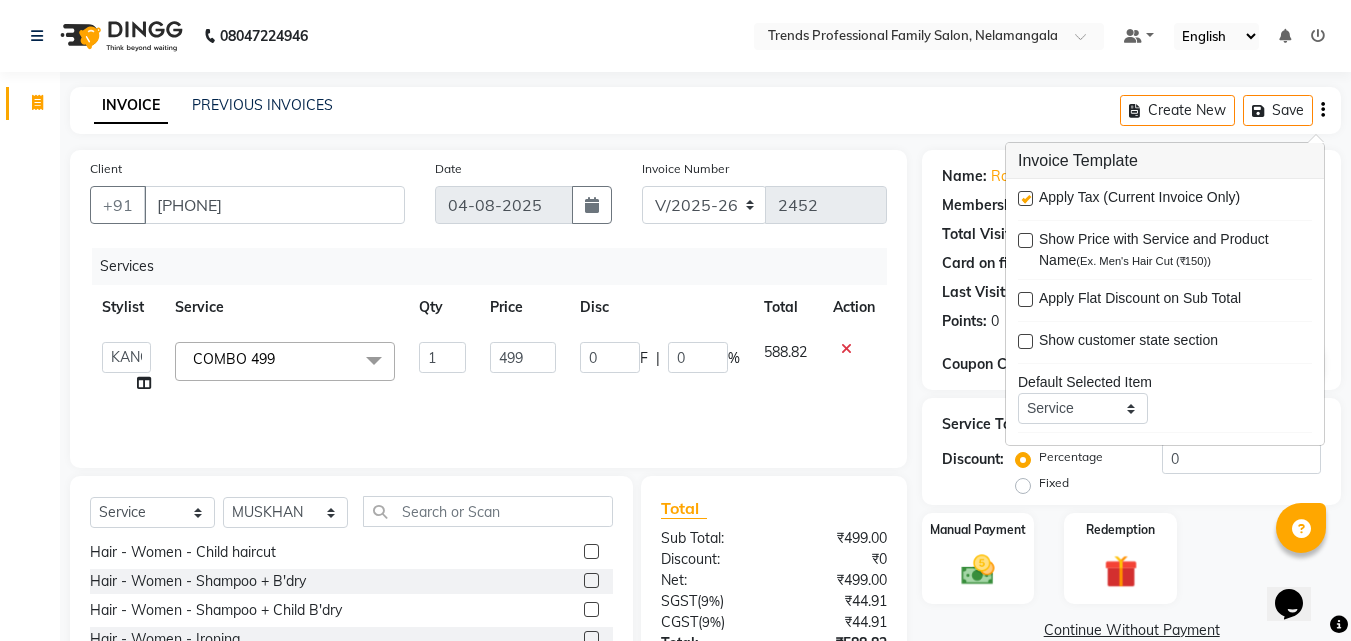 click at bounding box center [1025, 198] 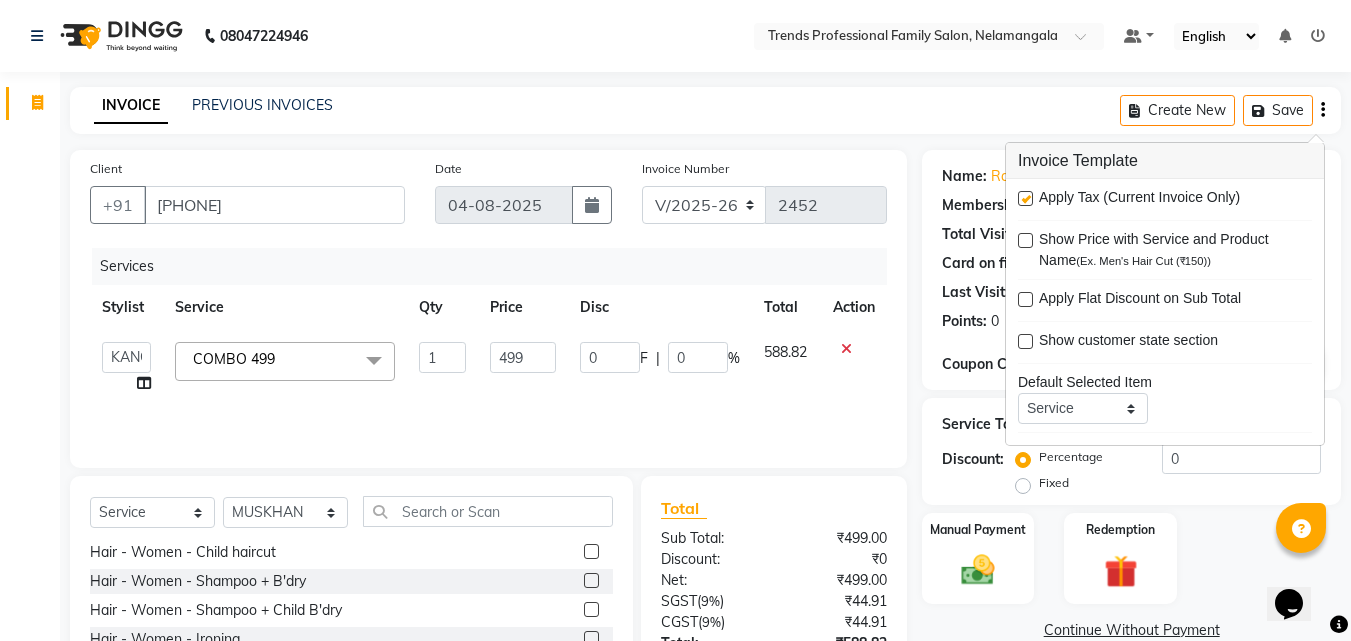 click at bounding box center (1024, 199) 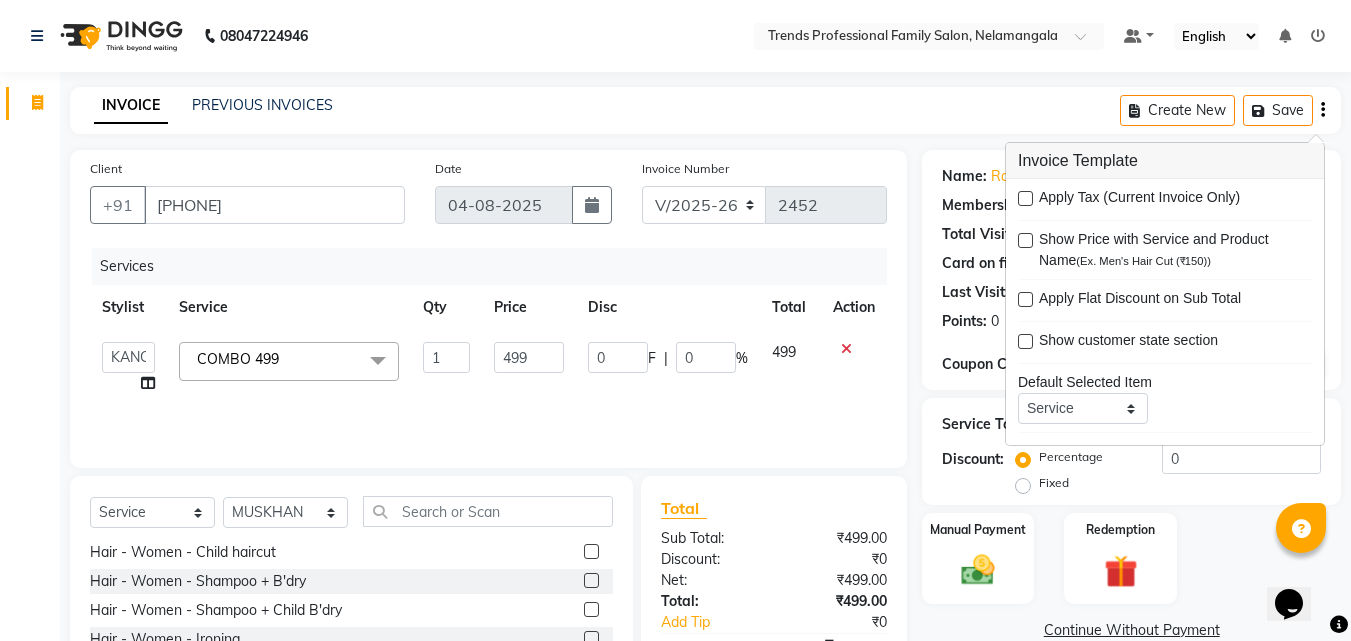 click on "INVOICE PREVIOUS INVOICES Create New   Save" 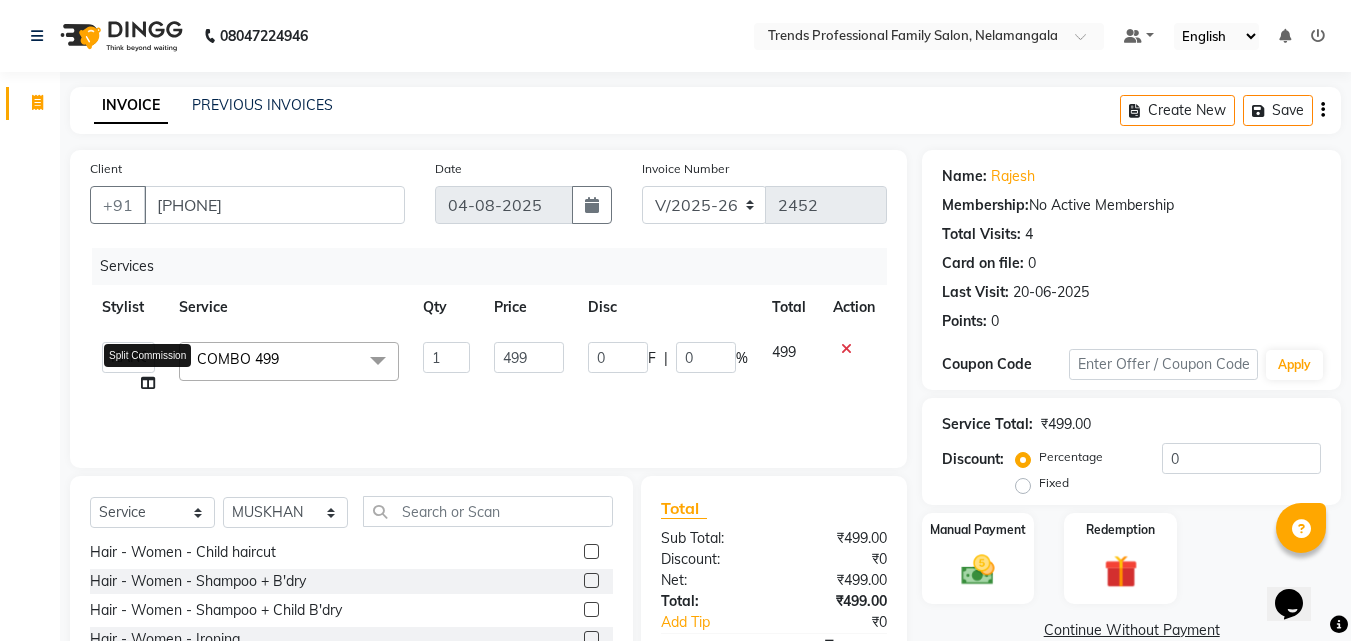 click 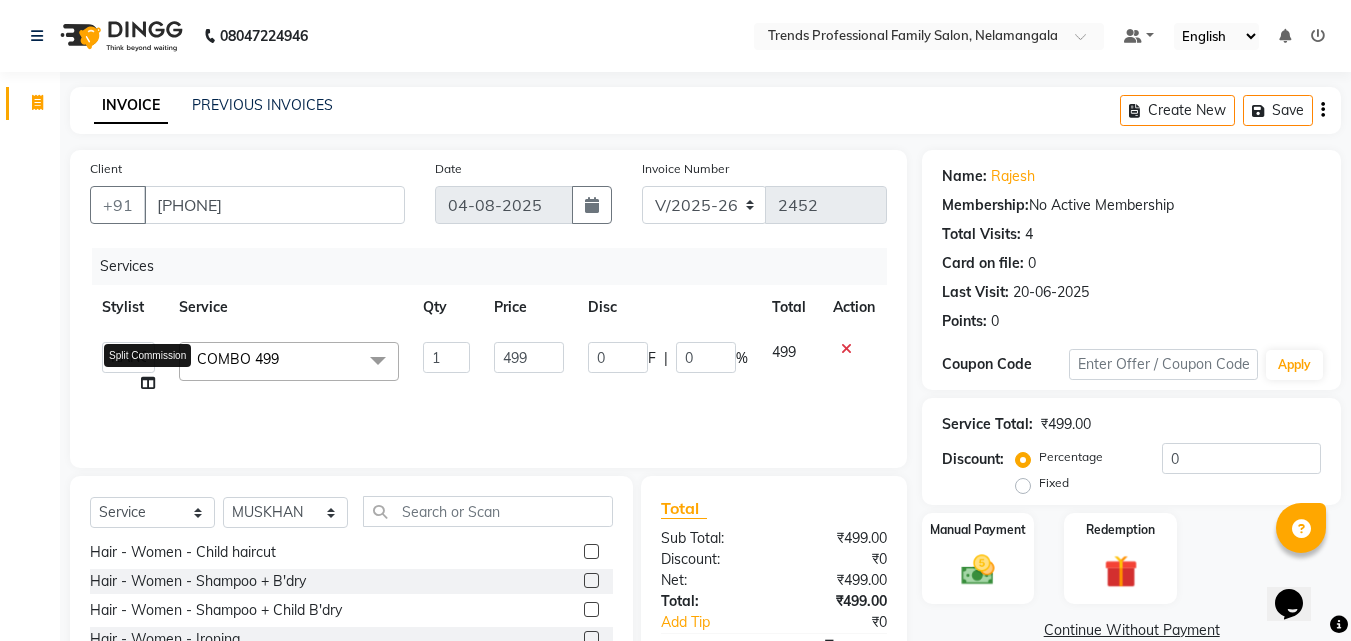 select on "87936" 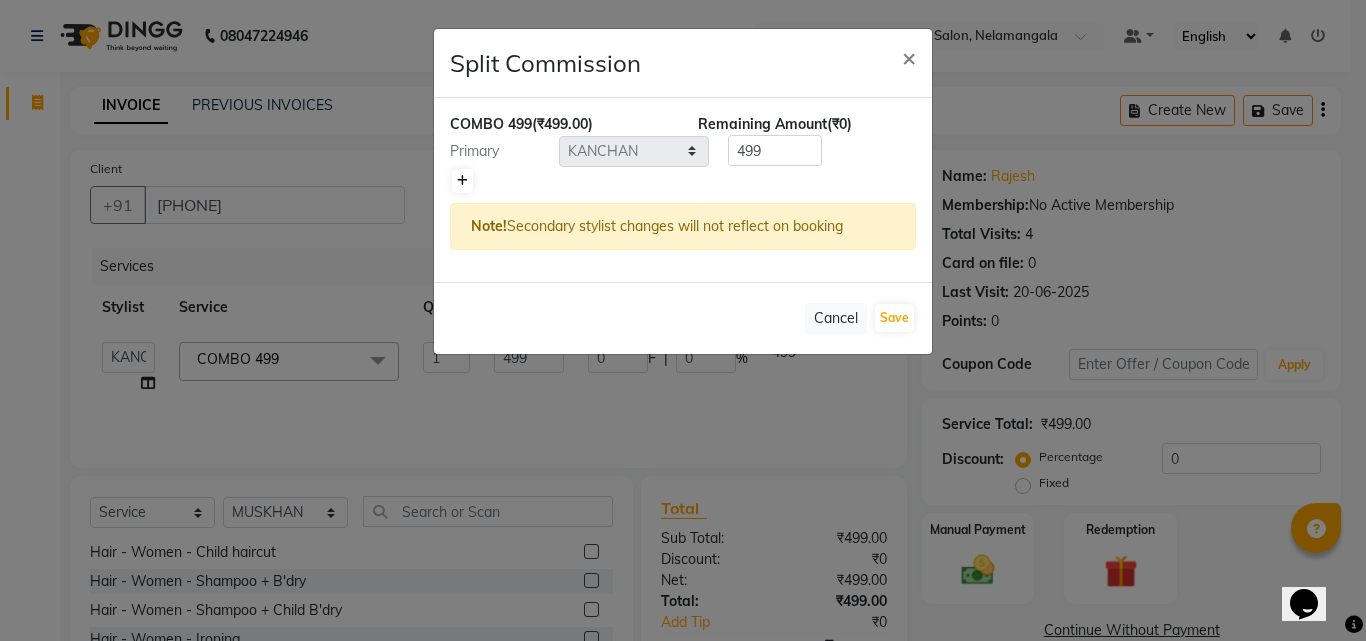 click 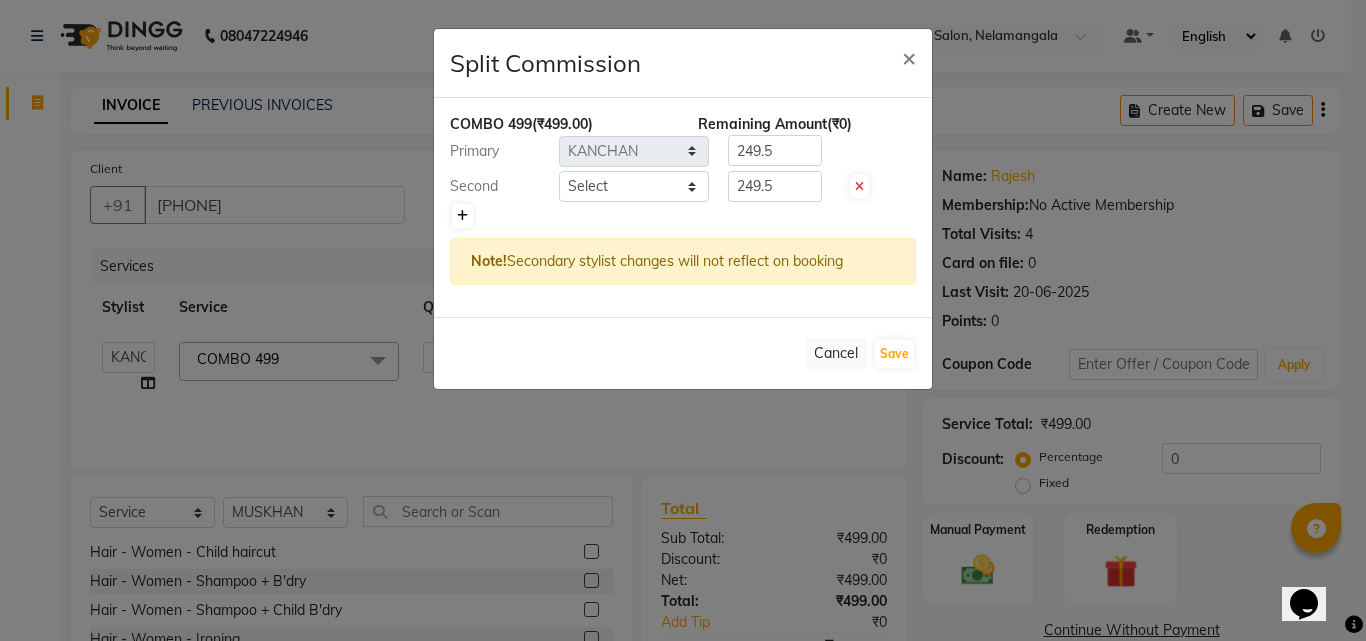 click 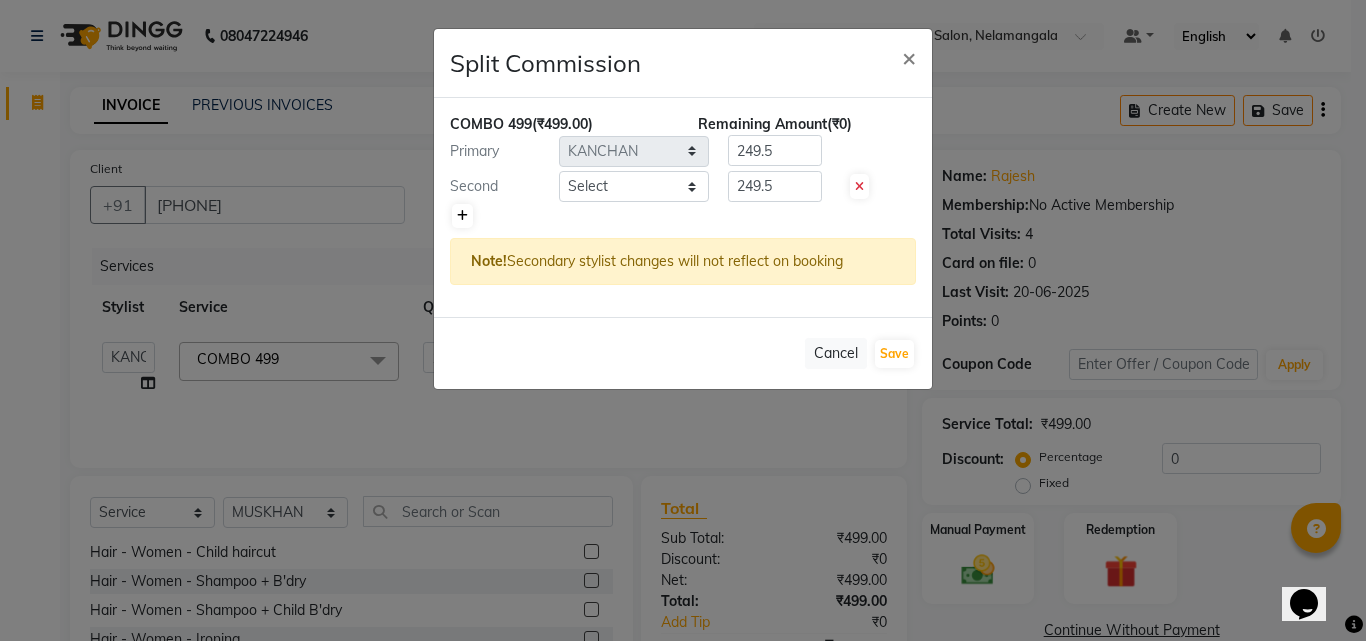type on "166.33" 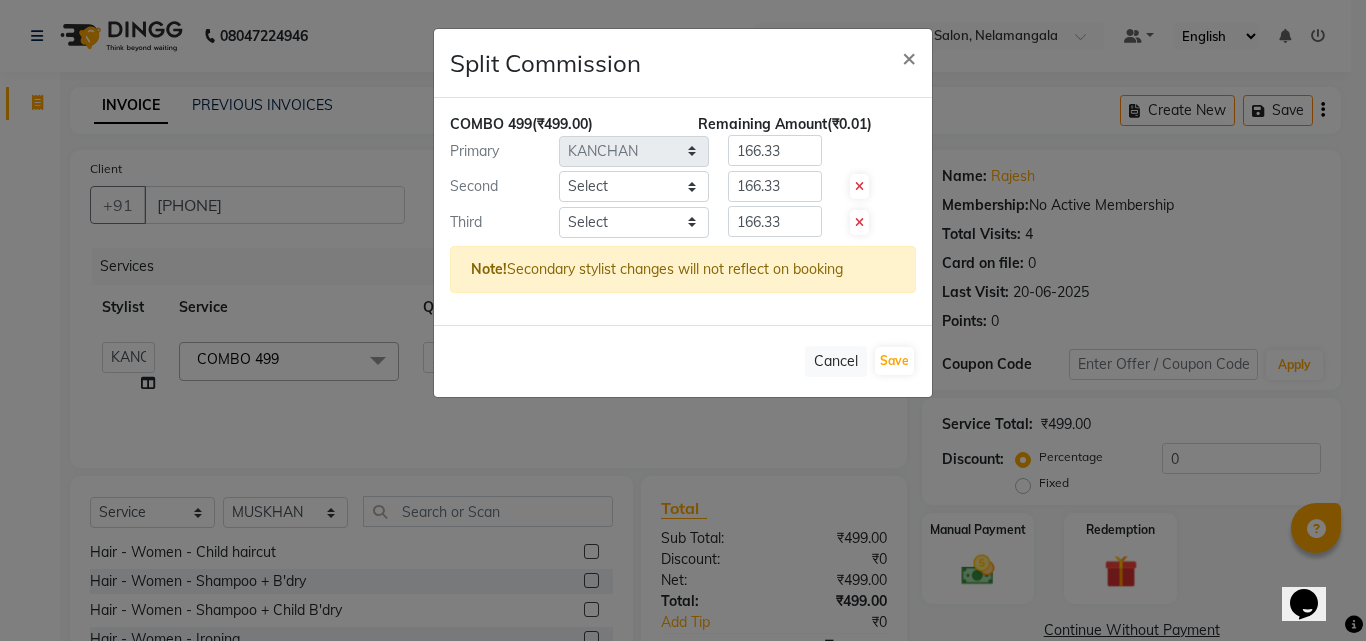click 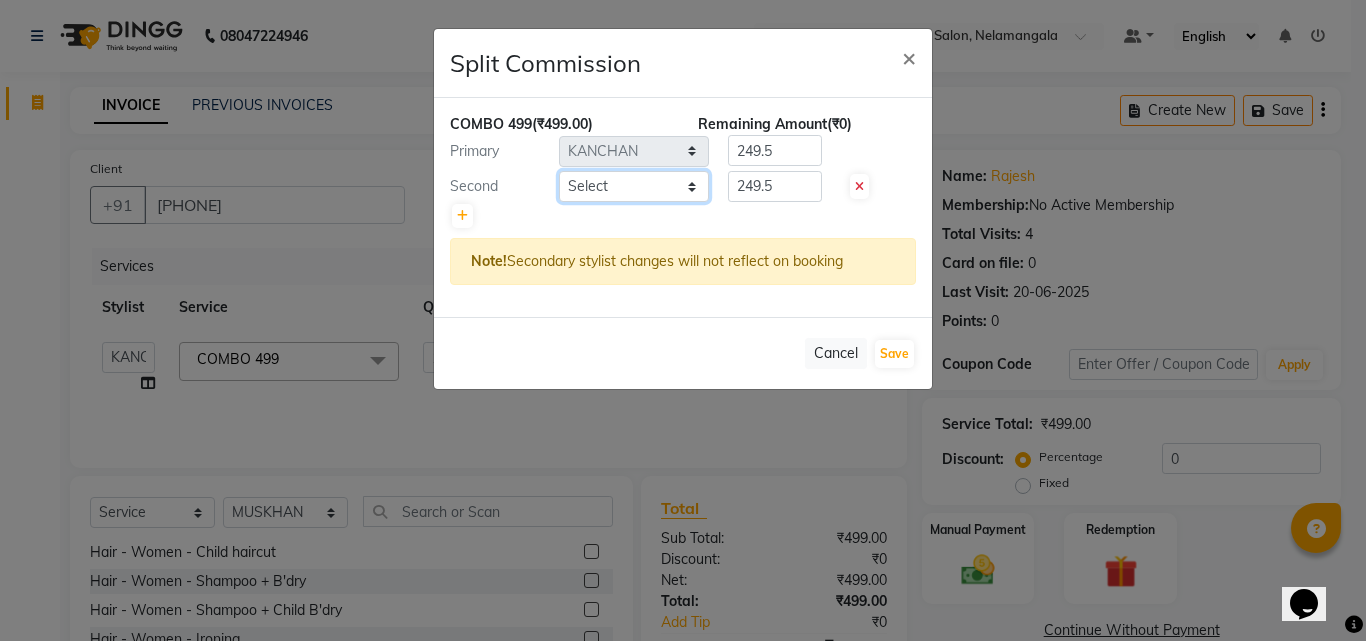 click on "Select  [NAME]   [NAME]   [NAME]   [NAME]   [NAME]   [NAME]   [NAME]   [NAME]   [NAME]   [NAME]   [NAME]   Trends" 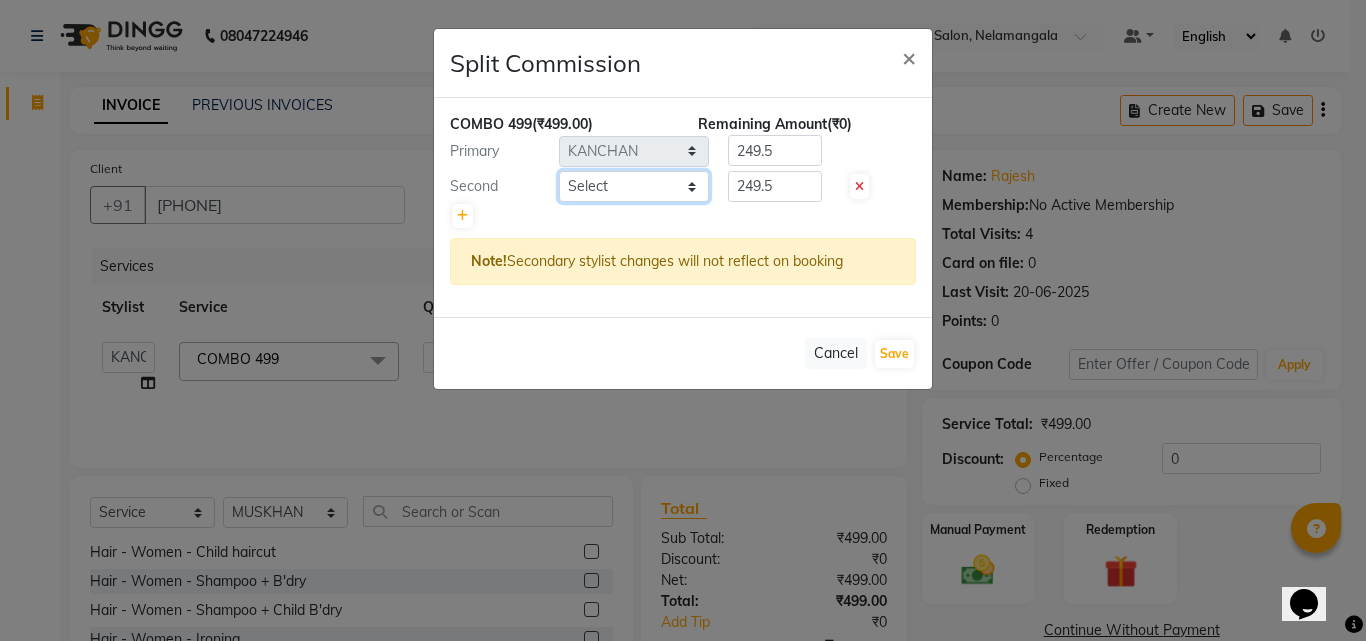 select on "87936" 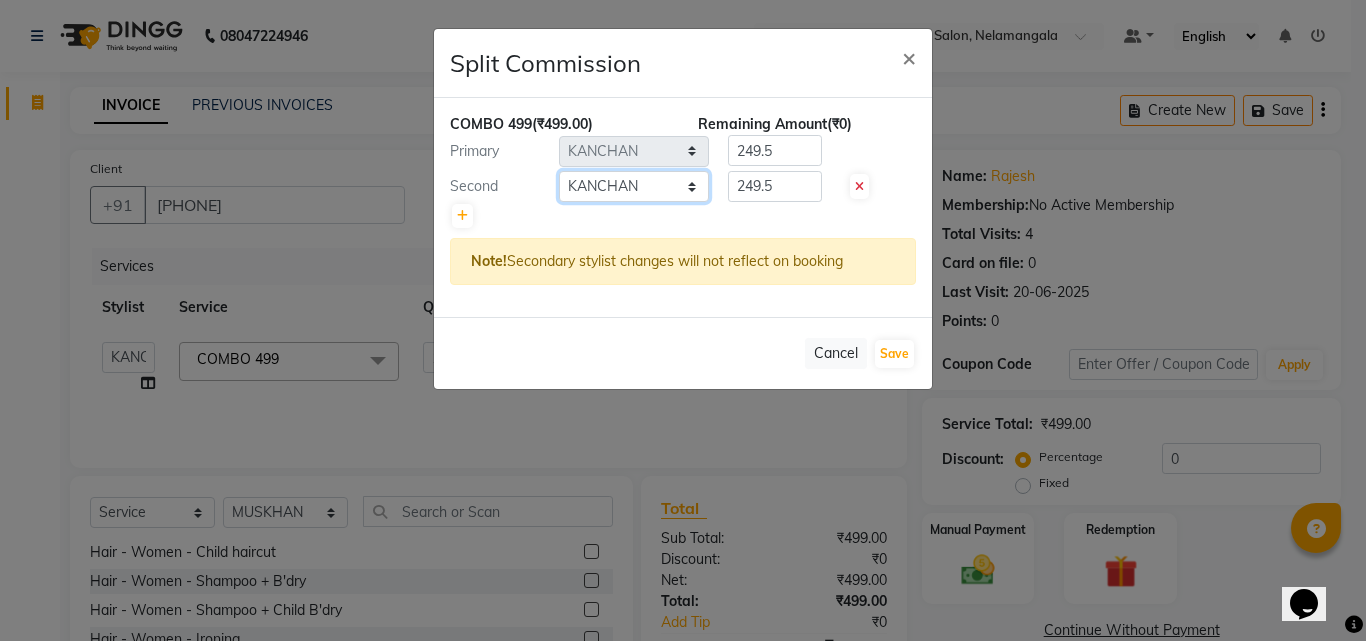 click on "Select  [NAME]   [NAME]   [NAME]   [NAME]   [NAME]   [NAME]   [NAME]   [NAME]   [NAME]   [NAME]   [NAME]   Trends" 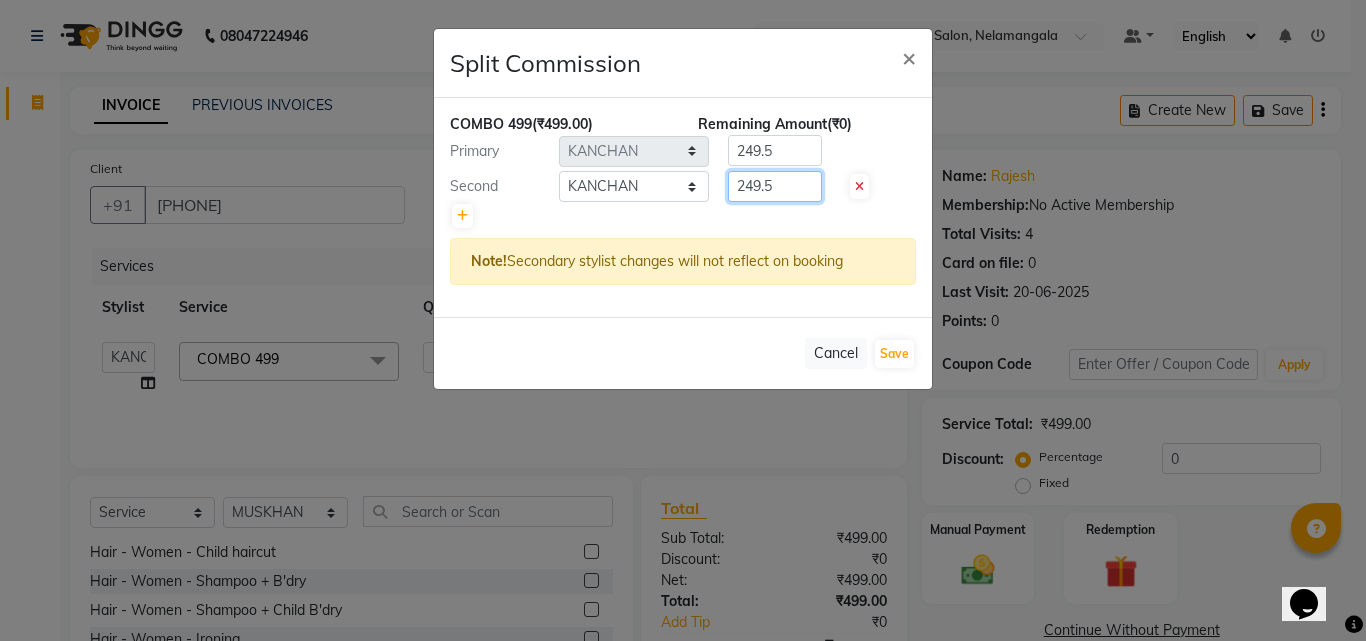 drag, startPoint x: 779, startPoint y: 189, endPoint x: 703, endPoint y: 188, distance: 76.00658 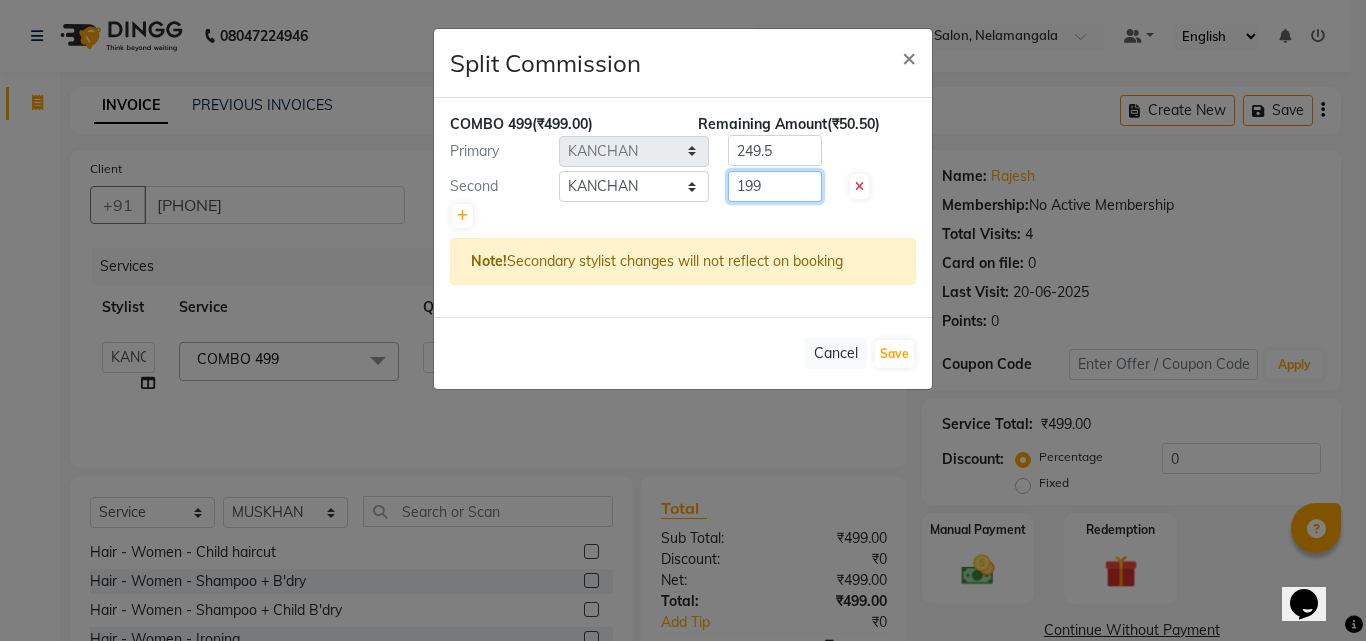type on "199" 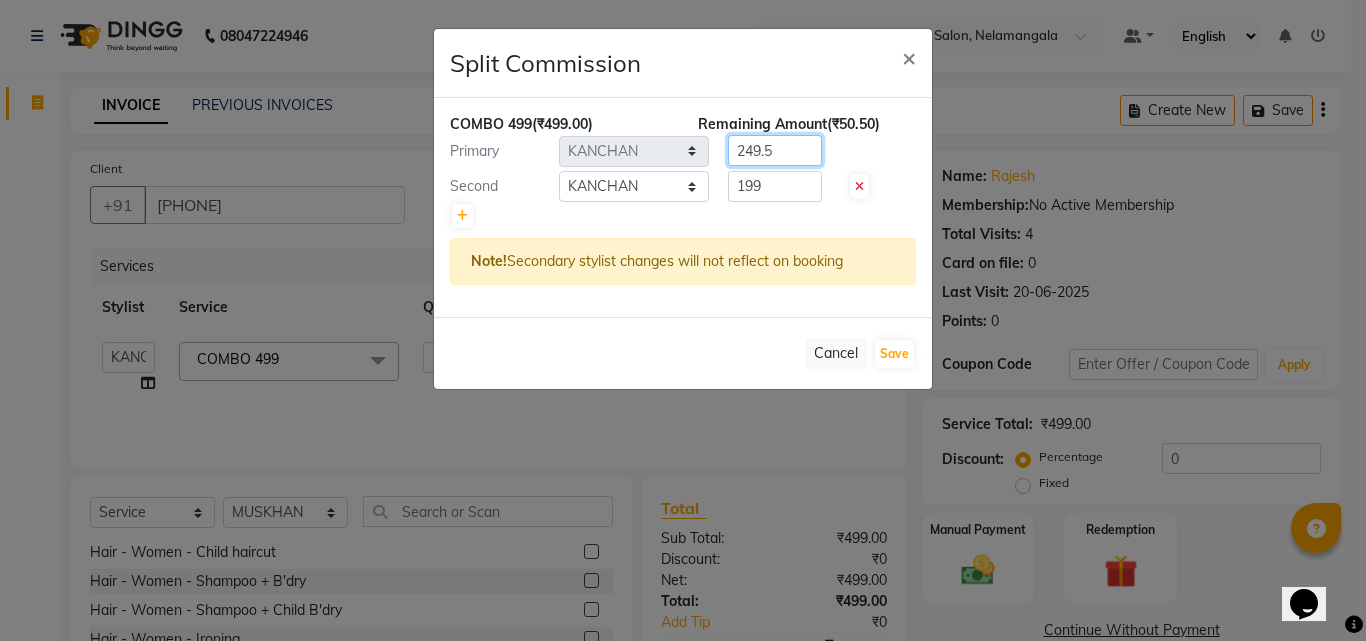 click on "249.5" 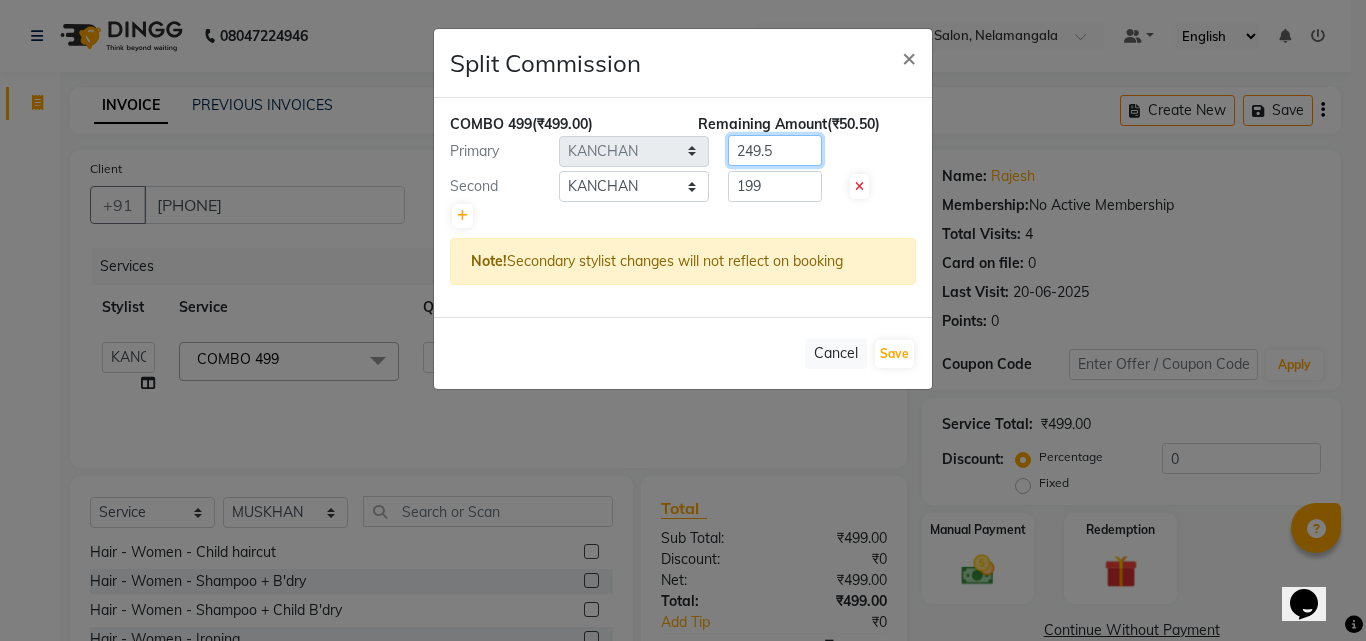 click on "Primary Select  [NAME]   [NAME]   [NAME]   [NAME]   [NAME]   [NAME]   [NAME]   [NAME]   [NAME]   [NAME]   [NAME]   Trends  249.5" 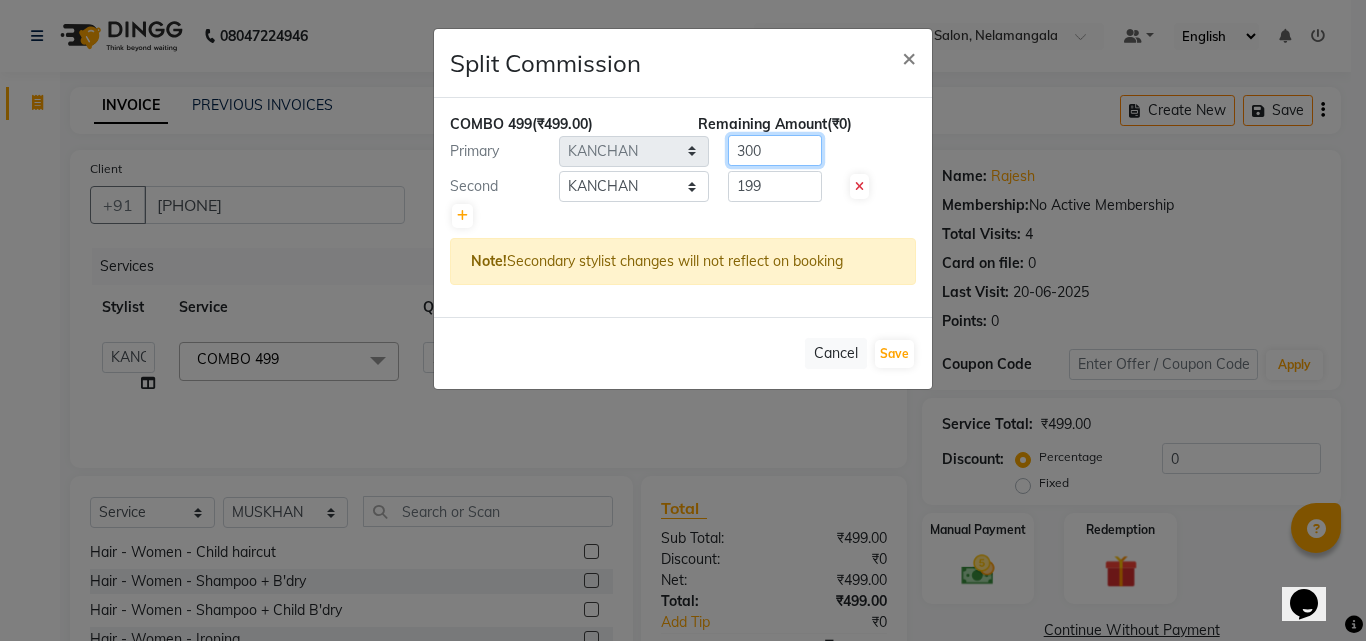 type on "300" 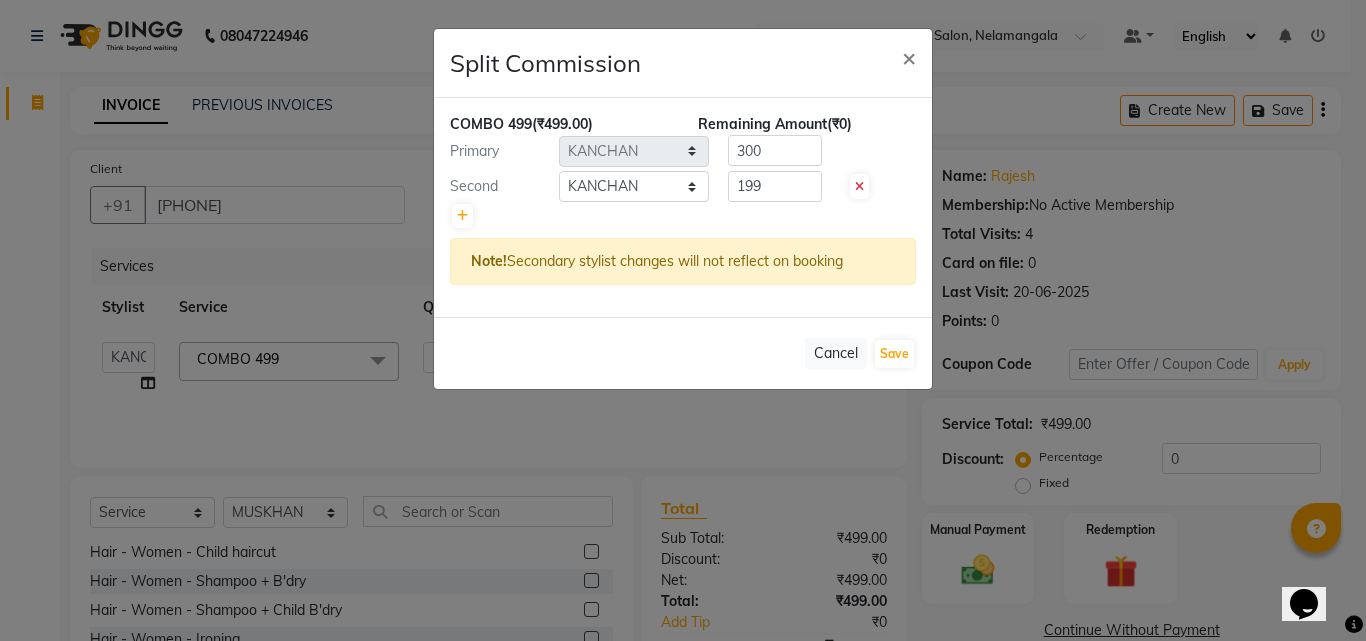 click on "Split Commission × COMBO 499  (₹499.00) Remaining Amount  (₹0) Primary Select  [NAME]   [NAME]   [NAME]   [NAME]   [NAME]   [NAME]   [NAME]   [NAME]   [NAME]   [NAME]   [NAME]   Trends  300 Second Select  [NAME]   [NAME]   [NAME]   [NAME]   [NAME]   [NAME]   [NAME]   [NAME]   [NAME]   [NAME]   [NAME]   Trends  199 Note!  Secondary stylist changes will not reflect on booking   Cancel   Save" 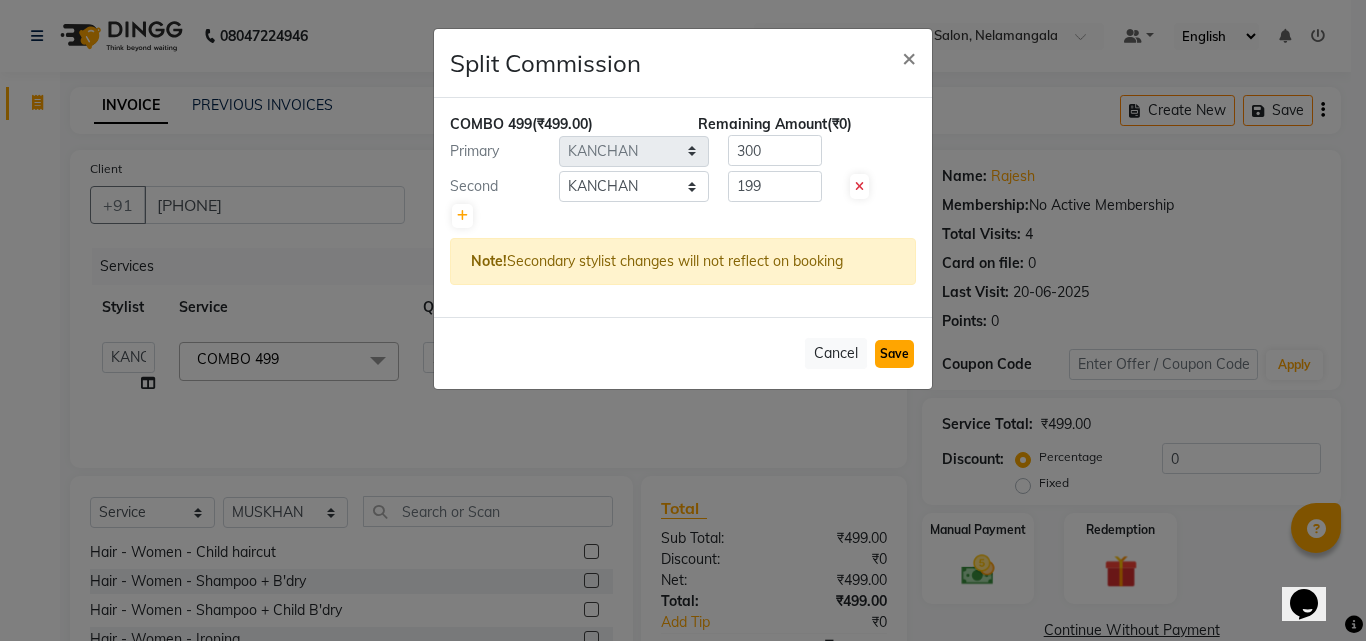 click on "Save" 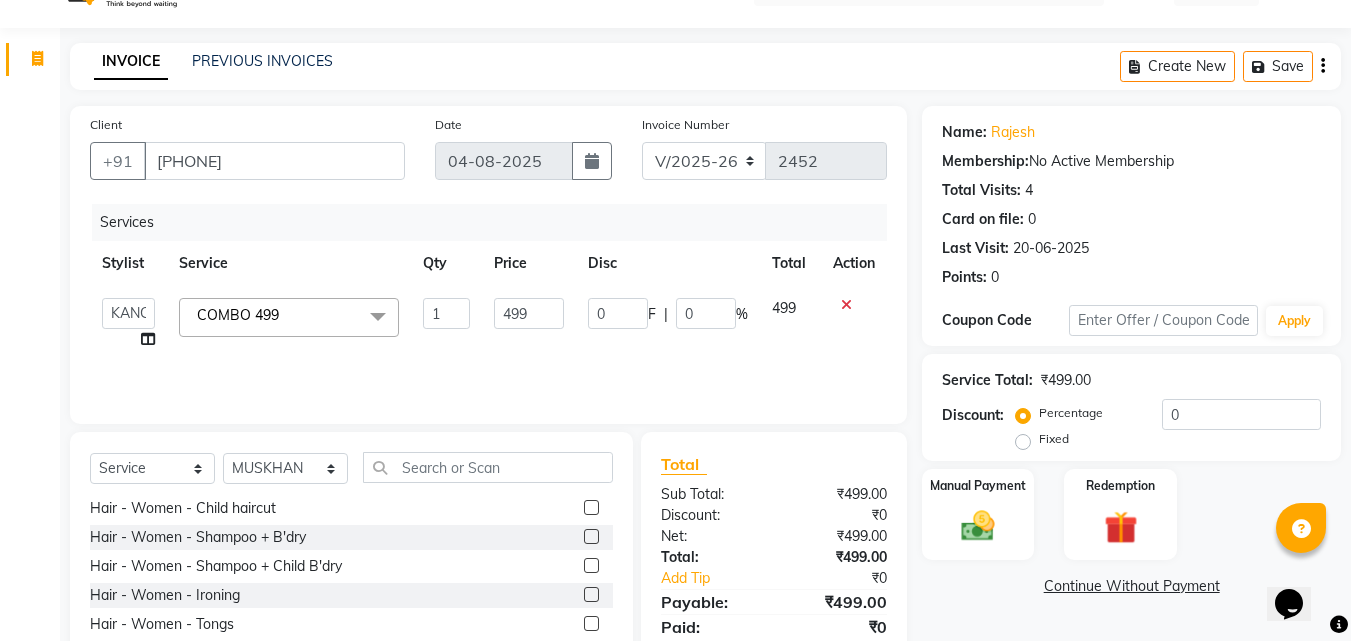 scroll, scrollTop: 160, scrollLeft: 0, axis: vertical 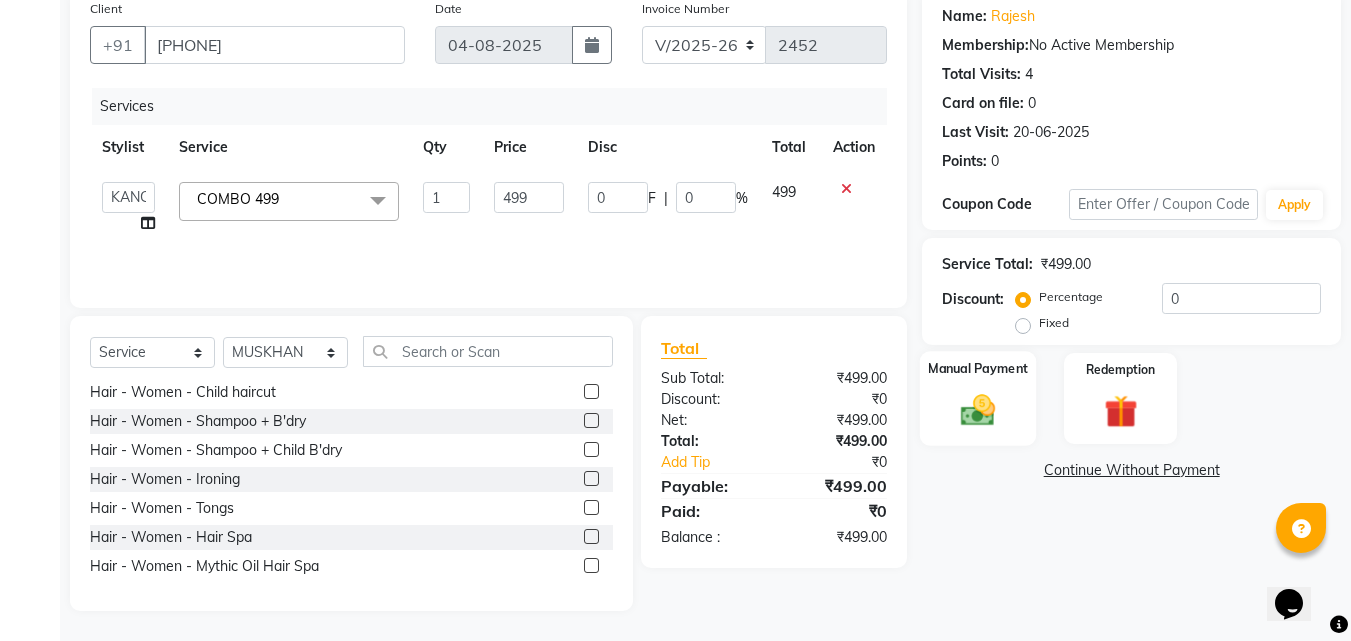 click 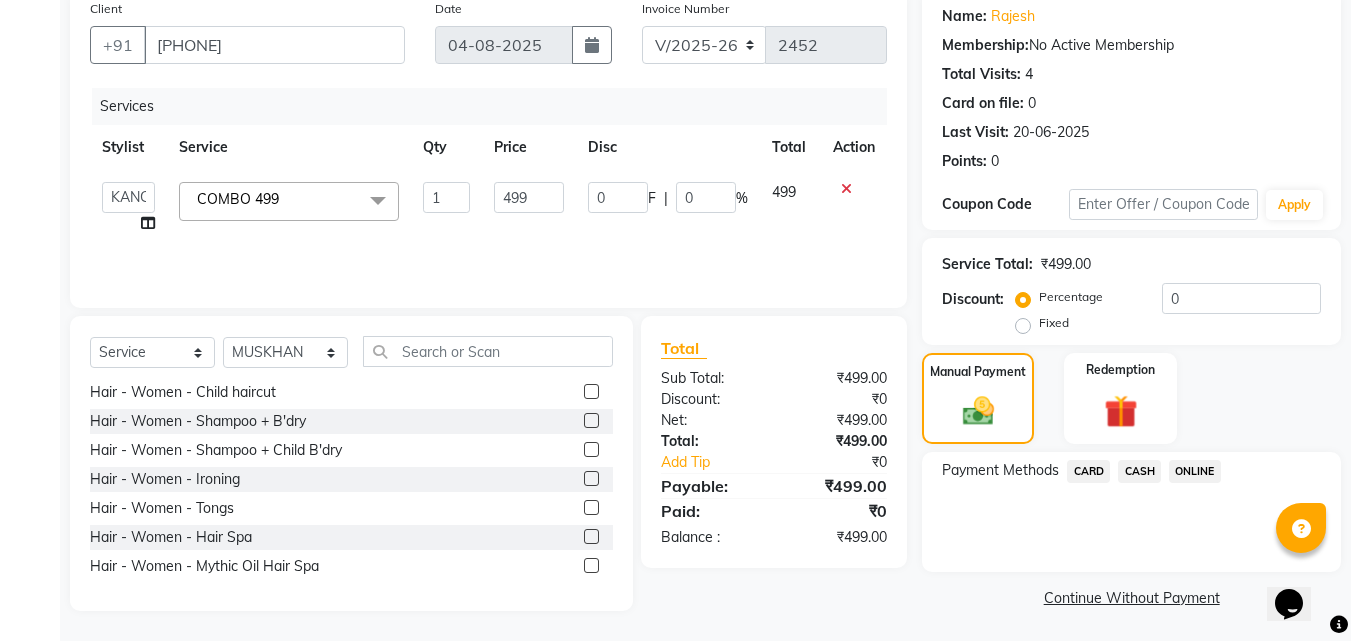 click on "CASH" 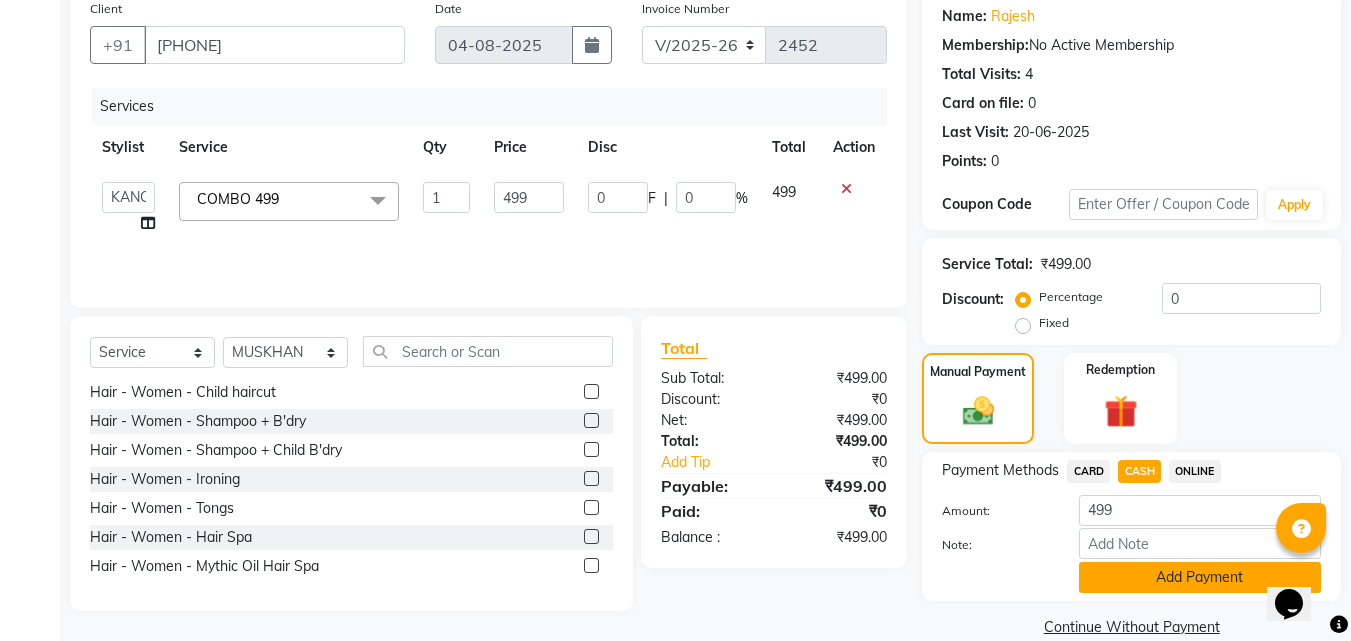 click on "Add Payment" 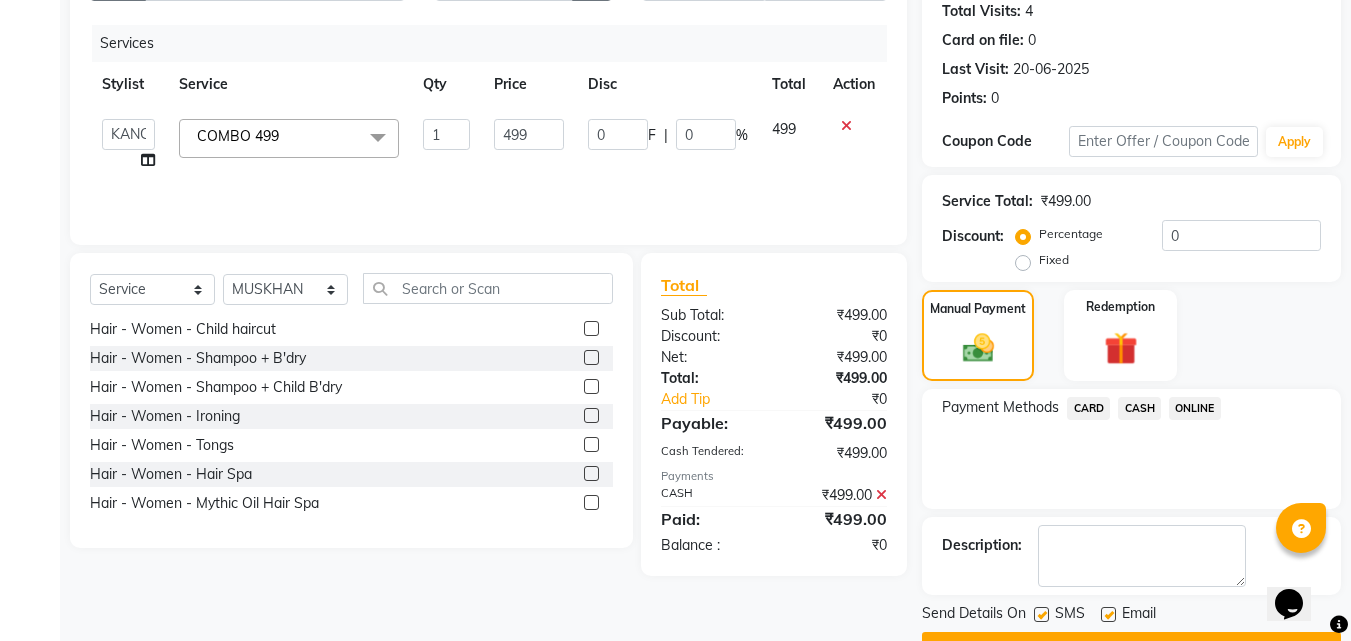 scroll, scrollTop: 275, scrollLeft: 0, axis: vertical 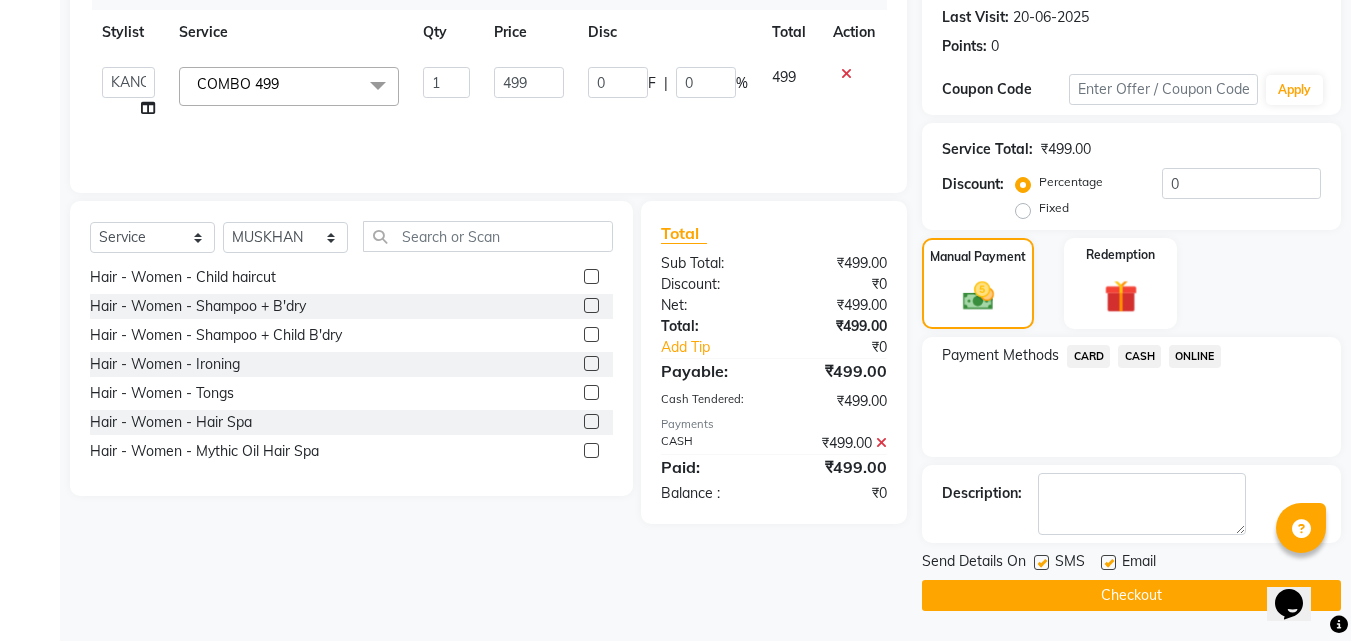 click on "Checkout" 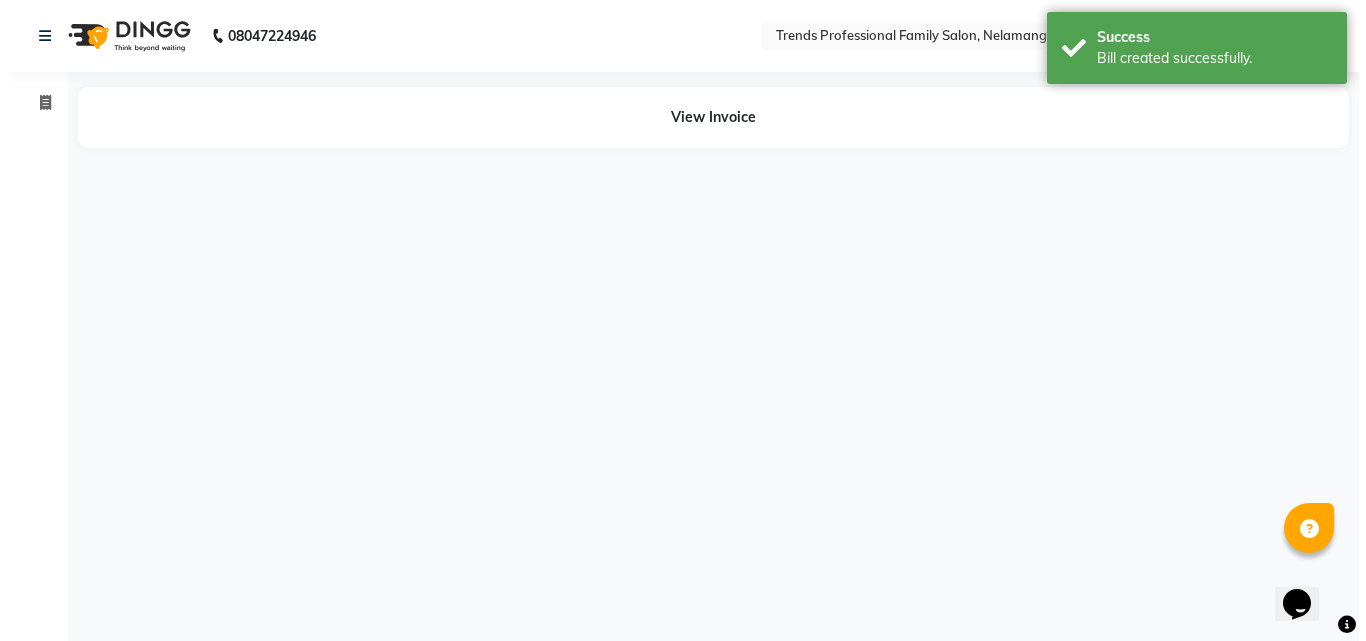 scroll, scrollTop: 0, scrollLeft: 0, axis: both 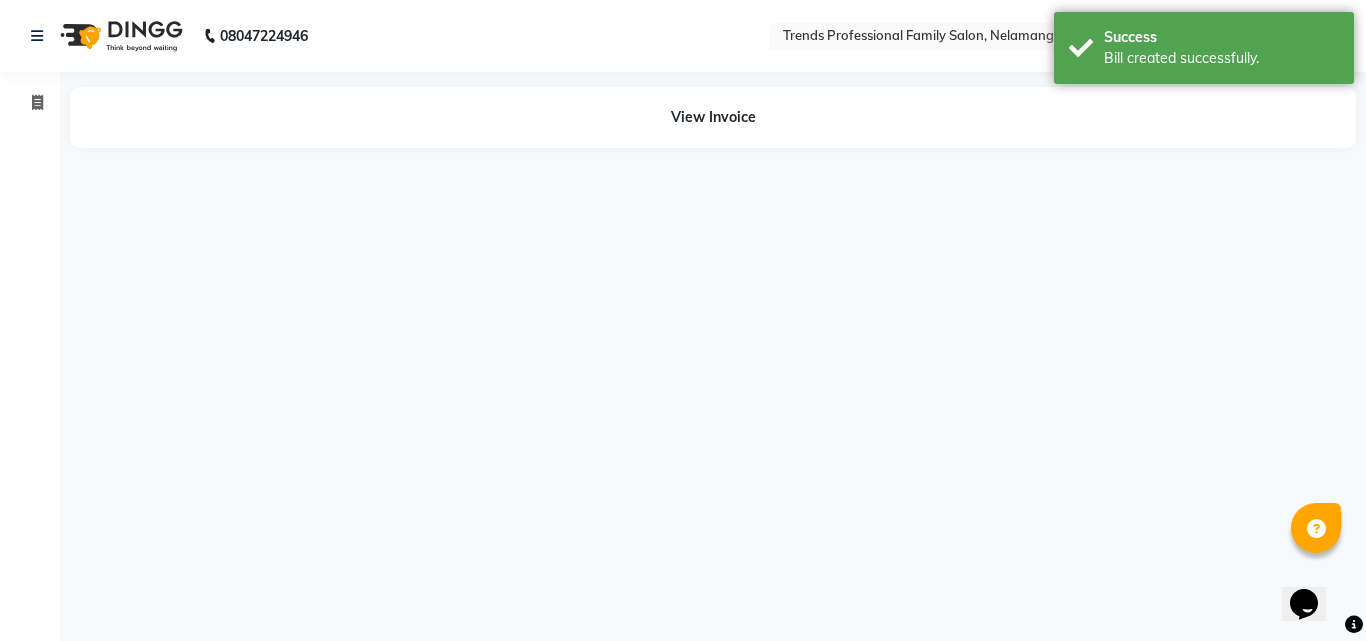 select on "87936" 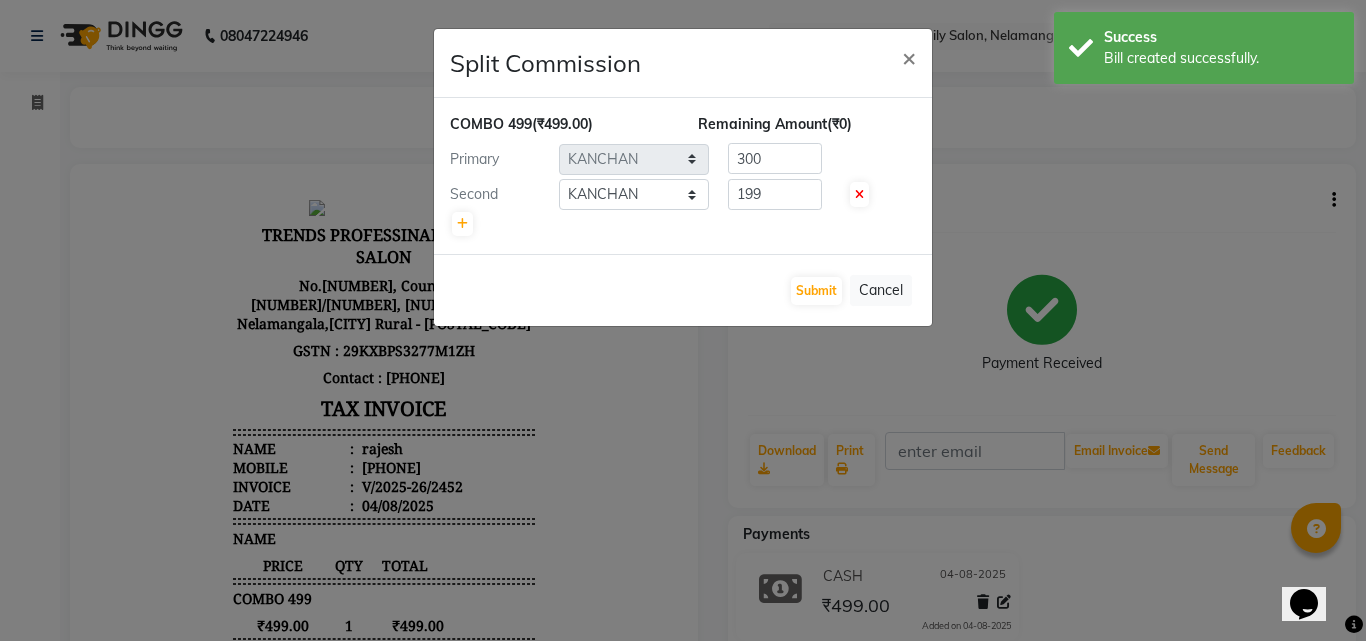 scroll, scrollTop: 0, scrollLeft: 0, axis: both 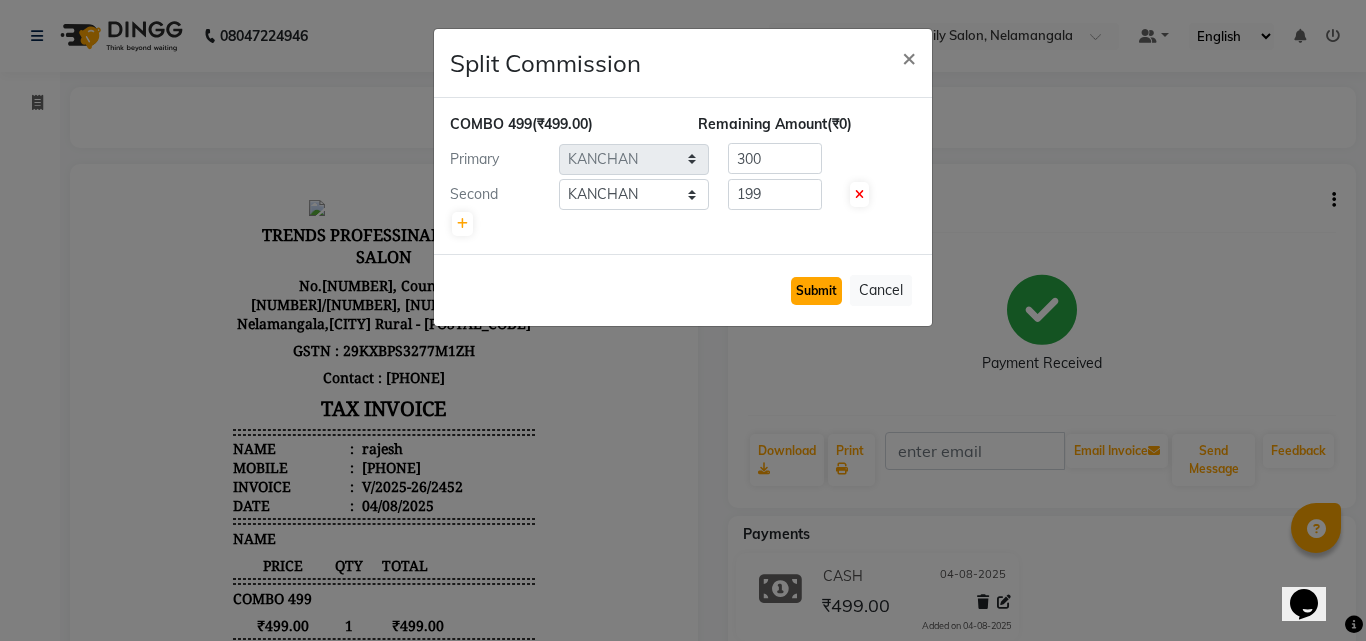 click on "Submit" 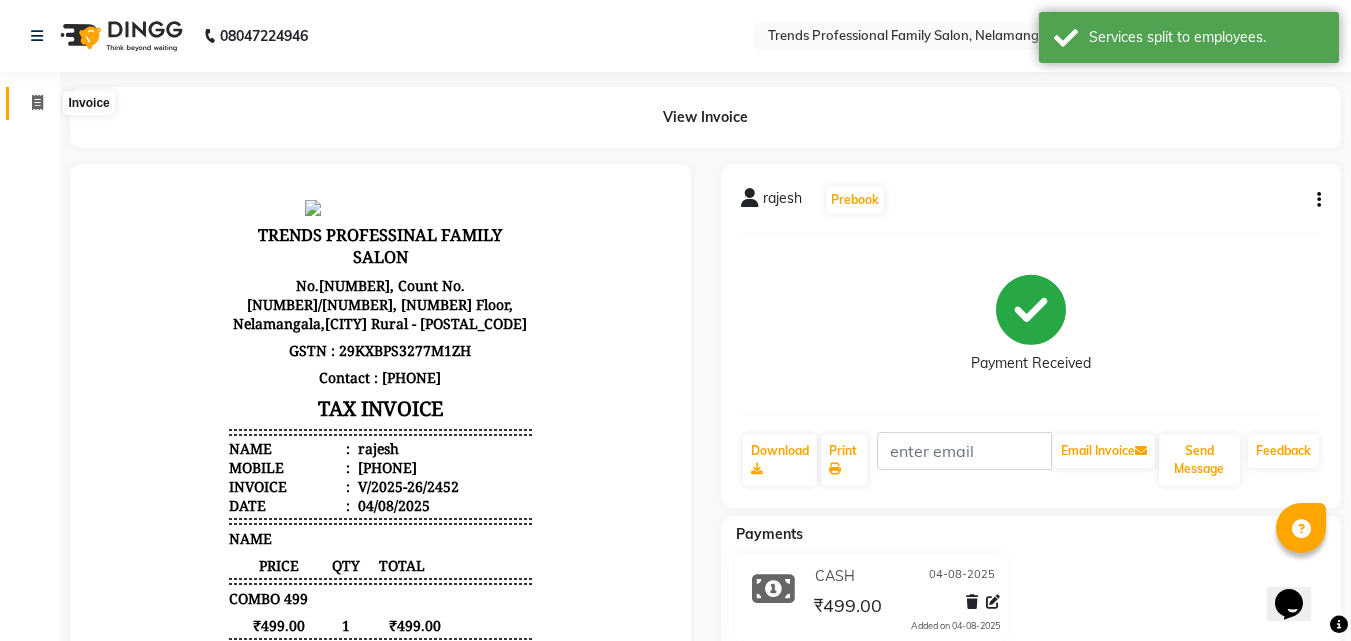 click 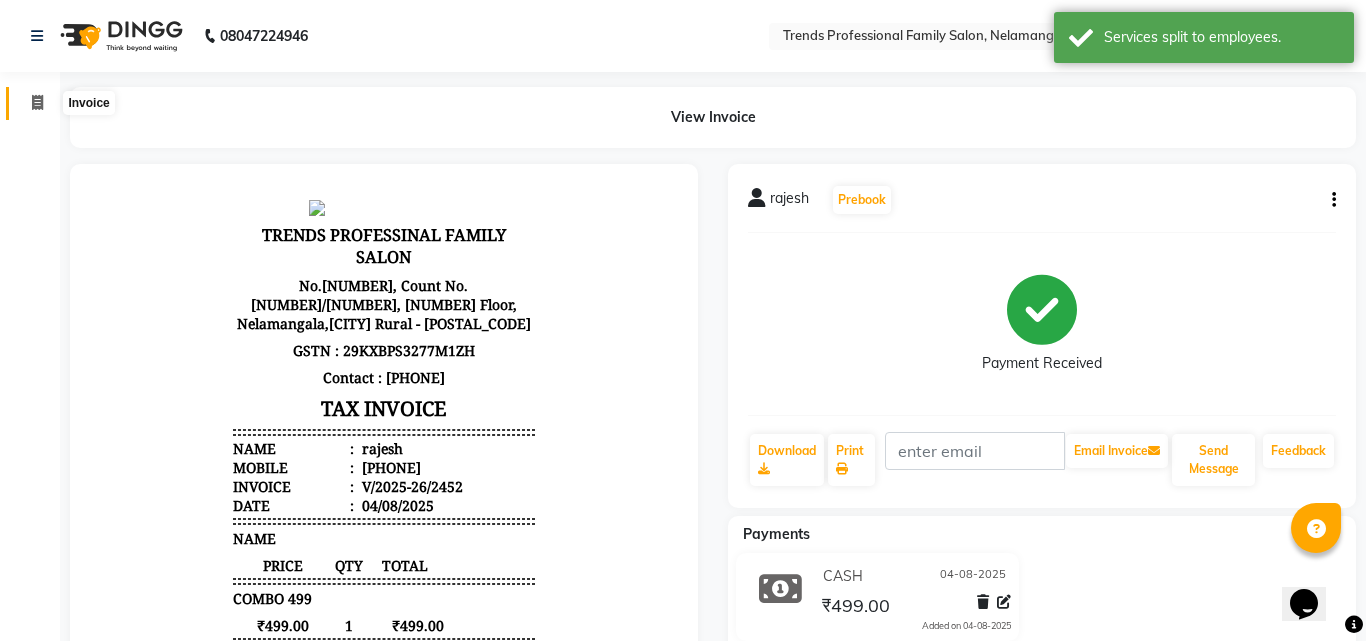select on "service" 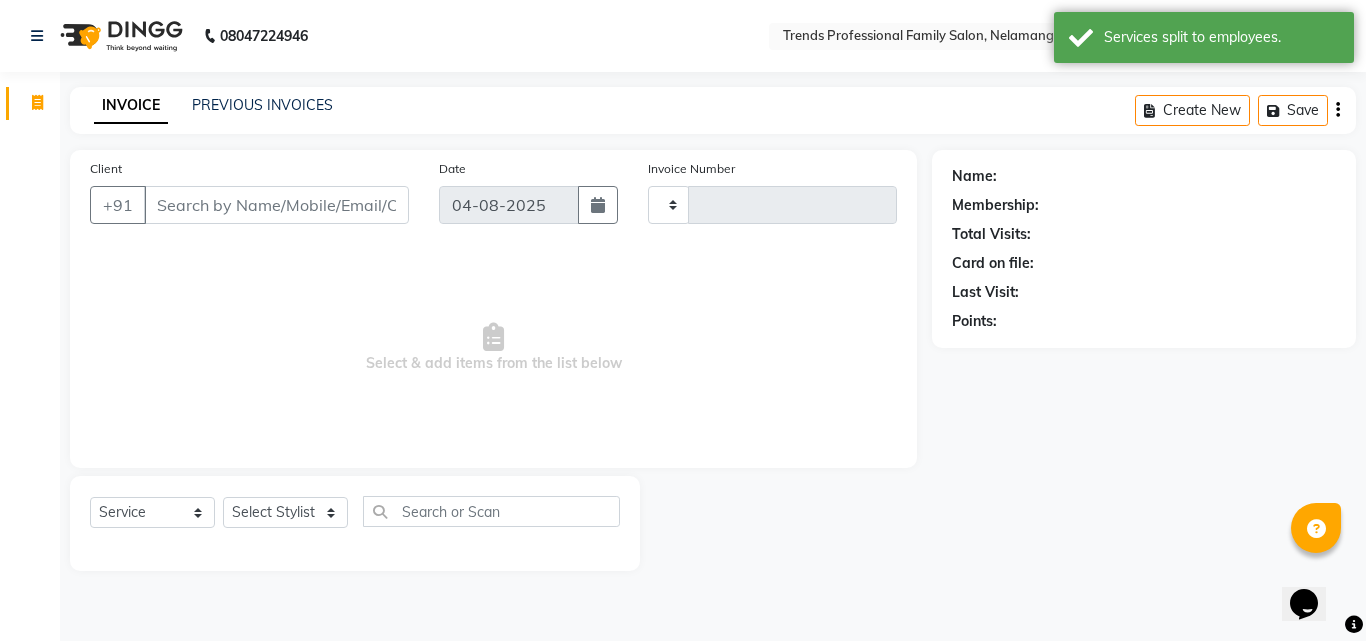 type on "2453" 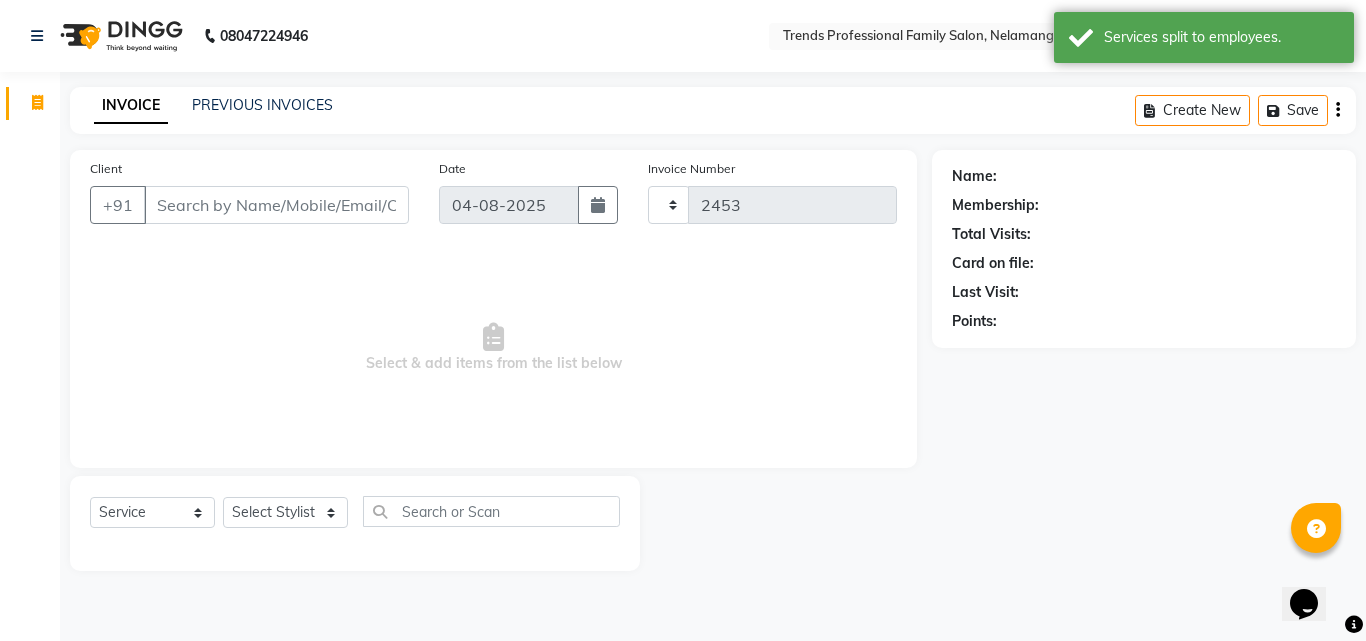 select on "7345" 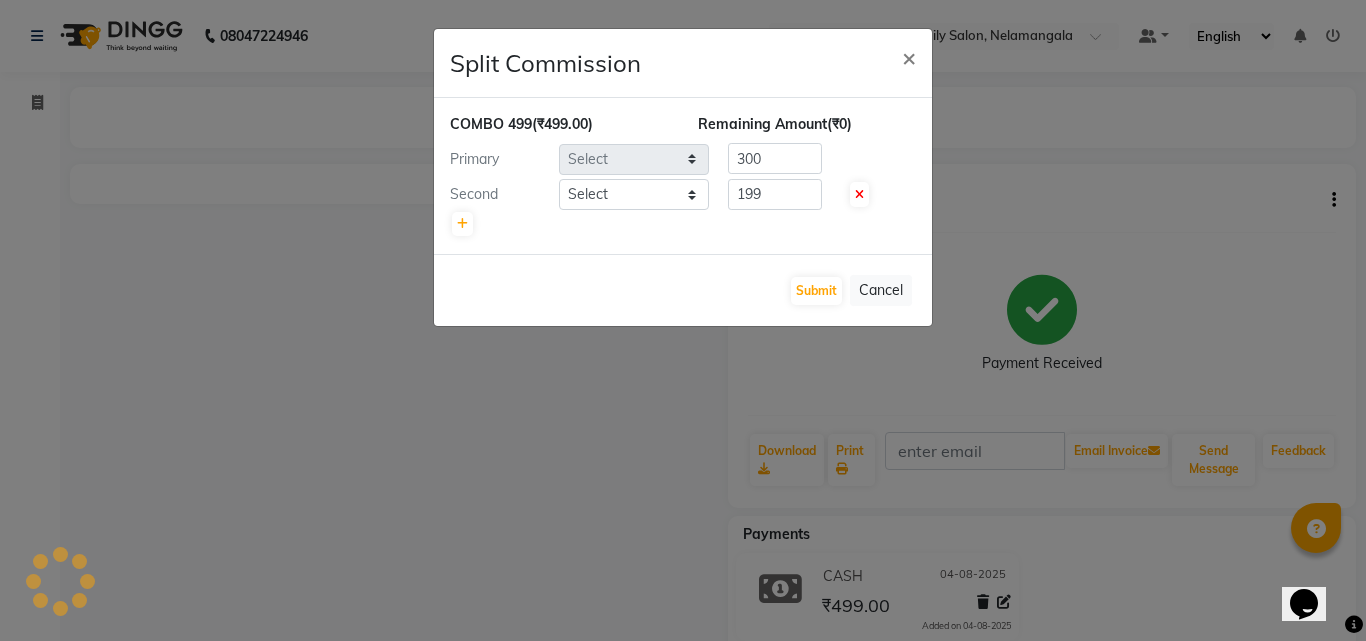 select on "87936" 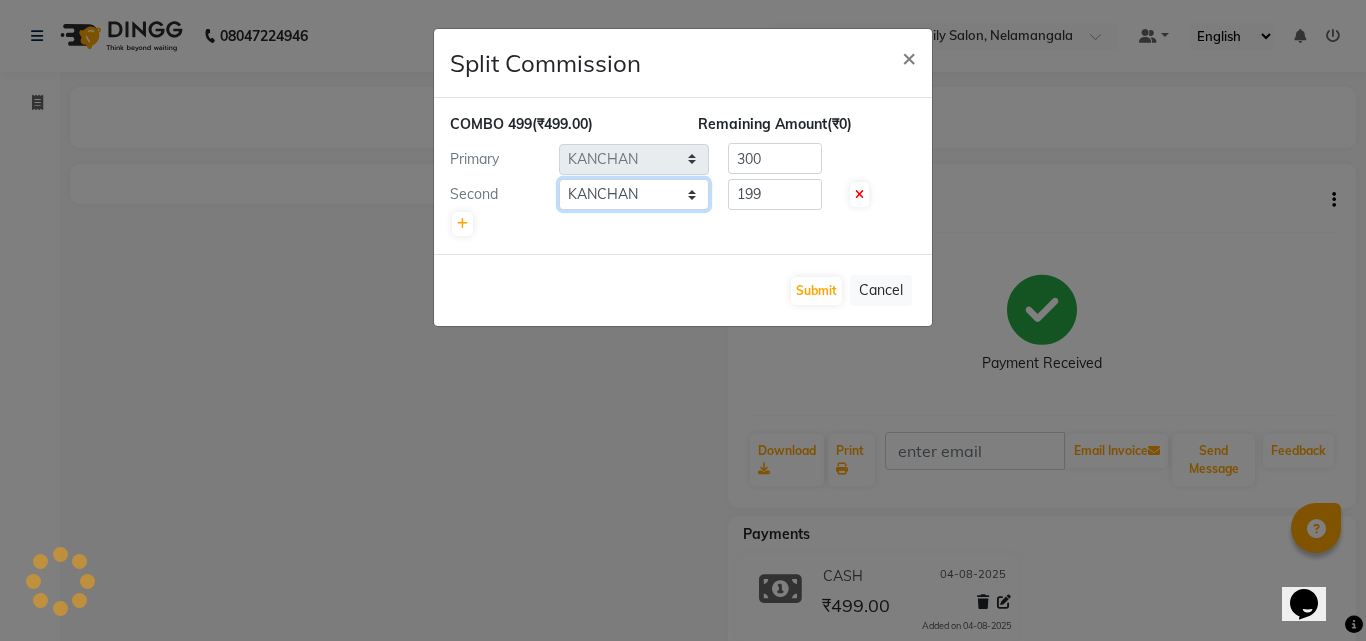 click on "Select  [NAME]   [NAME]   [NAME]   [NAME]   [NAME]   [NAME]   [NAME]   [NAME]   [NAME]   [NAME]   [NAME]   Trends" 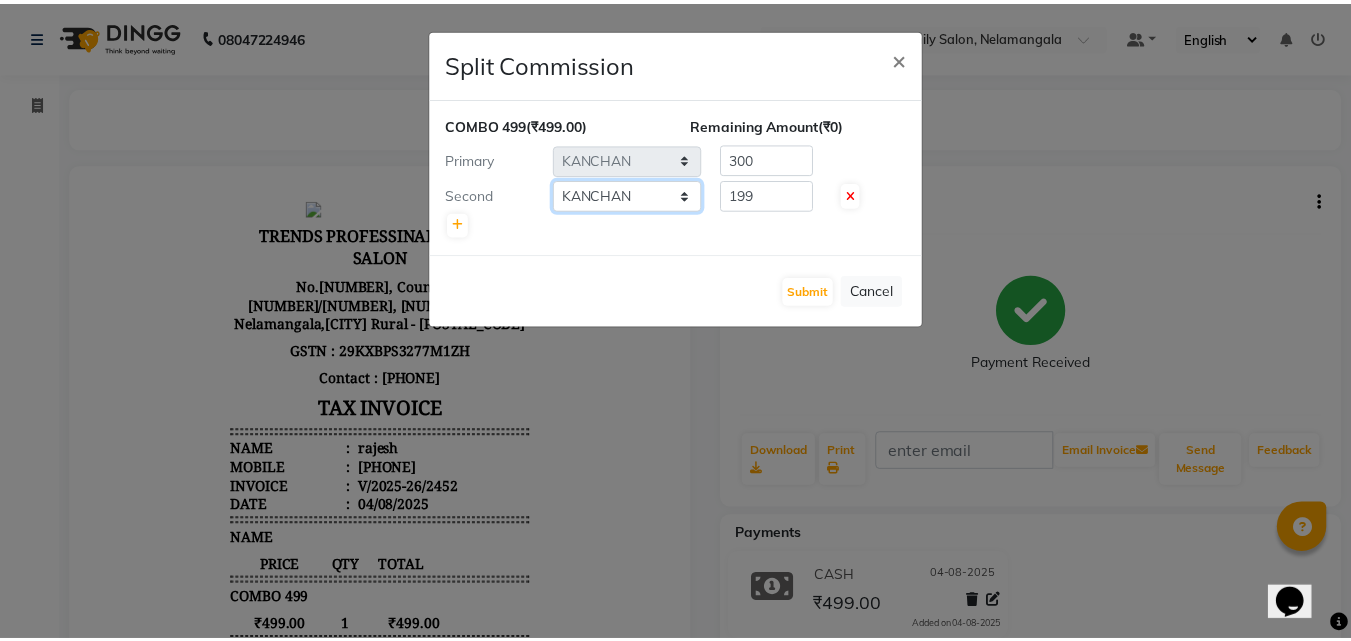 scroll, scrollTop: 0, scrollLeft: 0, axis: both 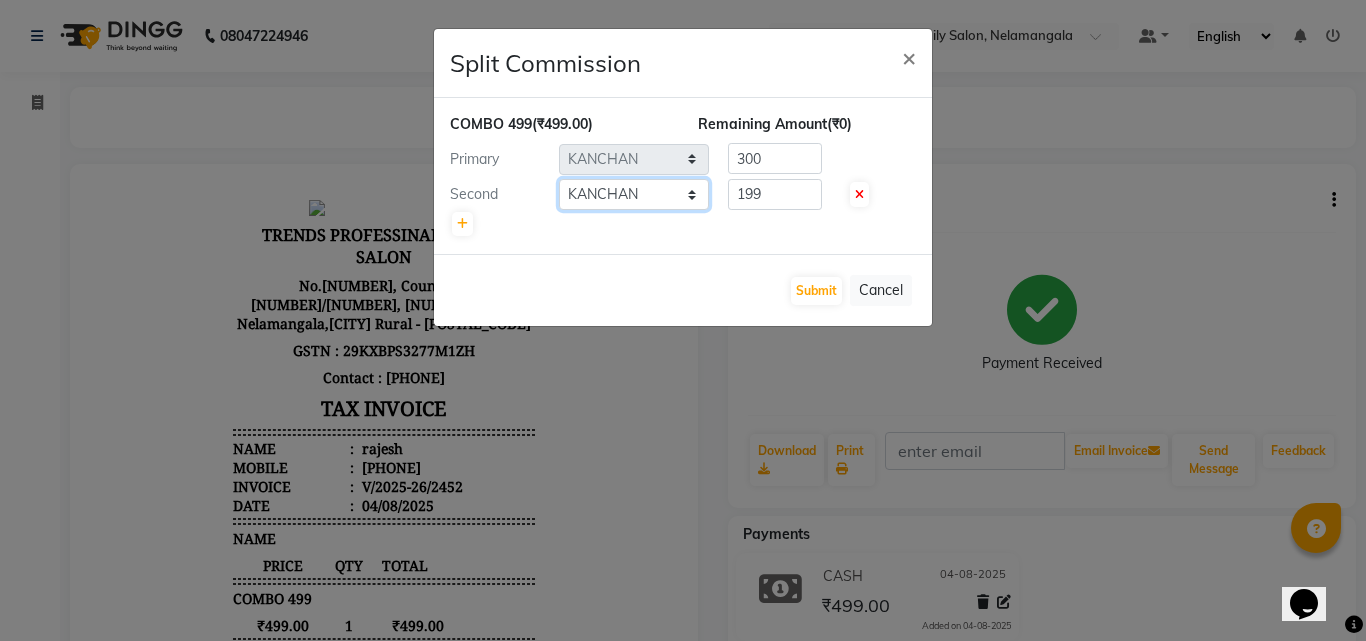 select on "68140" 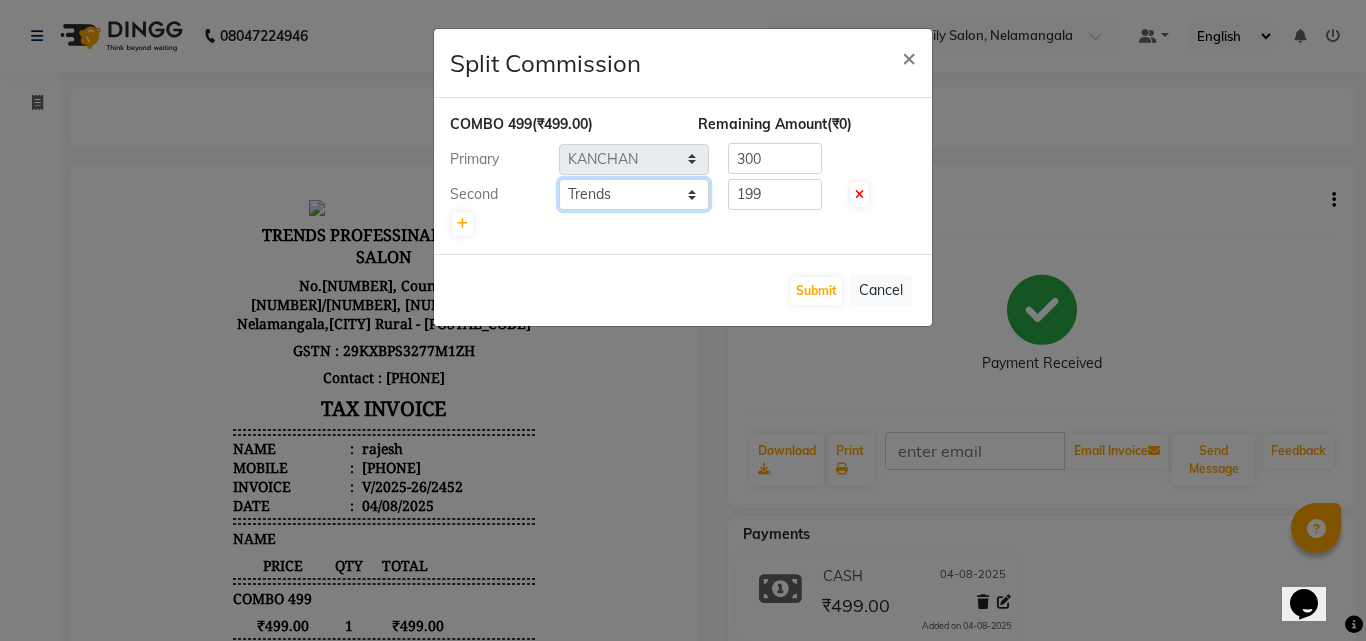 click on "Select  [NAME]   [NAME]   [NAME]   [NAME]   [NAME]   [NAME]   [NAME]   [NAME]   [NAME]   [NAME]   [NAME]   Trends" 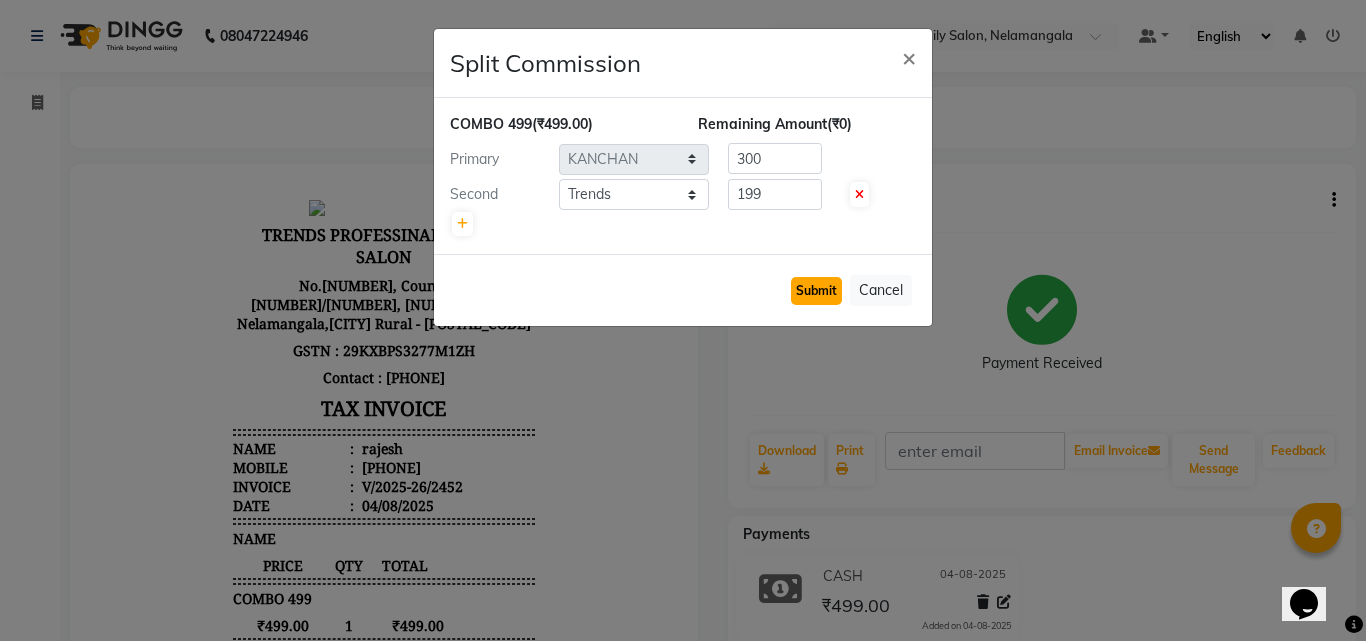 click on "Submit" 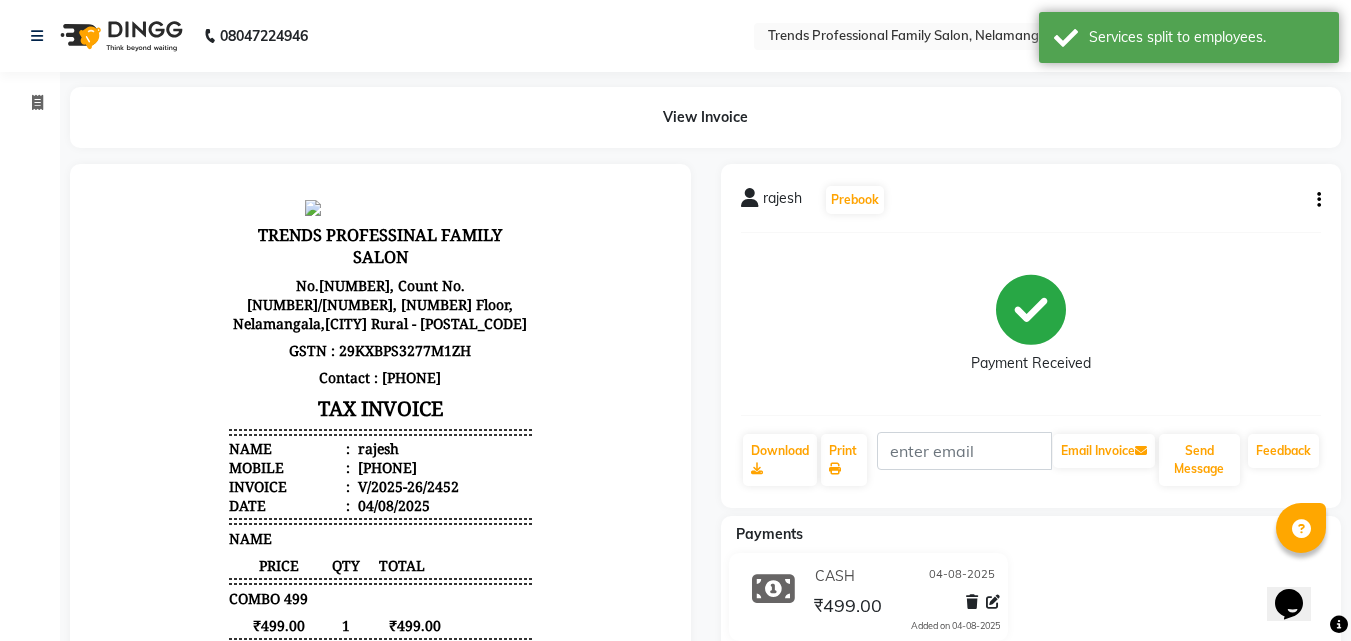 click 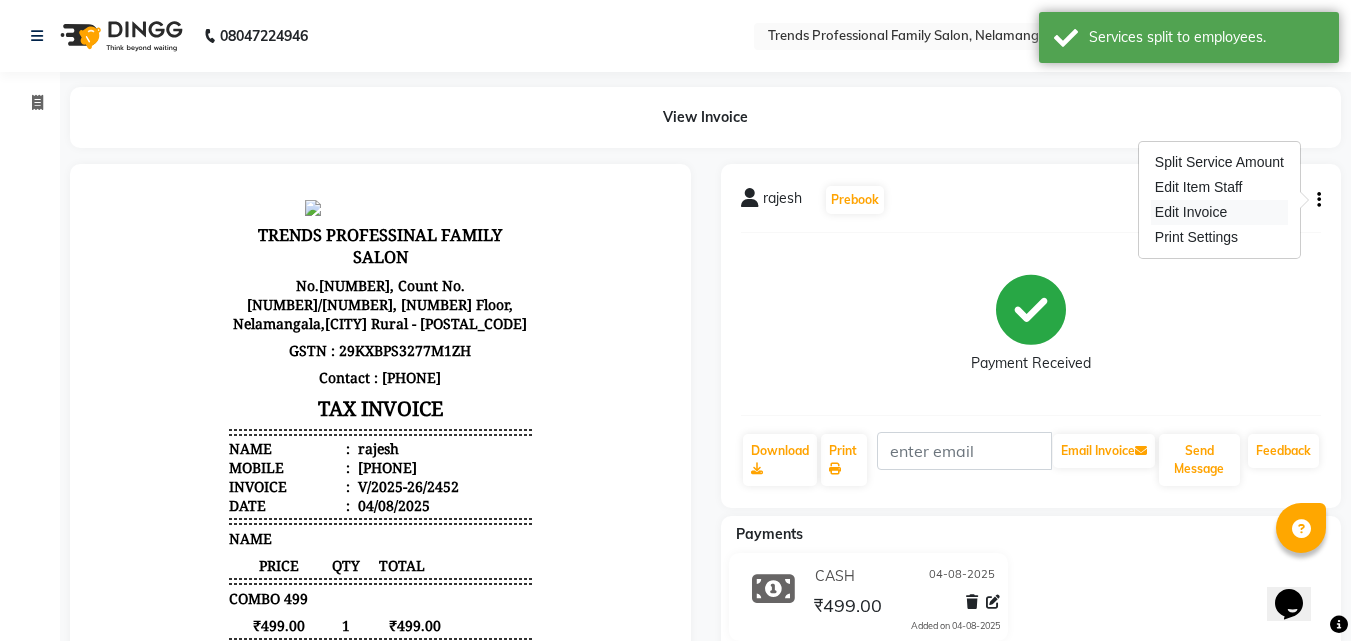click on "Edit Invoice" at bounding box center [1219, 212] 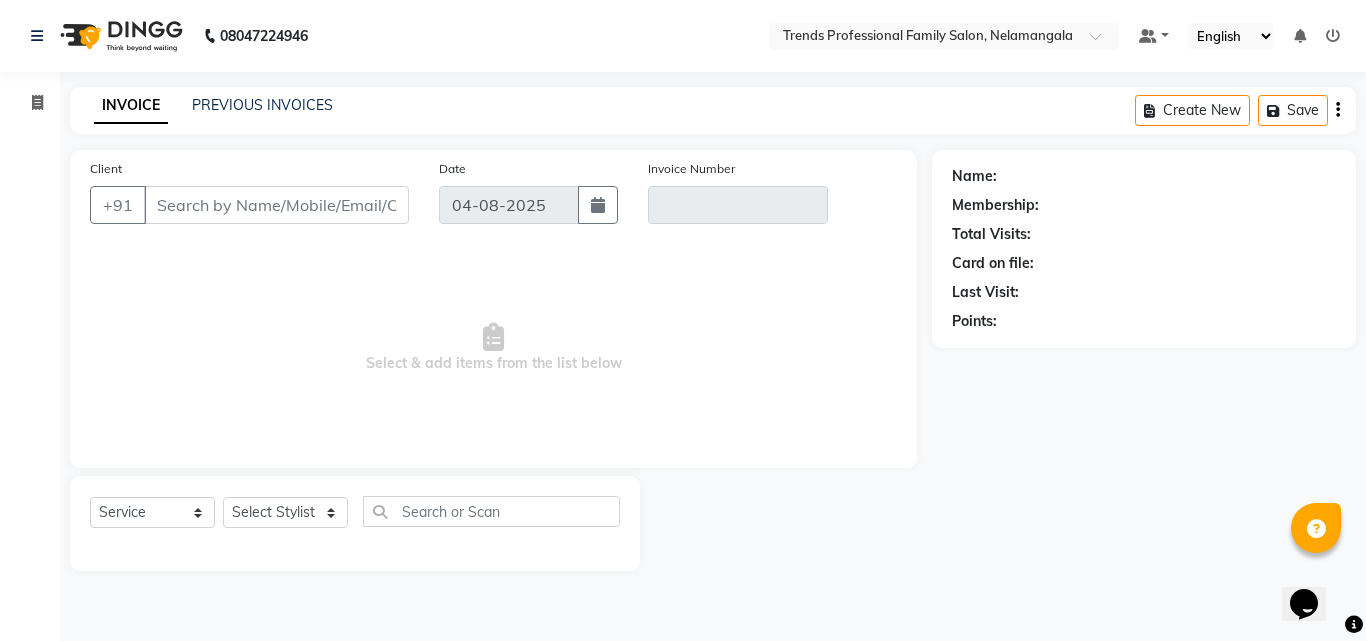 type on "[PHONE]" 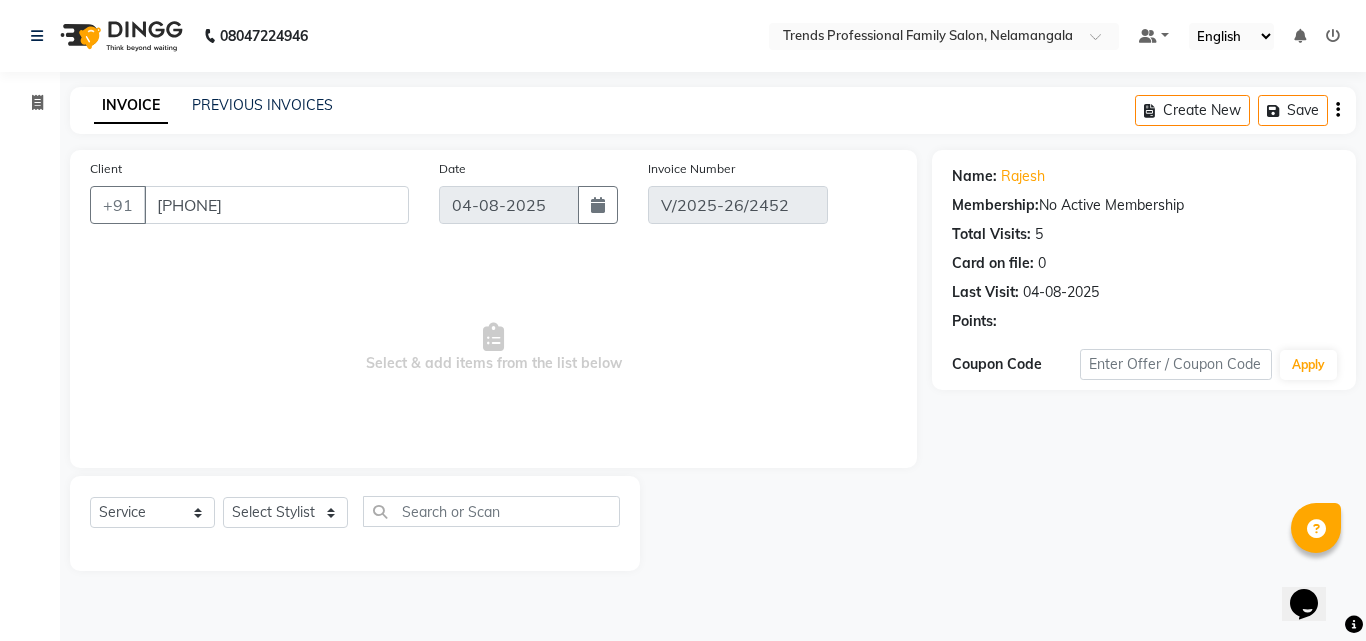 select on "select" 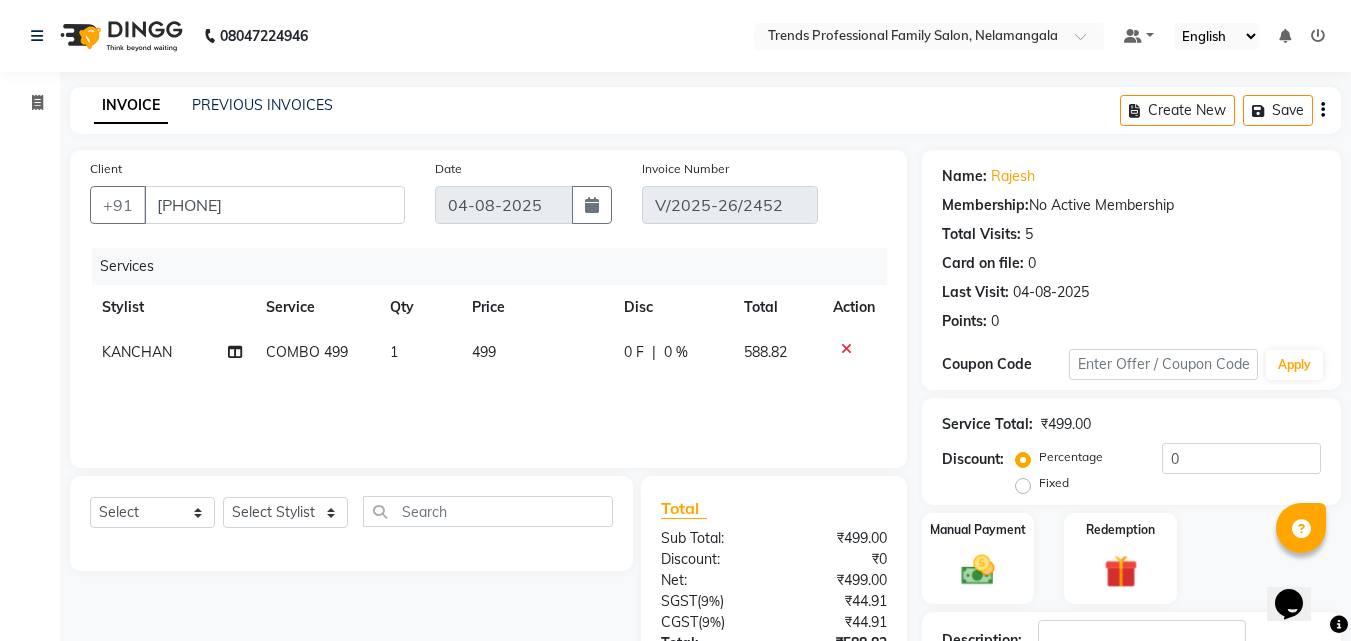 click 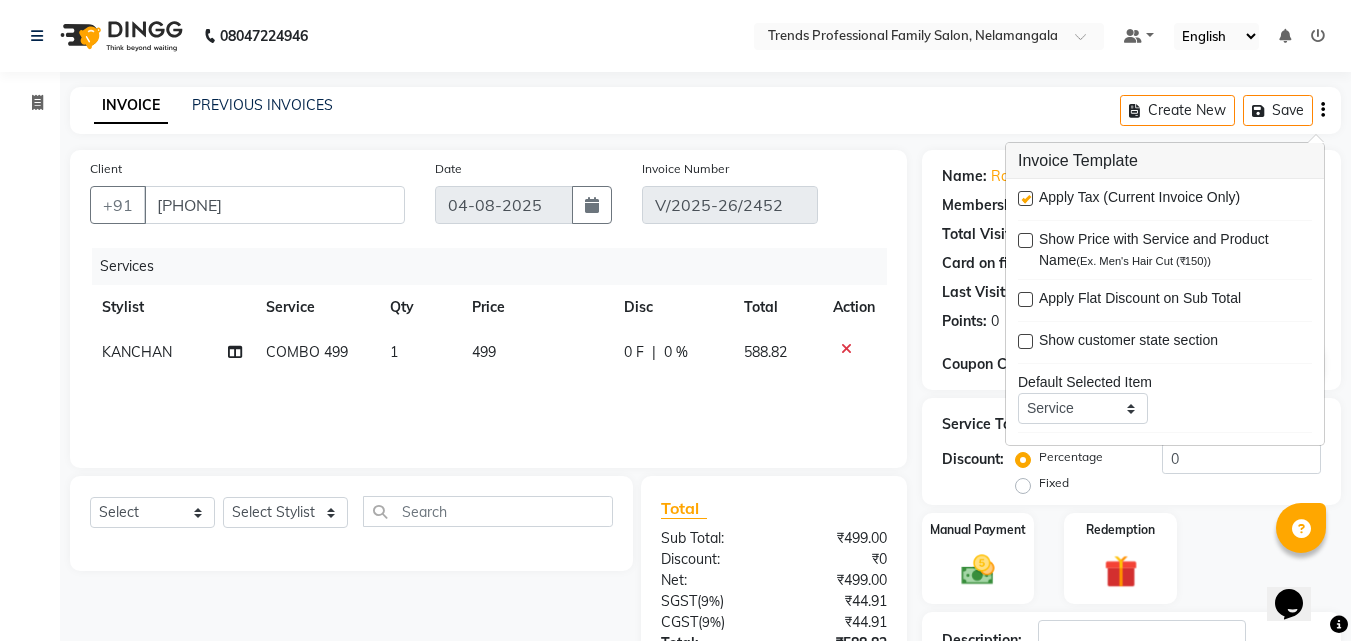click at bounding box center (1025, 198) 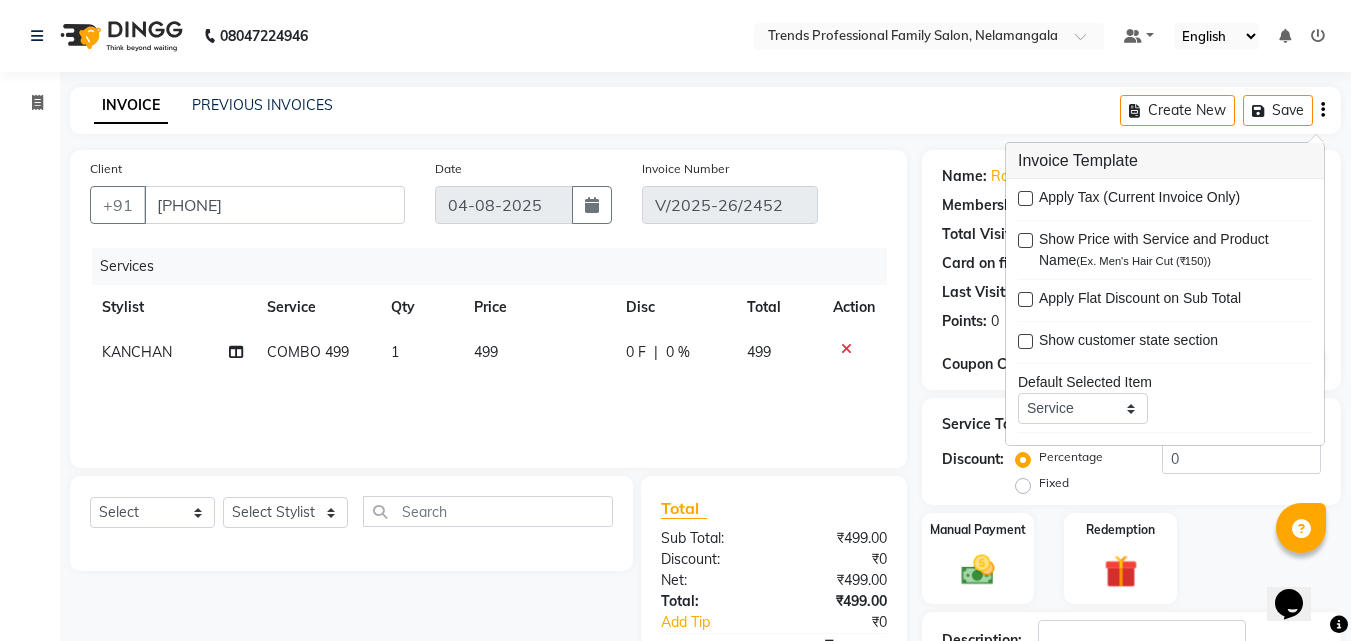 drag, startPoint x: 957, startPoint y: 125, endPoint x: 638, endPoint y: 196, distance: 326.80576 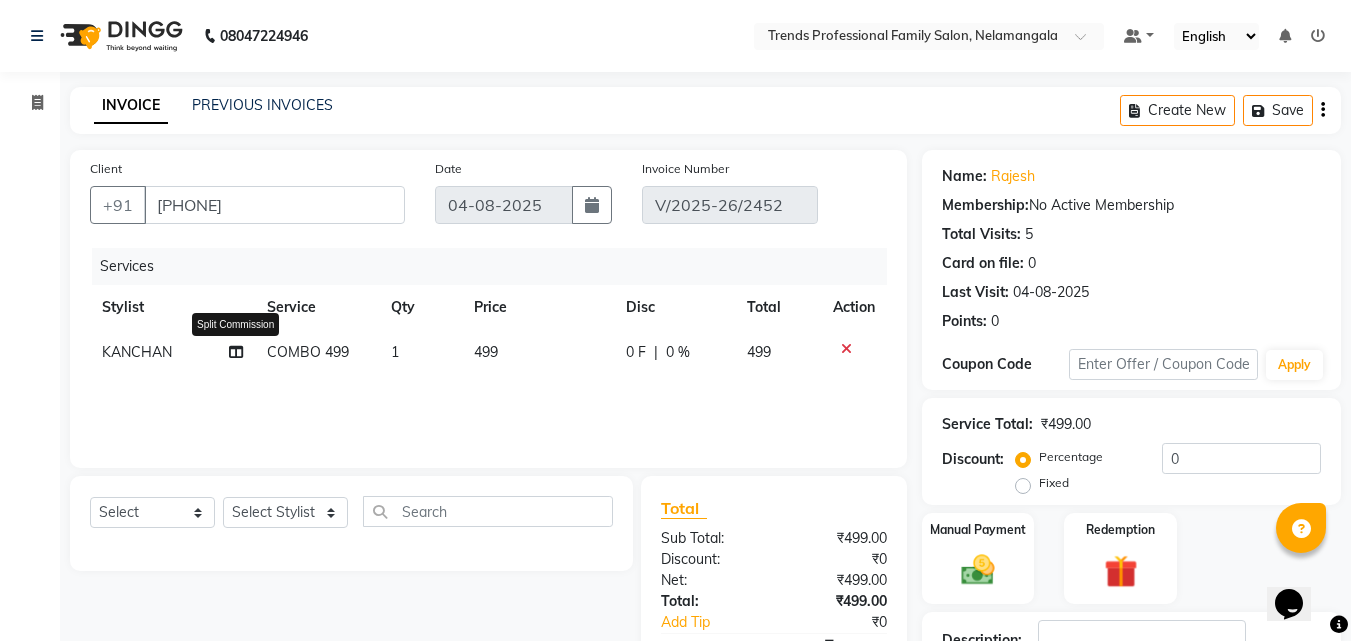 click 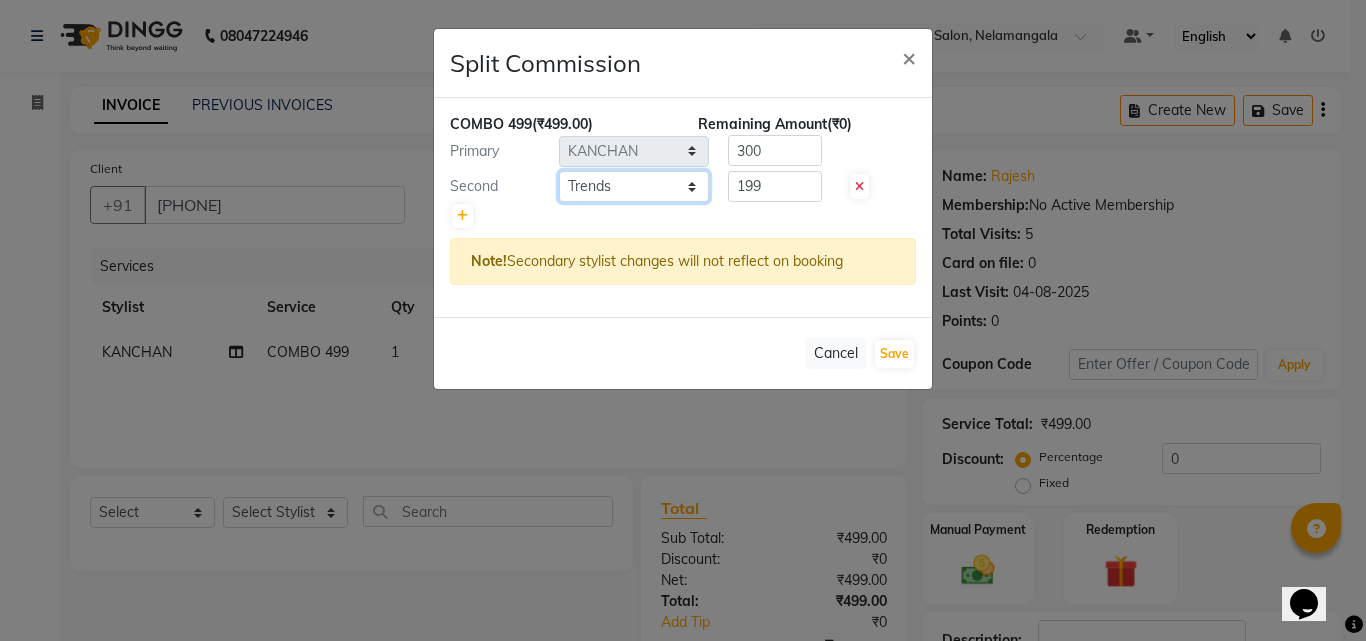 click on "Select  [NAME]   [NAME]   [NAME]   [NAME]   [NAME]   [NAME]   [NAME]   [NAME]   [NAME]   [NAME]   [NAME]   Trends" 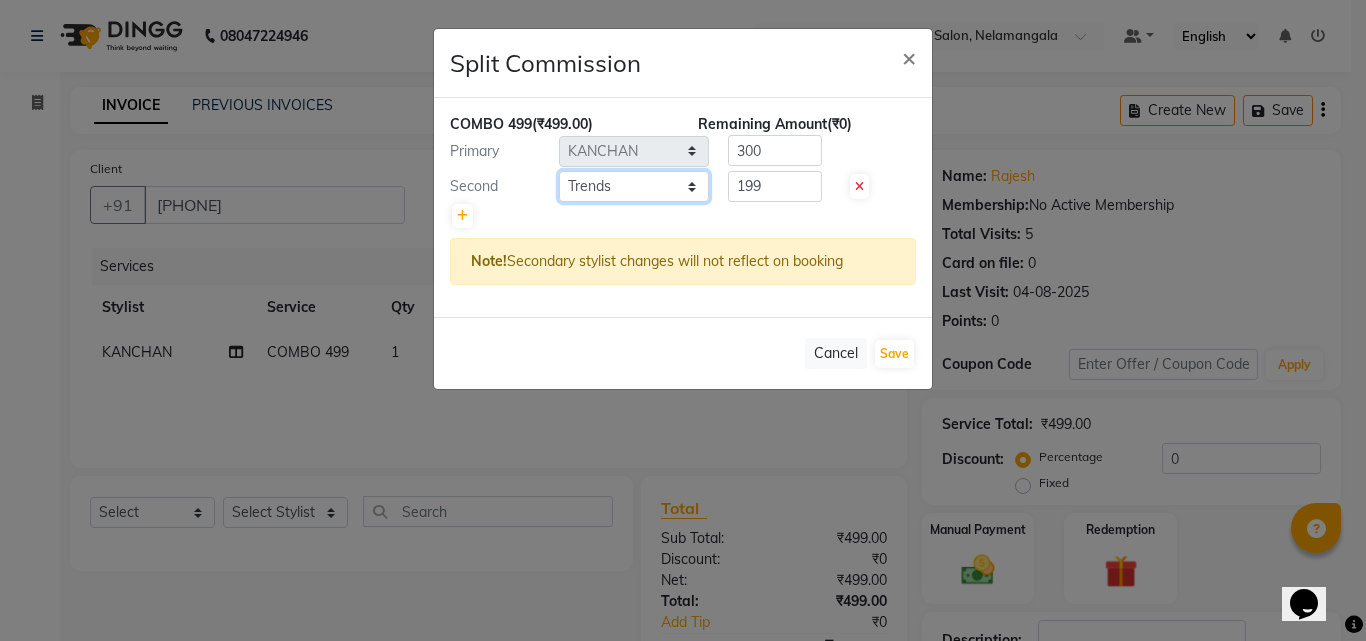 select on "87936" 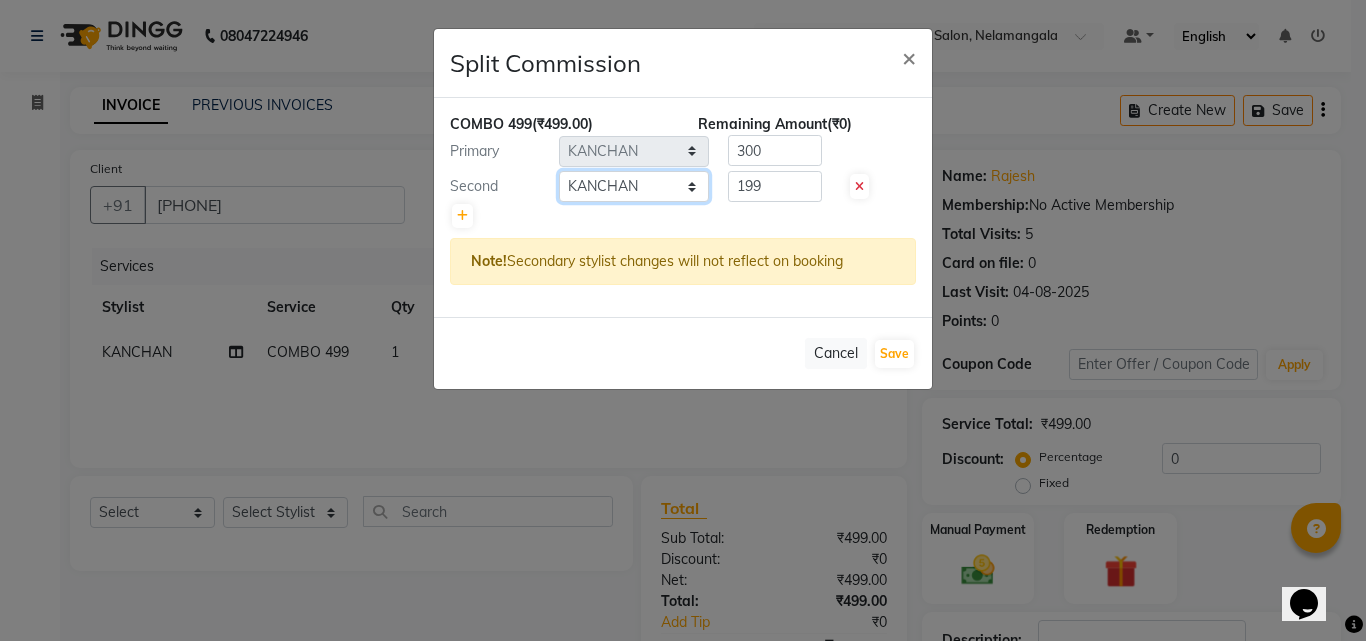 click on "Select  [NAME]   [NAME]   [NAME]   [NAME]   [NAME]   [NAME]   [NAME]   [NAME]   [NAME]   [NAME]   [NAME]   Trends" 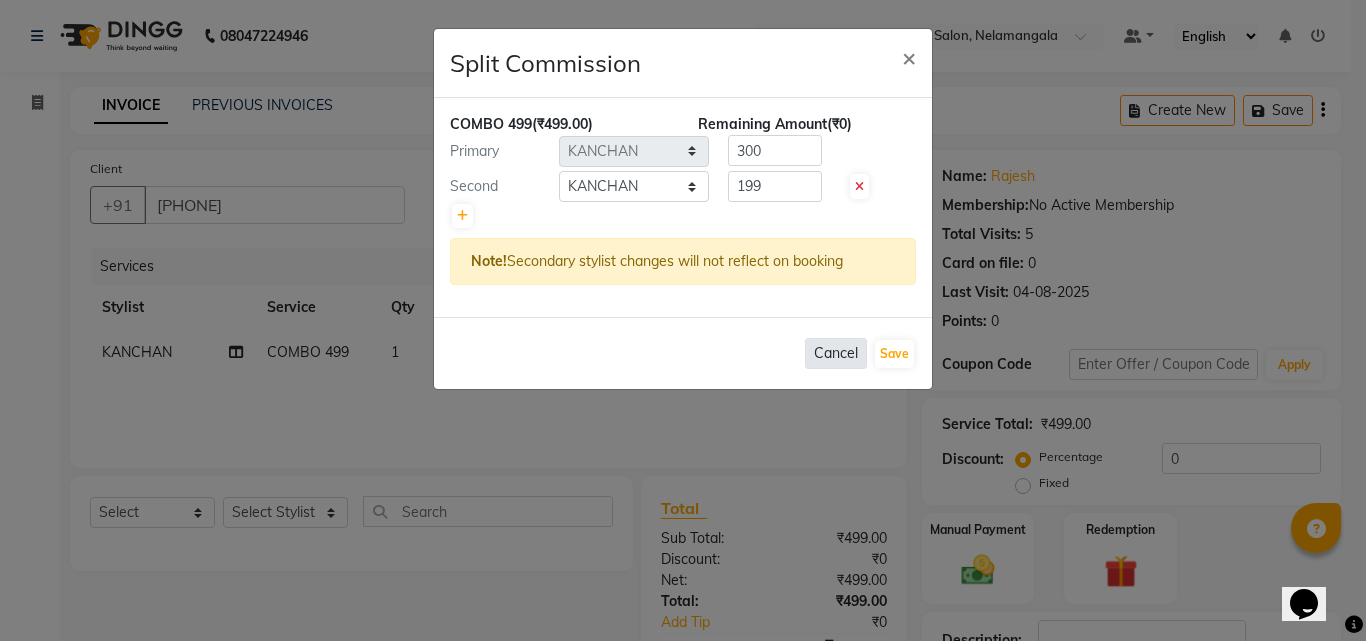 click on "Cancel" 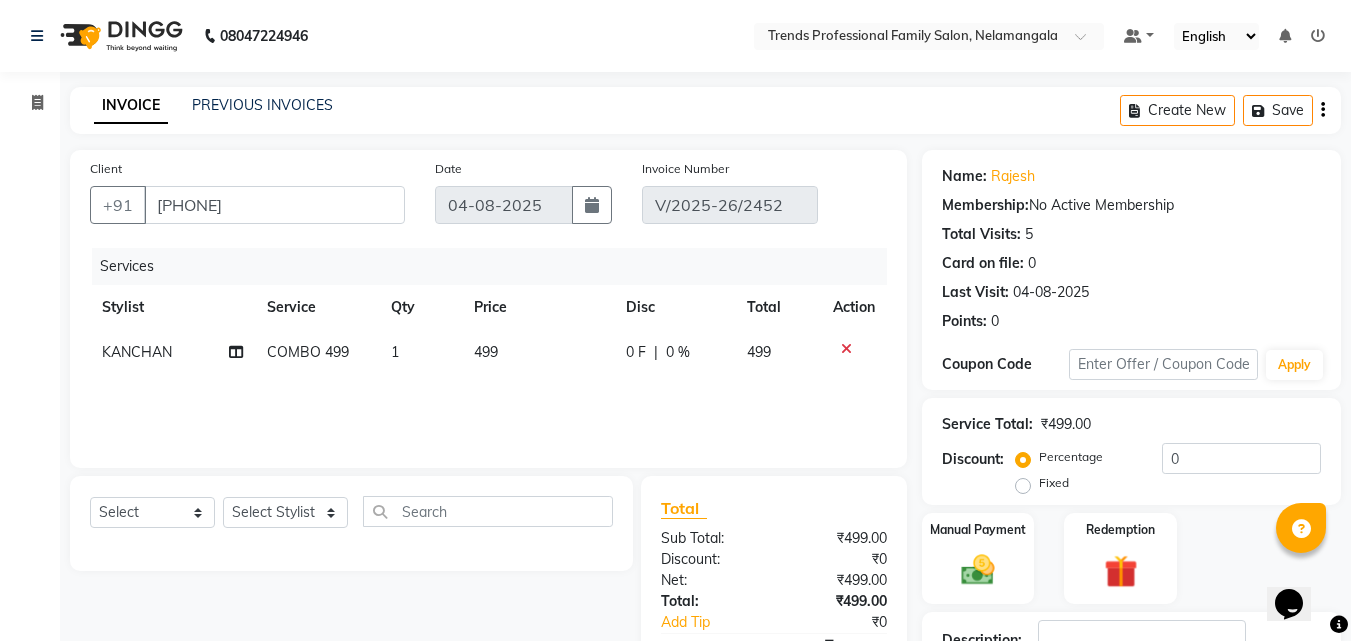 click on "KANCHAN" 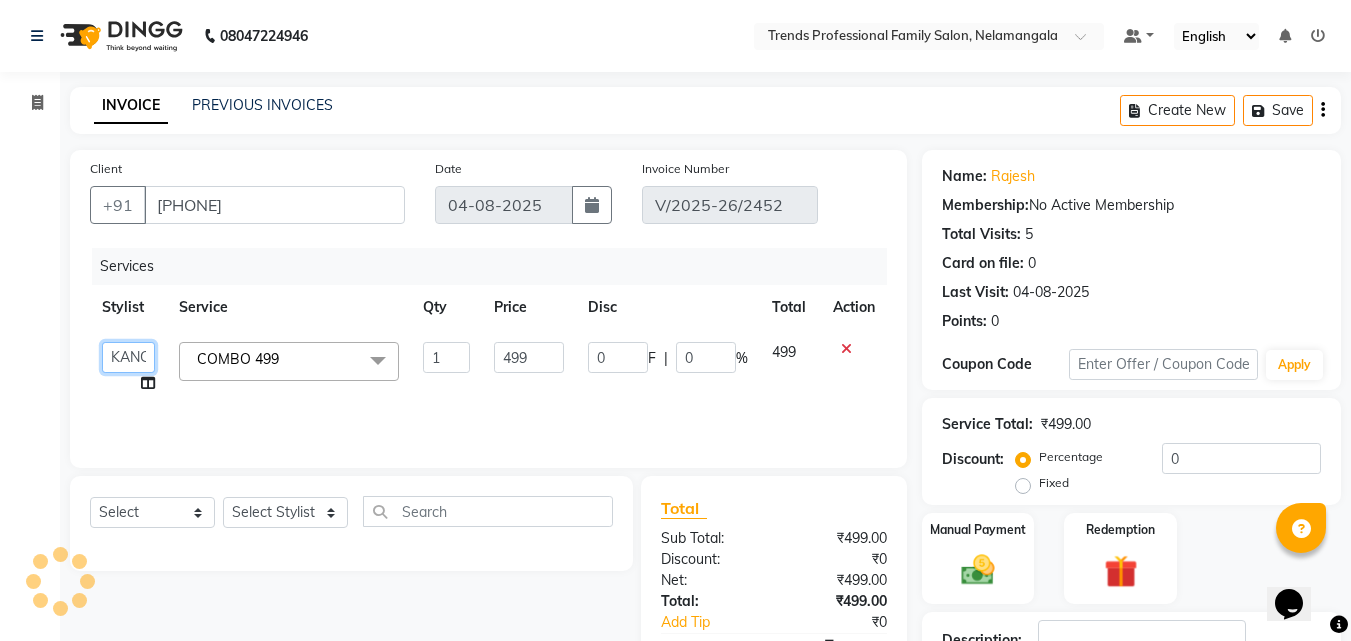 click on "[NAME]   [NAME]   [NAME]   [NAME]   [NAME]   [NAME]   [NAME]   [NAME]   [NAME]   [NAME]   [NAME]   Trends" 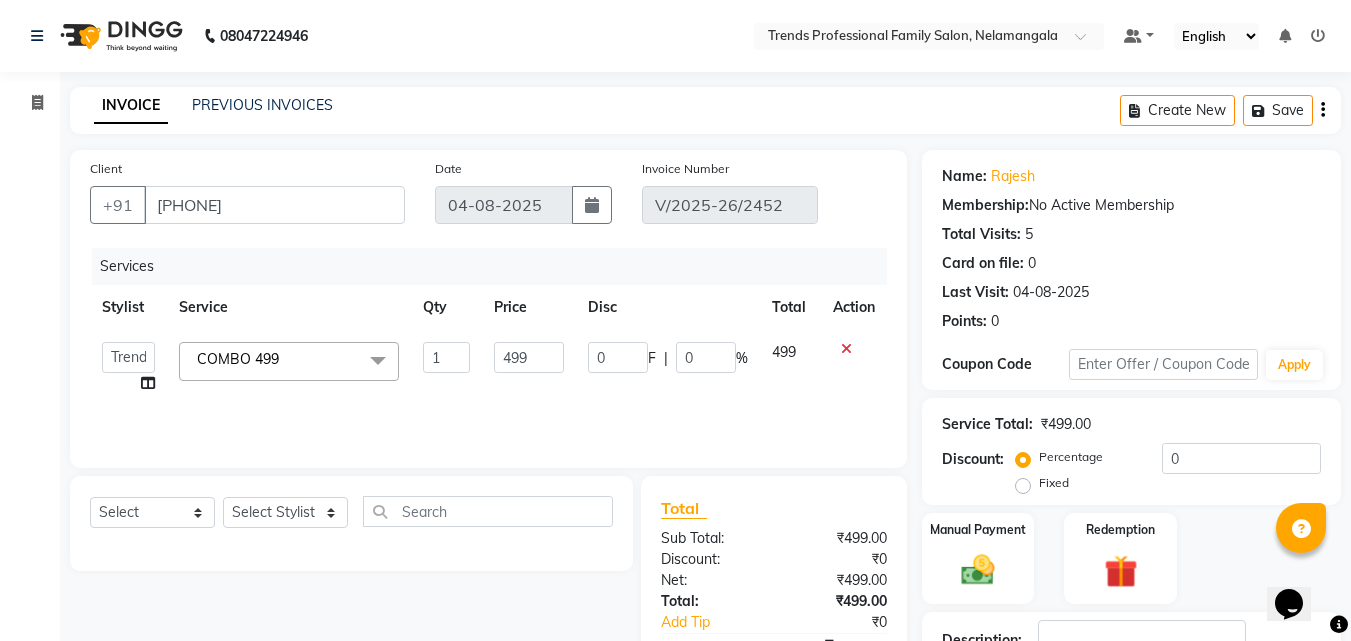 select on "68140" 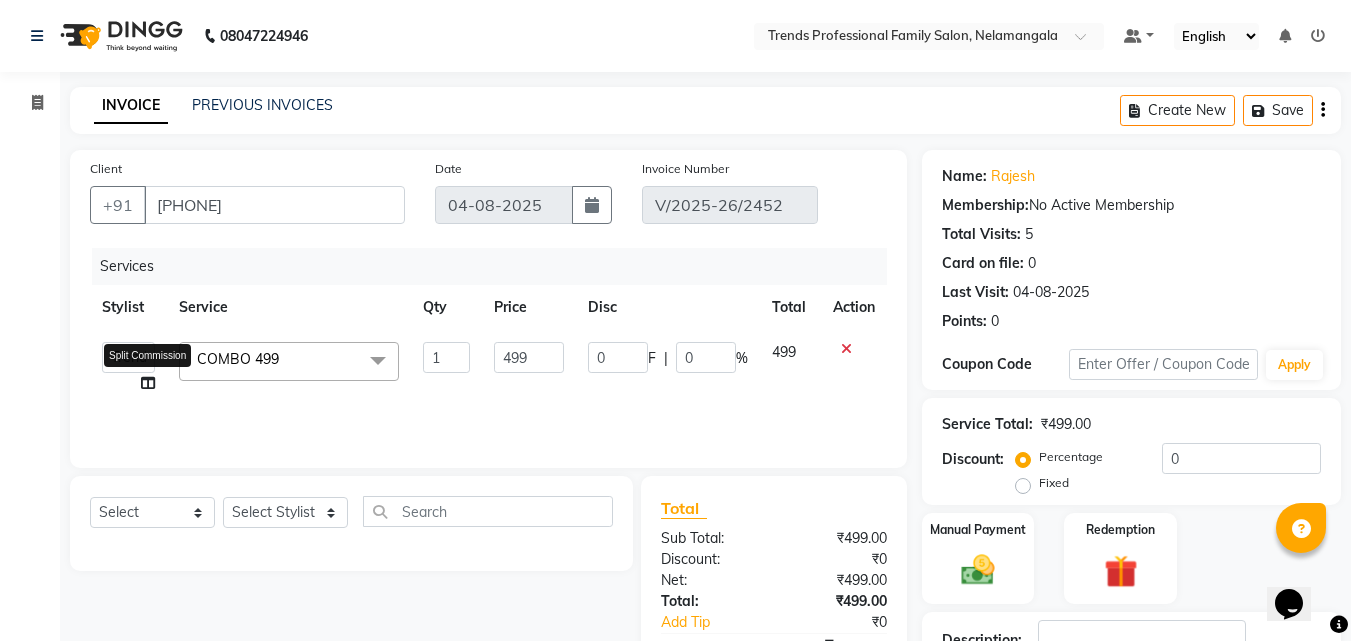 click 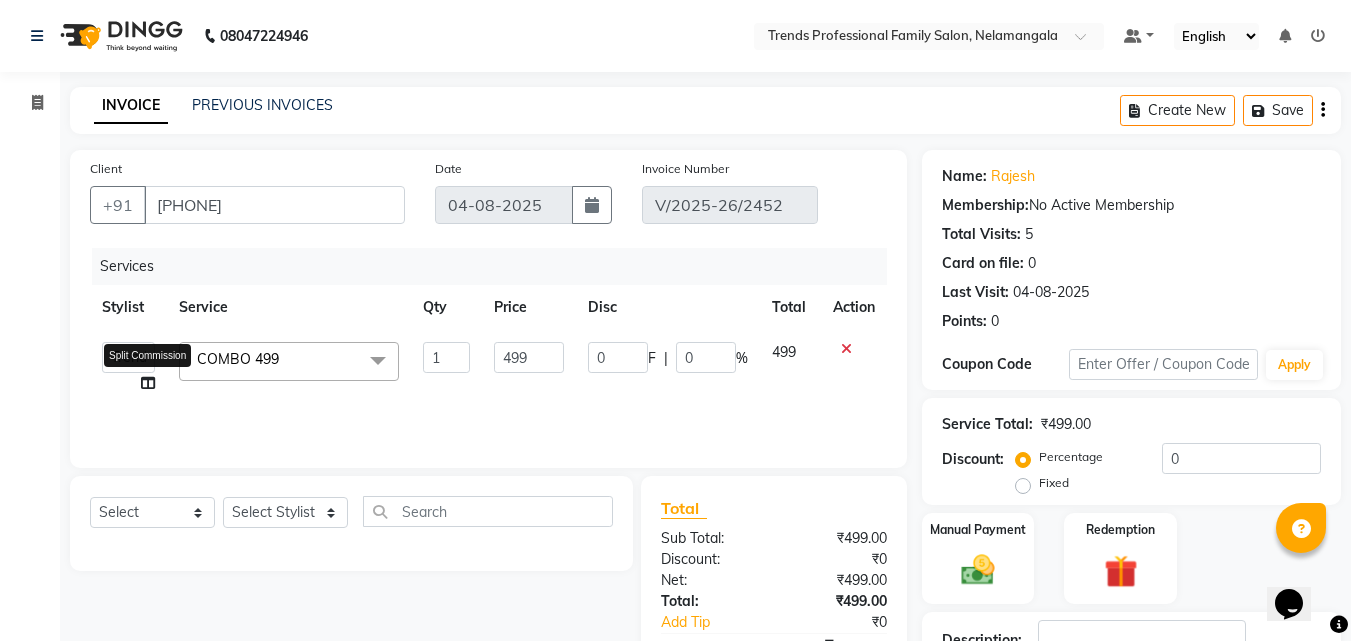 select on "68140" 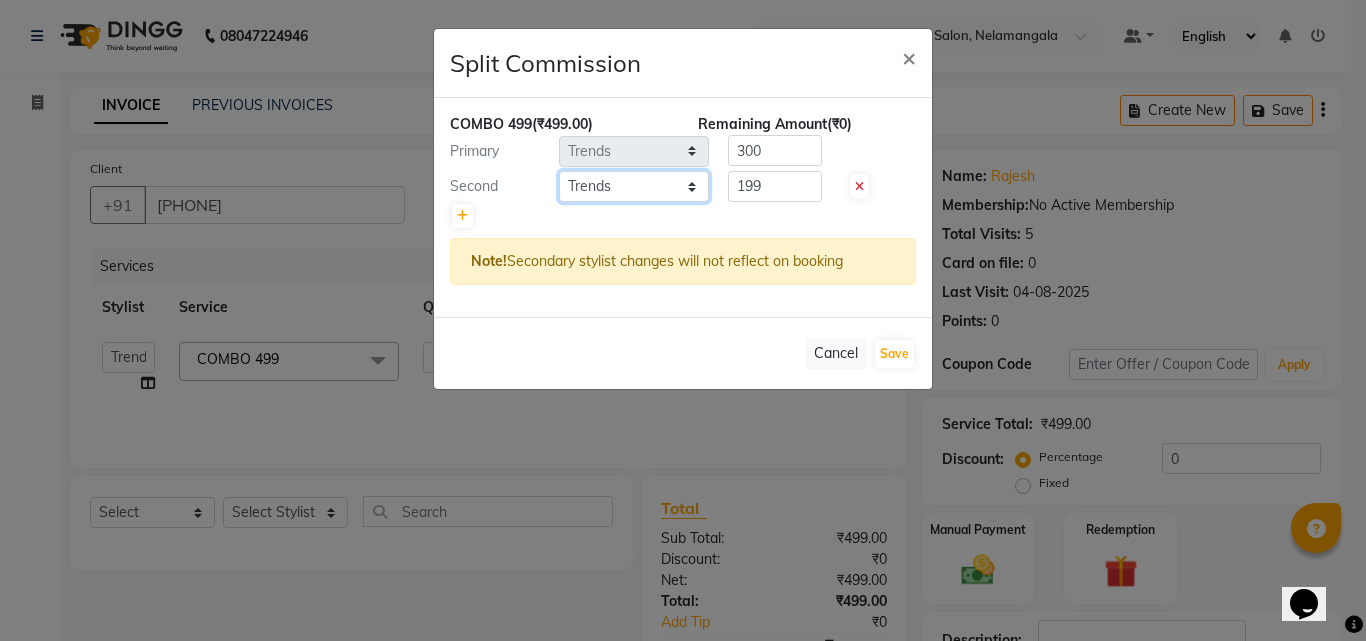 click on "Select  [NAME]   [NAME]   [NAME]   [NAME]   [NAME]   [NAME]   [NAME]   [NAME]   [NAME]   [NAME]   [NAME]   Trends" 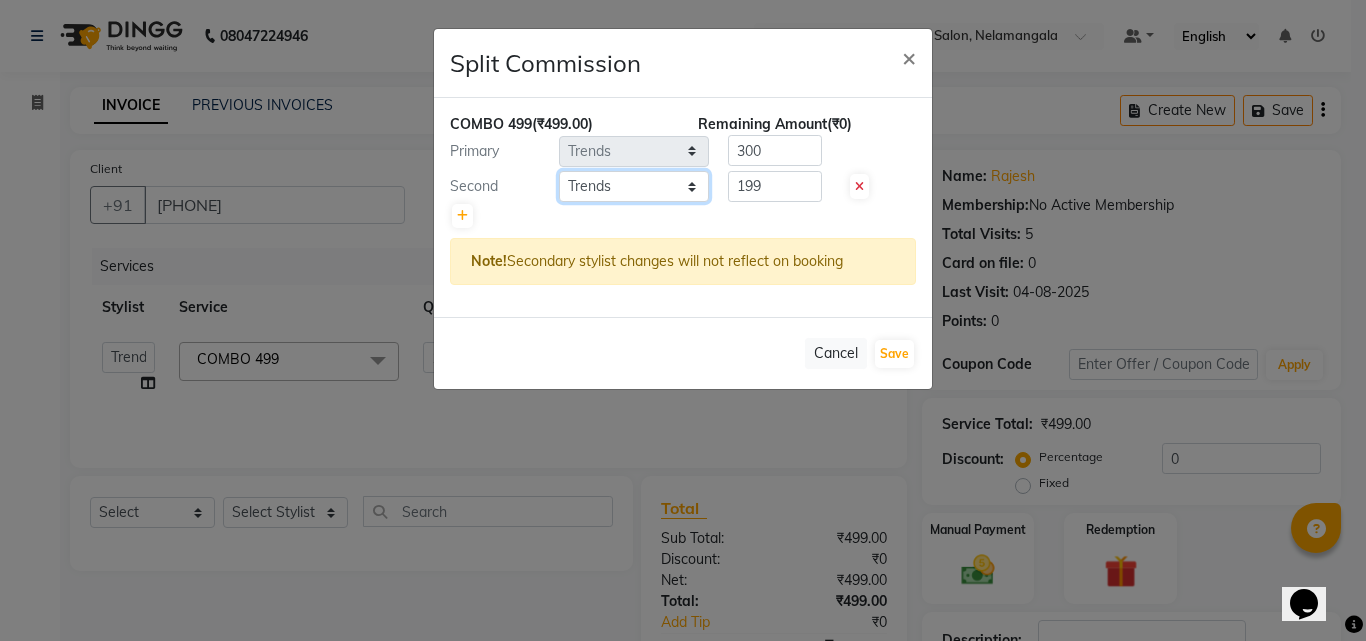 select on "87936" 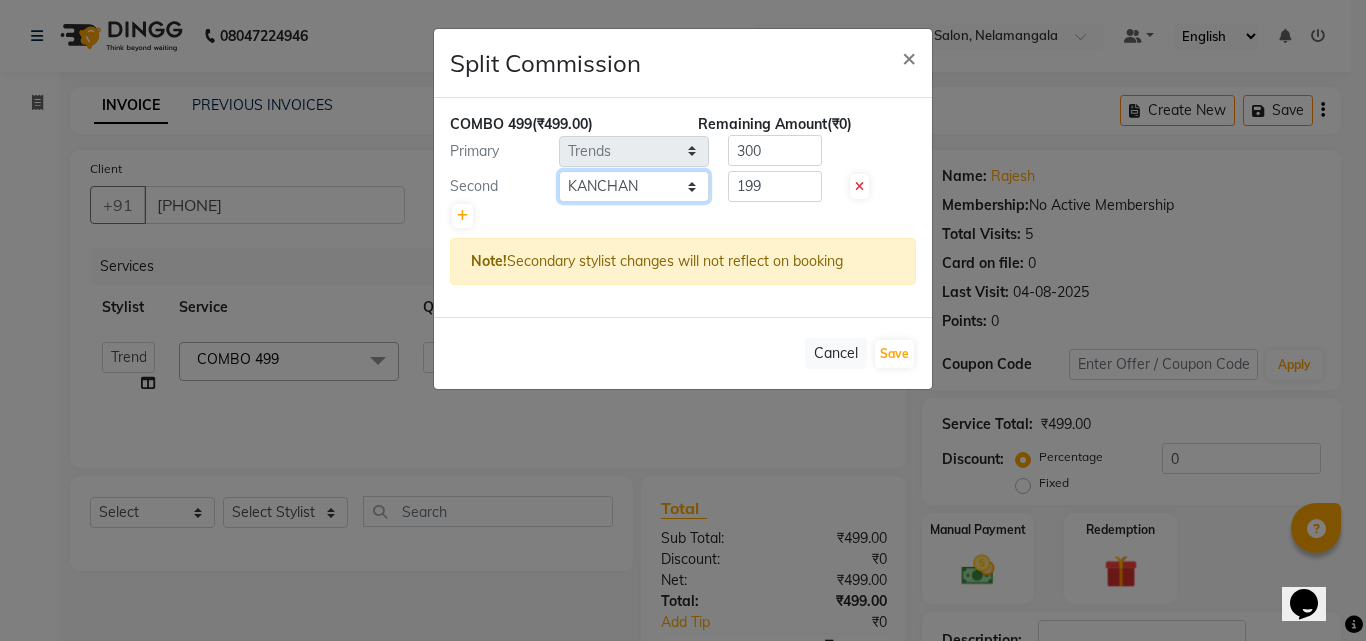 click on "Select  [NAME]   [NAME]   [NAME]   [NAME]   [NAME]   [NAME]   [NAME]   [NAME]   [NAME]   [NAME]   [NAME]   Trends" 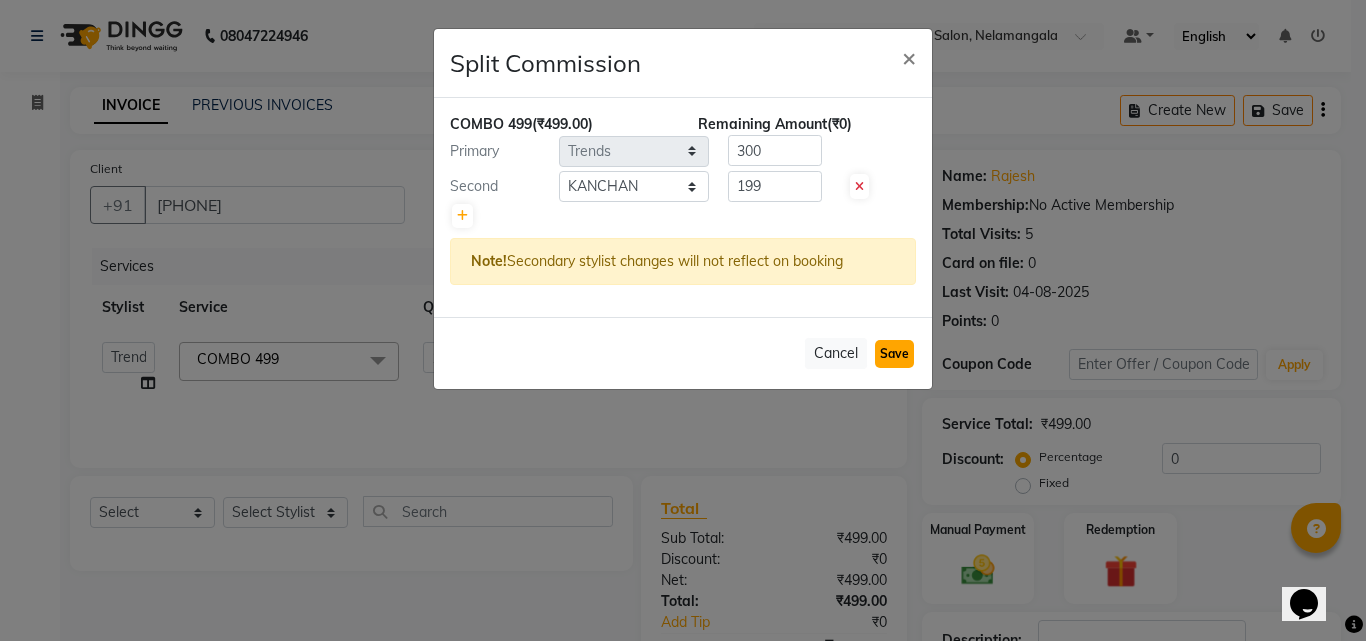 click on "Save" 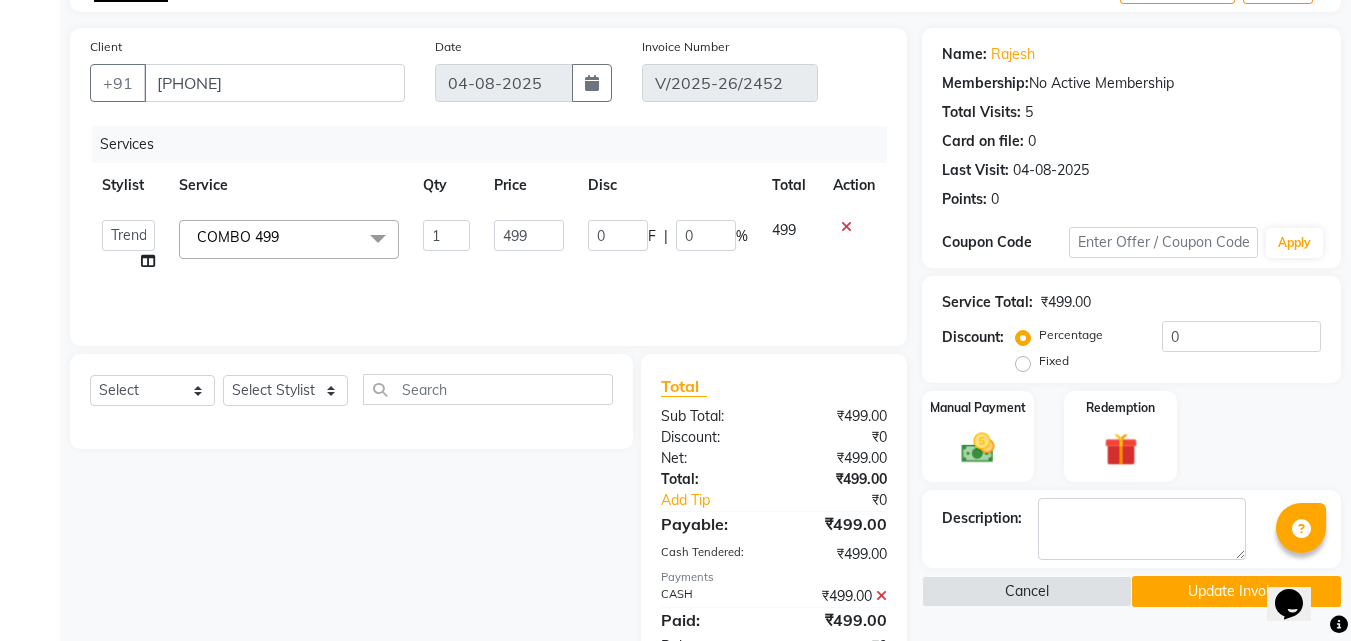 scroll, scrollTop: 188, scrollLeft: 0, axis: vertical 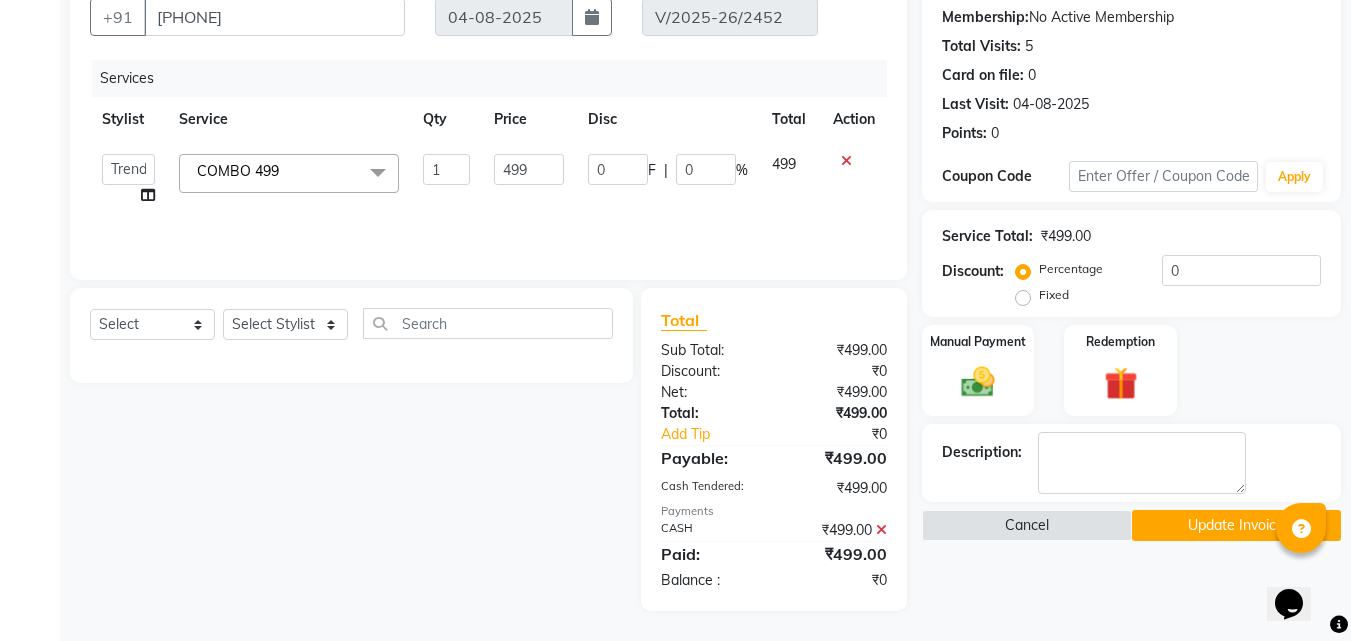 click on "Update Invoice" 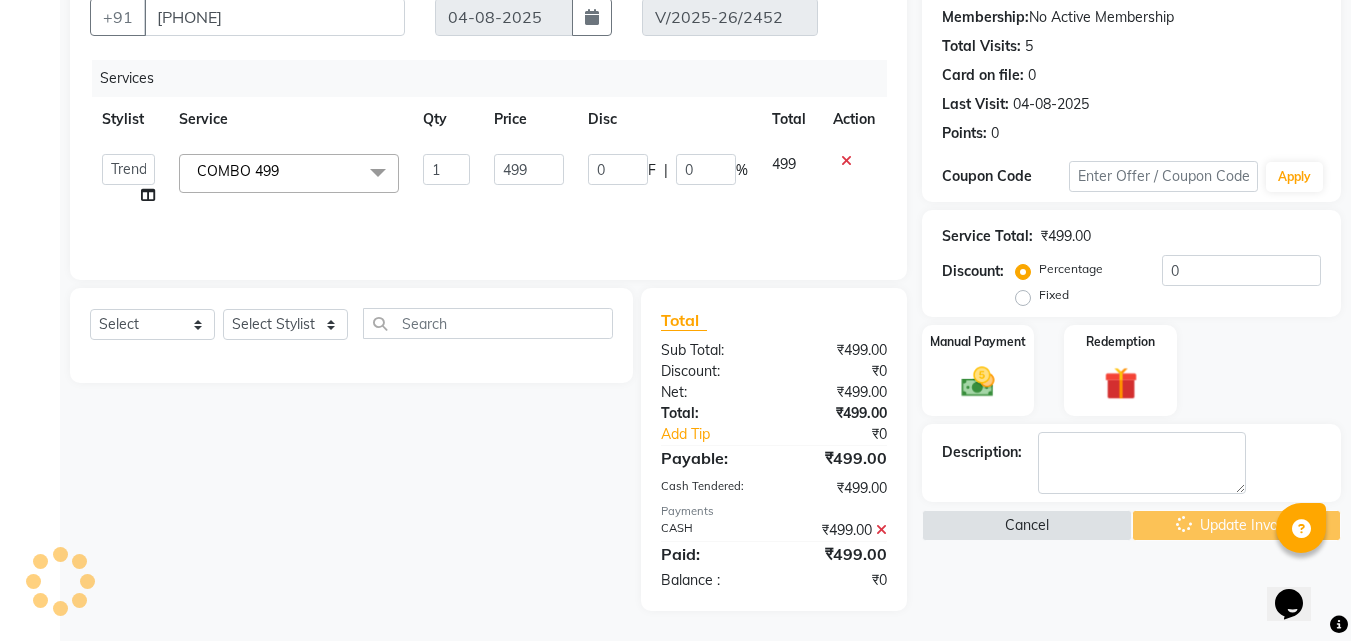 scroll, scrollTop: 0, scrollLeft: 0, axis: both 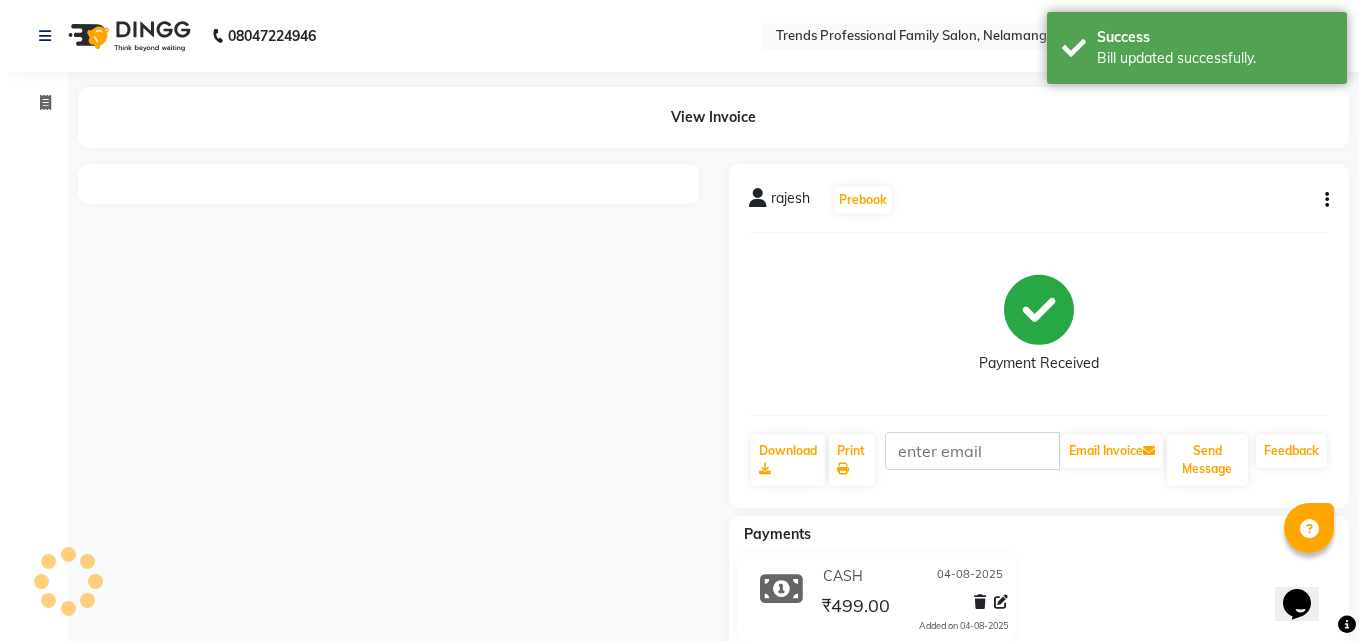 type 